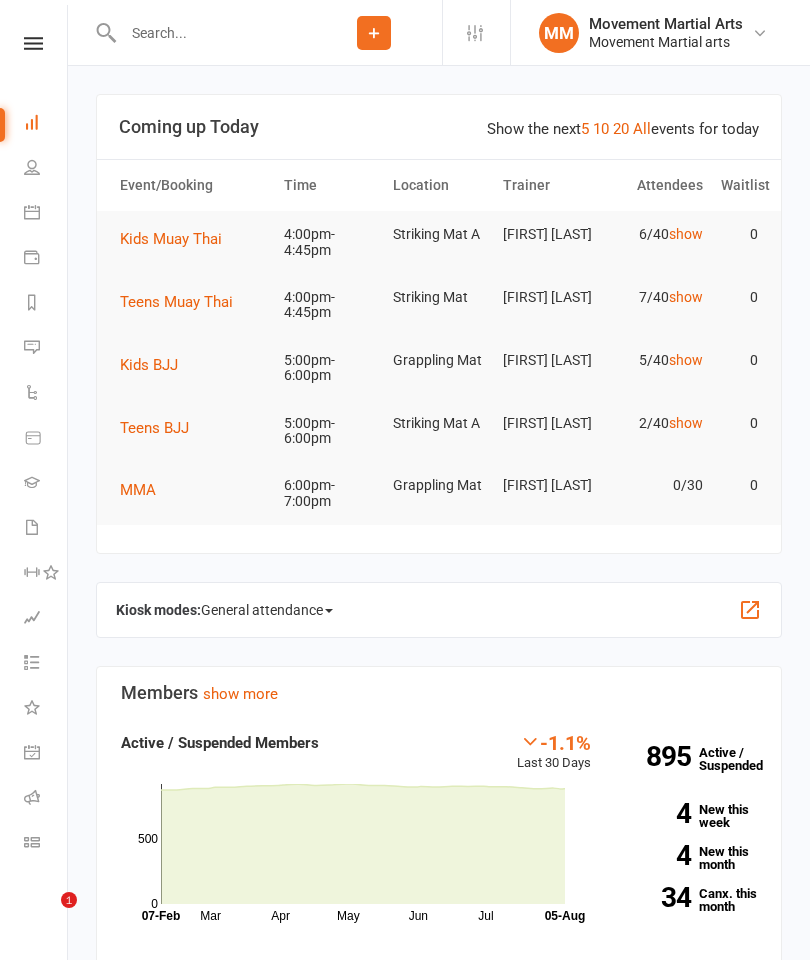 scroll, scrollTop: 2436, scrollLeft: 0, axis: vertical 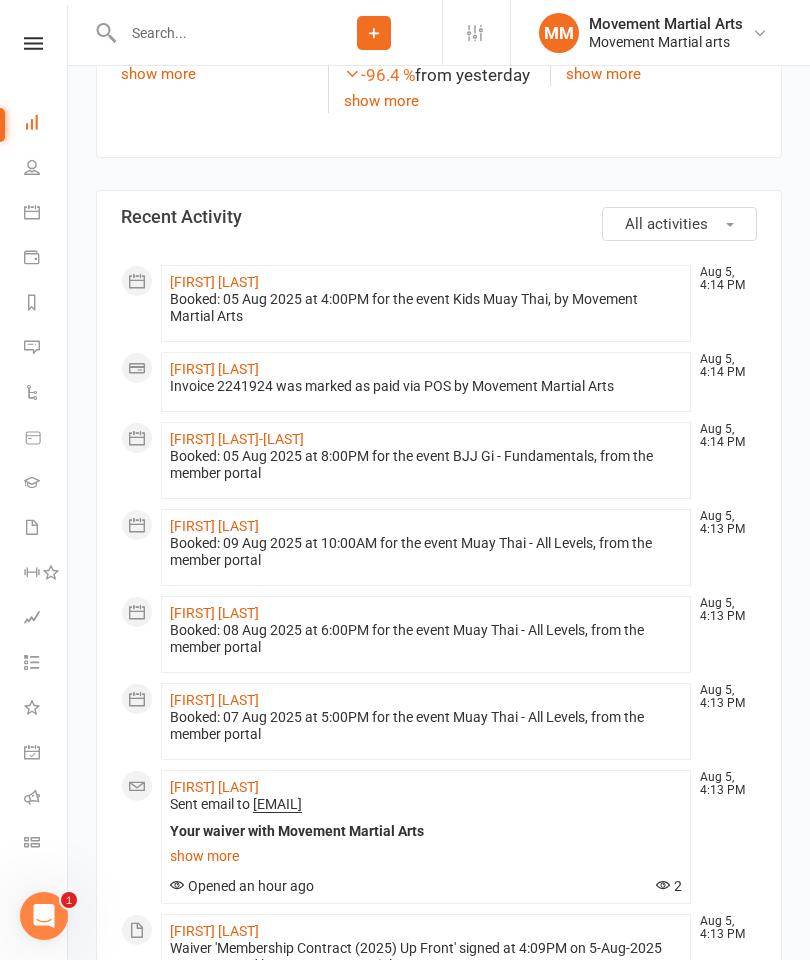 click at bounding box center (211, 33) 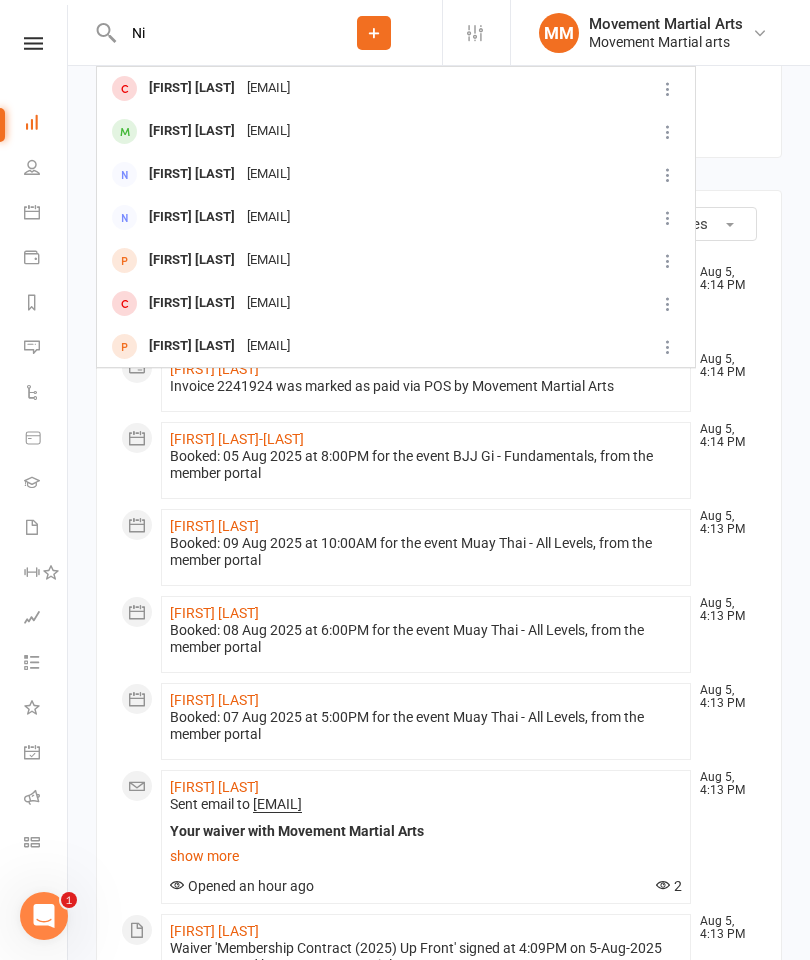 type on "N" 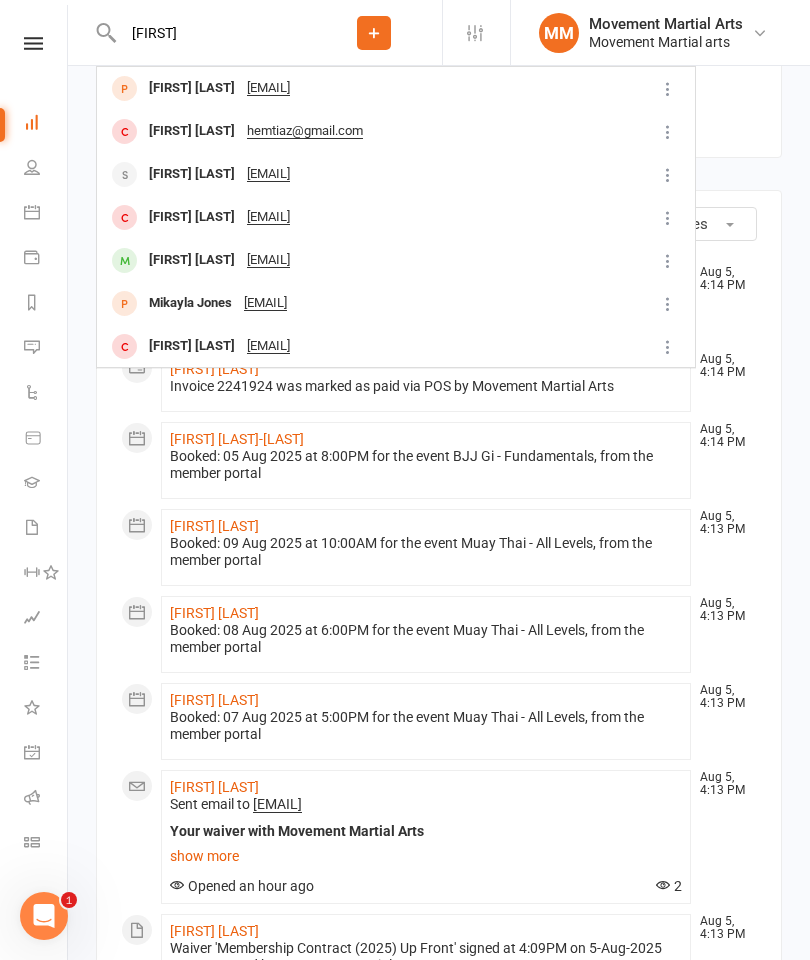 type on "[FIRST]" 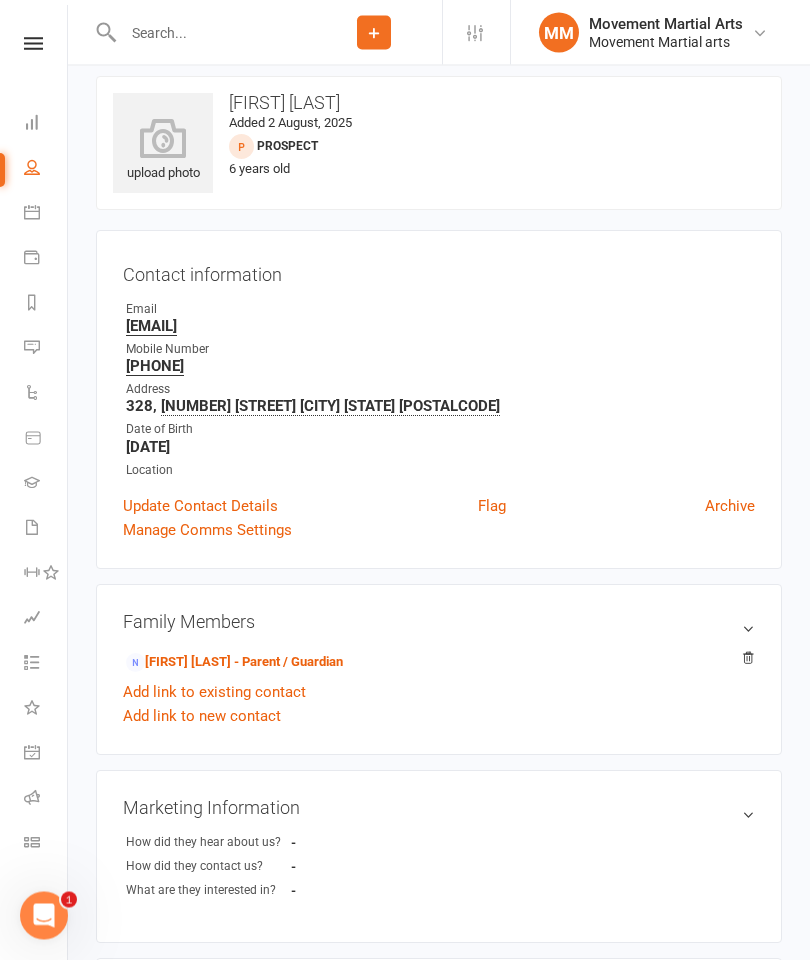scroll, scrollTop: 19, scrollLeft: 0, axis: vertical 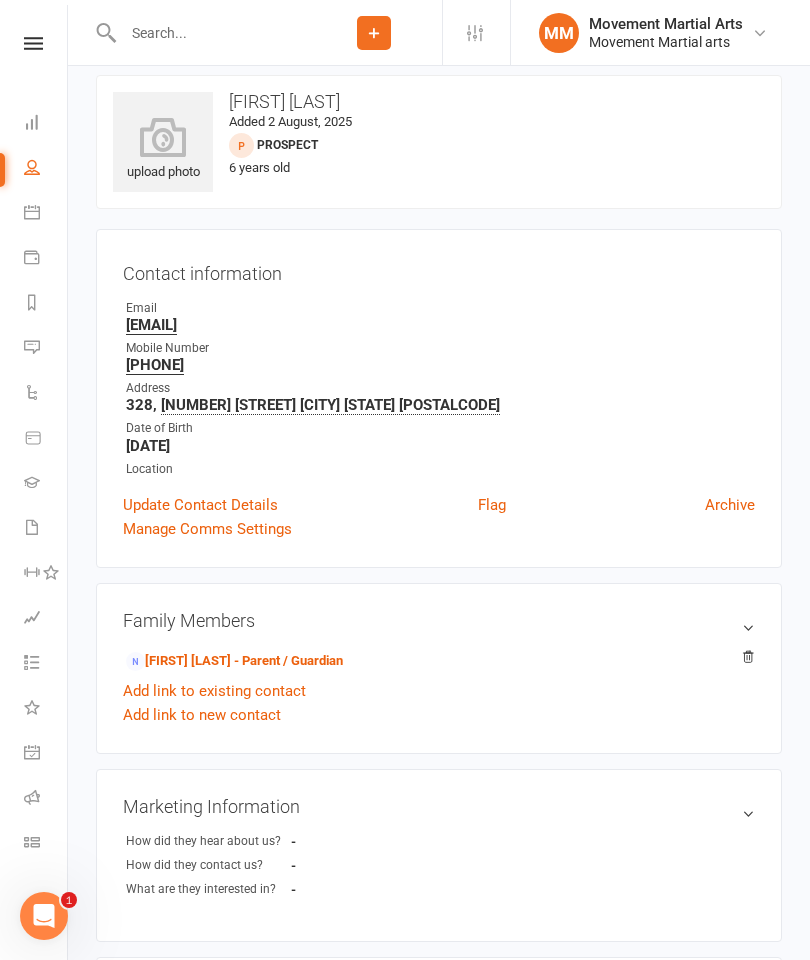 click on "[FIRST] [LAST] - Parent / Guardian" at bounding box center (234, 661) 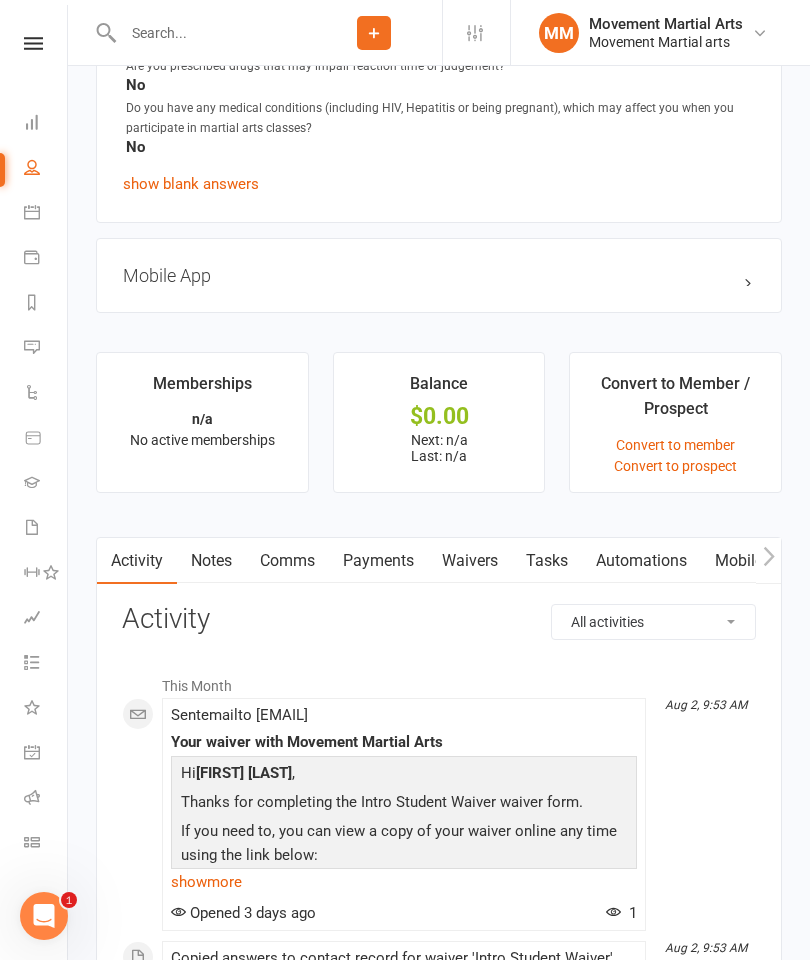 click on "Waivers" at bounding box center (470, 561) 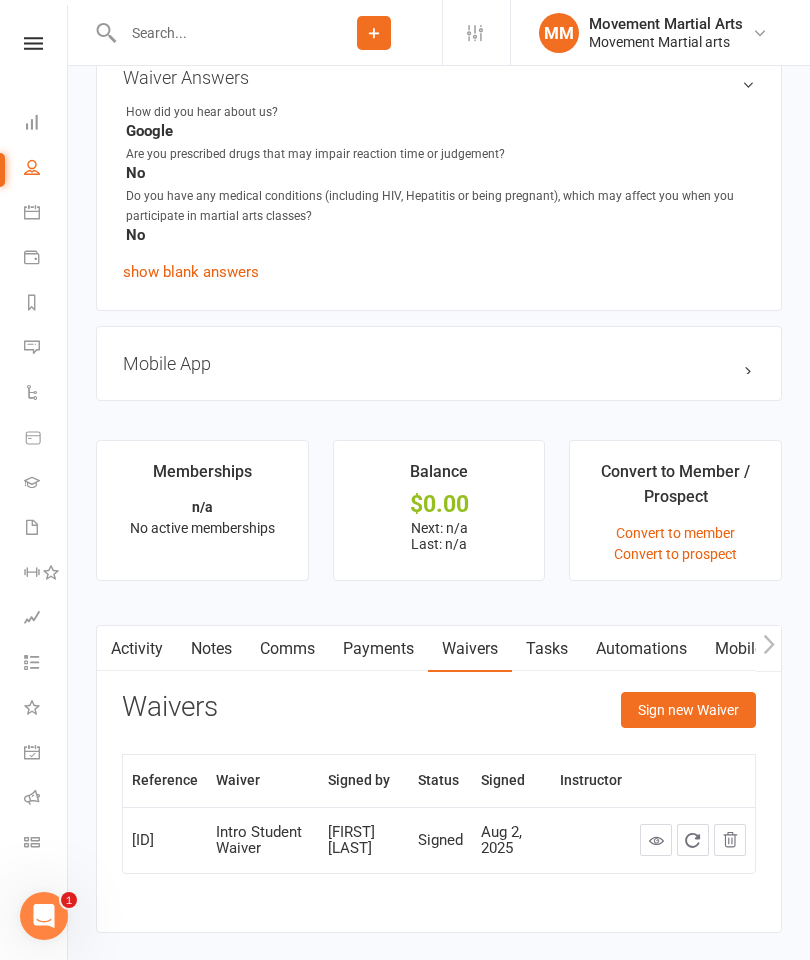click on "Sign new Waiver" at bounding box center (688, 710) 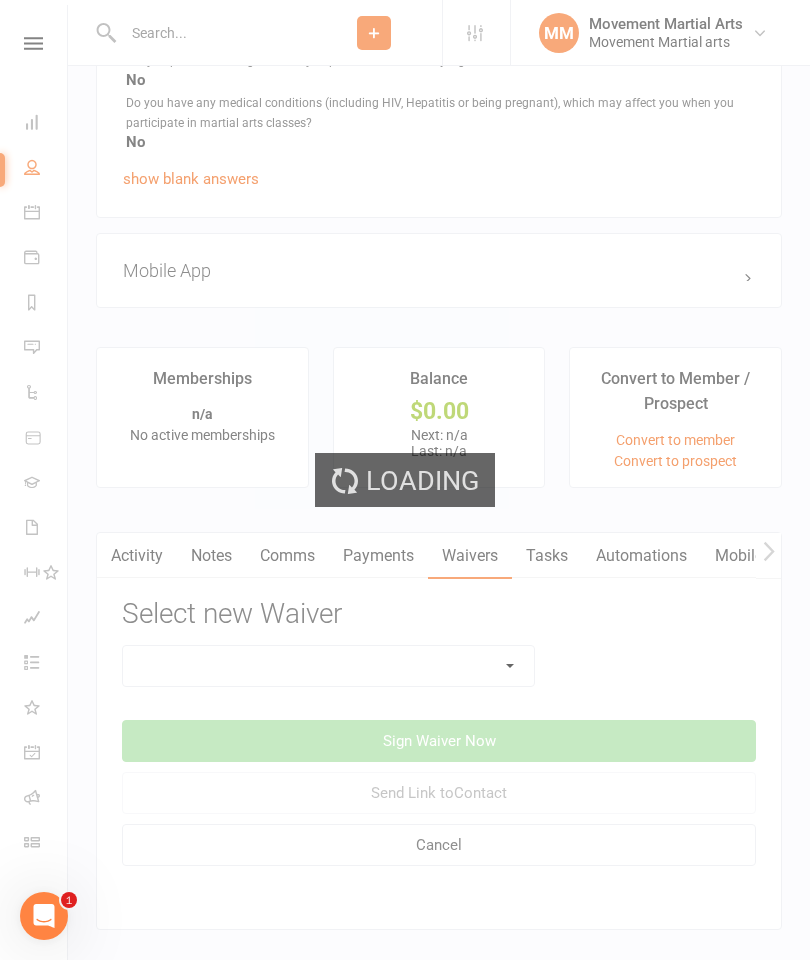 scroll, scrollTop: 1347, scrollLeft: 0, axis: vertical 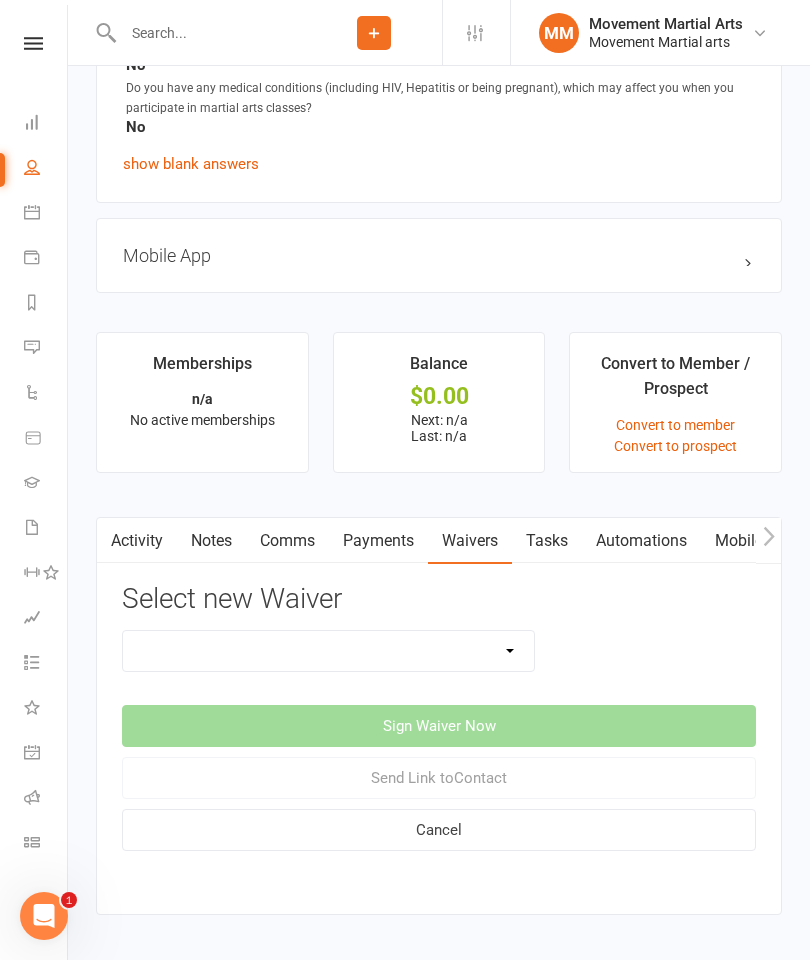 click on "Intro Student Waiver Membership Contract Membership Contract (2019) Direct Debit Membership Contract (2019) Up Front Membership Contract (2020) Direct Debit Membership Contract (2020) Up Front Membership Contract (2022) Direct Debit Membership Contract (2022) Up Front Membership Contract (2023) Direct Debit Membership Contract (2023) Up Front Membership Contract (2024) Direct Debit Membership Contract (2024) Up Front Membership Contract Direct Debit Old Don"T Use Updating Payment Details" at bounding box center [328, 651] 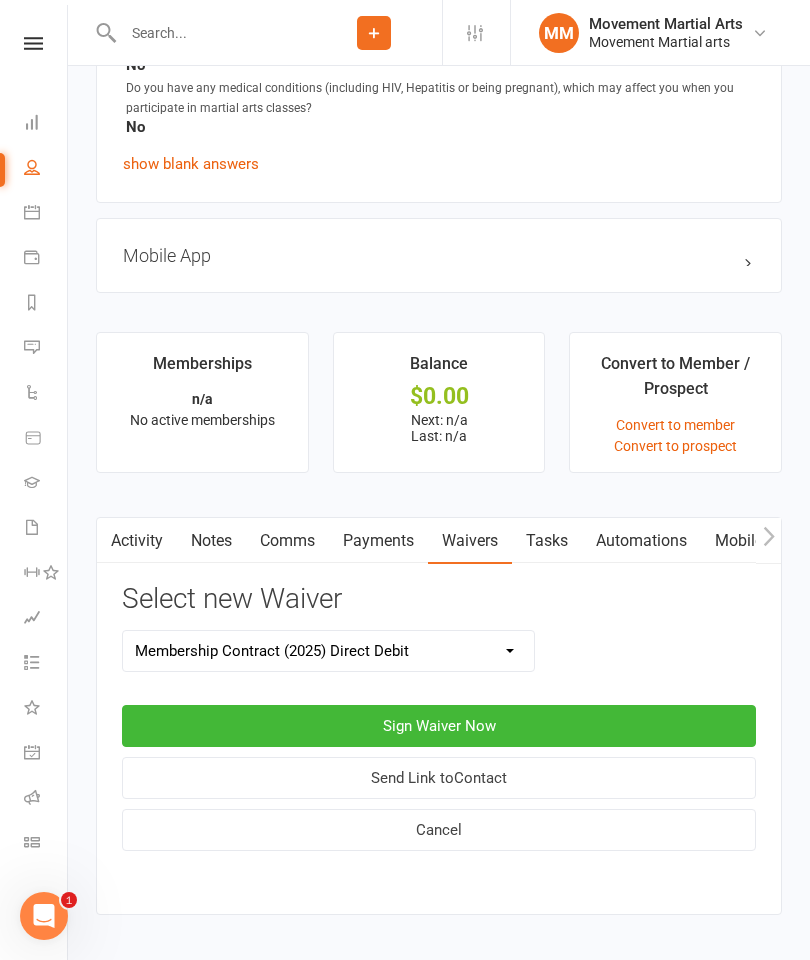 click on "Sign Waiver Now" at bounding box center [439, 726] 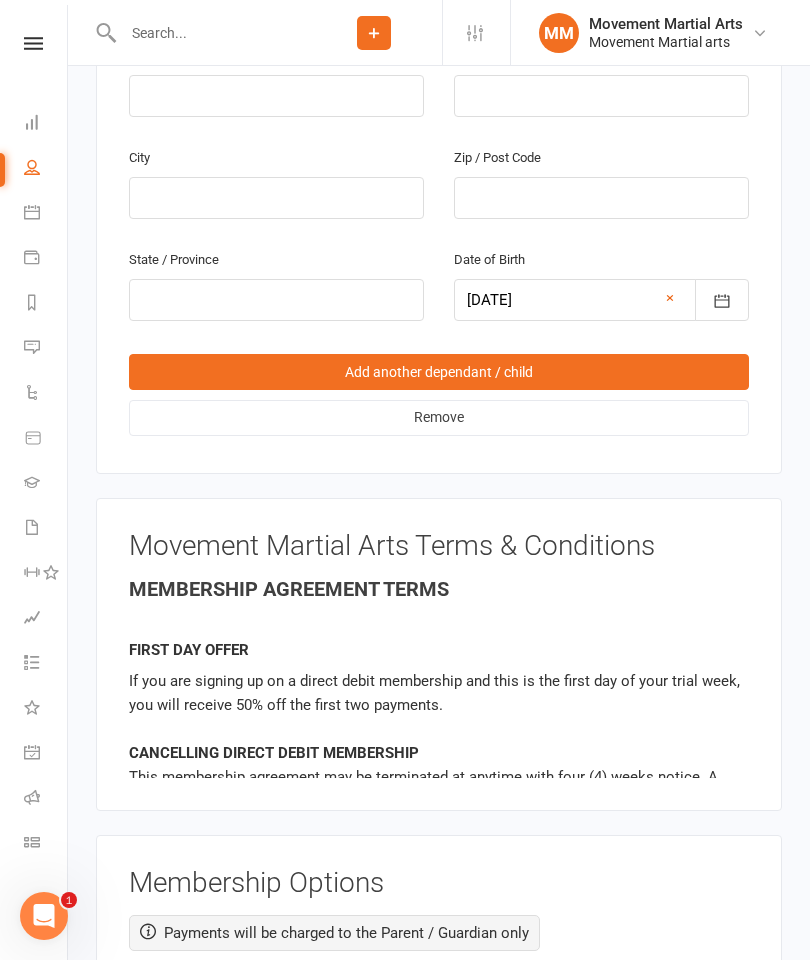 scroll, scrollTop: 1643, scrollLeft: 0, axis: vertical 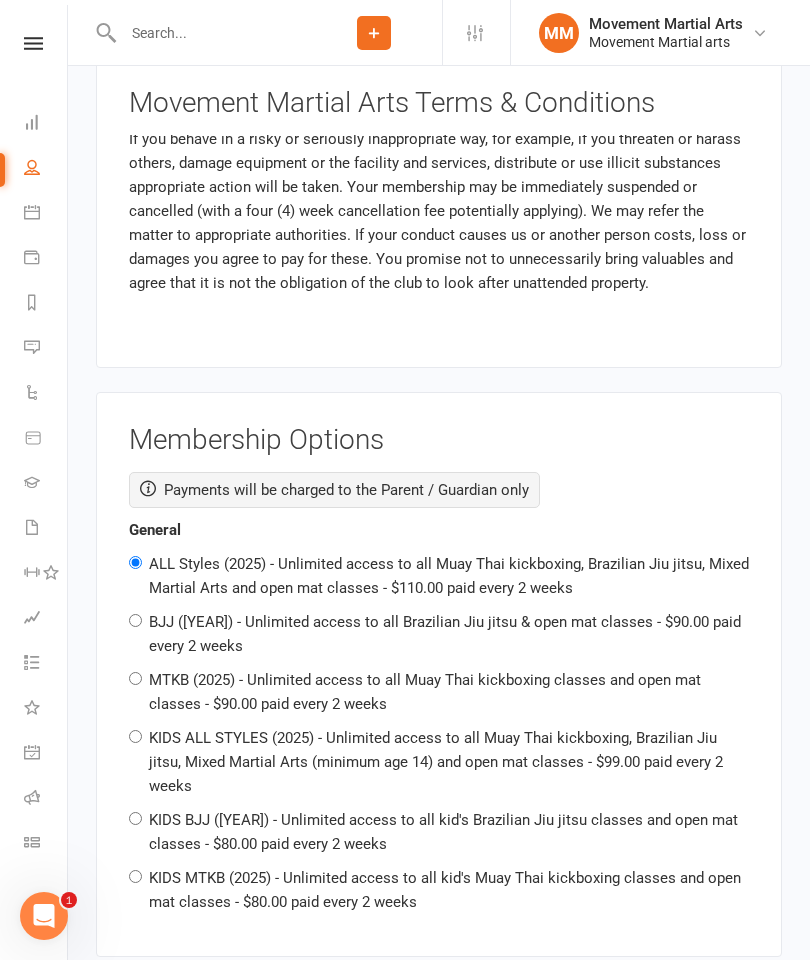 click on "KIDS MTKB (2025) - Unlimited access to all kid's Muay Thai kickboxing classes and open mat classes - $80.00 paid every 2 weeks" at bounding box center [445, 890] 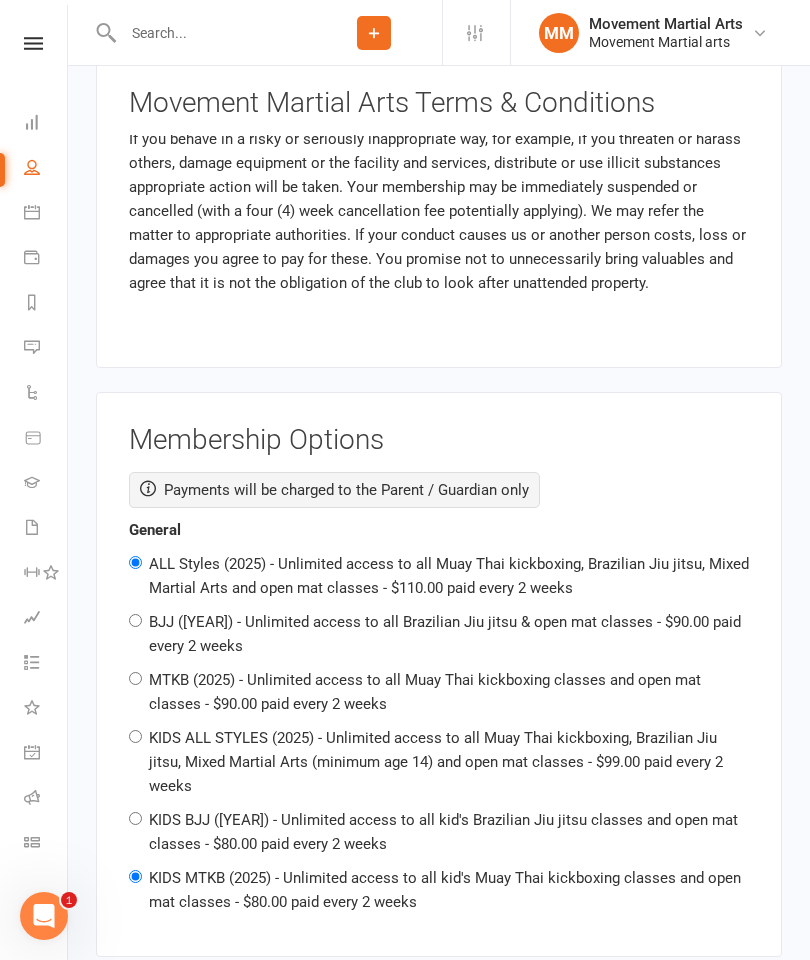 radio on "false" 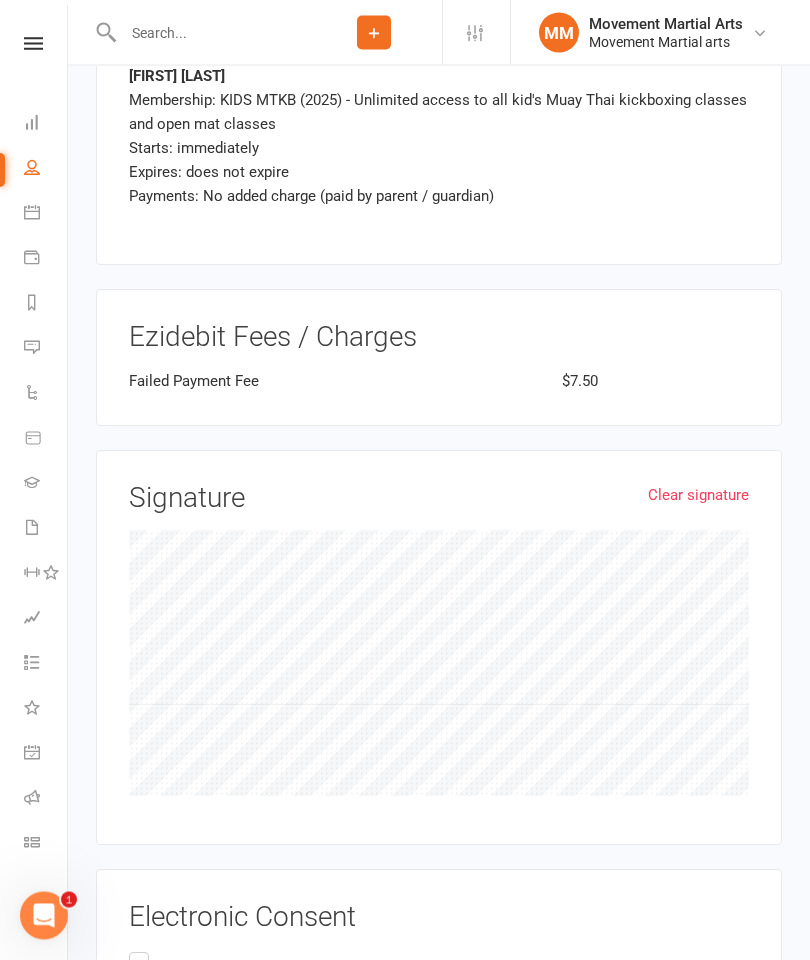 scroll, scrollTop: 3316, scrollLeft: 0, axis: vertical 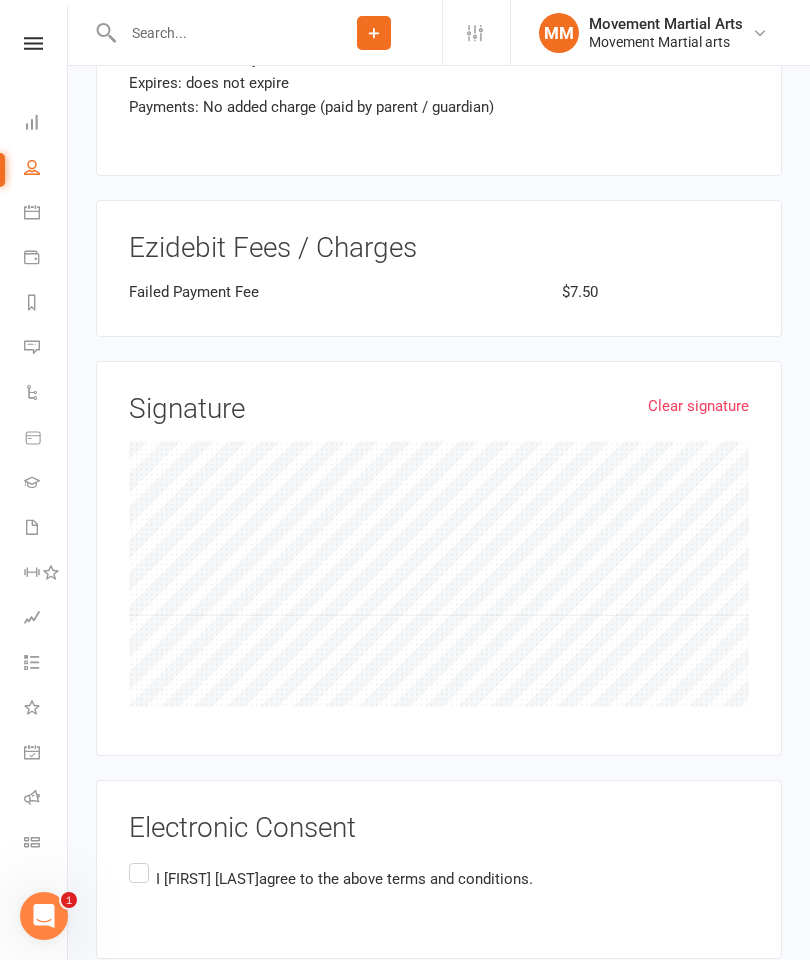 click on "I [FIRST] [LAST]  agree to the above terms and conditions." at bounding box center [331, 878] 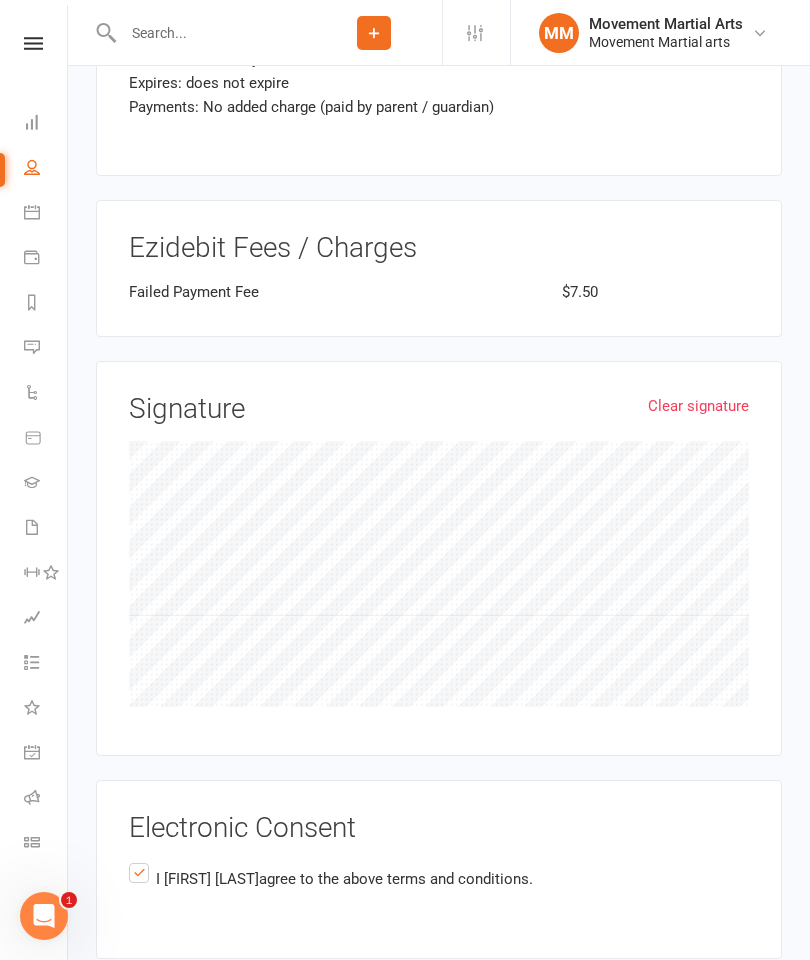 click on "Agree & Submit" at bounding box center [178, 1004] 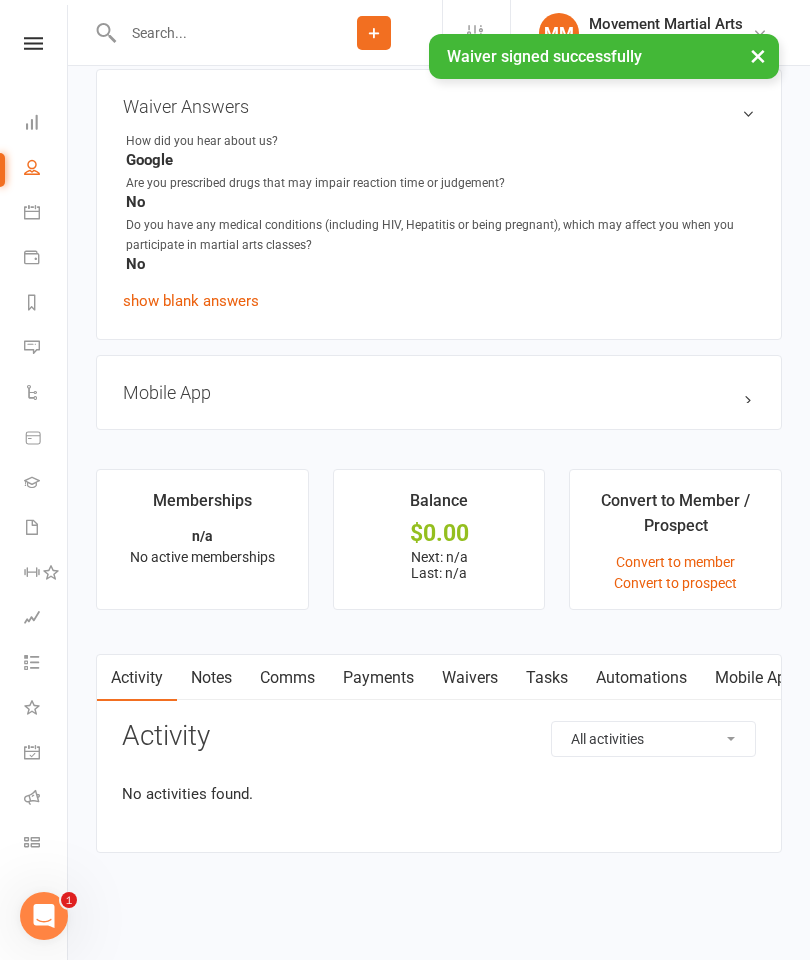 scroll, scrollTop: 0, scrollLeft: 0, axis: both 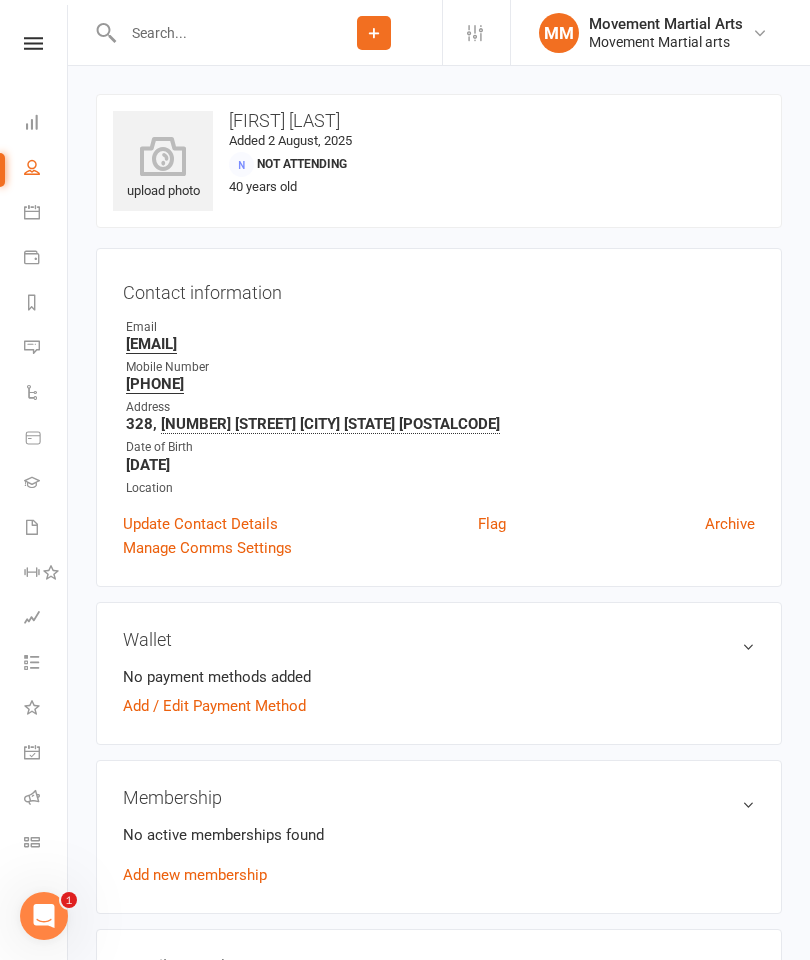 click on "Dashboard" at bounding box center [46, 124] 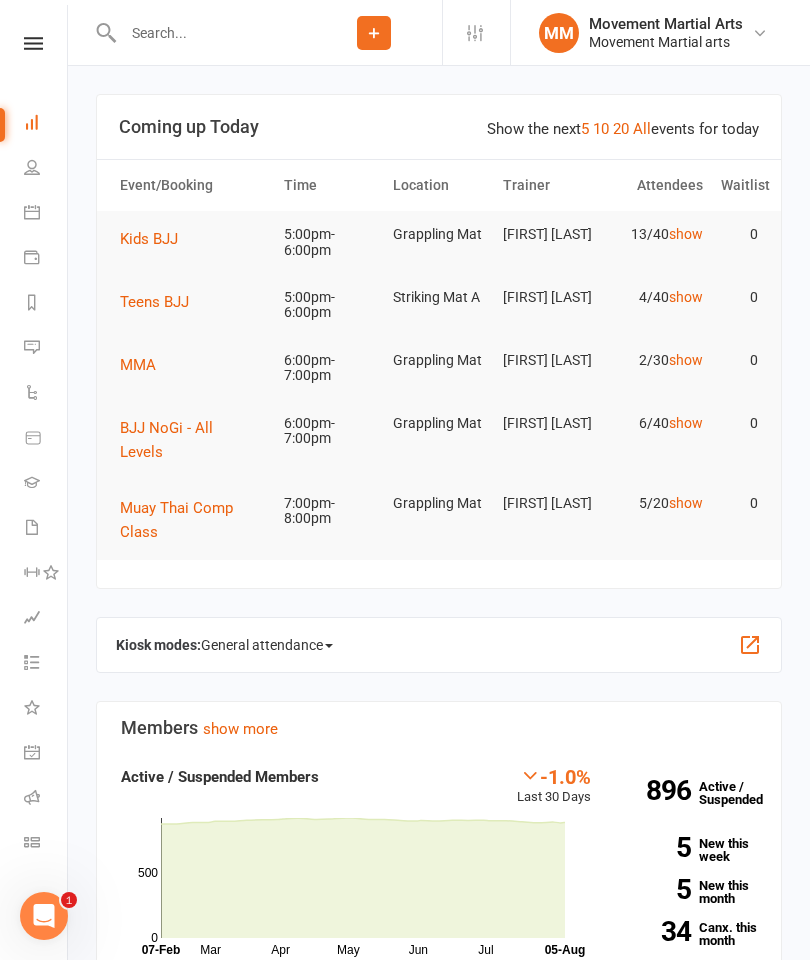 click on "Teens BJJ" at bounding box center [154, 302] 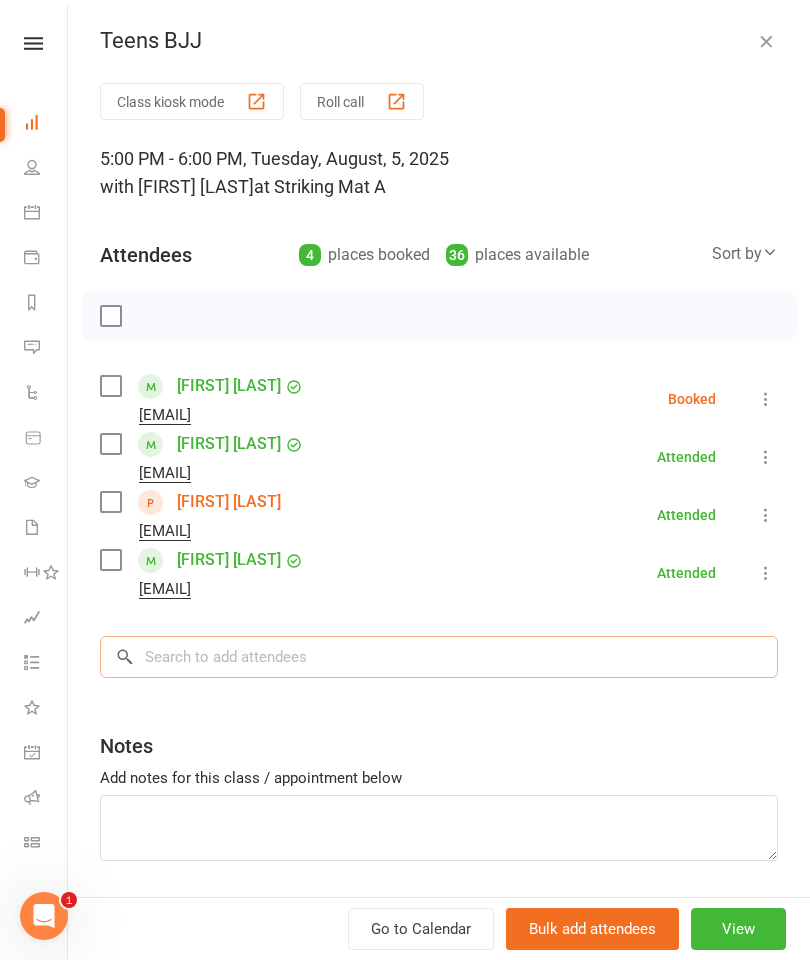 click at bounding box center (439, 657) 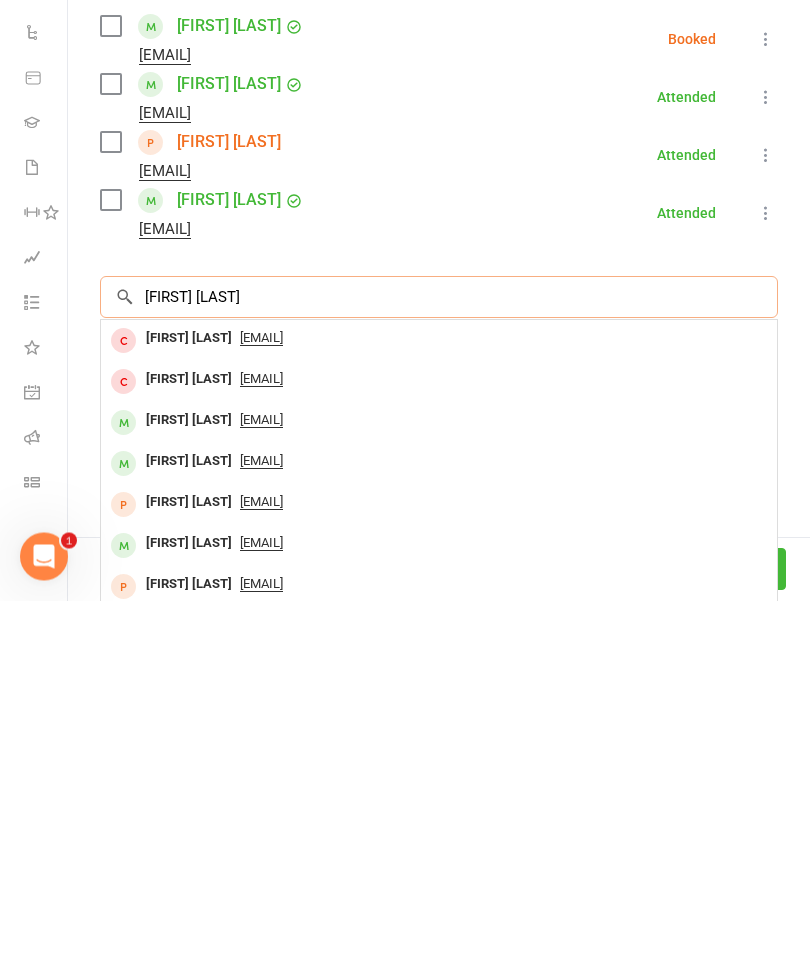 type on "[FIRST] [LAST]" 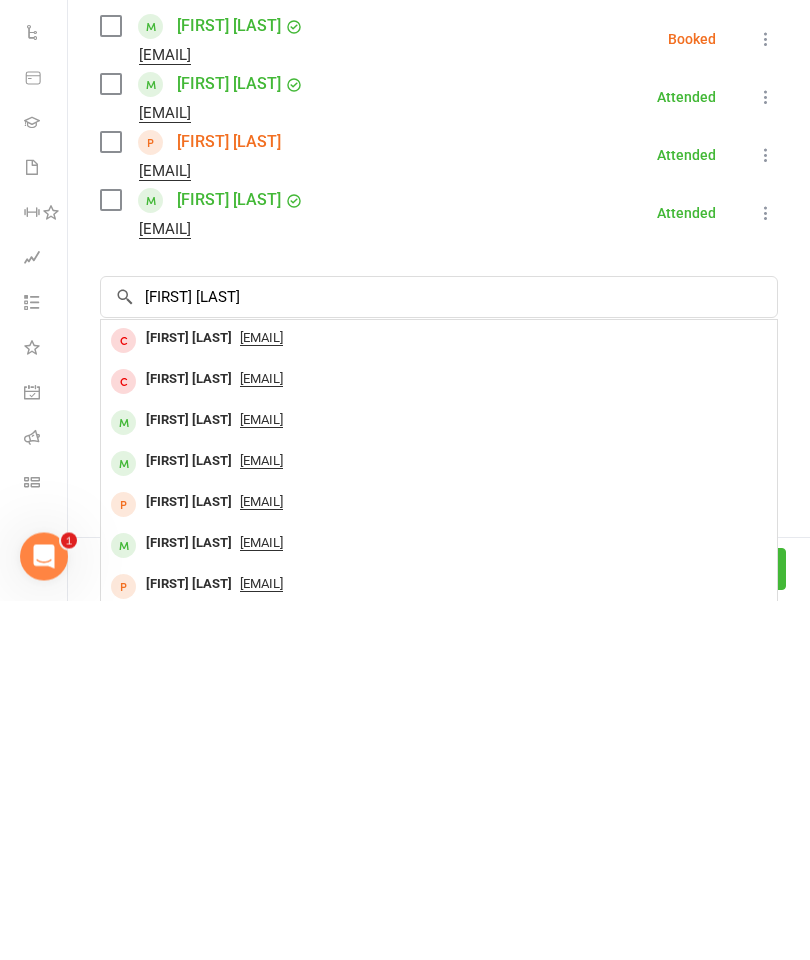 click on "[FIRST] [LAST]" at bounding box center (189, 780) 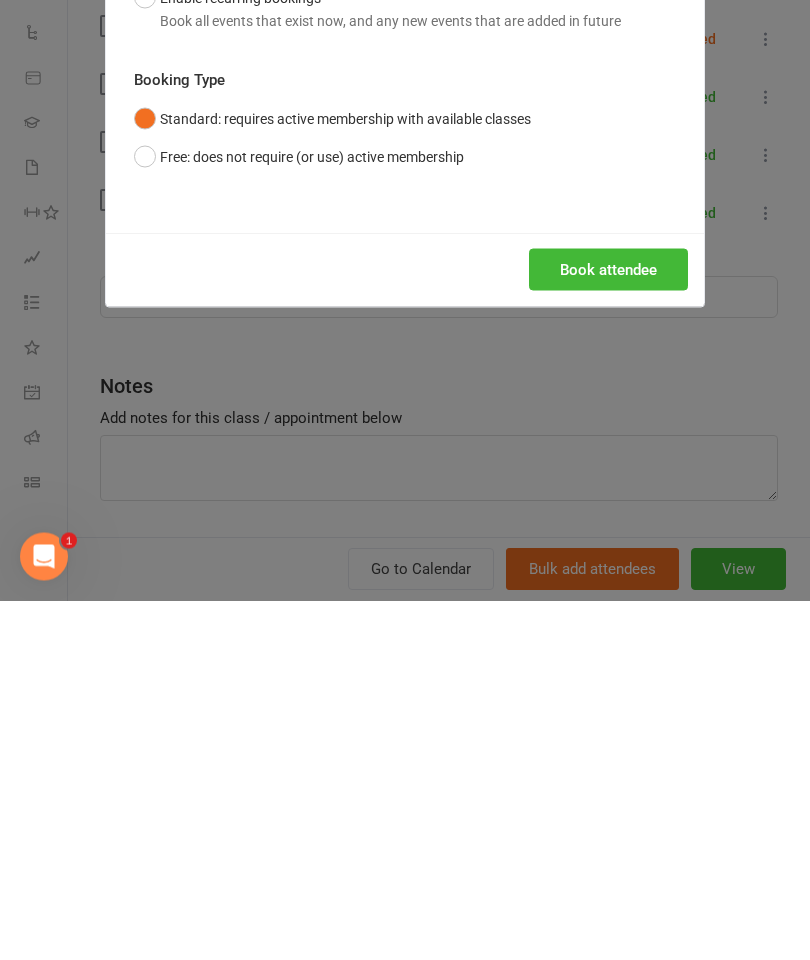 scroll, scrollTop: 360, scrollLeft: 0, axis: vertical 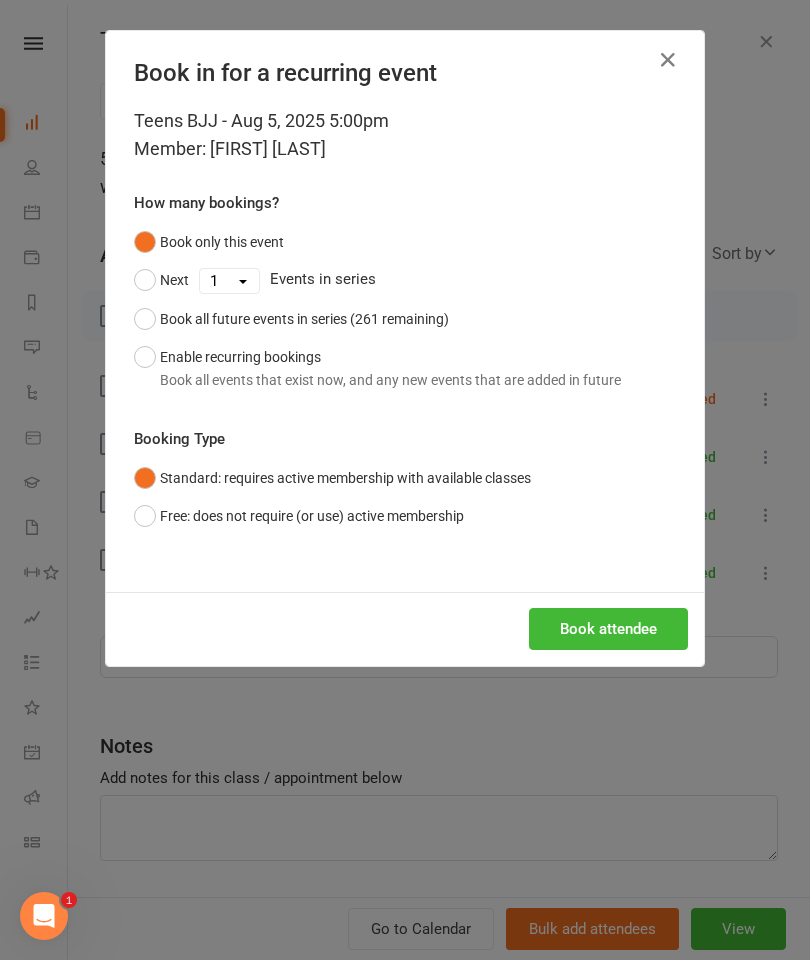 click on "Book attendee" at bounding box center (608, 629) 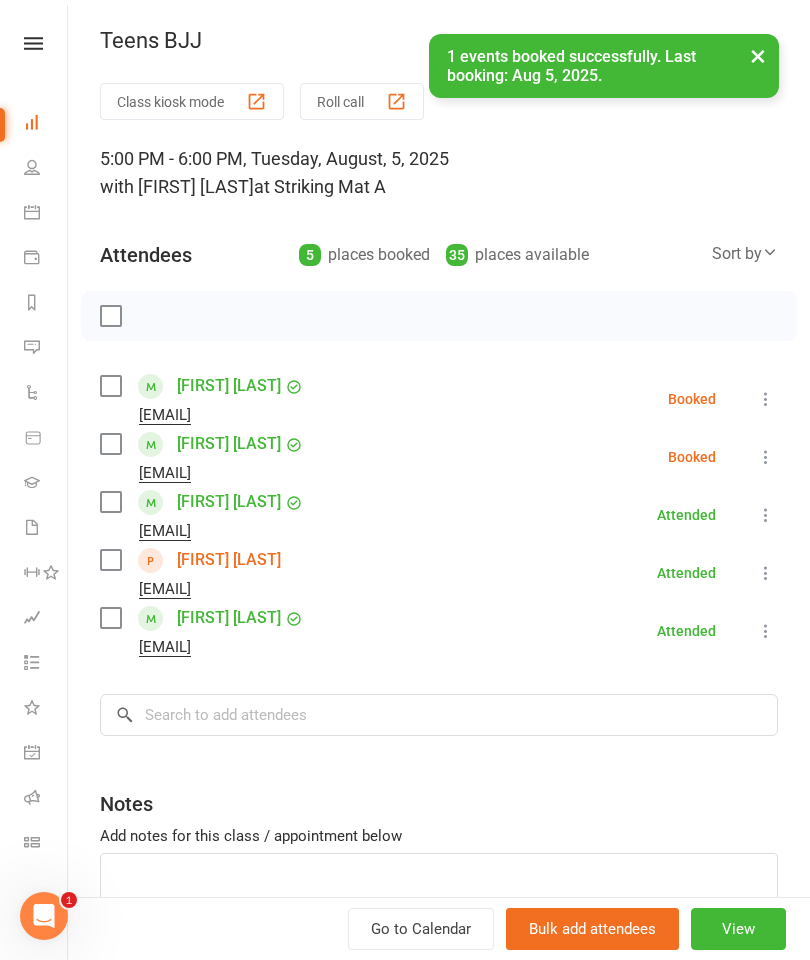 click at bounding box center [110, 444] 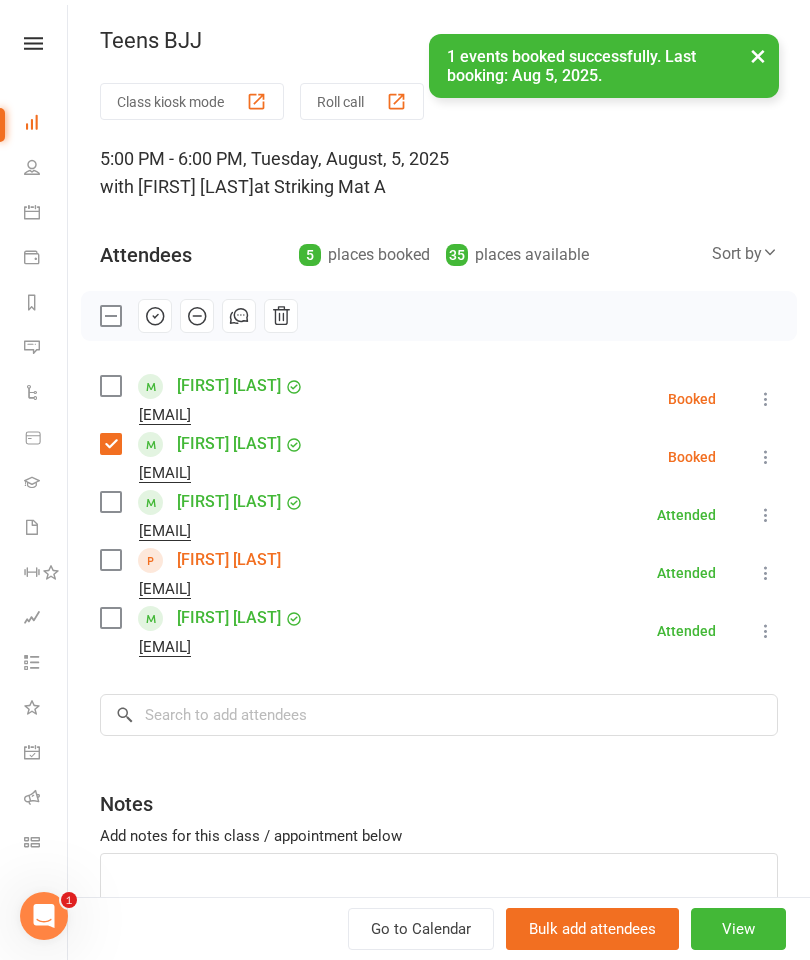 click at bounding box center (766, 573) 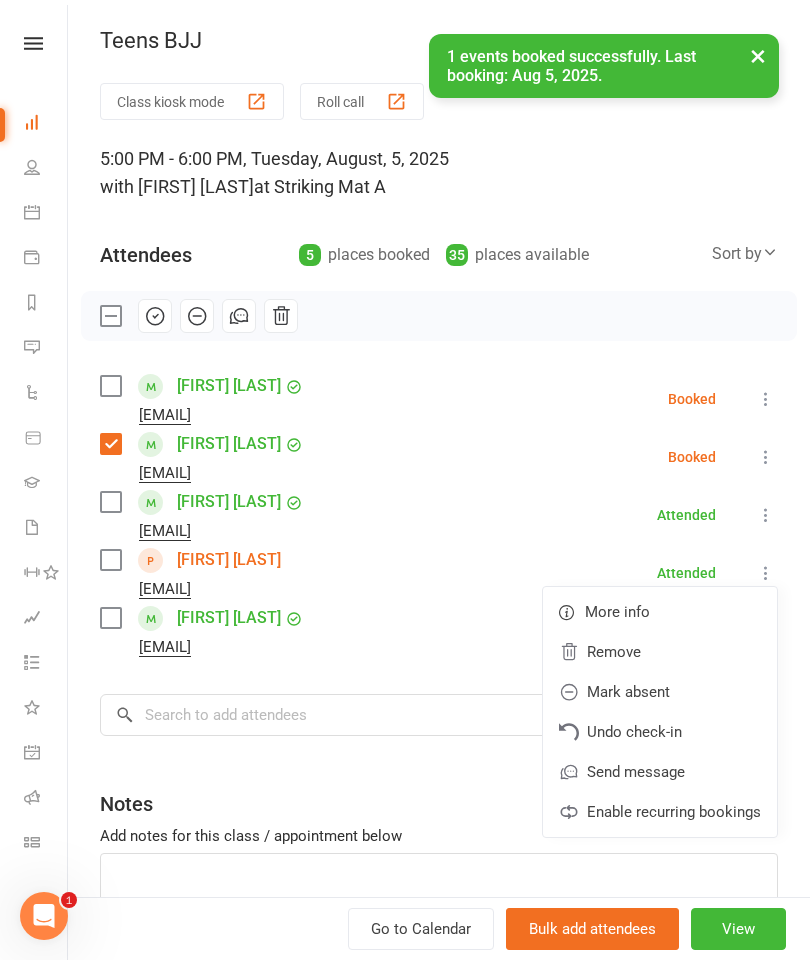 click on "Remove" at bounding box center [660, 652] 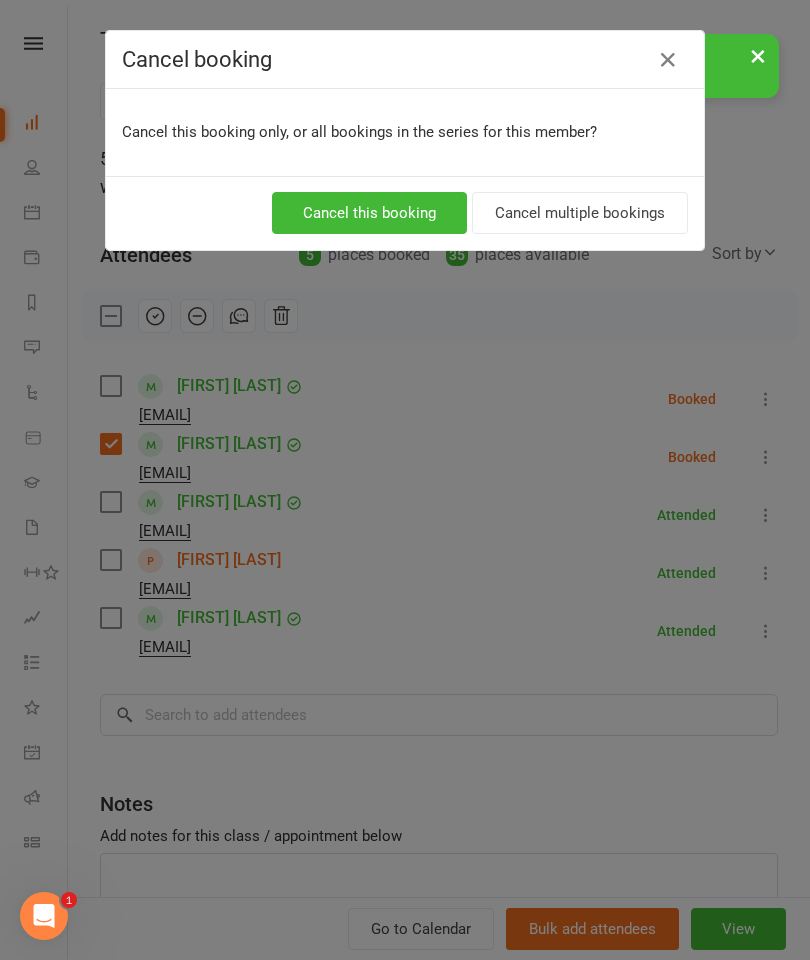 click on "Cancel this booking" at bounding box center [369, 213] 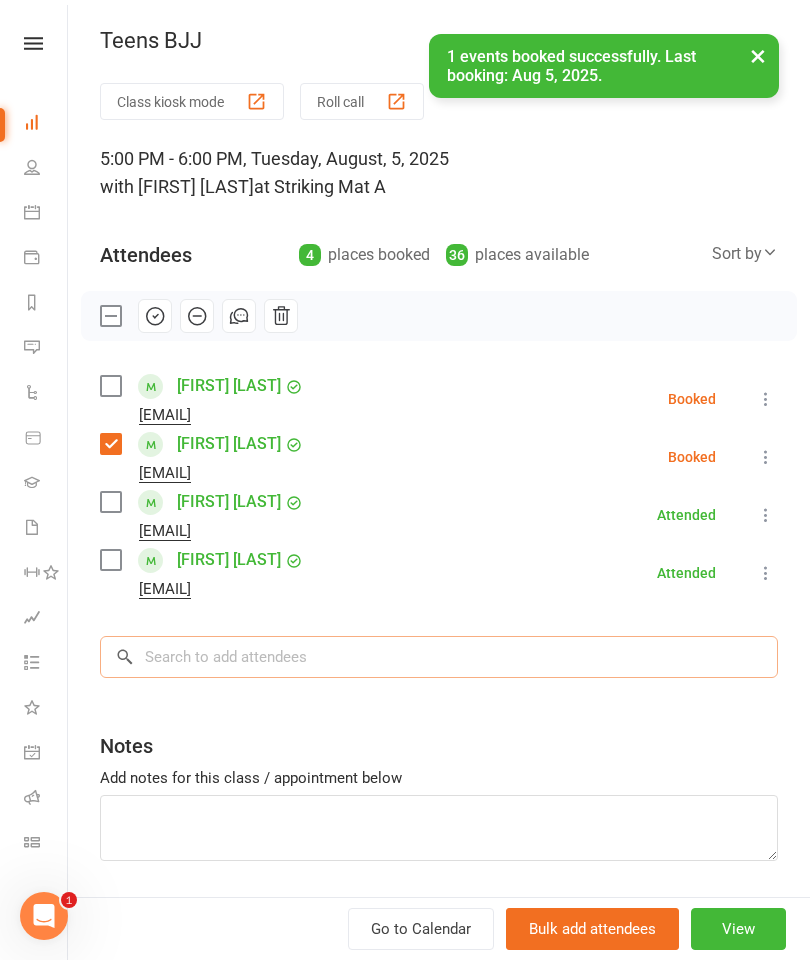 click at bounding box center (439, 657) 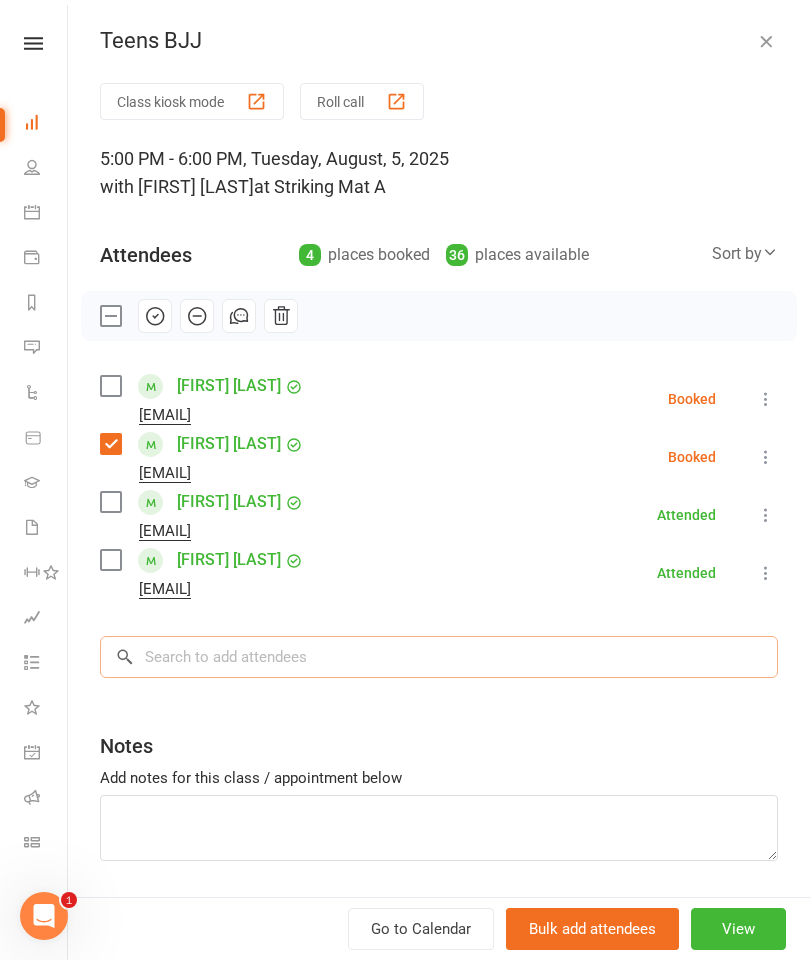 scroll, scrollTop: 359, scrollLeft: 0, axis: vertical 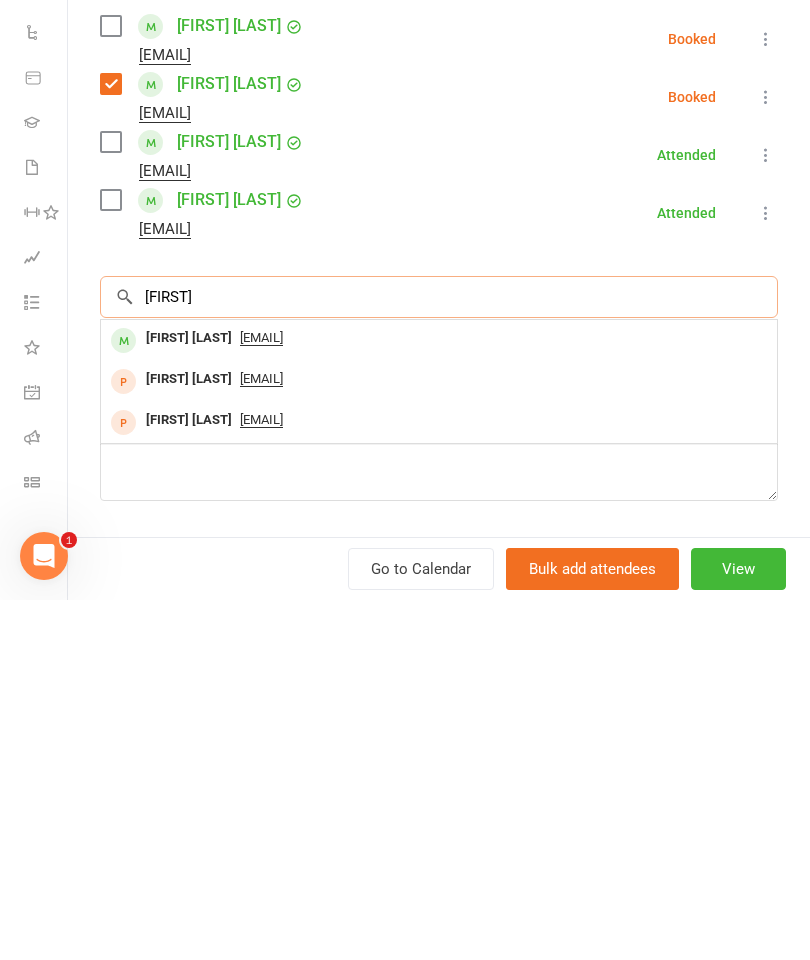 type on "[FIRST]" 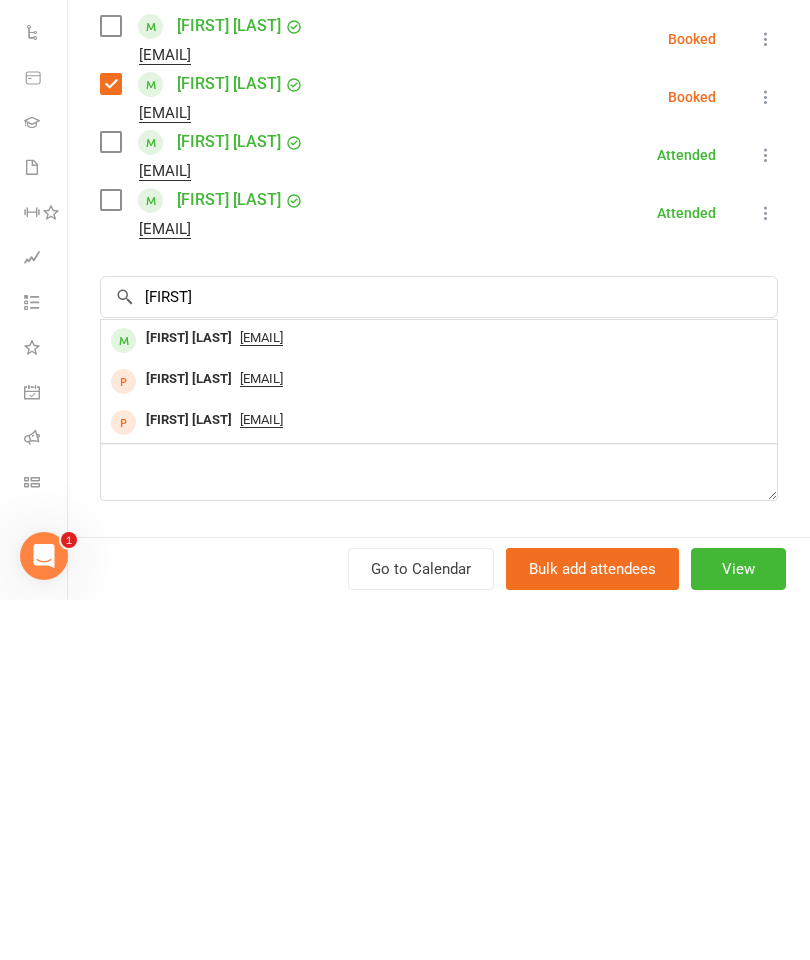 click on "[FIRST] [LAST]" at bounding box center (189, 698) 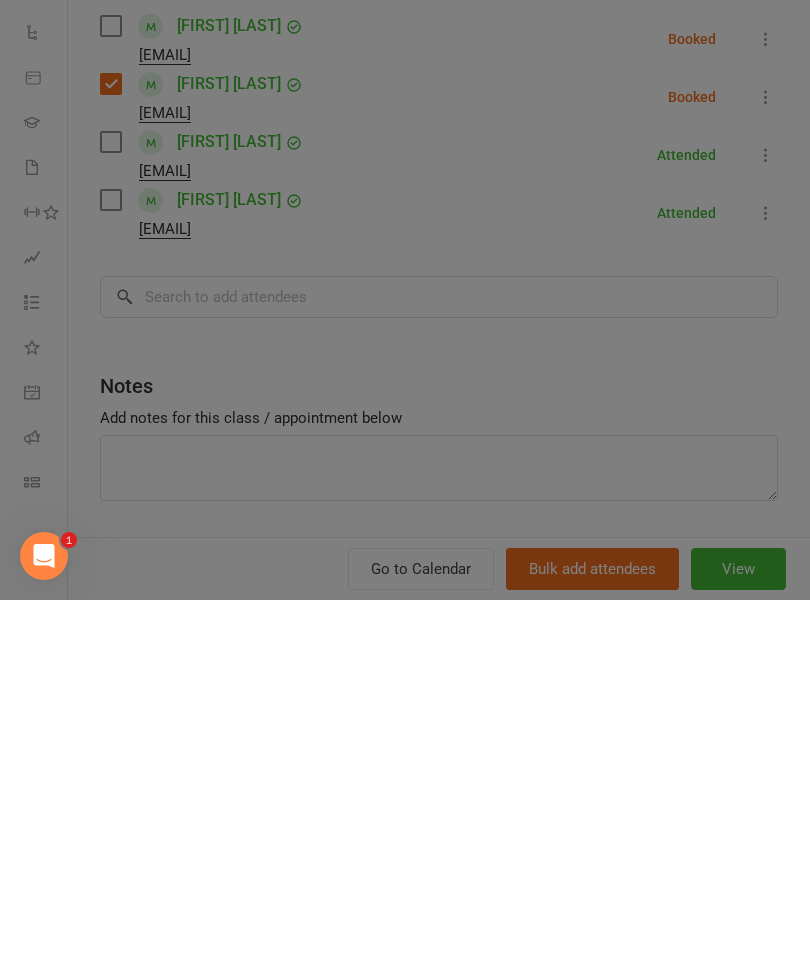 scroll, scrollTop: 720, scrollLeft: 0, axis: vertical 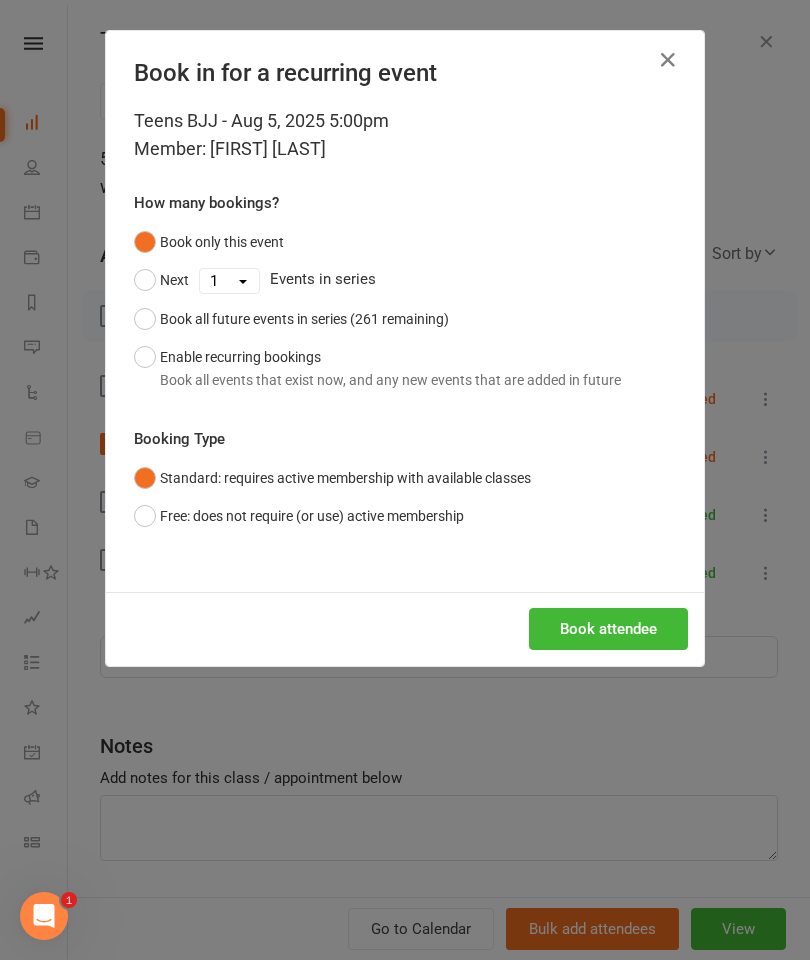 click on "Book attendee" at bounding box center (608, 629) 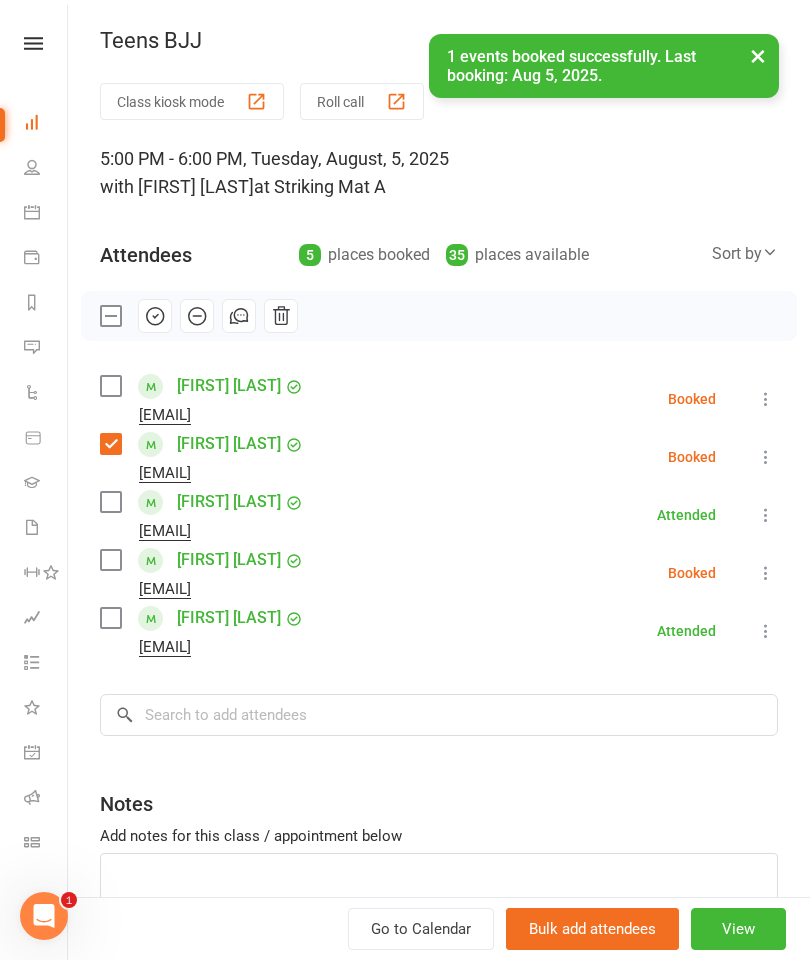 click at bounding box center (110, 560) 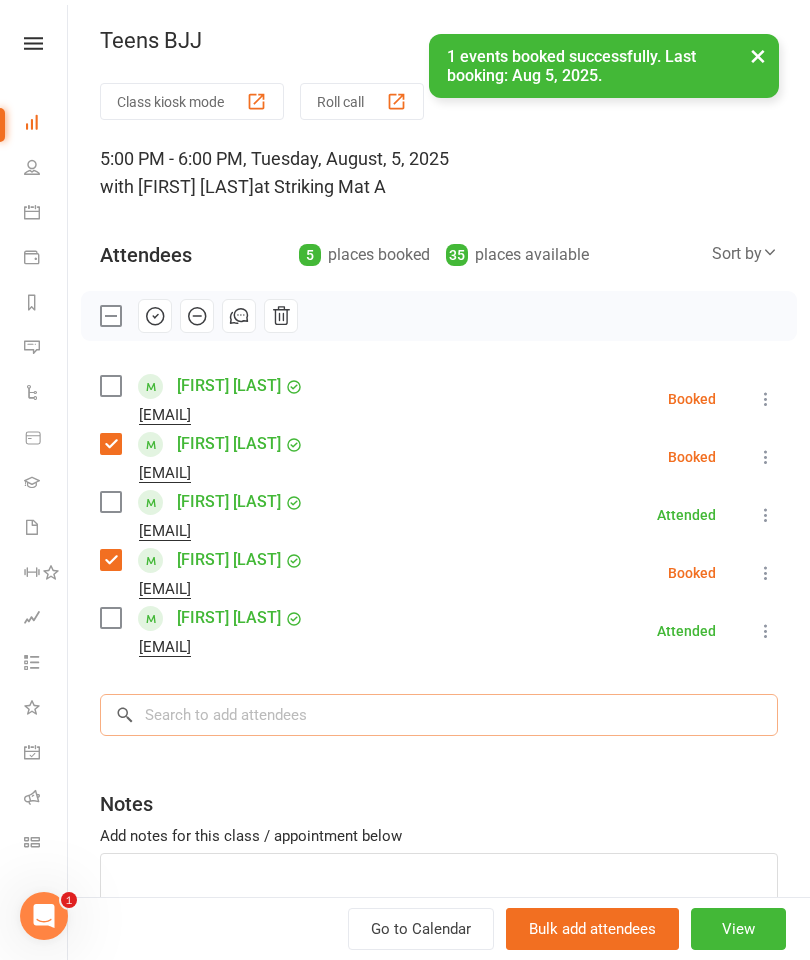 click at bounding box center [439, 715] 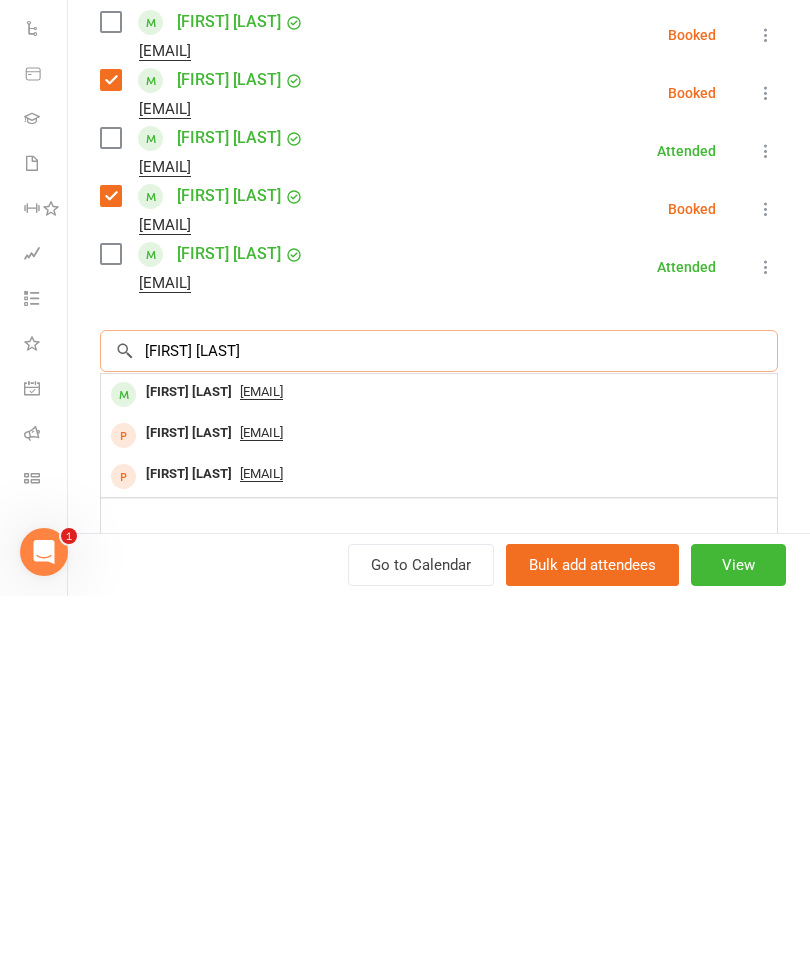 scroll, scrollTop: 774, scrollLeft: 0, axis: vertical 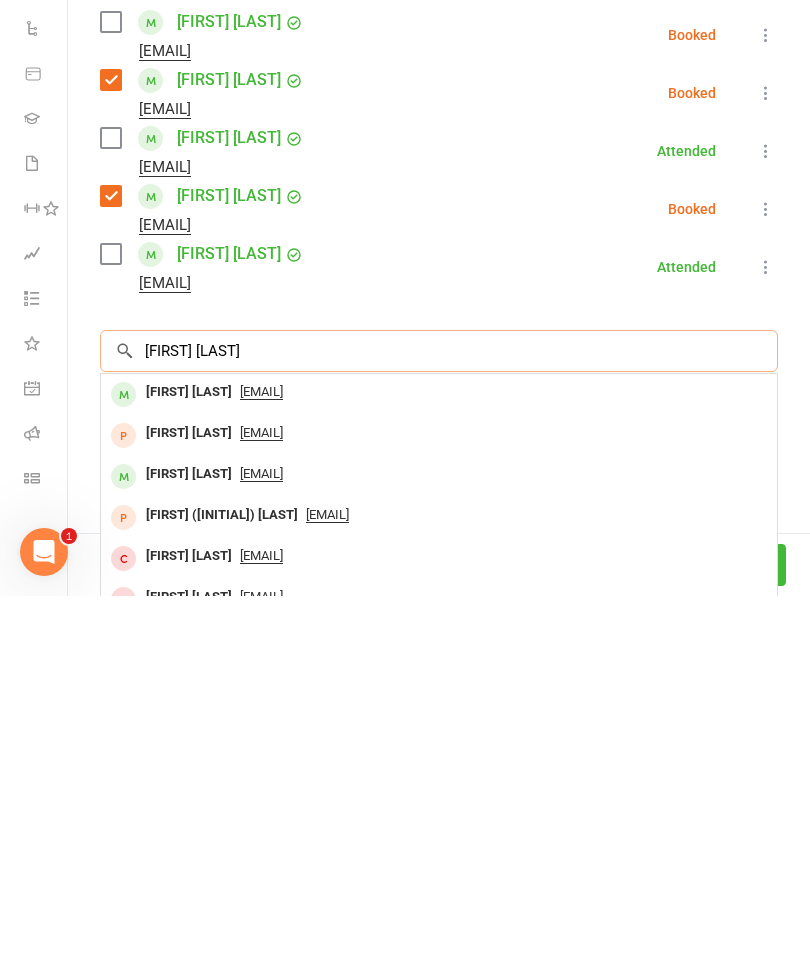 type on "[FIRST] [LAST]" 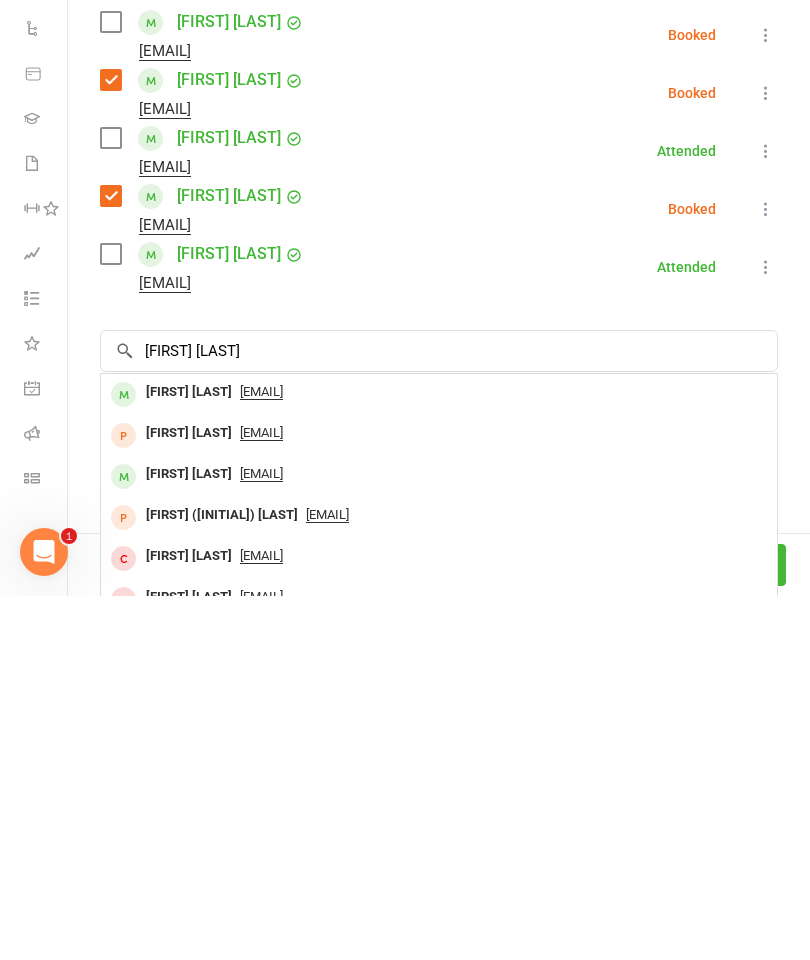 click on "[EMAIL]" at bounding box center (261, 756) 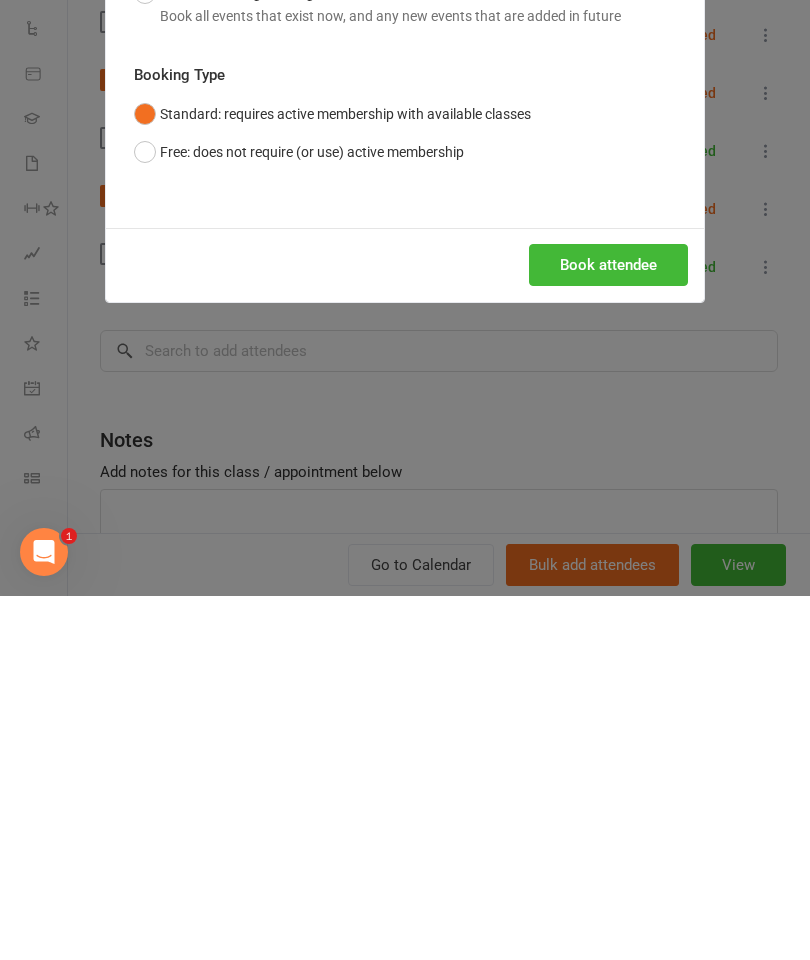 scroll, scrollTop: 1138, scrollLeft: 0, axis: vertical 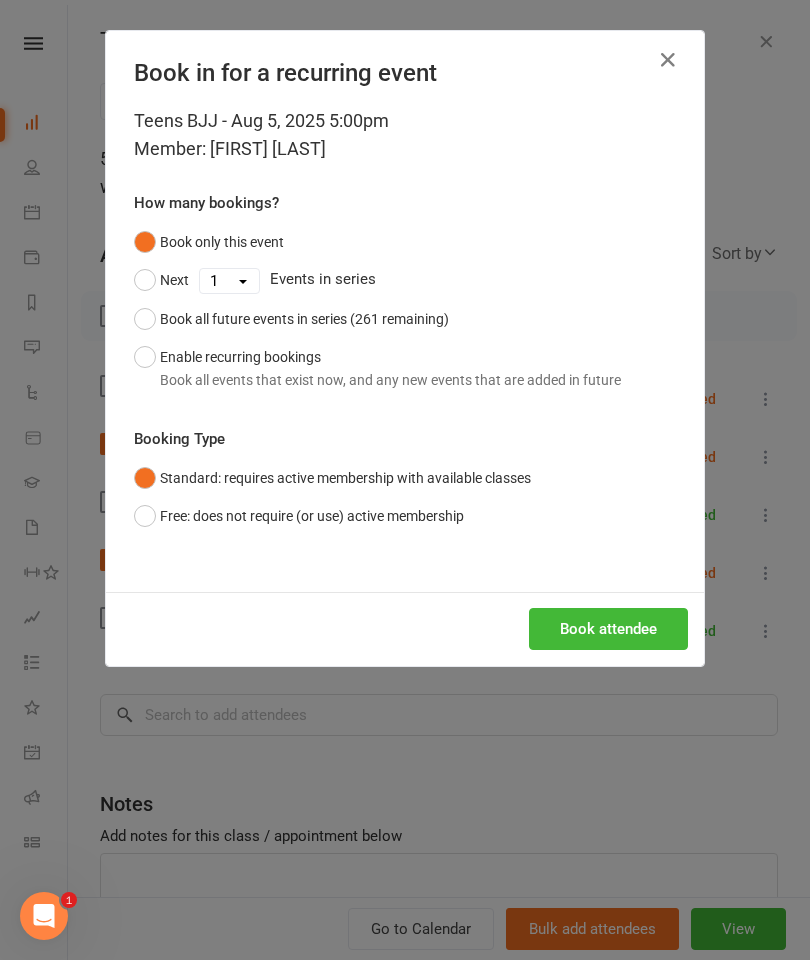click on "Book attendee" at bounding box center (608, 629) 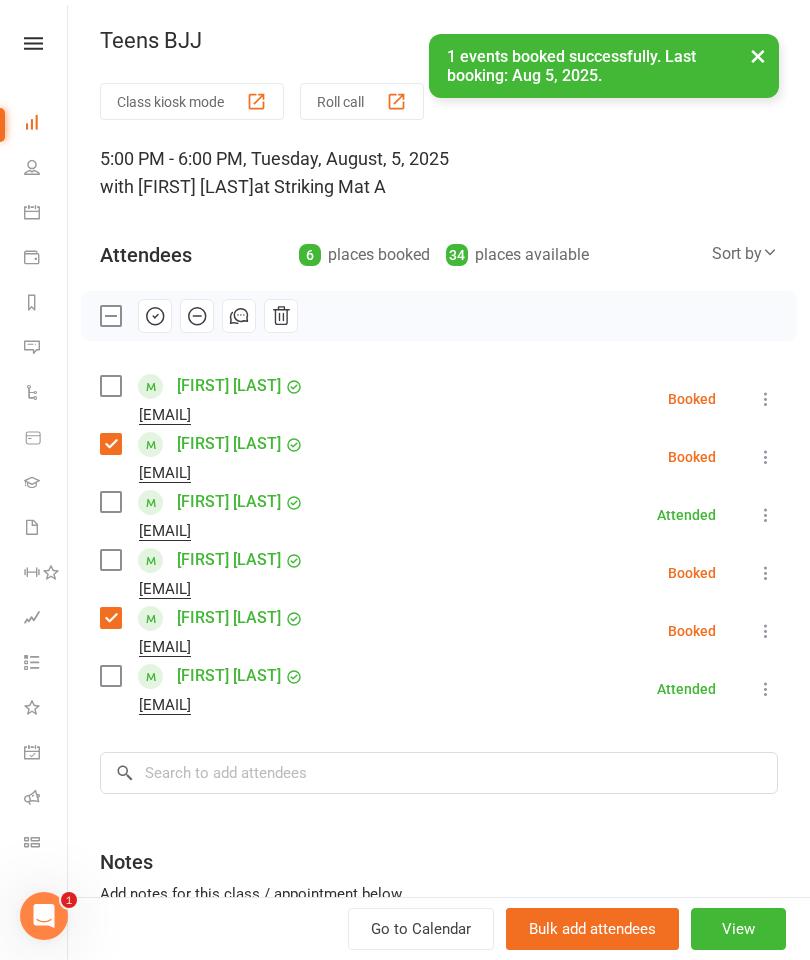 click at bounding box center [110, 560] 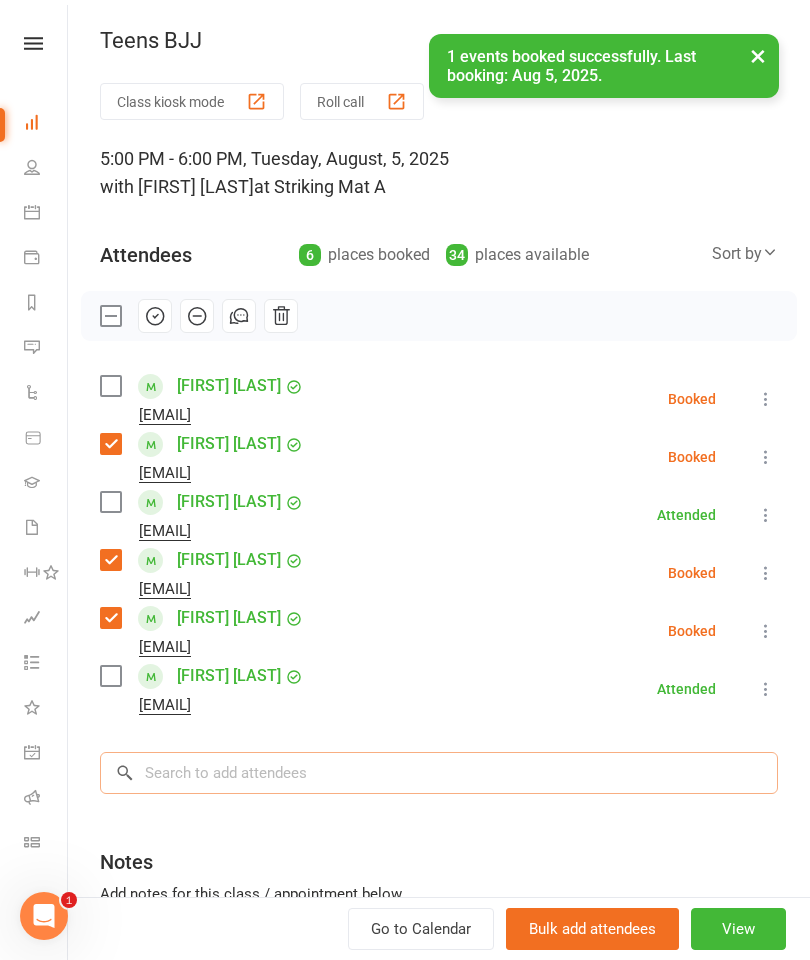 click at bounding box center (439, 773) 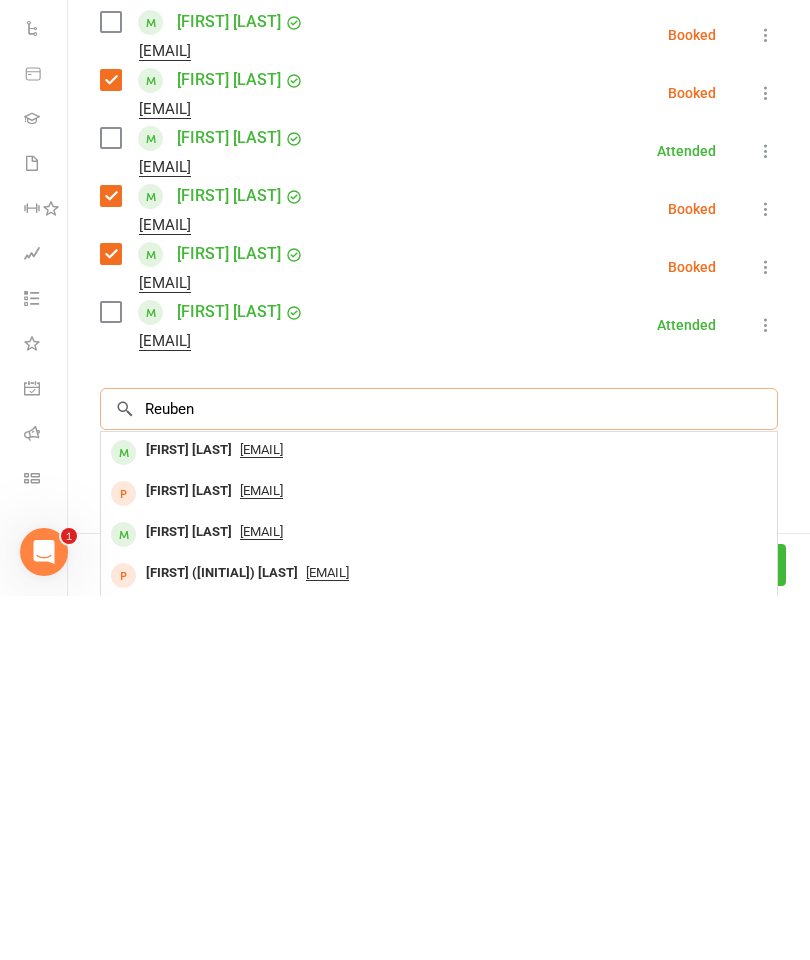 scroll, scrollTop: 1250, scrollLeft: 0, axis: vertical 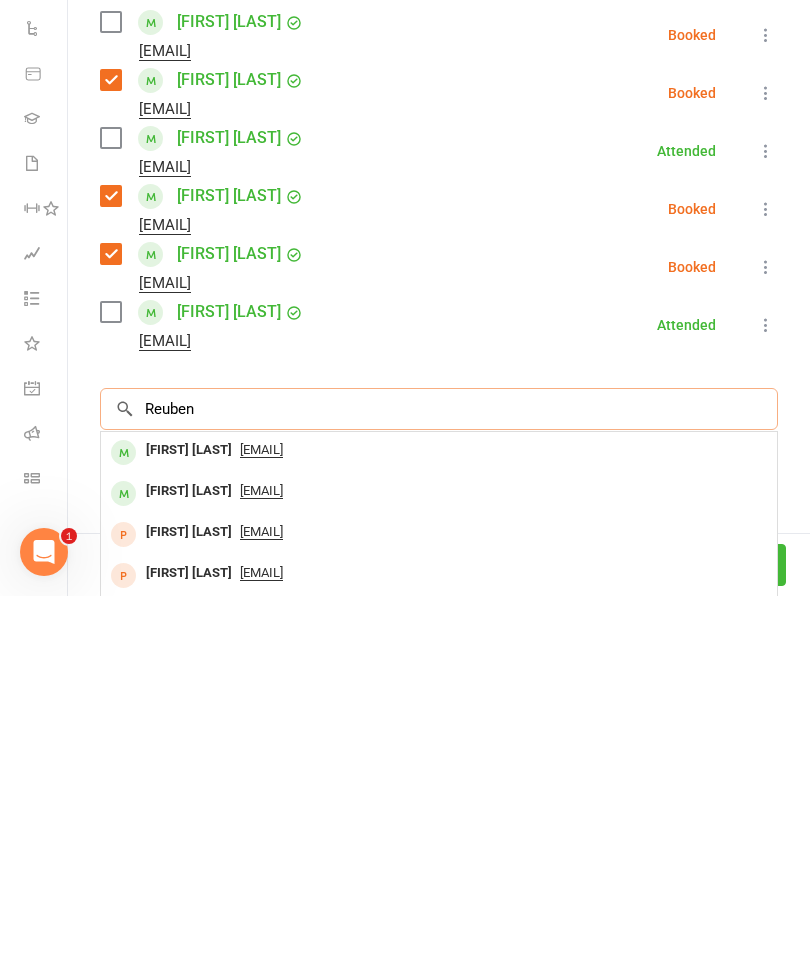 type on "Reuben" 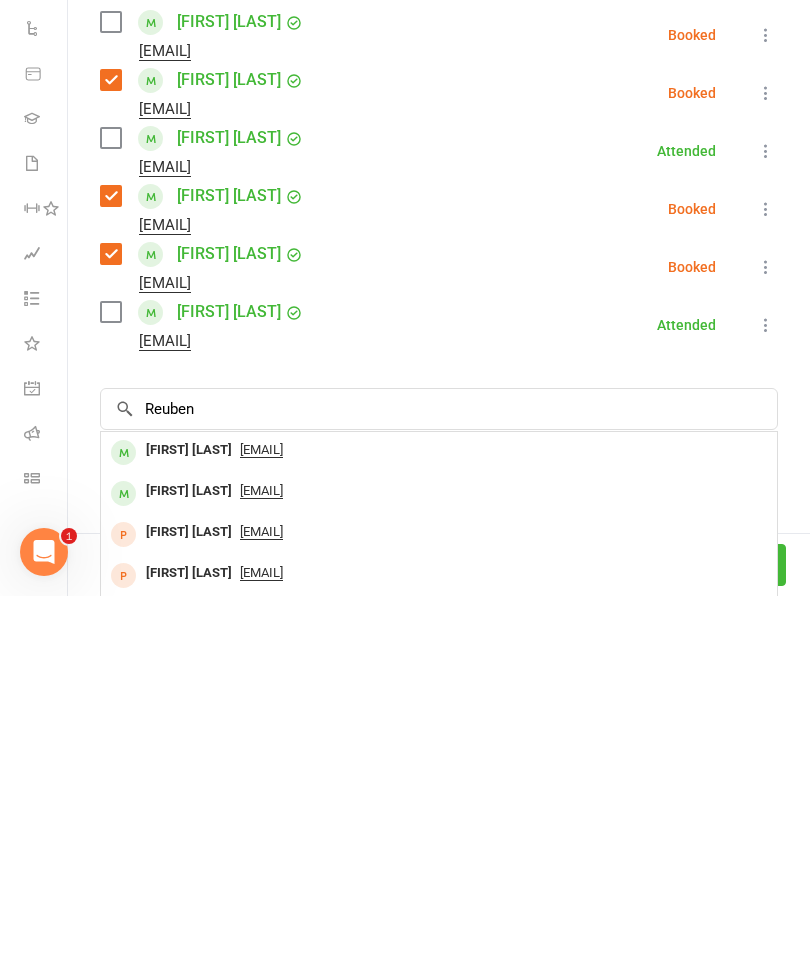 click on "[FIRST] [LAST]" at bounding box center [189, 814] 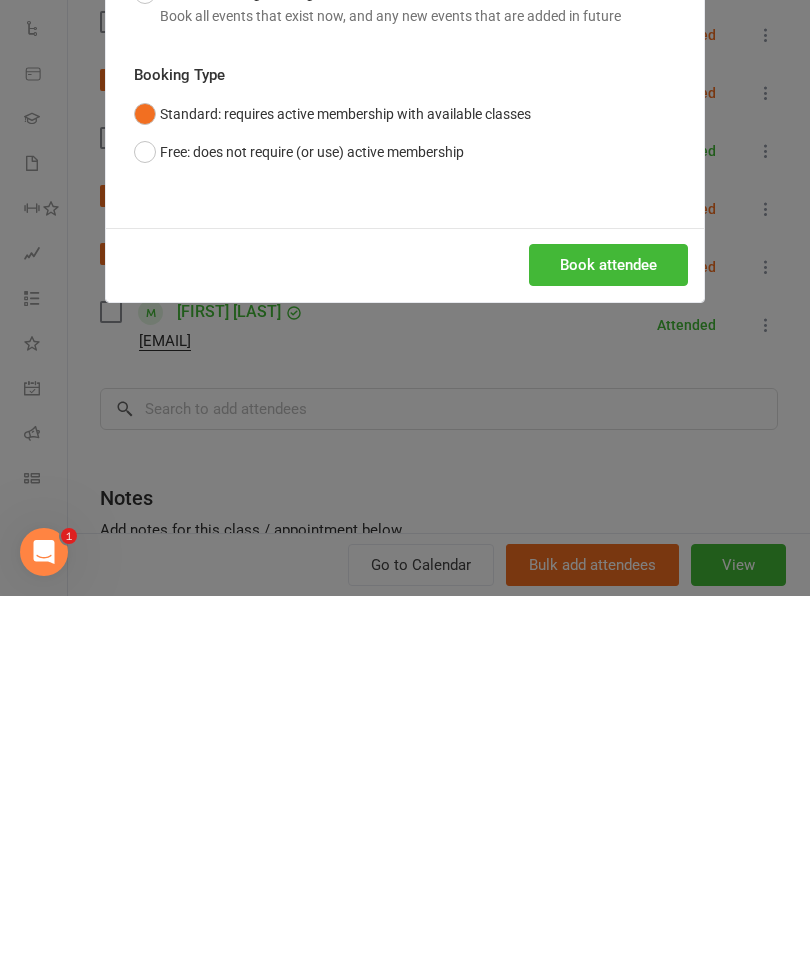 scroll, scrollTop: 1614, scrollLeft: 0, axis: vertical 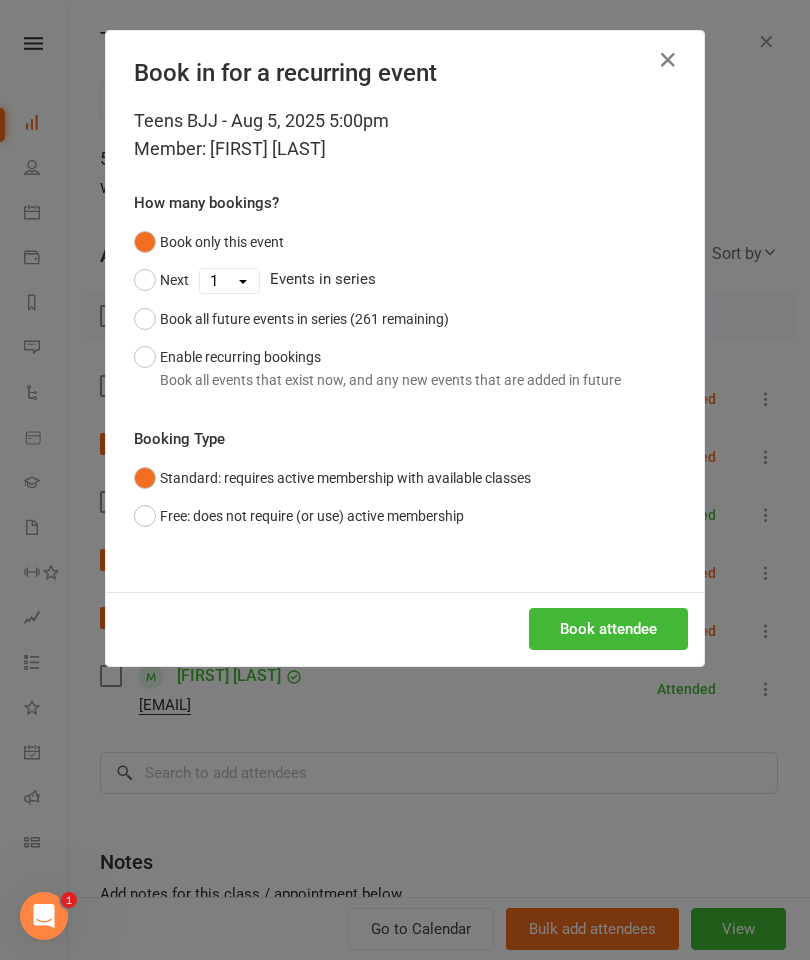 click on "Book attendee" at bounding box center (608, 629) 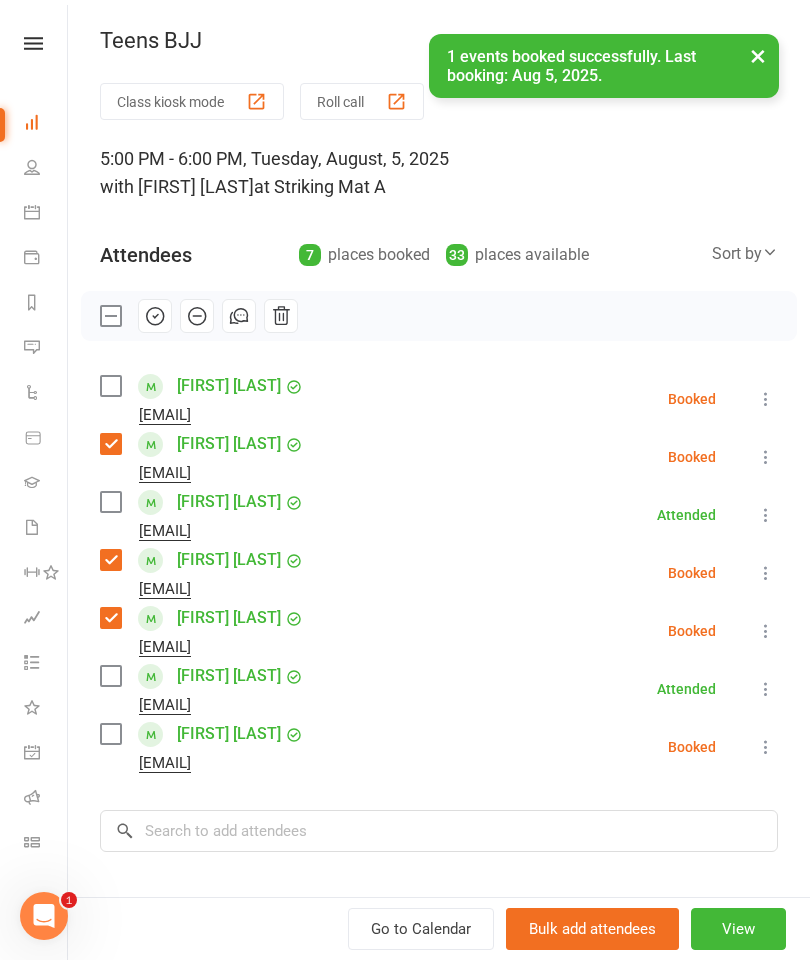 click at bounding box center (110, 734) 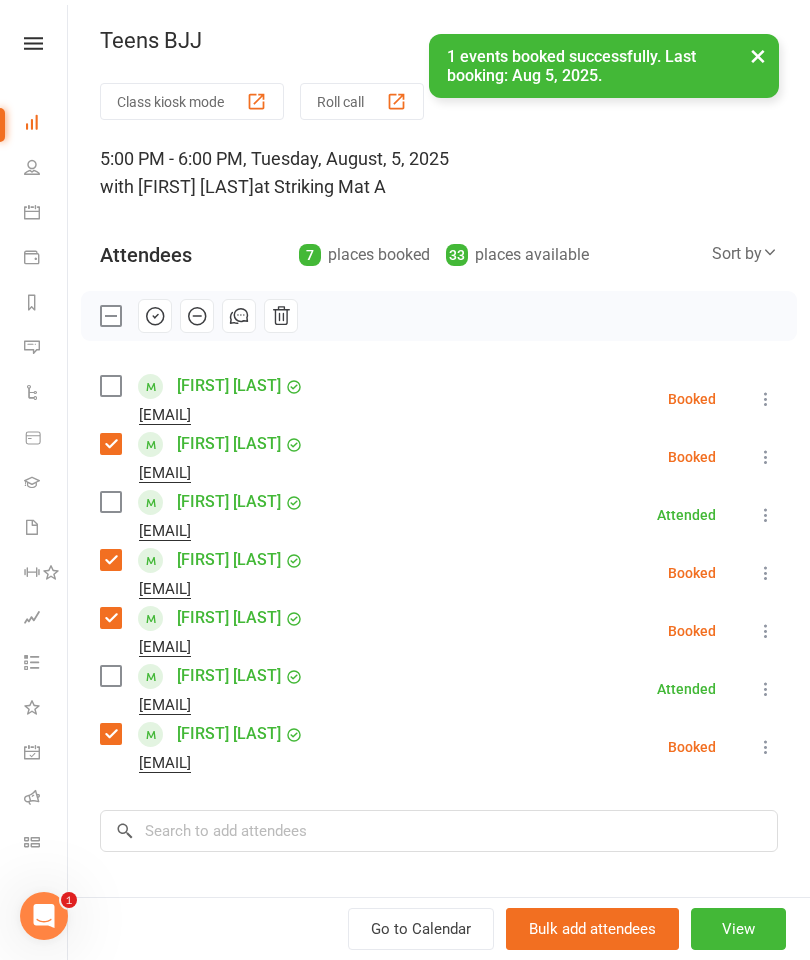 click on "Class kiosk mode  Roll call  5:00 PM - 6:00 PM, Tuesday, August, 5, 2025 with [FIRST] [LAST]  at  Striking Mat A  Attendees  7  places booked 33  places available Sort by  Last name  First name  Booking created    [LAST] [FIRST]  [EMAIL] Booked More info  Remove  Check in  Mark absent  Send message  Enable recurring bookings  All bookings for series    [FIRST] [LAST]  [EMAIL] Booked More info  Remove  Check in  Mark absent  Send message  Enable recurring bookings  All bookings for series    [FIRST] [LAST]  [EMAIL] Attended More info  Remove  Mark absent  Undo check-in  Send message  Enable recurring bookings  All bookings for series    [FIRST] [LAST]  [EMAIL] Booked More info  Remove  Check in  Mark absent  Send message  Enable recurring bookings  All bookings for series    [FIRST] [LAST]  [EMAIL] Booked More info  Remove  Check in  Mark absent  Send message  Enable recurring bookings  All bookings for series    [FIRST] [LAST]  Attended More info" at bounding box center (439, 609) 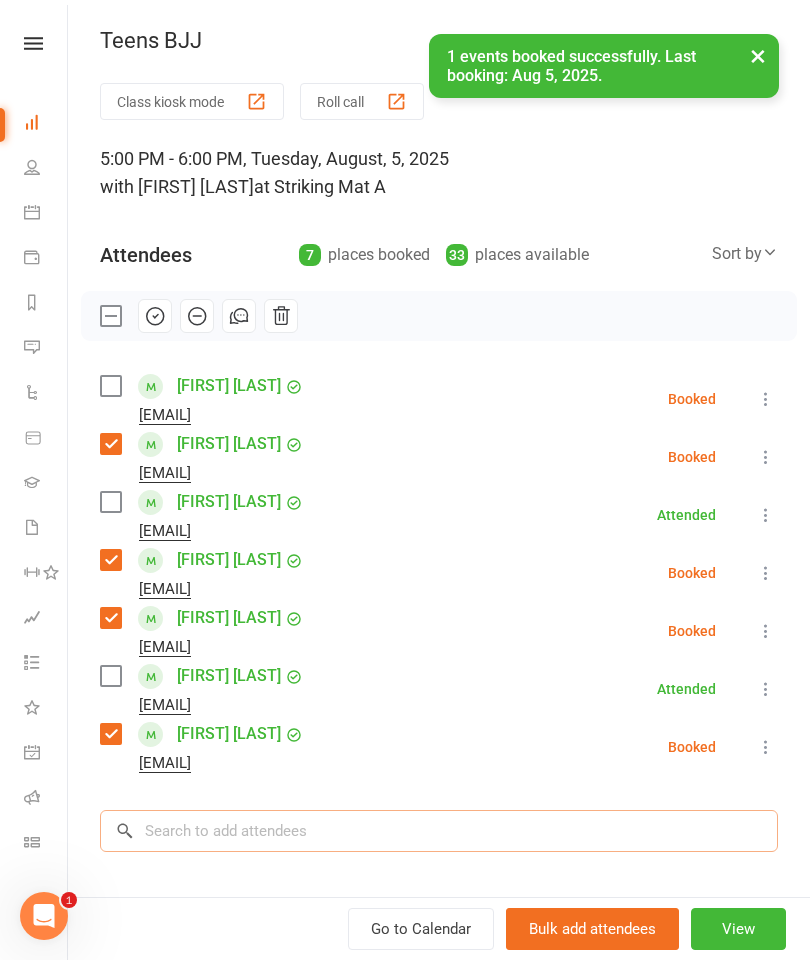 click at bounding box center [439, 831] 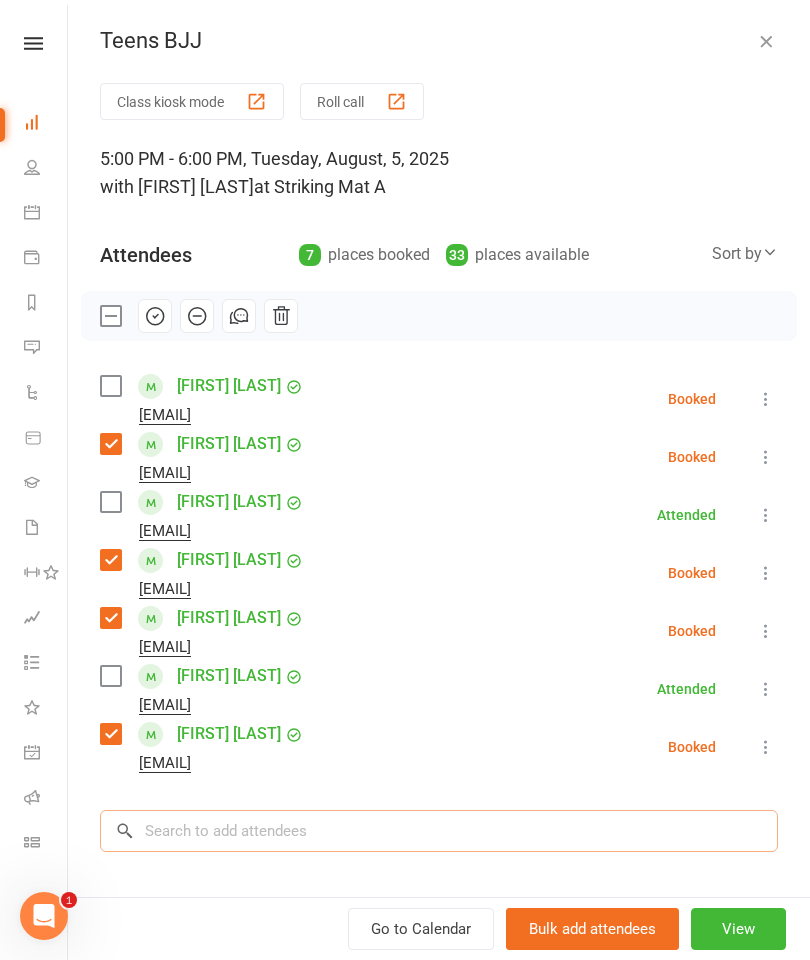 scroll, scrollTop: 1783, scrollLeft: 0, axis: vertical 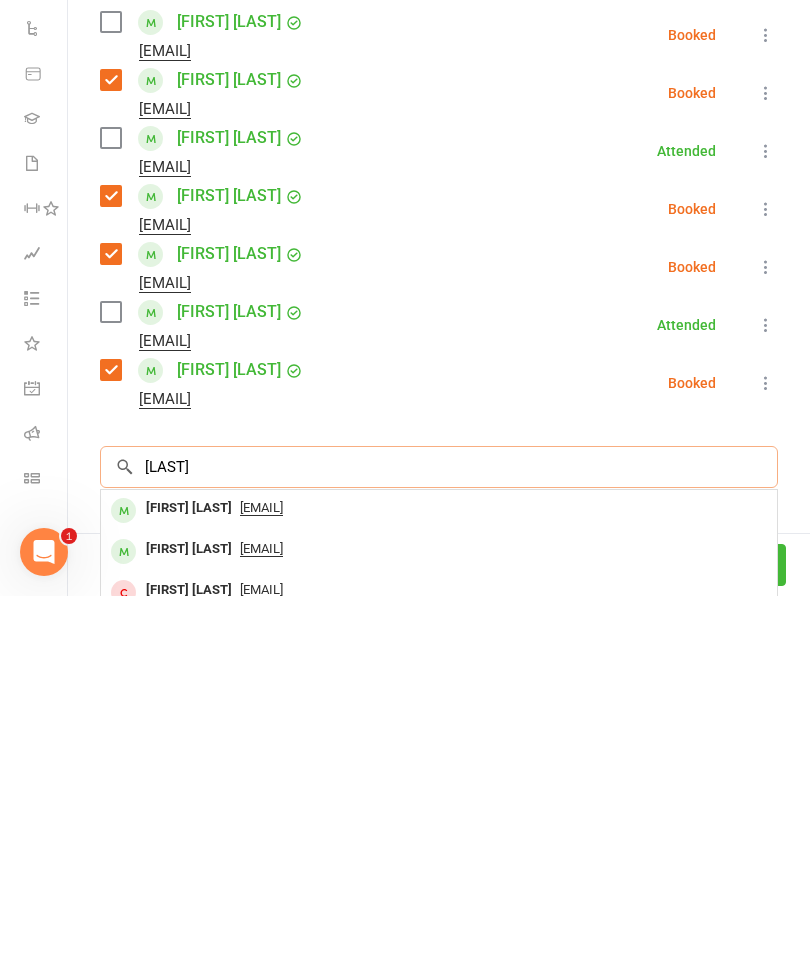type on "[LAST]" 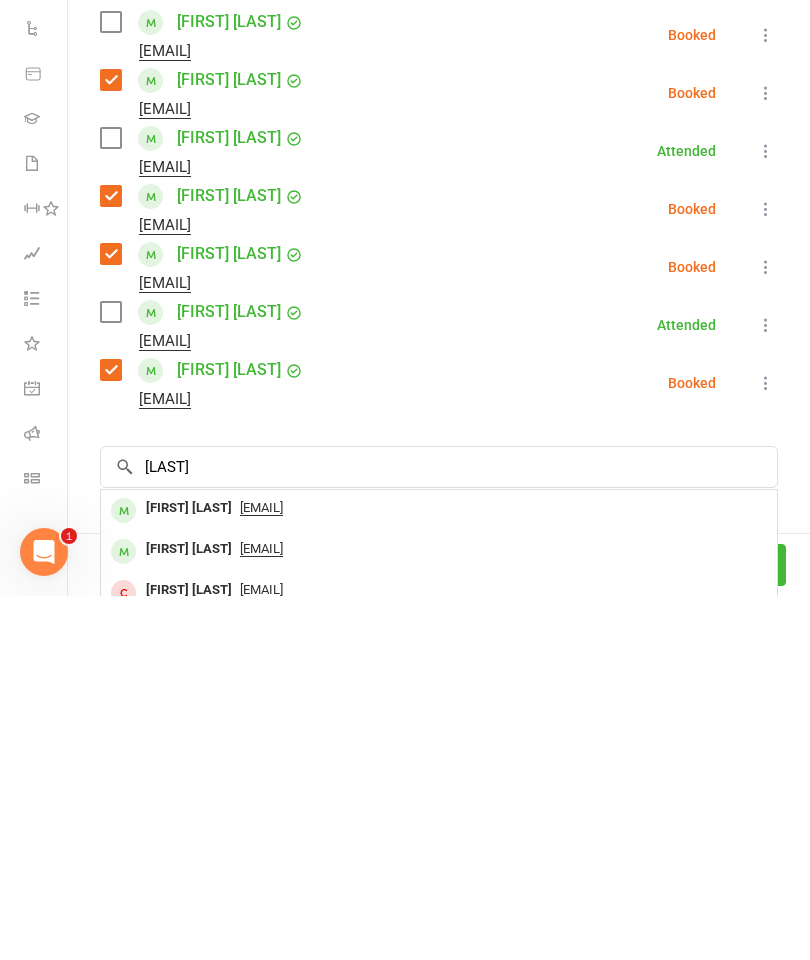 click on "[FIRST] [LAST]" at bounding box center (189, 913) 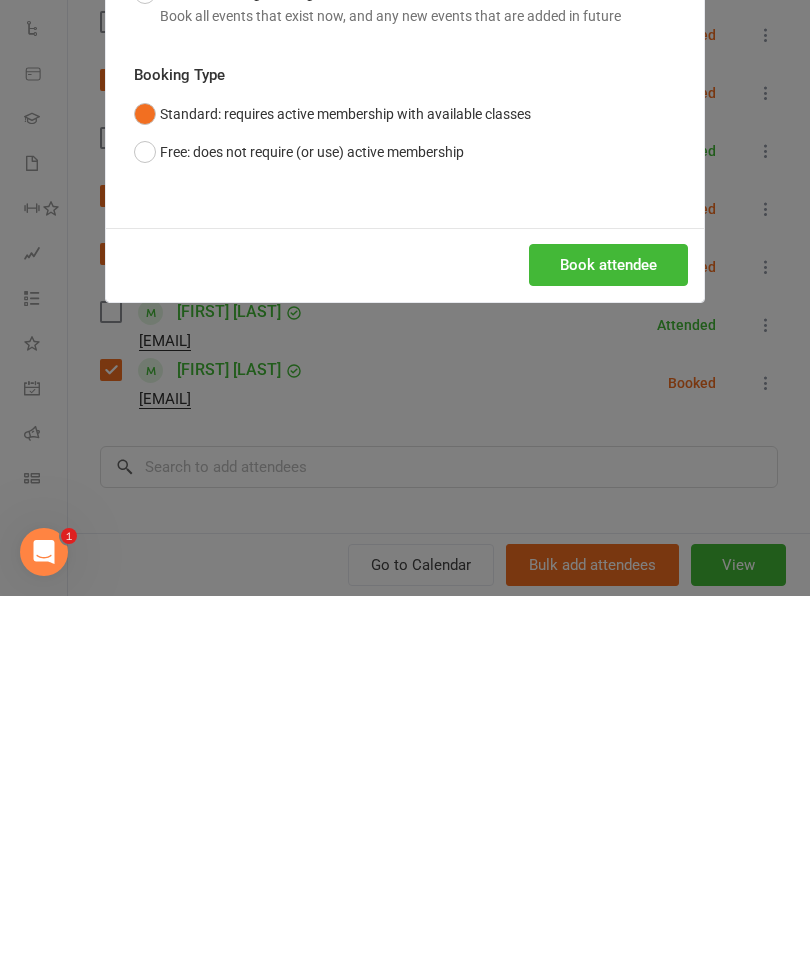 scroll, scrollTop: 2148, scrollLeft: 0, axis: vertical 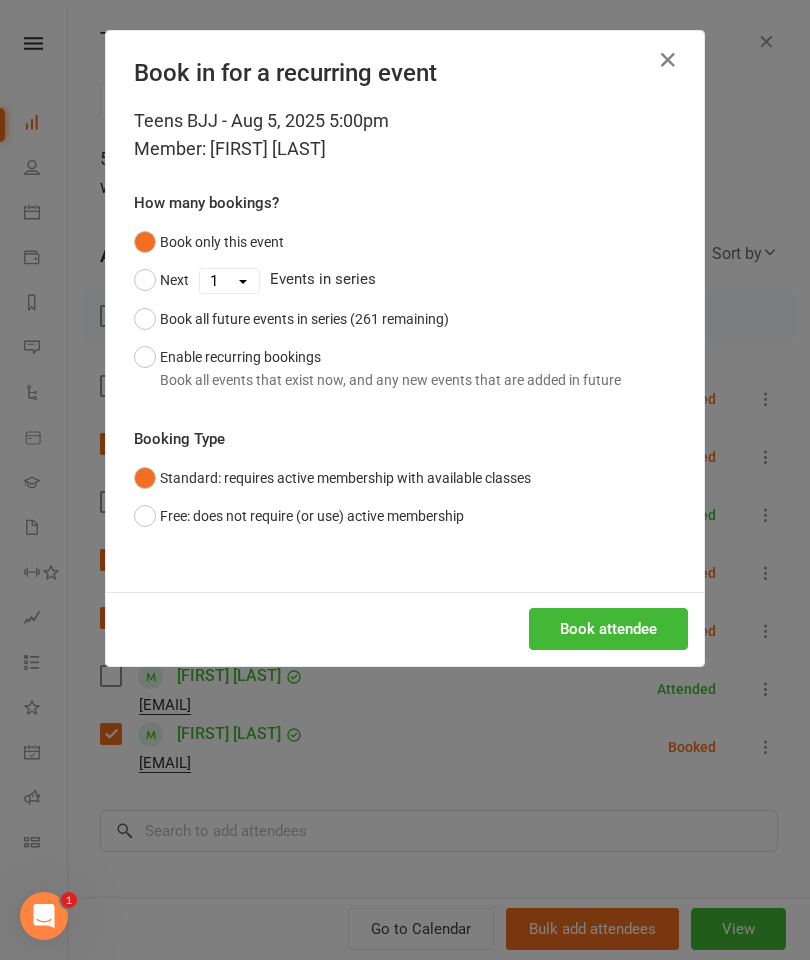 click on "Book attendee" at bounding box center (608, 629) 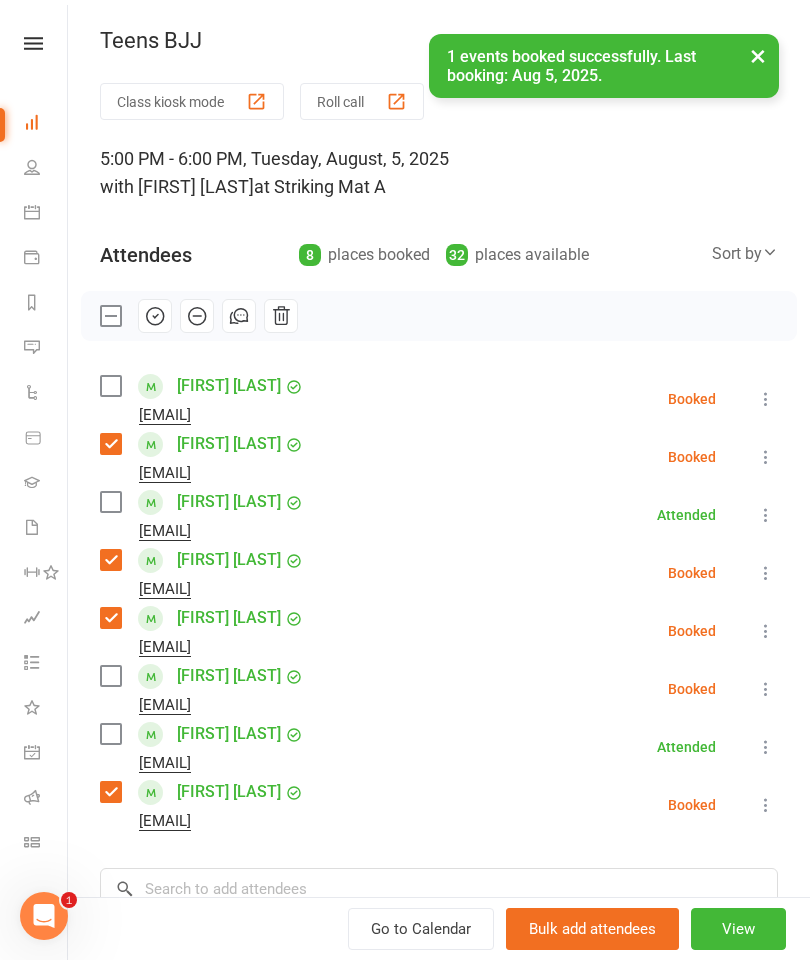 click at bounding box center (110, 676) 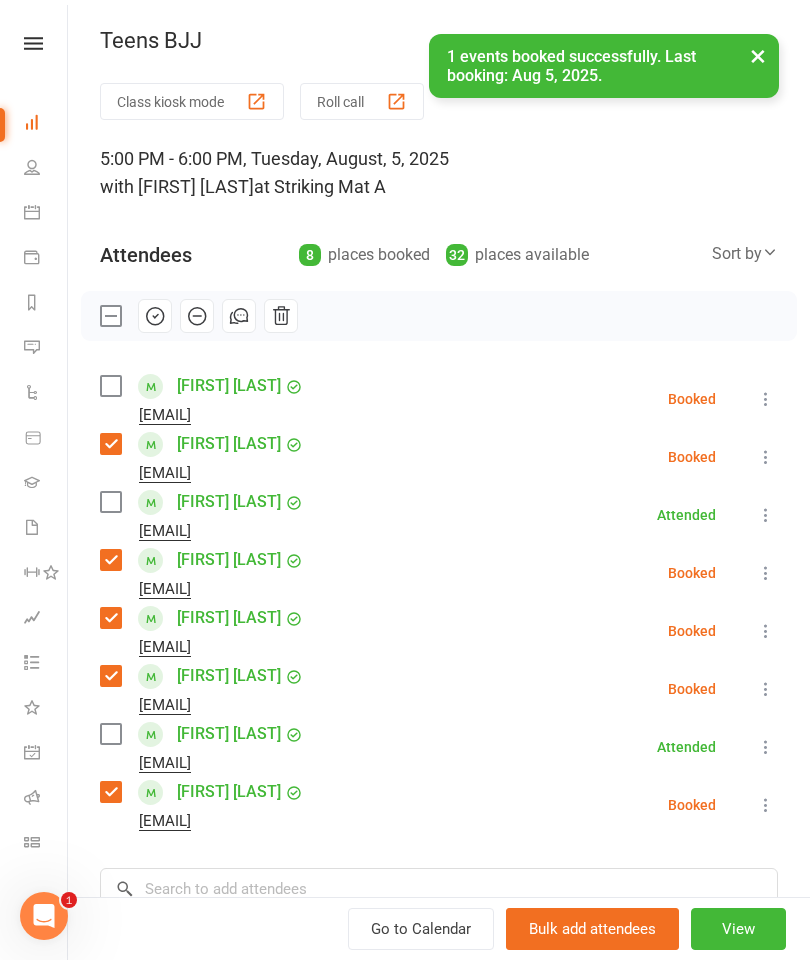 click at bounding box center (110, 502) 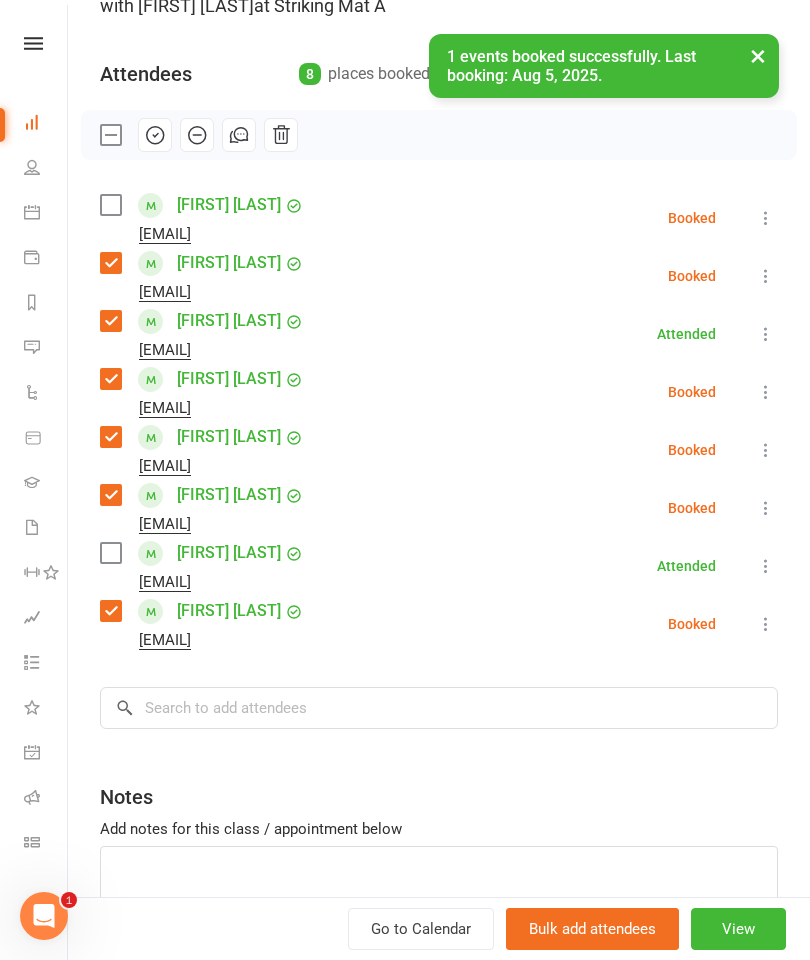 scroll, scrollTop: 200, scrollLeft: 0, axis: vertical 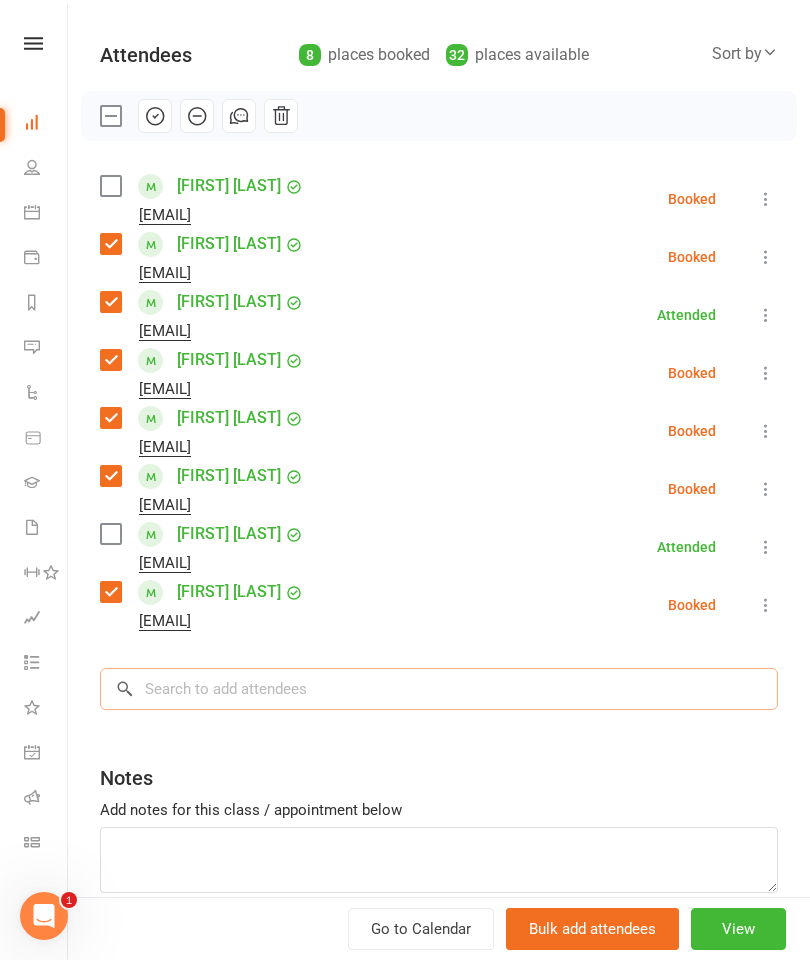 click at bounding box center [439, 689] 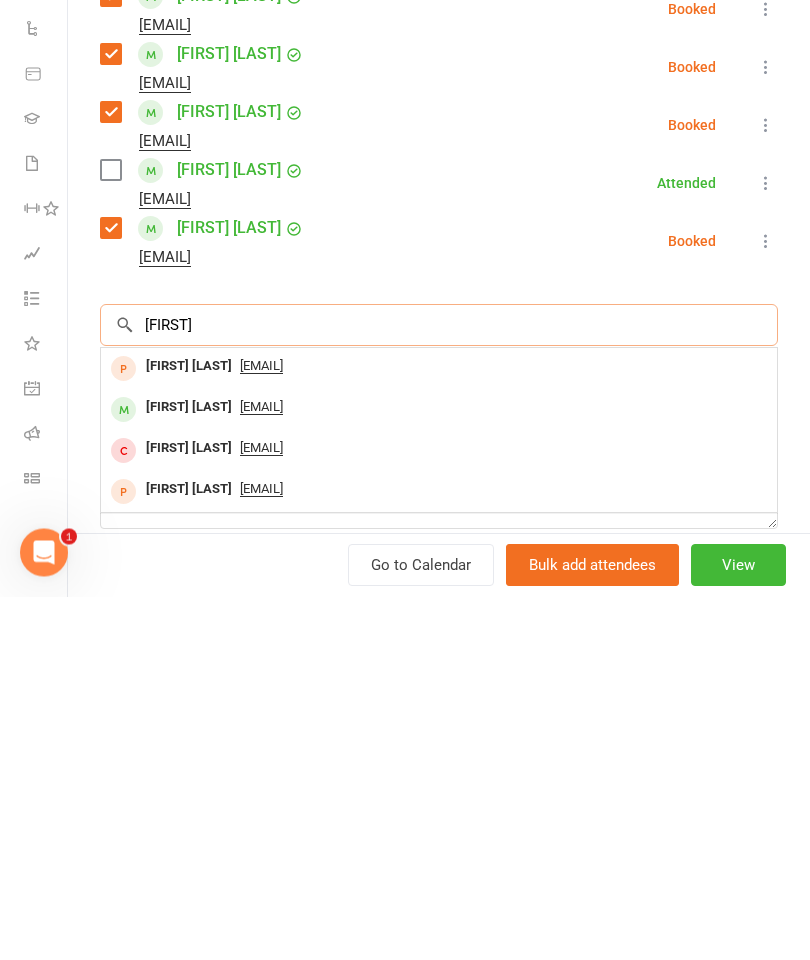 type on "[FIRST]" 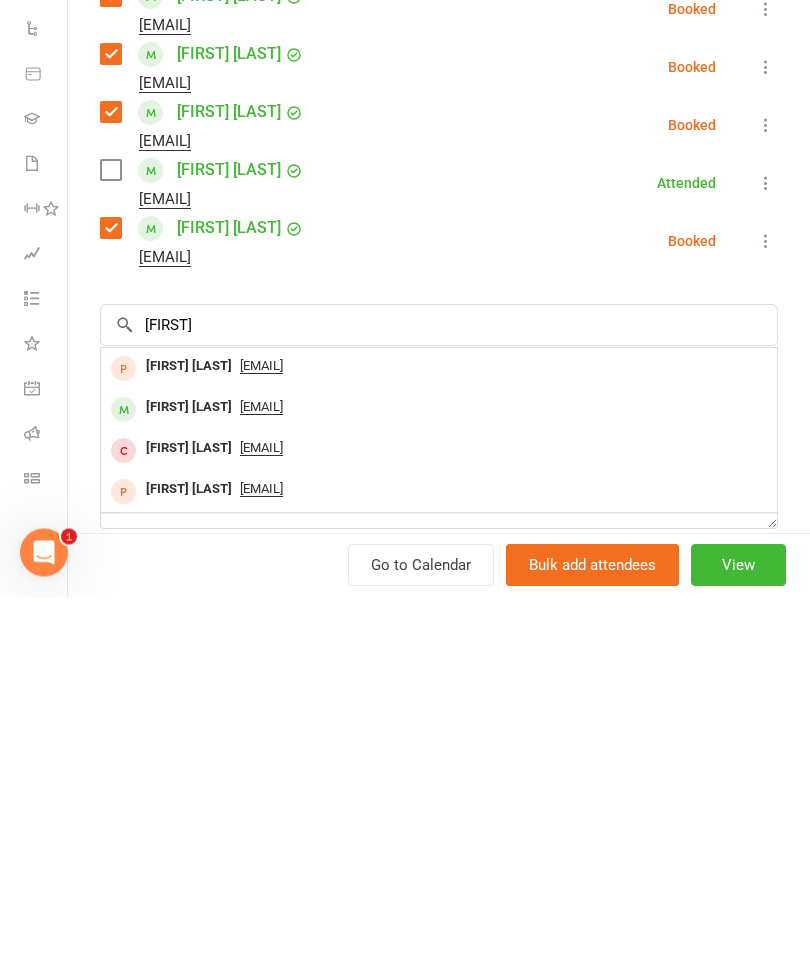 click on "[FIRST] [LAST]" at bounding box center [189, 771] 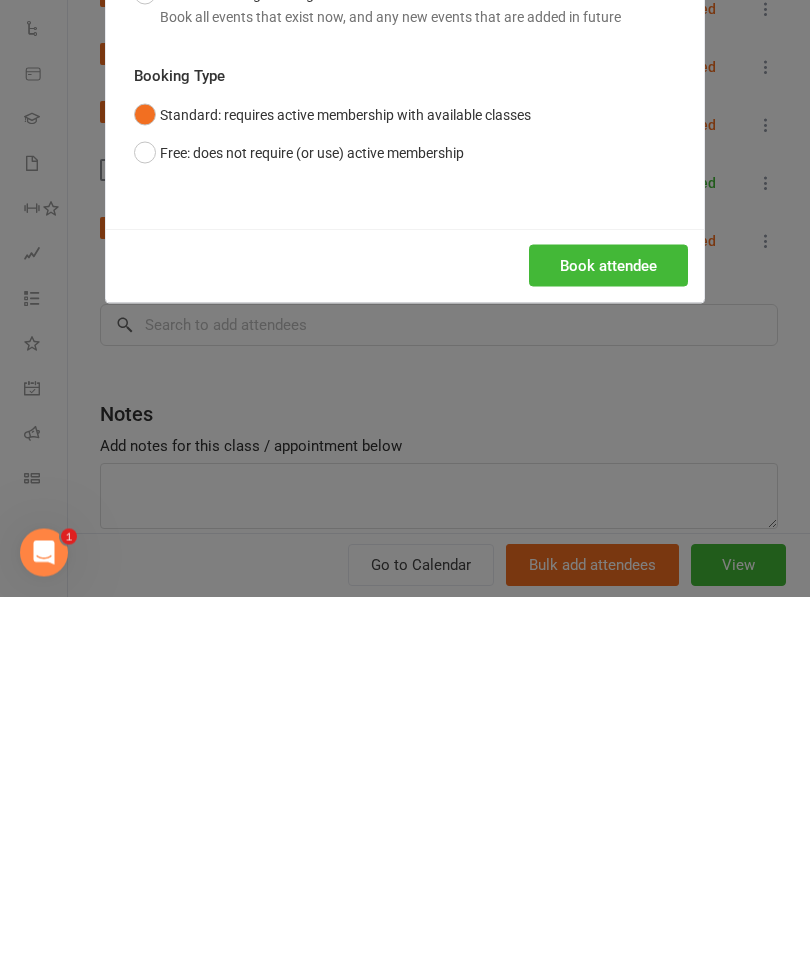 scroll, scrollTop: 2421, scrollLeft: 0, axis: vertical 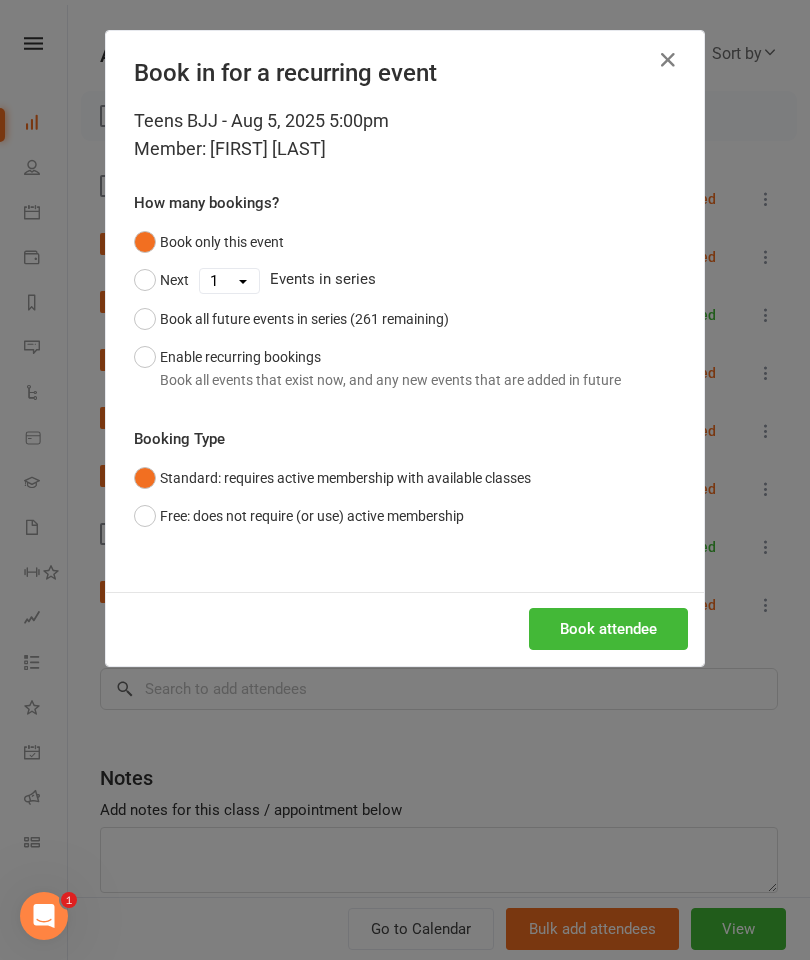 click on "Book attendee" at bounding box center (608, 629) 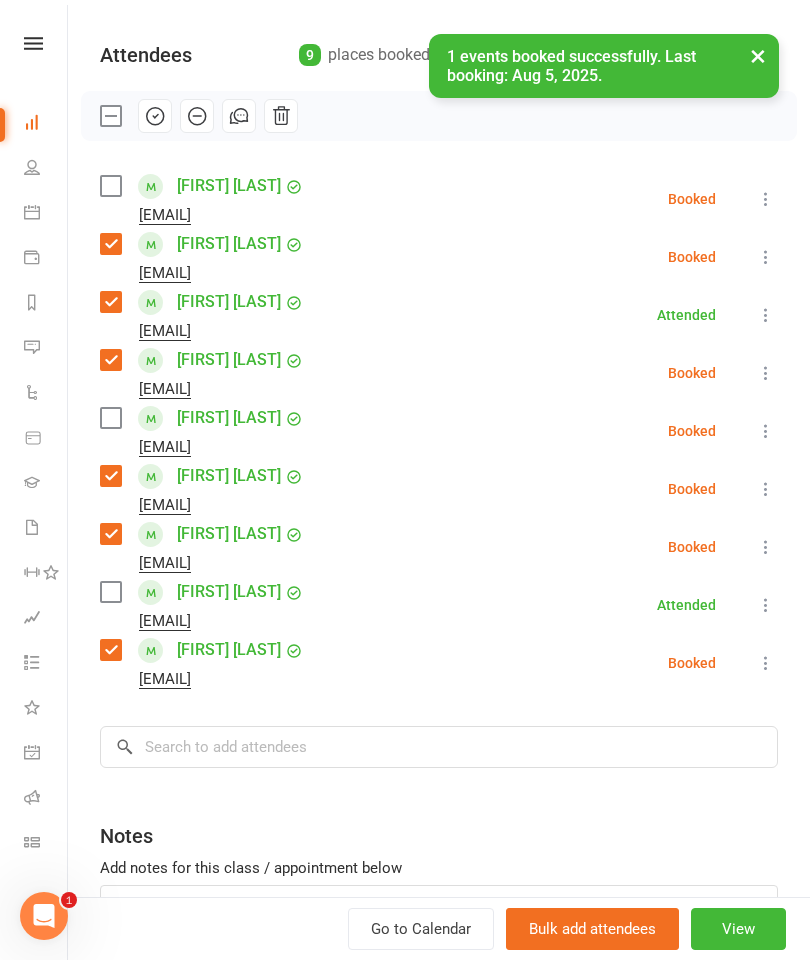 click at bounding box center [110, 418] 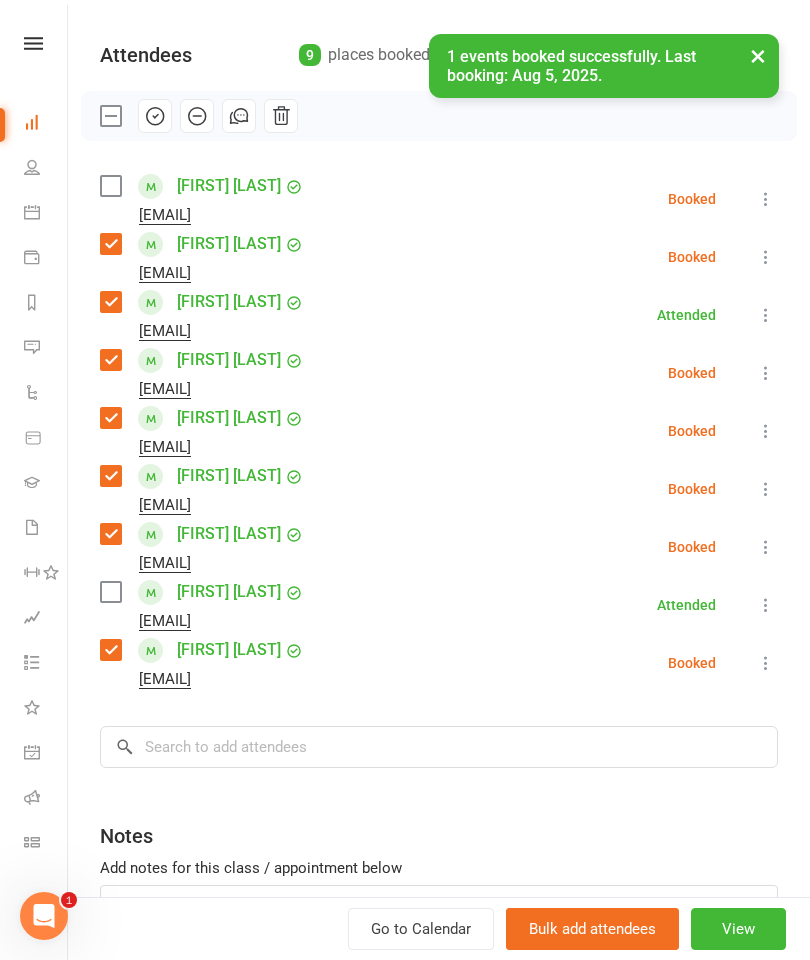 click on "Class kiosk mode  Roll call  5:00 PM - 6:00 PM, Tuesday, [MONTH], 5, [YEAR] with [FIRST] [LAST]  at  Striking Mat A  Attendees  9  places booked 31  places available Sort by  Last name  First name  Booking created    [LAST] [FIRST]  [EMAIL] Booked More info  Remove  Check in  Mark absent  Send message  Enable recurring bookings  All bookings for series    [FIRST] [LAST]  [EMAIL] Booked More info  Remove  Check in  Mark absent  Send message  Enable recurring bookings  All bookings for series    [FIRST] [LAST]  [EMAIL] Attended More info  Remove  Mark absent  Undo check-in  Send message  Enable recurring bookings  All bookings for series    [FIRST] [LAST]  [EMAIL] Booked More info  Remove  Check in  Mark absent  Send message  Enable recurring bookings  All bookings for series    [FIRST] [LAST]  [EMAIL] Booked More info  Remove  Check in  Mark absent  Send message  Enable recurring bookings  All bookings for series    [FIRST] [LAST]  Booked Remove" at bounding box center (439, 467) 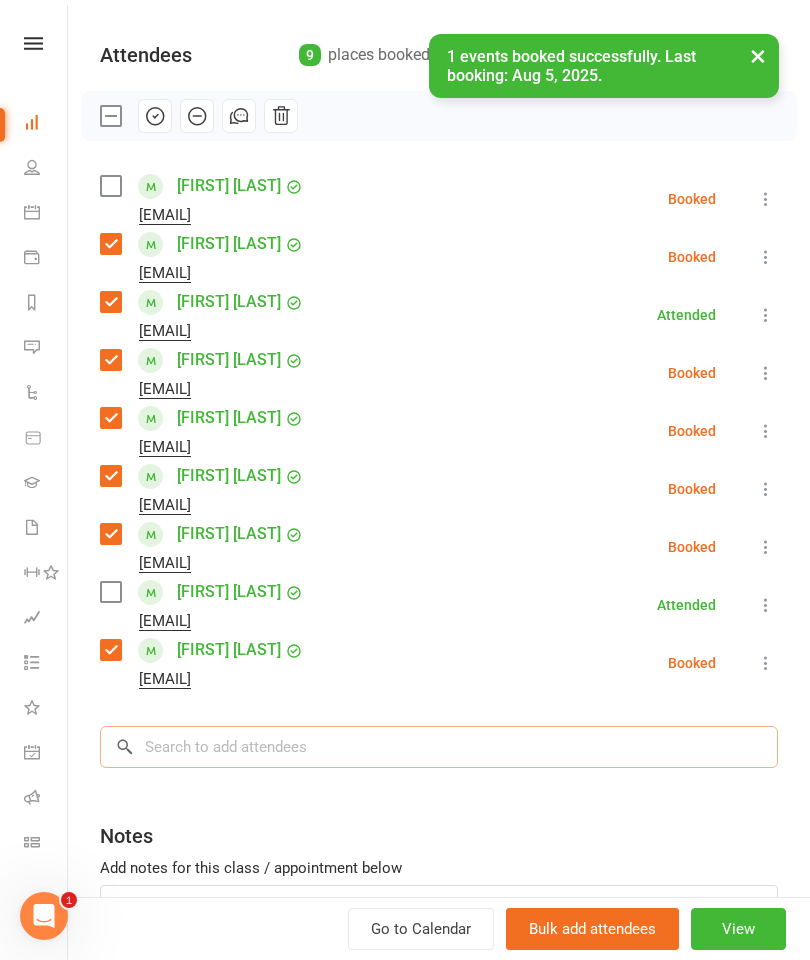 click at bounding box center (439, 747) 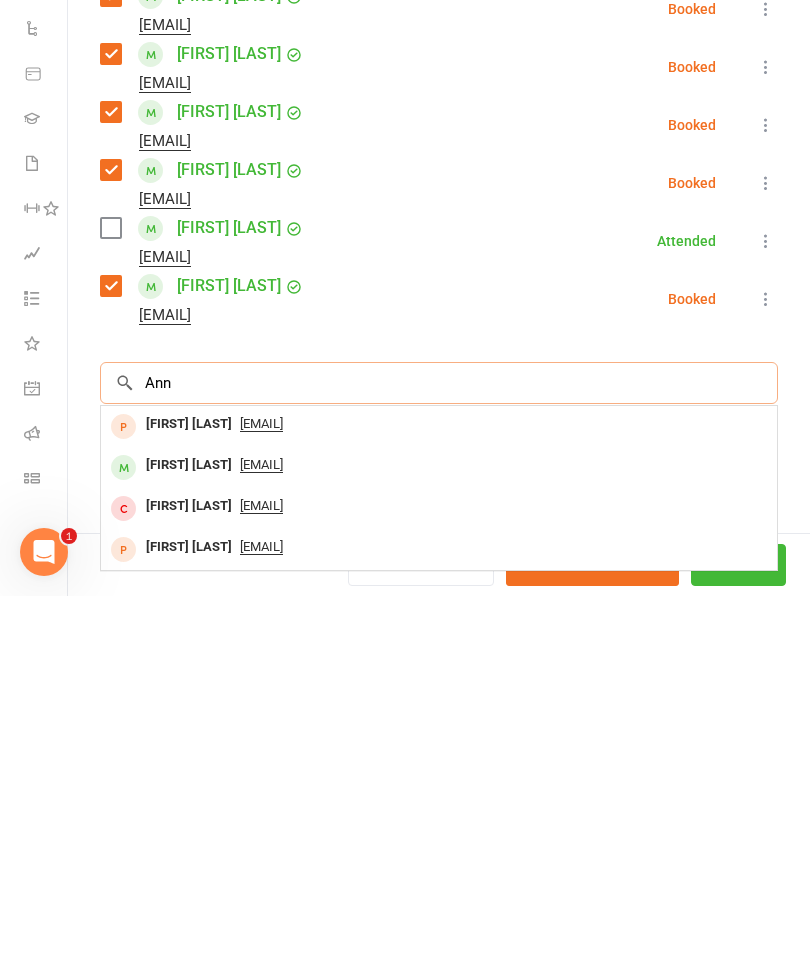 scroll, scrollTop: 2421, scrollLeft: 0, axis: vertical 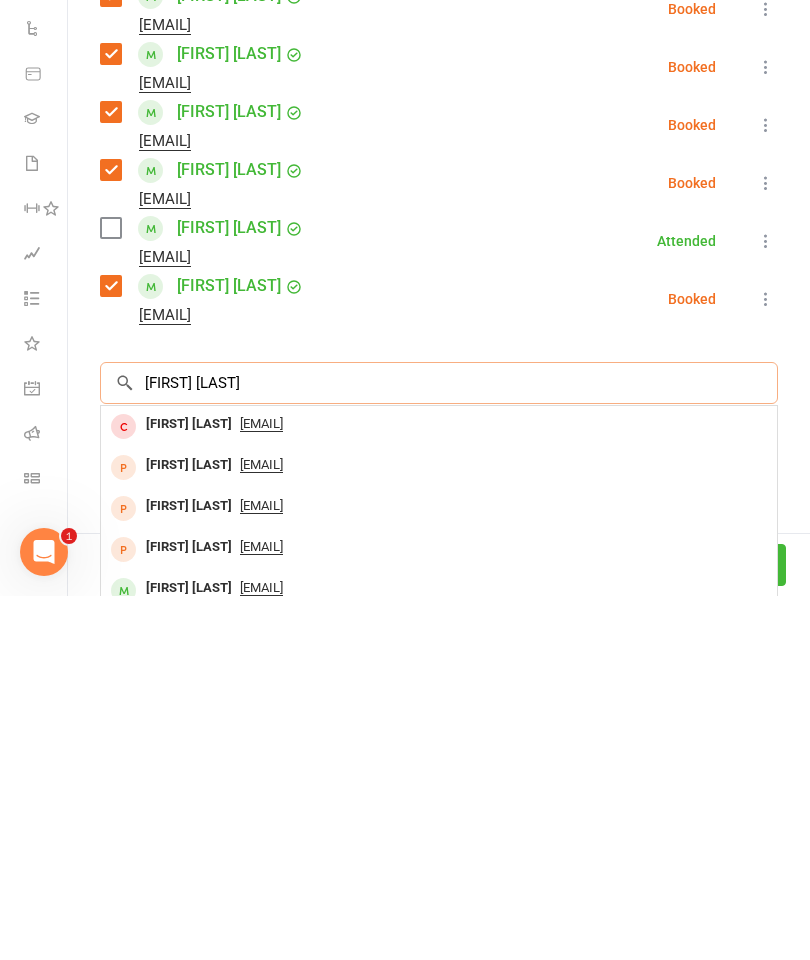 type on "[FIRST] [LAST]" 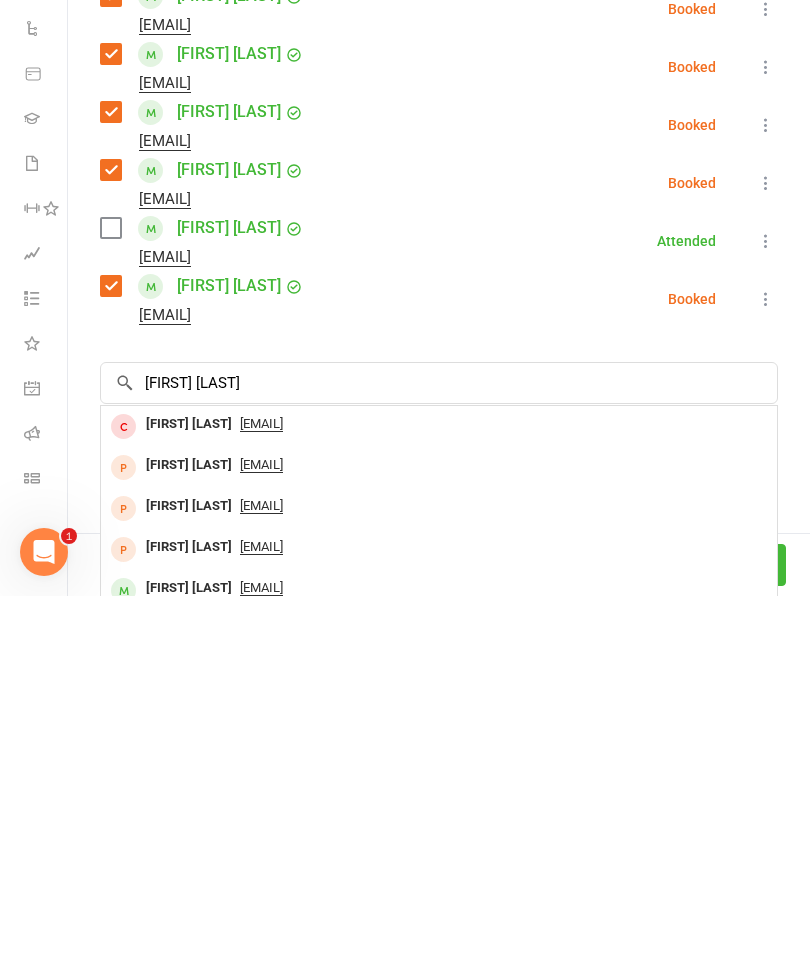 click on "[FIRST] [LAST]" at bounding box center [189, 952] 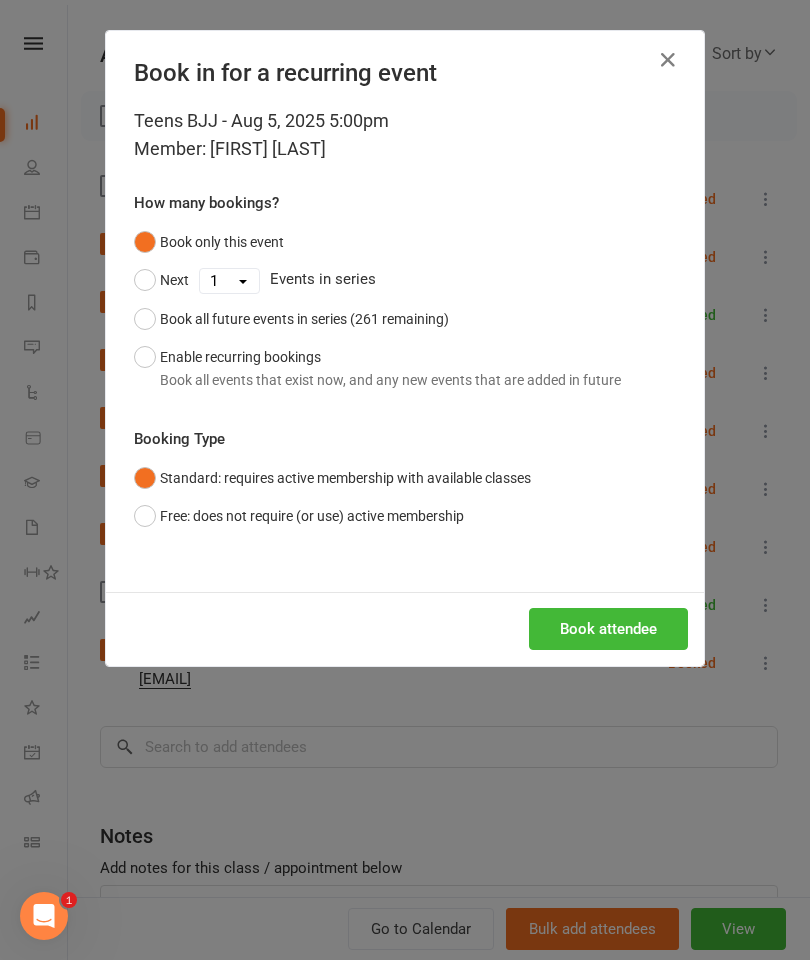 click on "Book attendee" at bounding box center [608, 629] 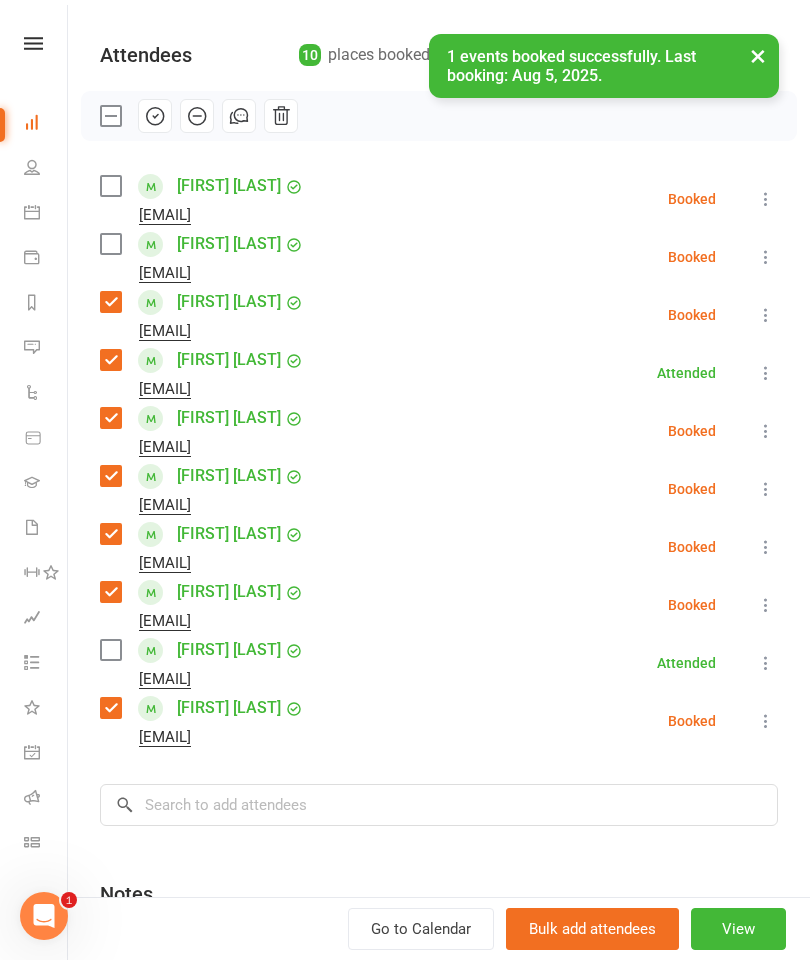 click at bounding box center [110, 244] 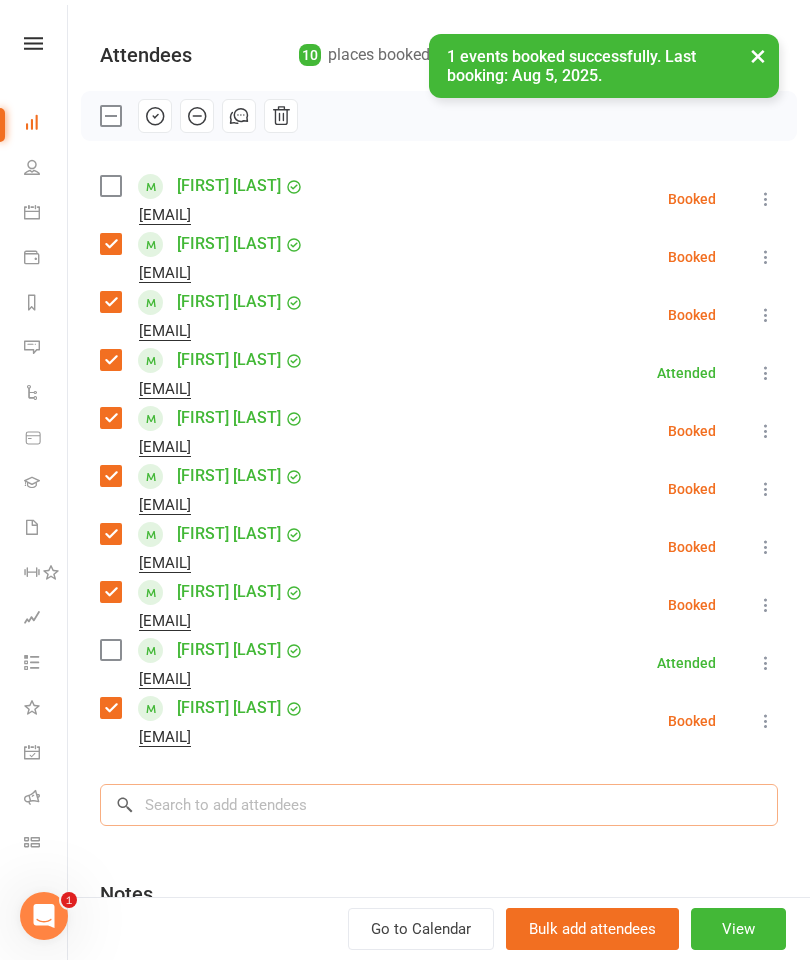 click at bounding box center [439, 805] 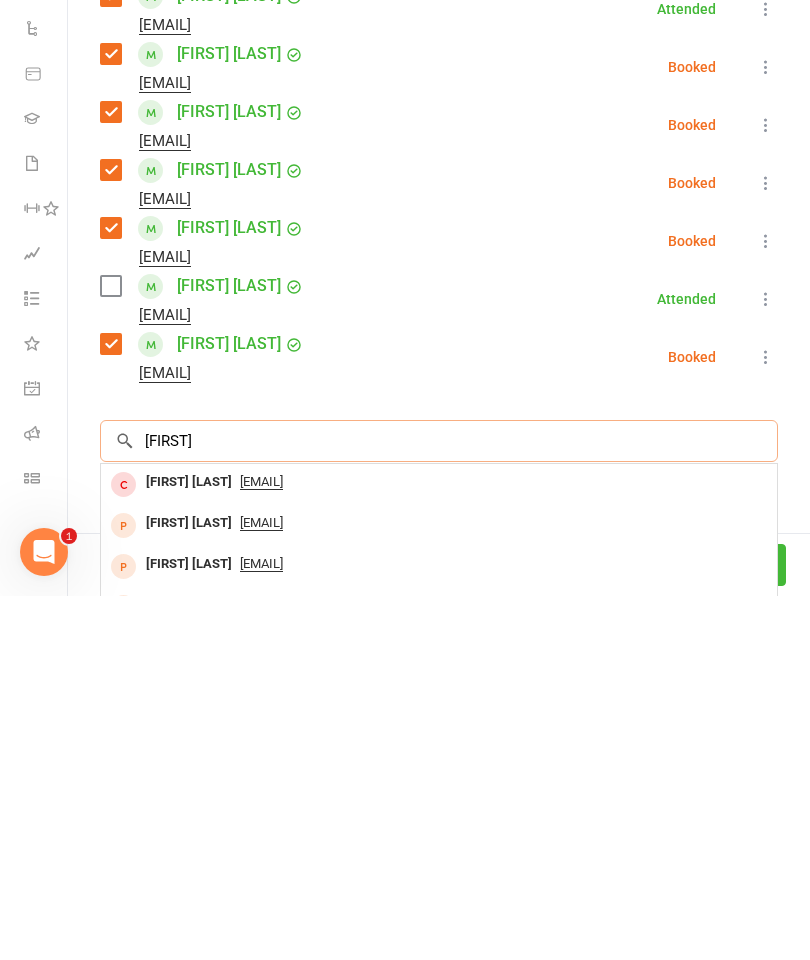scroll, scrollTop: 2421, scrollLeft: 0, axis: vertical 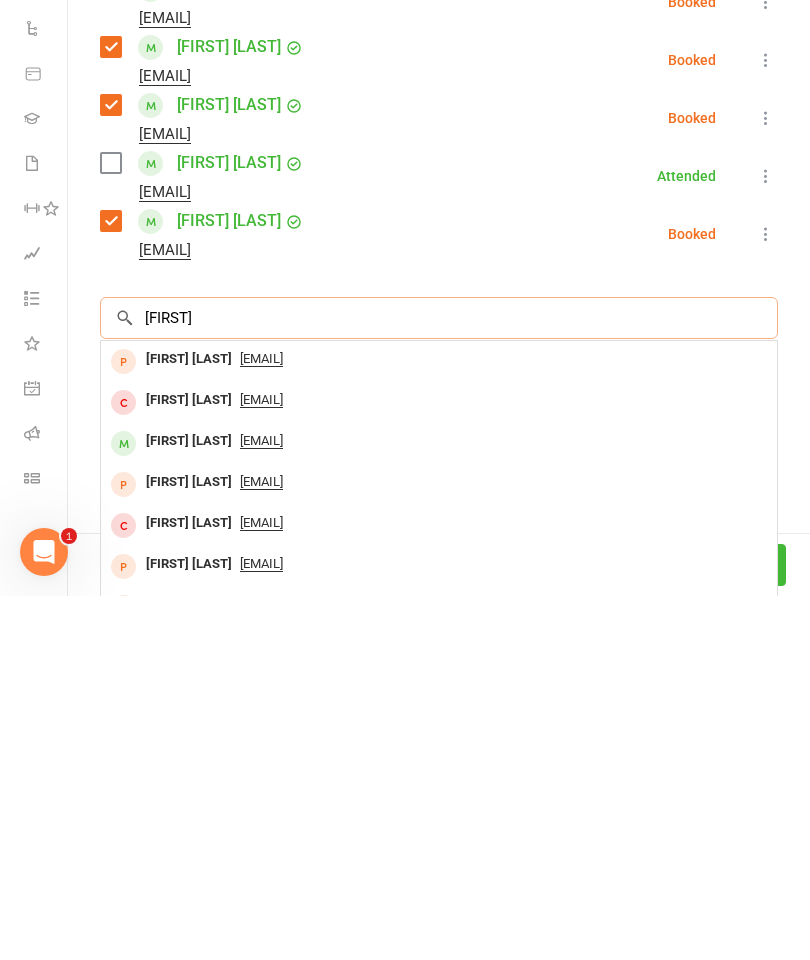 type on "[FIRST]" 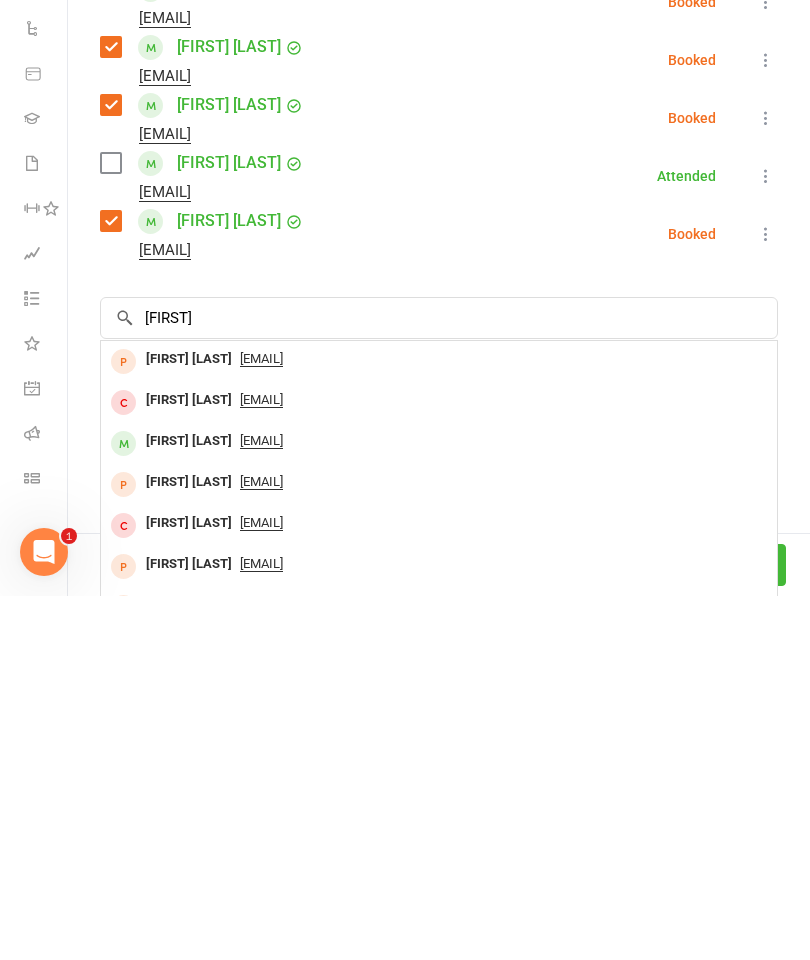 click on "[FIRST] [LAST]" at bounding box center [189, 805] 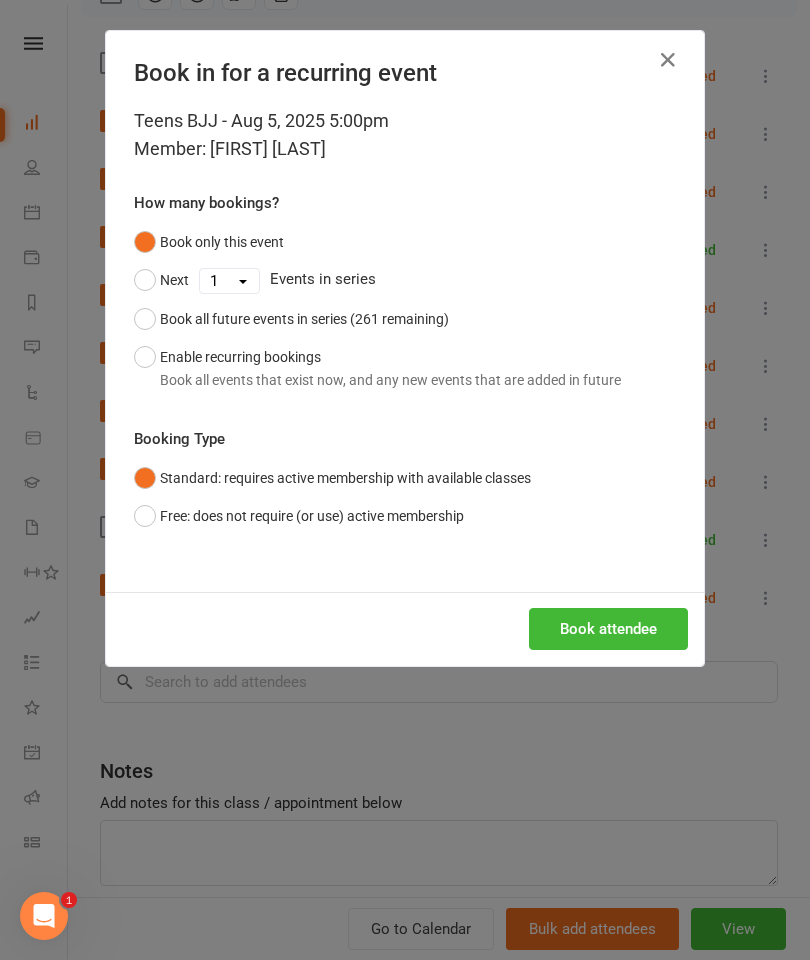 click on "Book attendee" at bounding box center [608, 629] 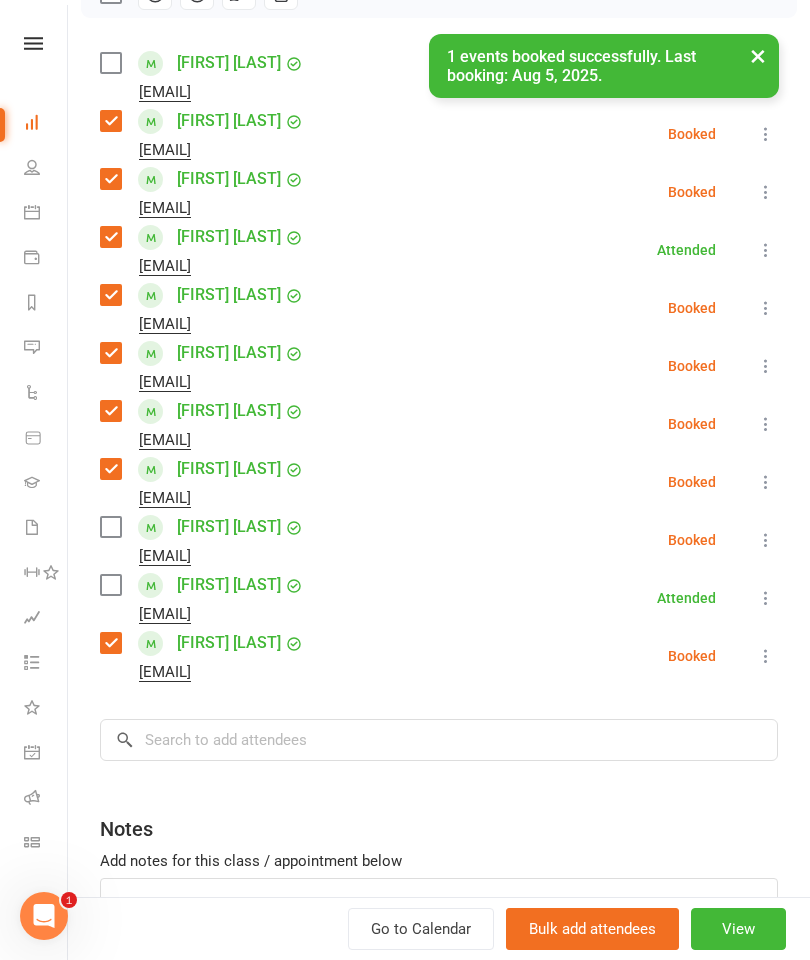click at bounding box center [110, 527] 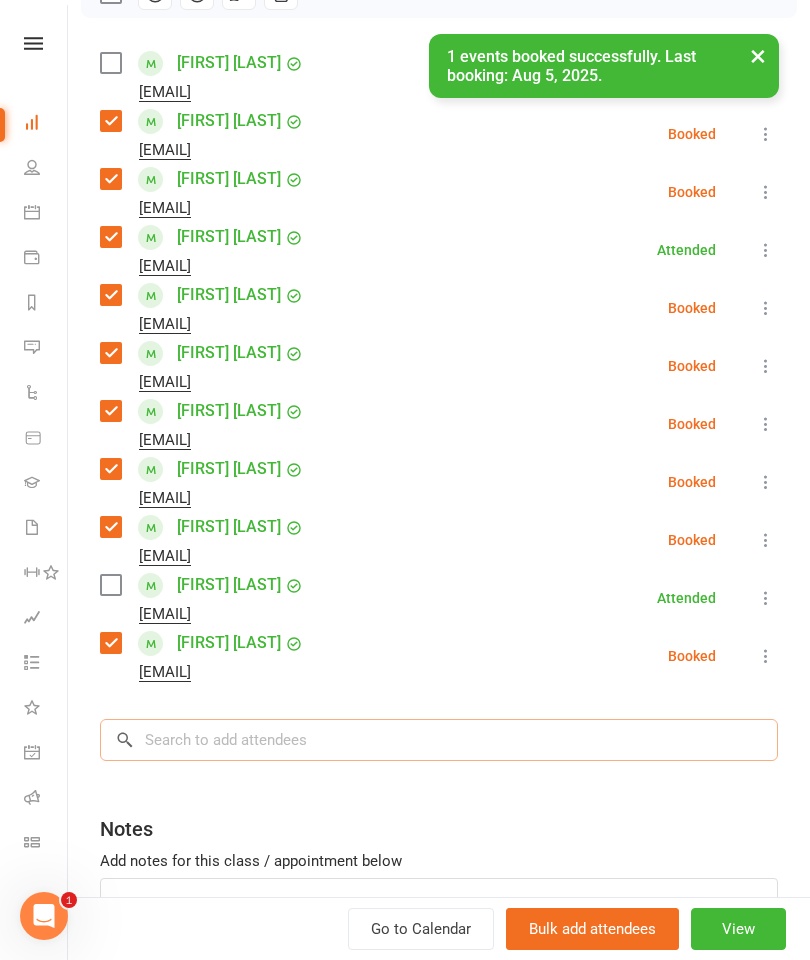 click at bounding box center (439, 740) 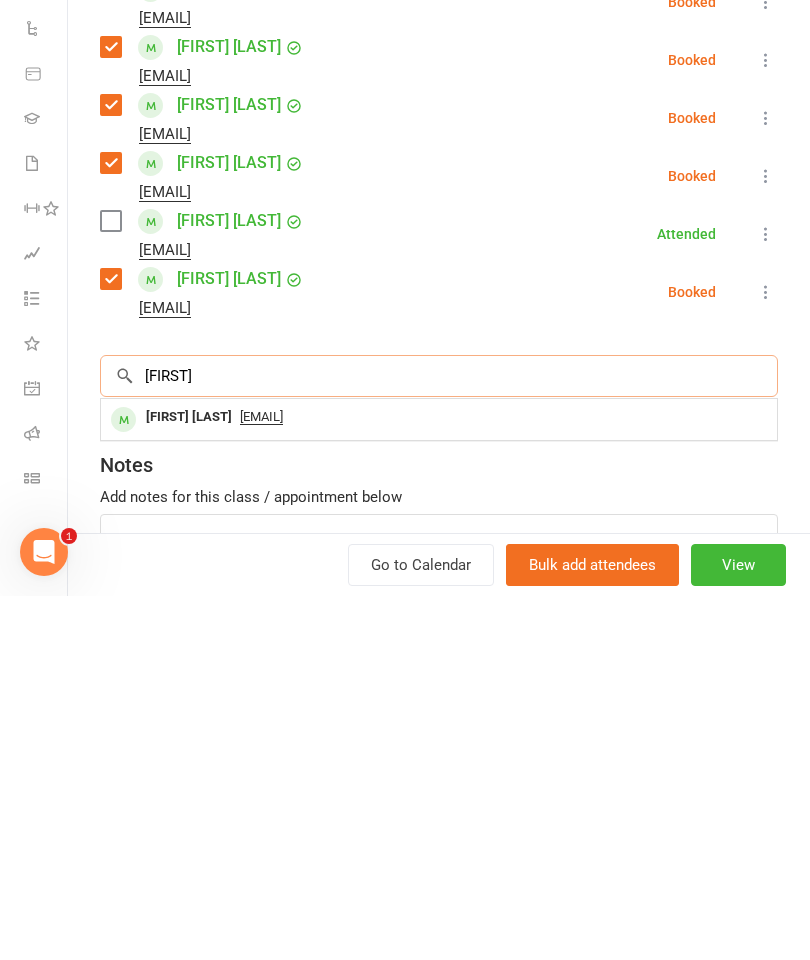 scroll, scrollTop: 2421, scrollLeft: 0, axis: vertical 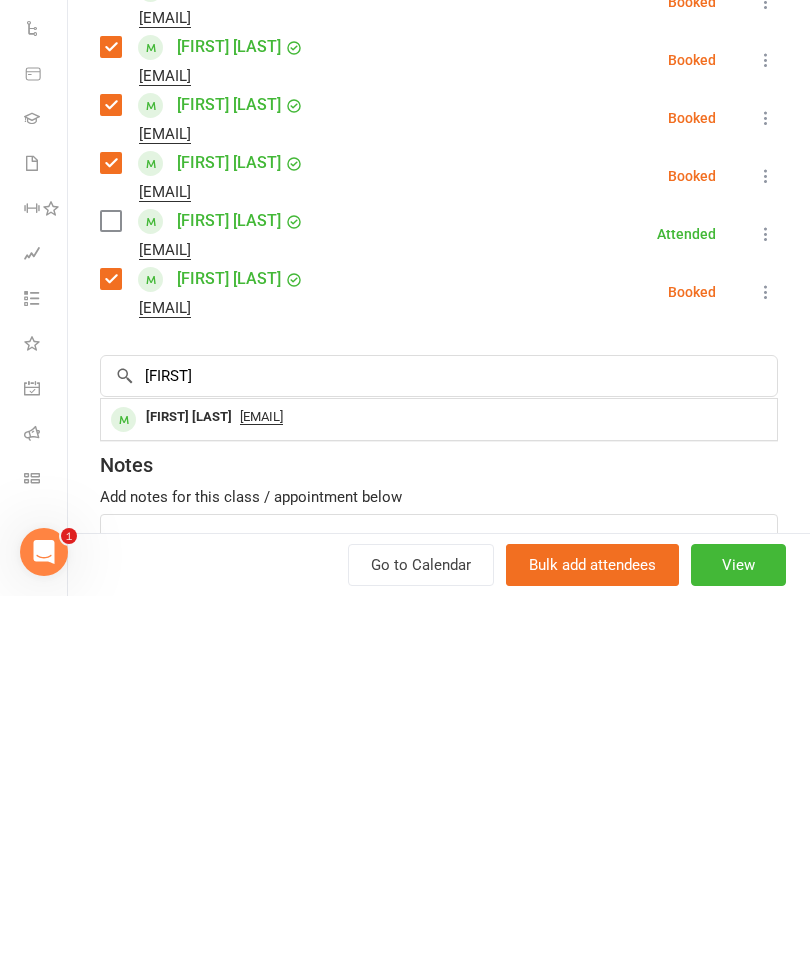click on "[FIRST] [LAST]" at bounding box center (189, 781) 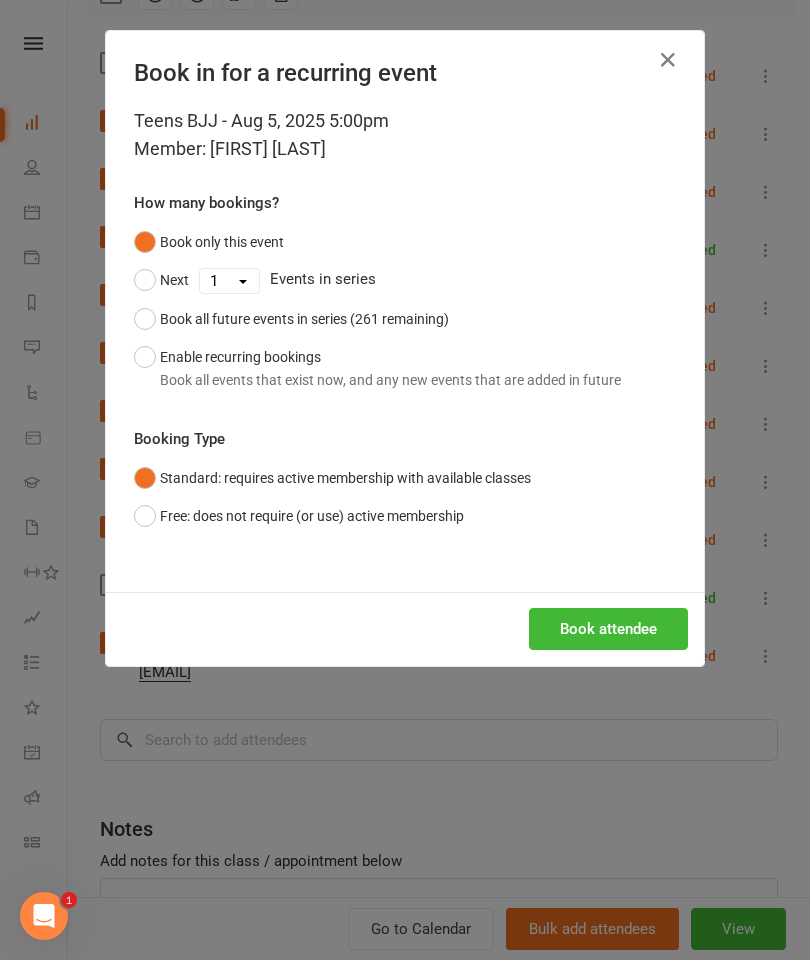 click on "Book attendee" at bounding box center (608, 629) 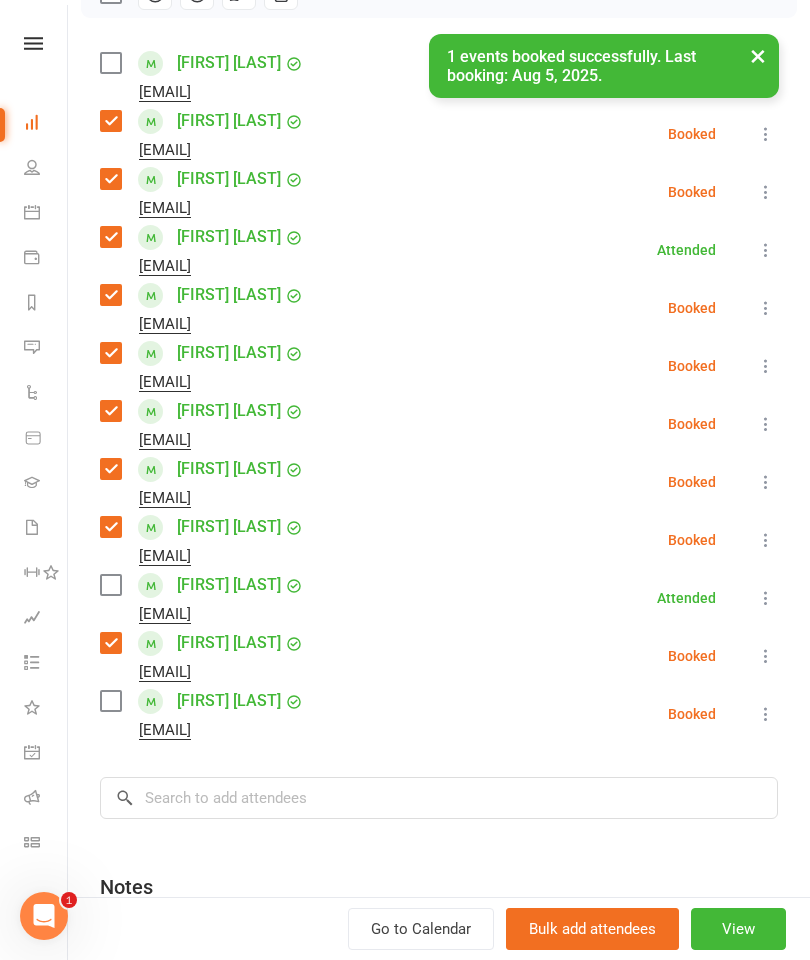 click at bounding box center (110, 701) 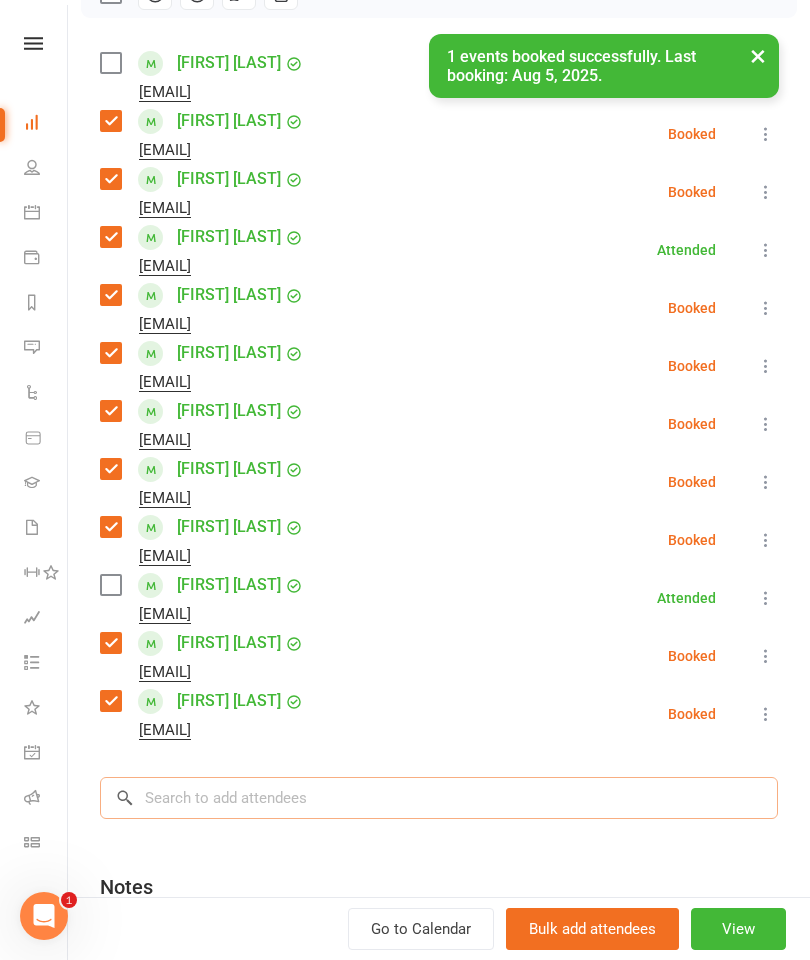 click at bounding box center [439, 798] 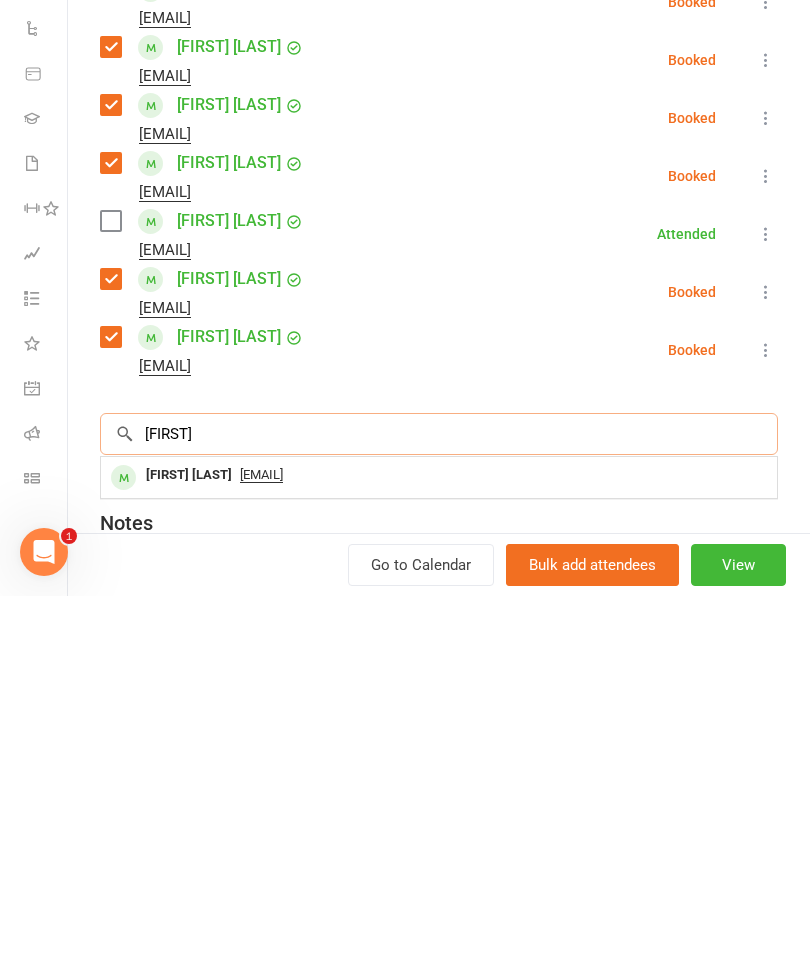 scroll, scrollTop: 2421, scrollLeft: 0, axis: vertical 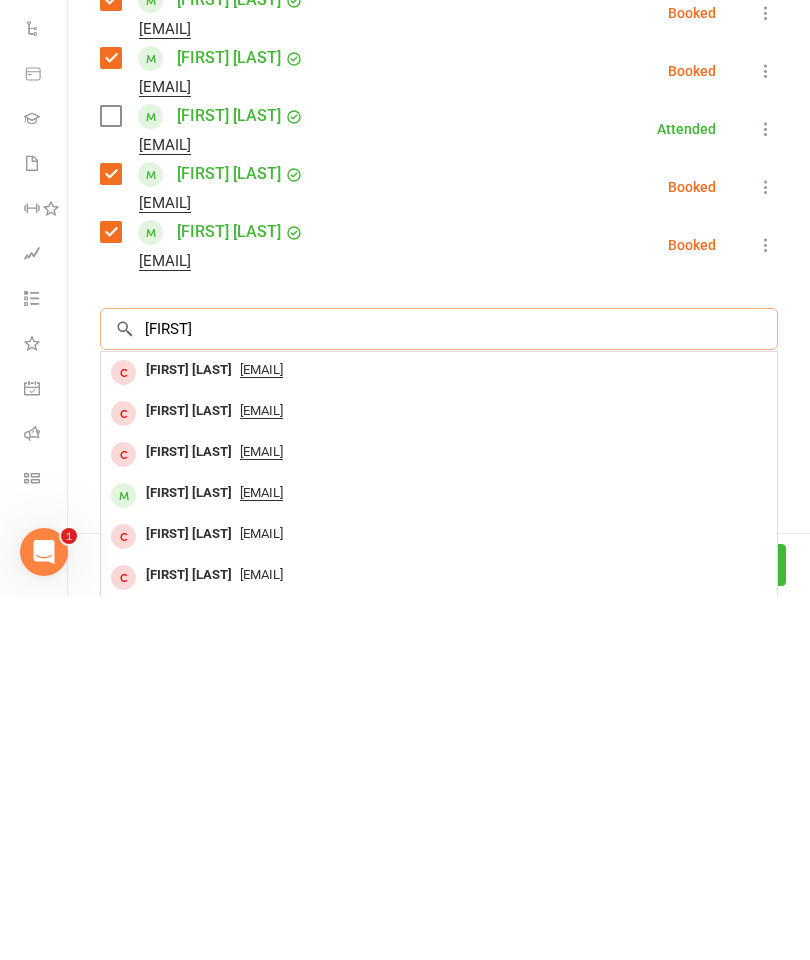 type on "[FIRST]" 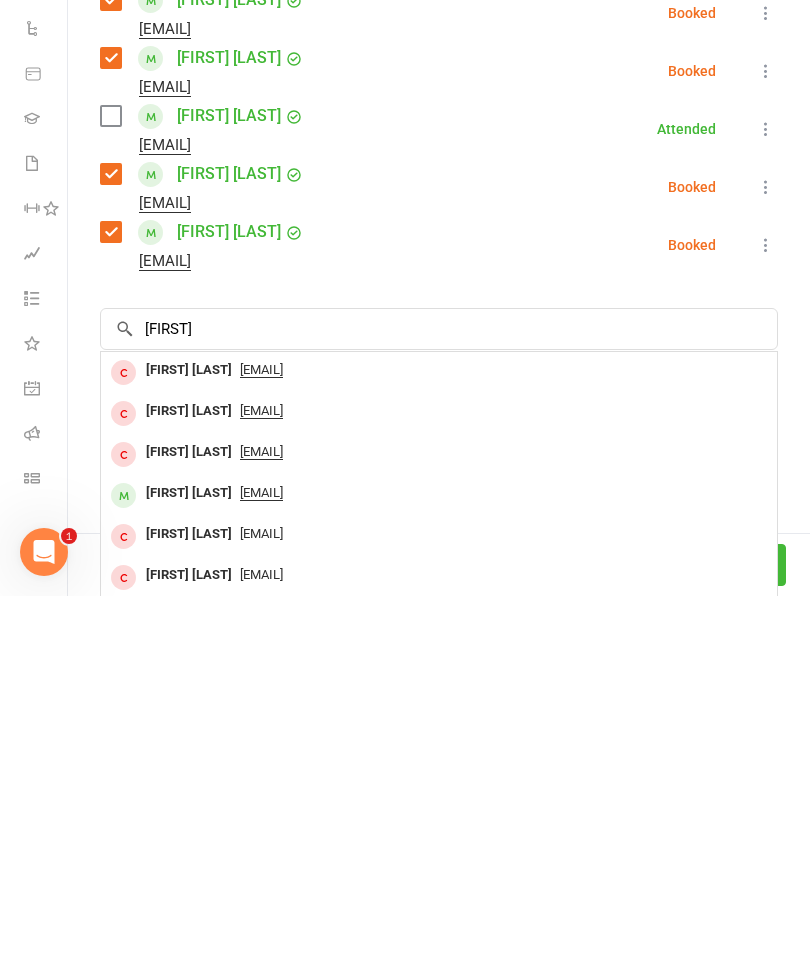 click on "[FIRST] [LAST]" at bounding box center [189, 857] 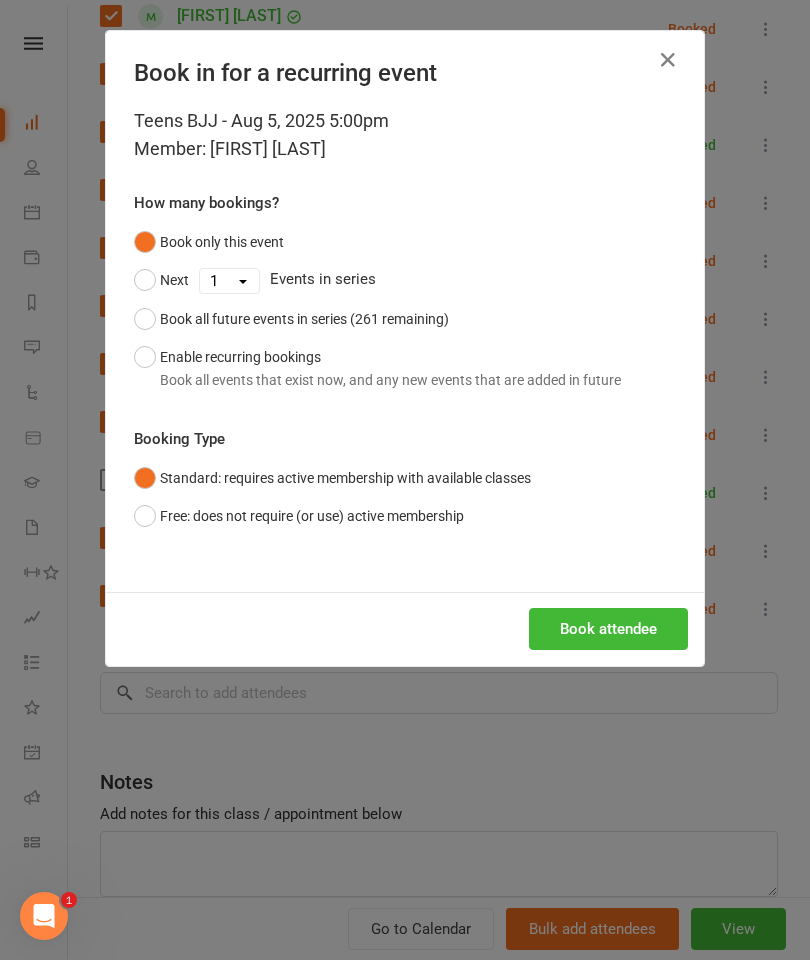 click on "Book attendee" at bounding box center (608, 629) 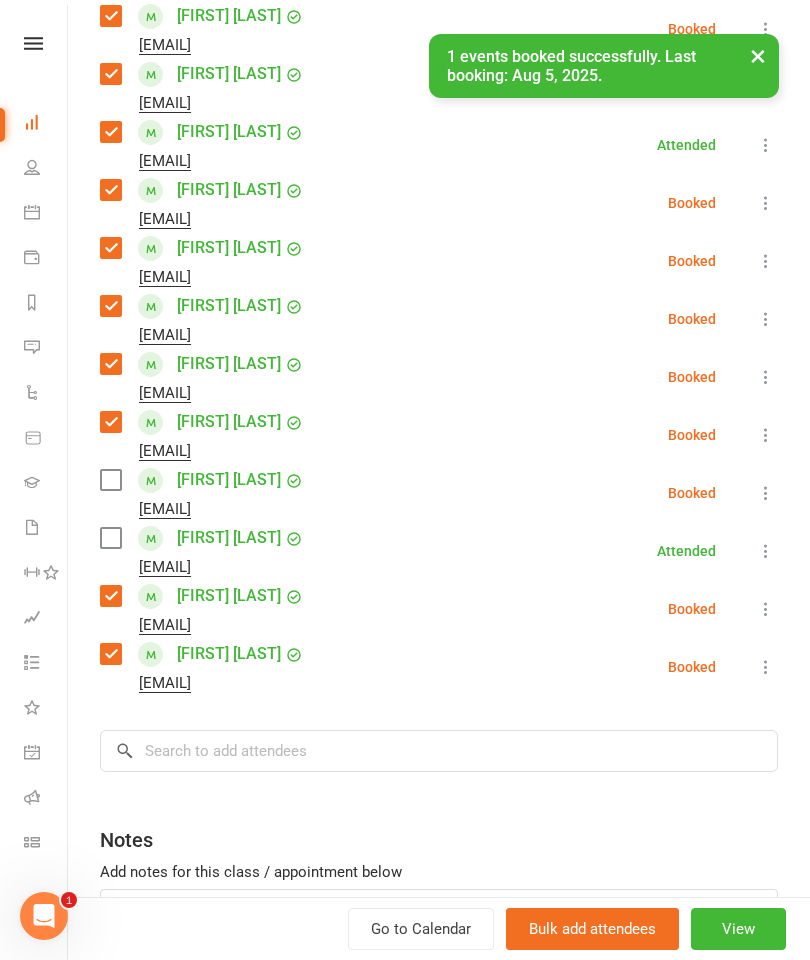 click at bounding box center (110, 480) 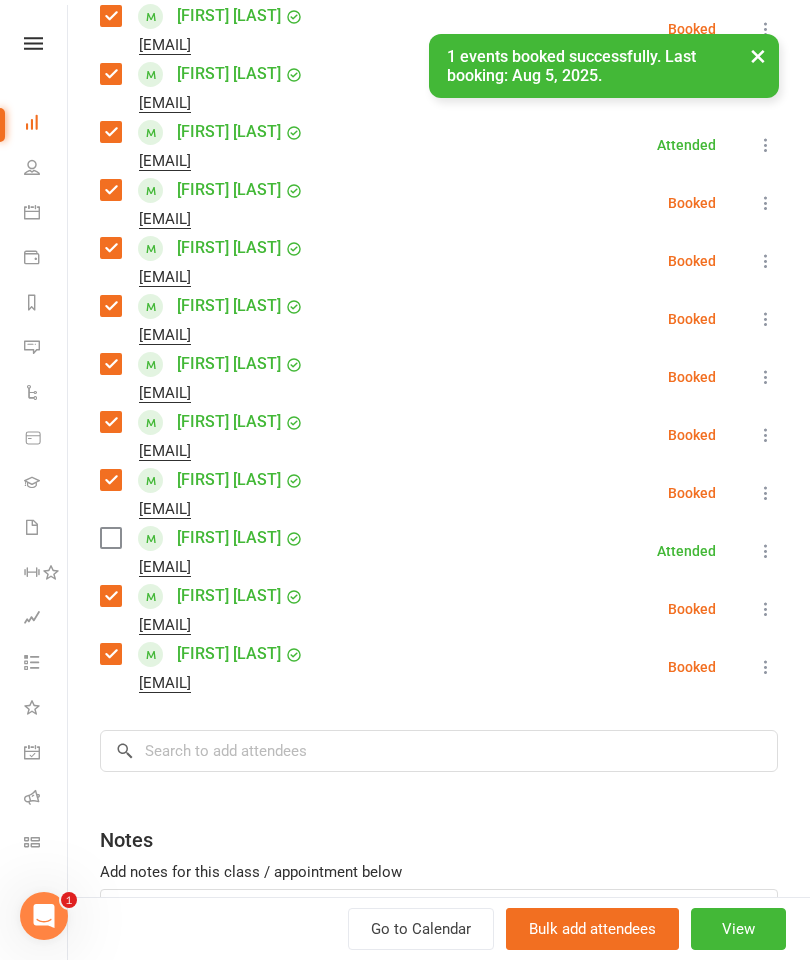 click at bounding box center (110, 538) 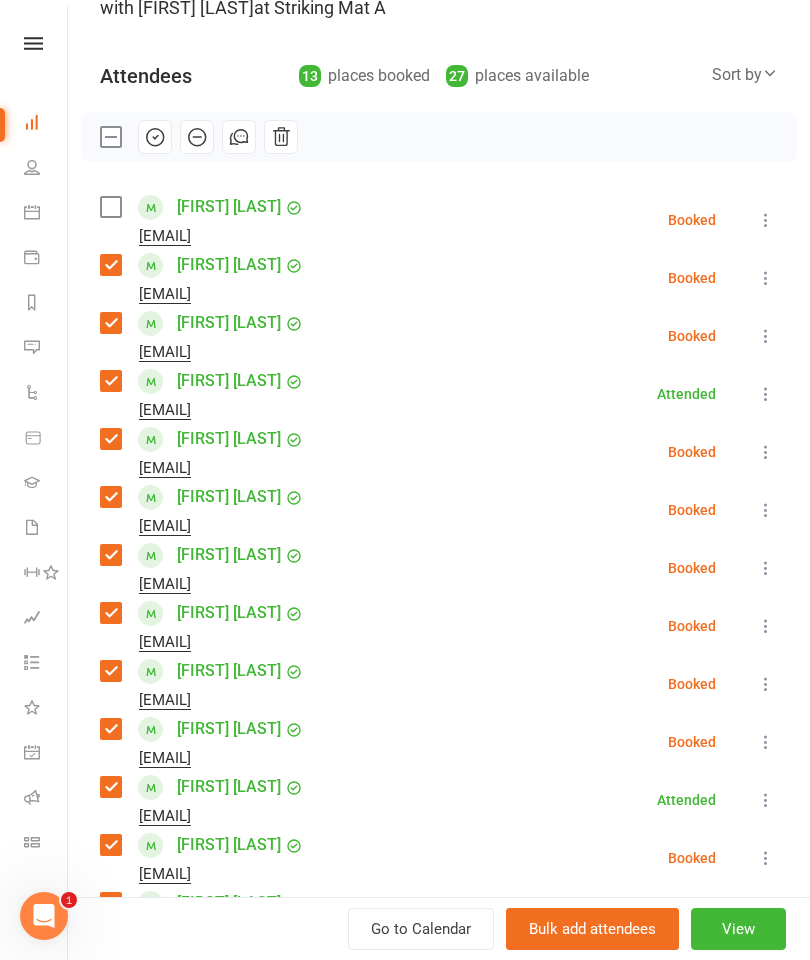 scroll, scrollTop: 176, scrollLeft: 0, axis: vertical 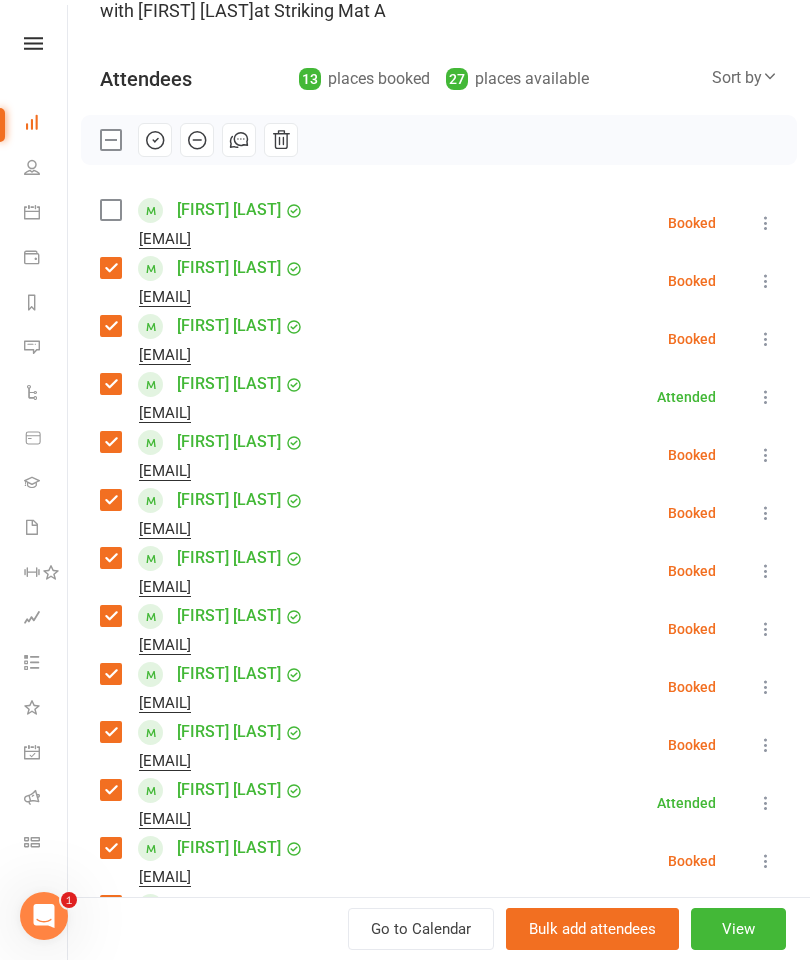 click at bounding box center [110, 210] 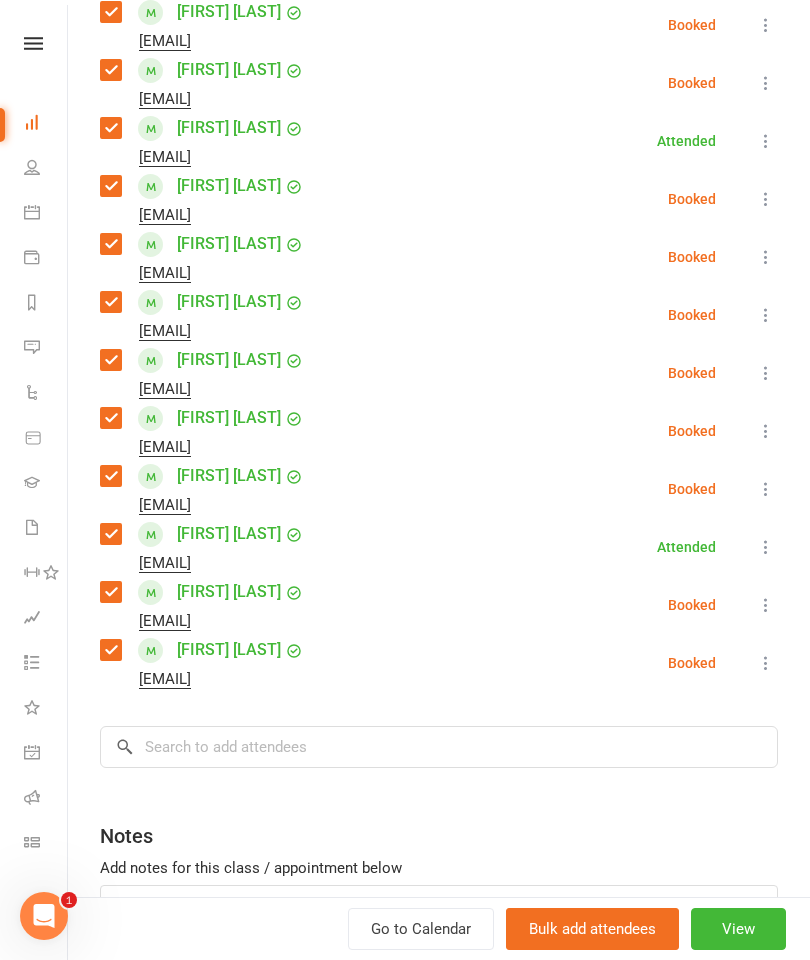 scroll, scrollTop: 436, scrollLeft: 0, axis: vertical 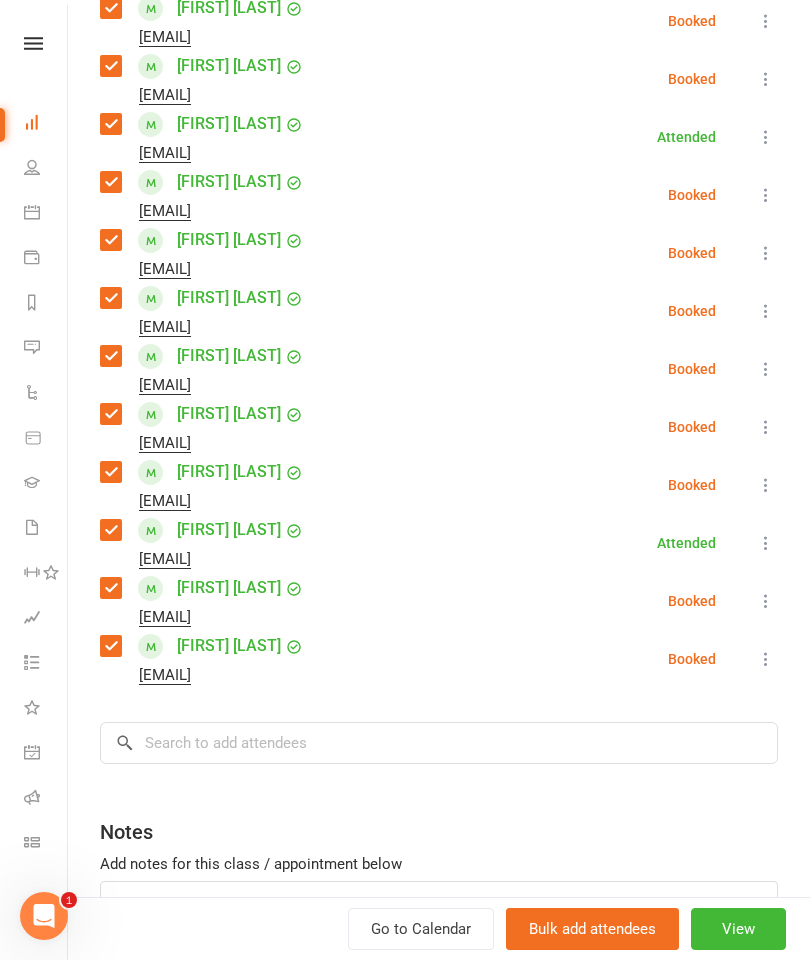 click on "Class kiosk mode  Roll call  5:00 PM - 6:00 PM, Tuesday, August, 5, 2025 with [FIRST] [LAST]  at  Striking Mat A  Attendees  13  places booked 27  places available Sort by  Last name  First name  Booking created    [LAST] [FIRST]  [EMAIL] Booked More info  Remove  Check in  Mark absent  Send message  Enable recurring bookings  All bookings for series    [FIRST] [LAST]  [EMAIL] Booked More info  Remove  Check in  Mark absent  Send message  Enable recurring bookings  All bookings for series    [FIRST] [LAST]  [EMAIL] Booked More info  Remove  Check in  Mark absent  Send message  Enable recurring bookings  All bookings for series    [FIRST] [LAST]  [EMAIL] Attended More info  Remove  Mark absent  Undo check-in  Send message  Enable recurring bookings  All bookings for series    [FIRST] [LAST]  [EMAIL] Booked More info  Remove  Check in  Mark absent  Send message  Enable recurring bookings  All bookings for series    [FIRST] [LAST]  Booked More info" at bounding box center [439, 347] 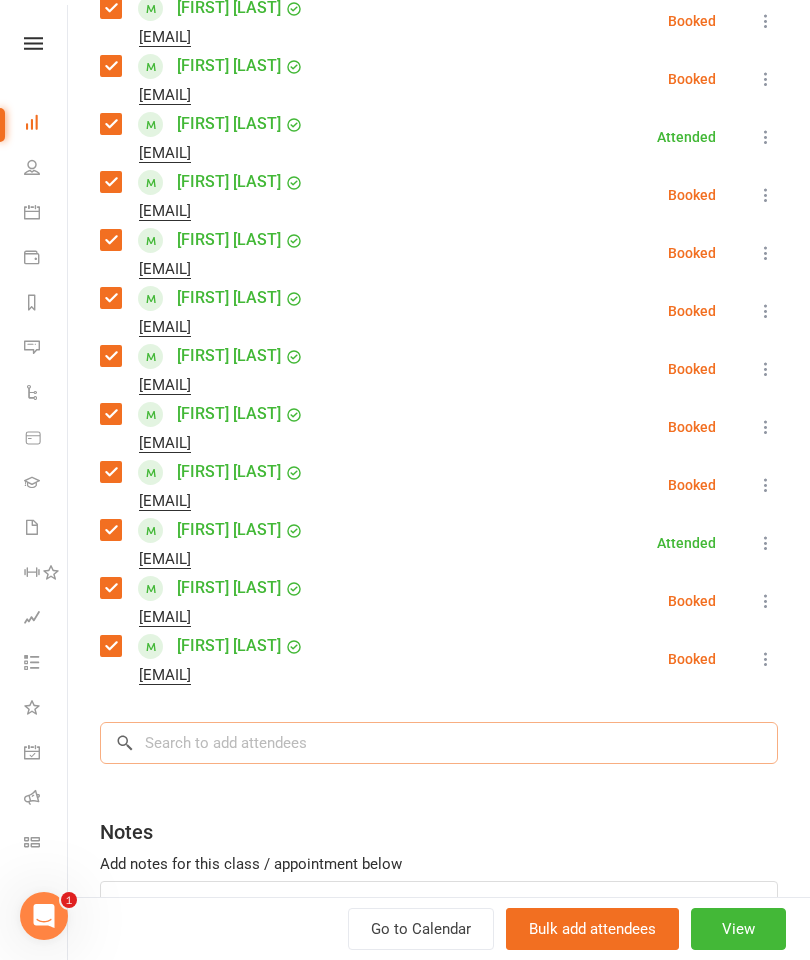 click at bounding box center [439, 743] 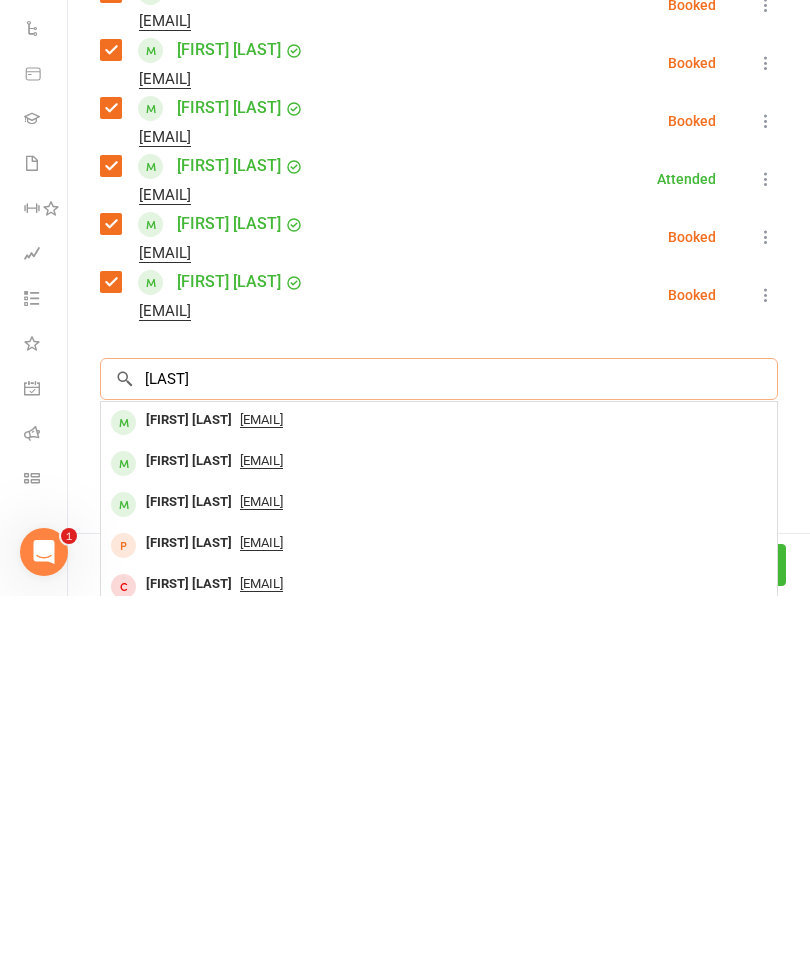 type on "[LAST]" 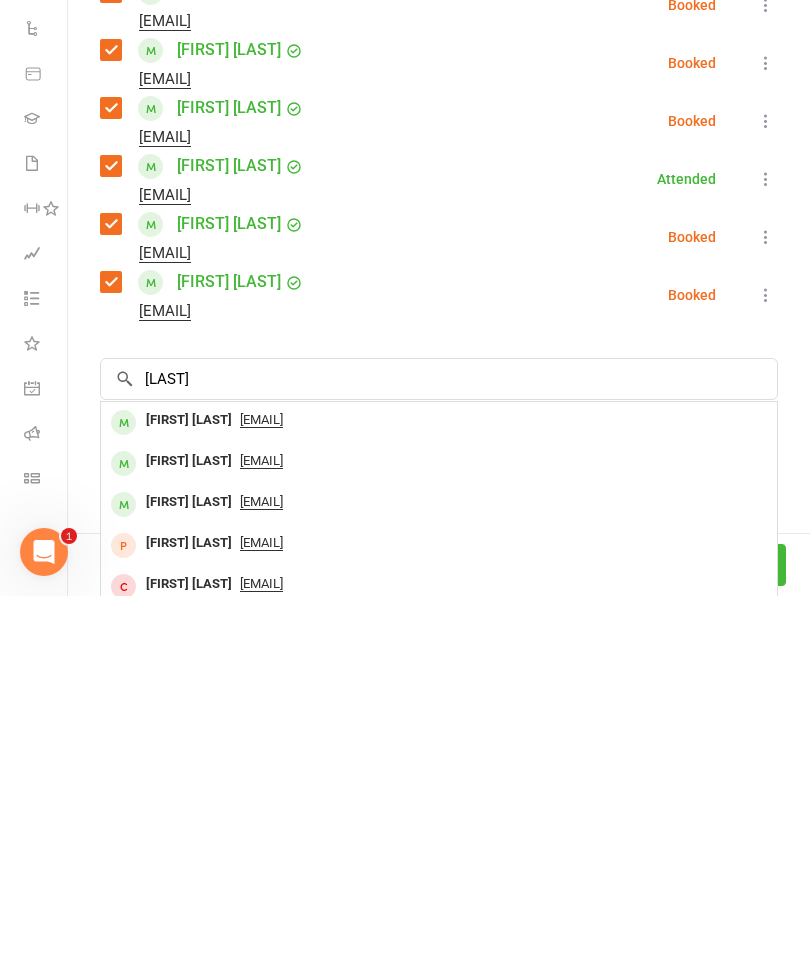 click on "[FIRST] [LAST]" at bounding box center (189, 866) 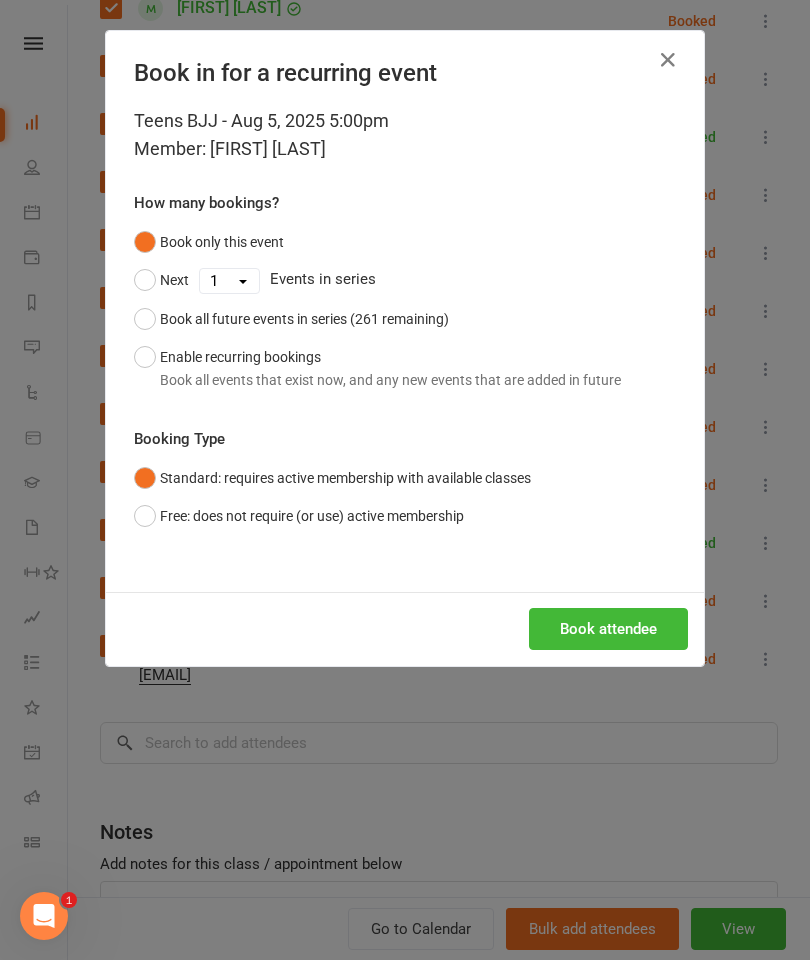 click on "Book attendee" at bounding box center [608, 629] 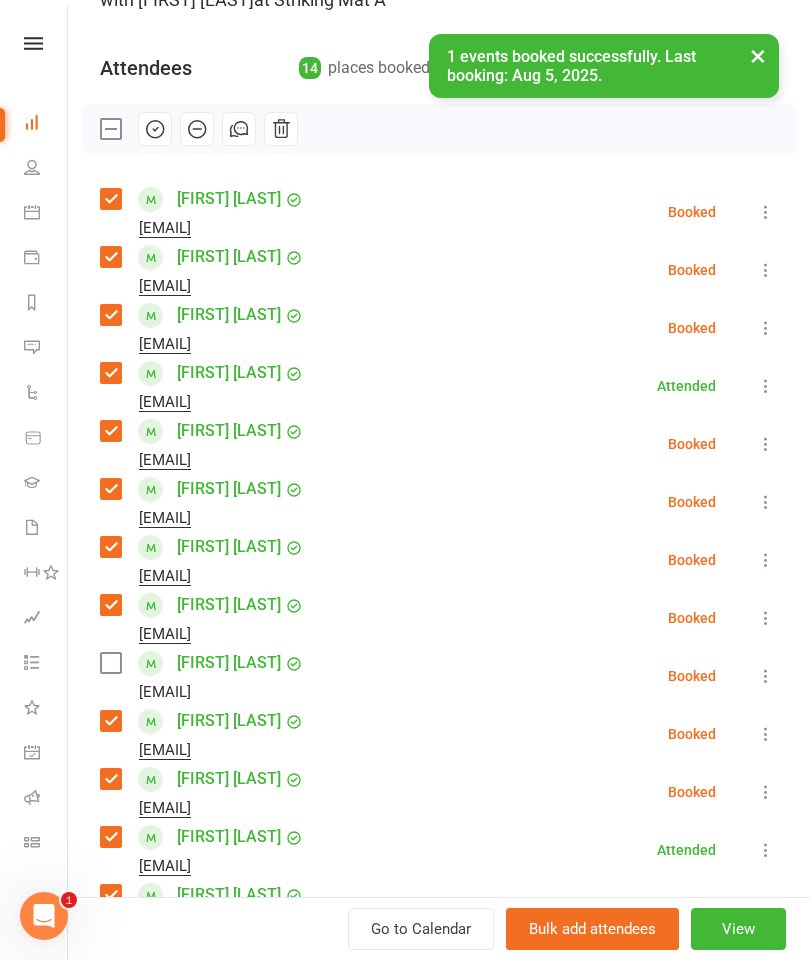 scroll, scrollTop: 189, scrollLeft: 0, axis: vertical 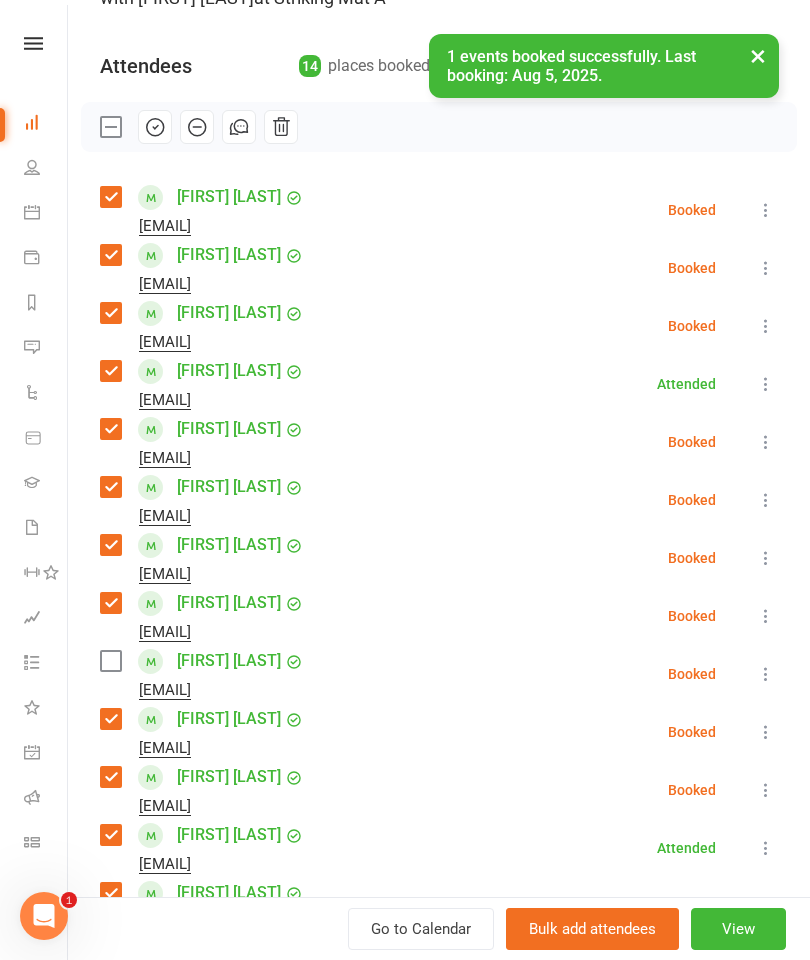 click at bounding box center [110, 661] 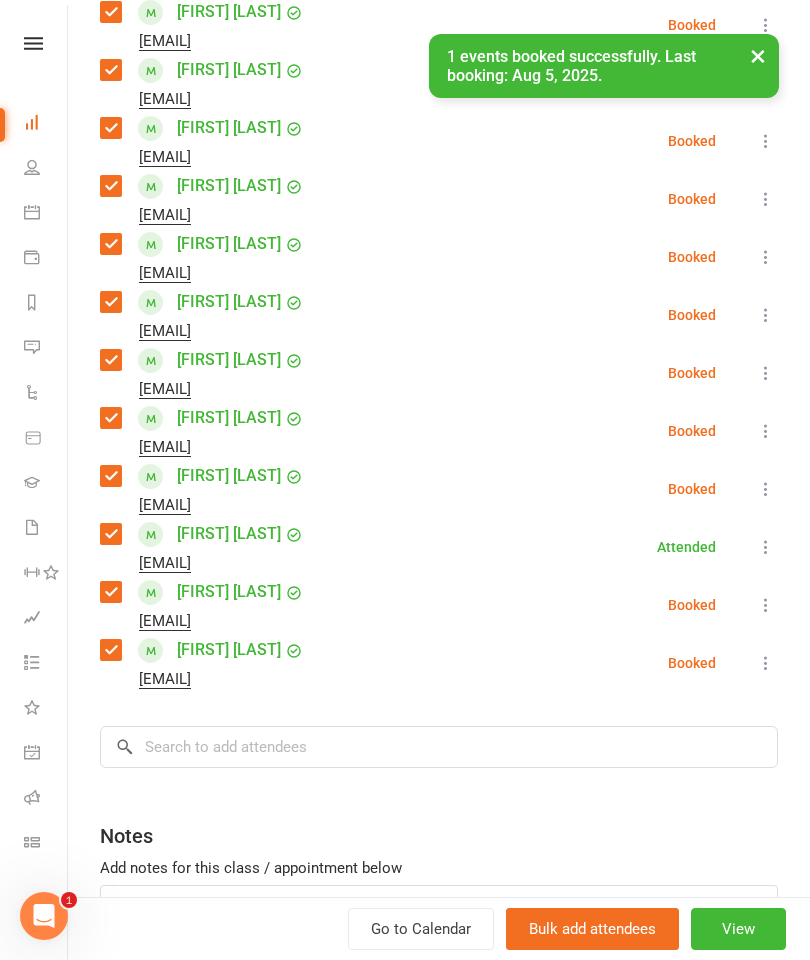 scroll, scrollTop: 544, scrollLeft: 0, axis: vertical 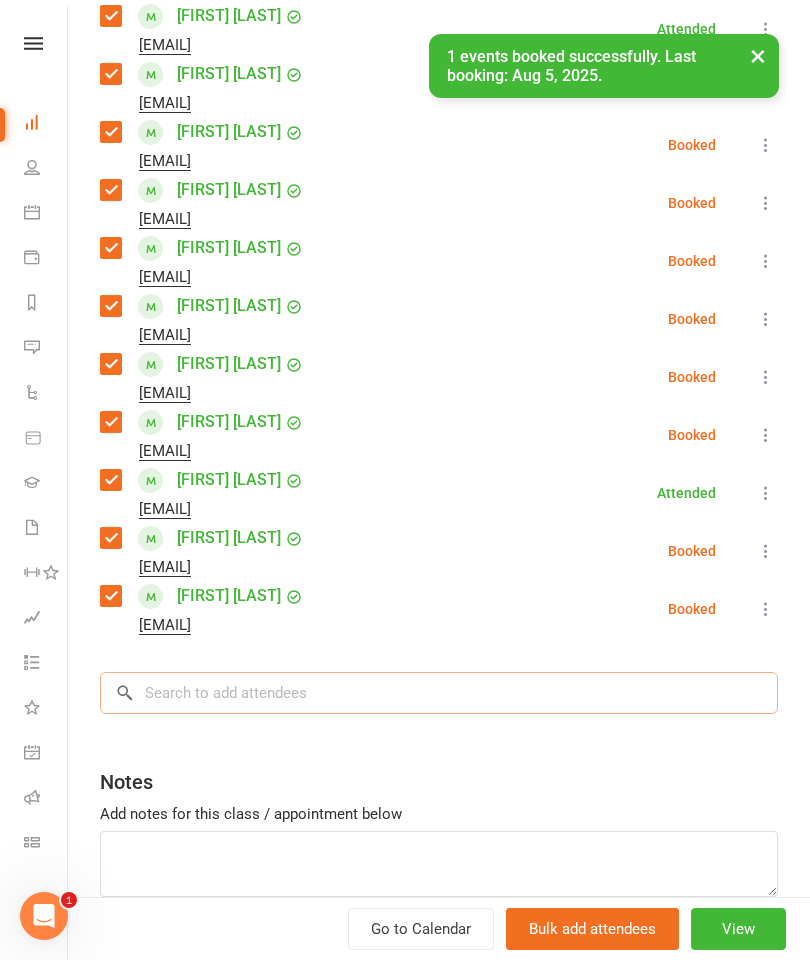 click at bounding box center [439, 693] 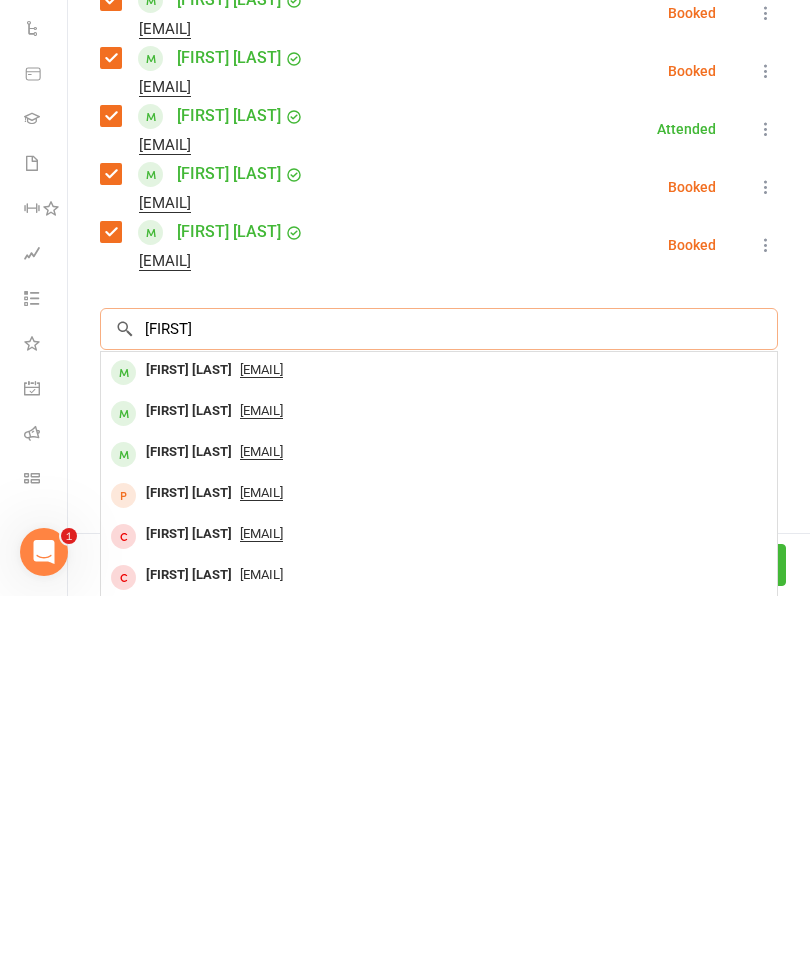 scroll, scrollTop: 2421, scrollLeft: 0, axis: vertical 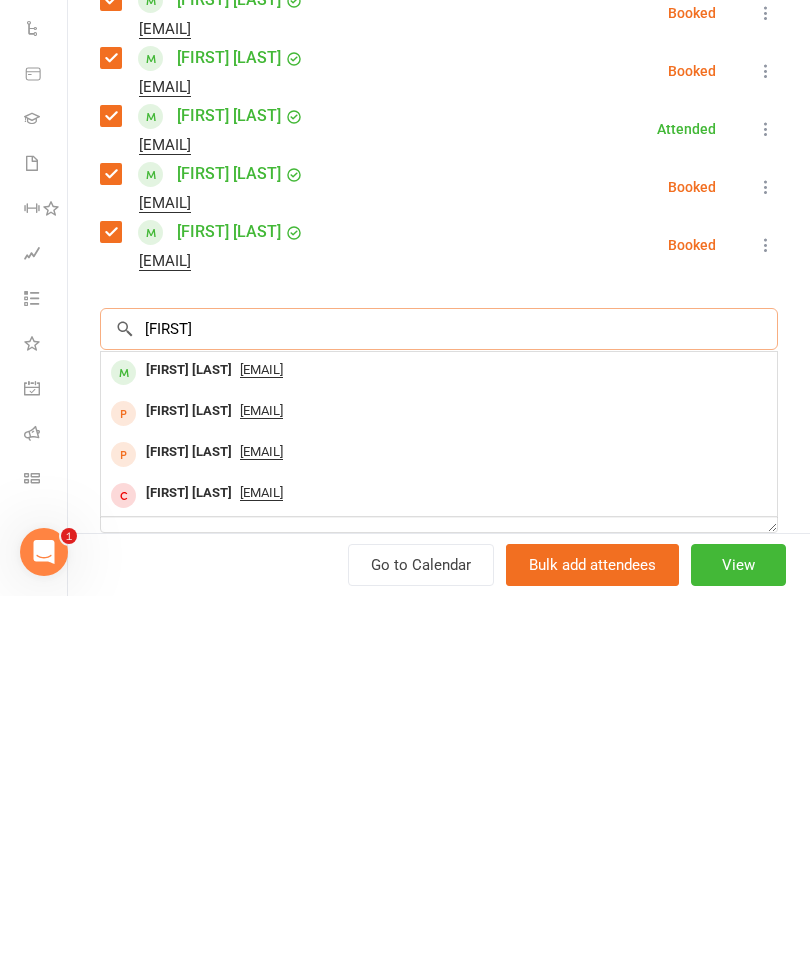type on "[FIRST]" 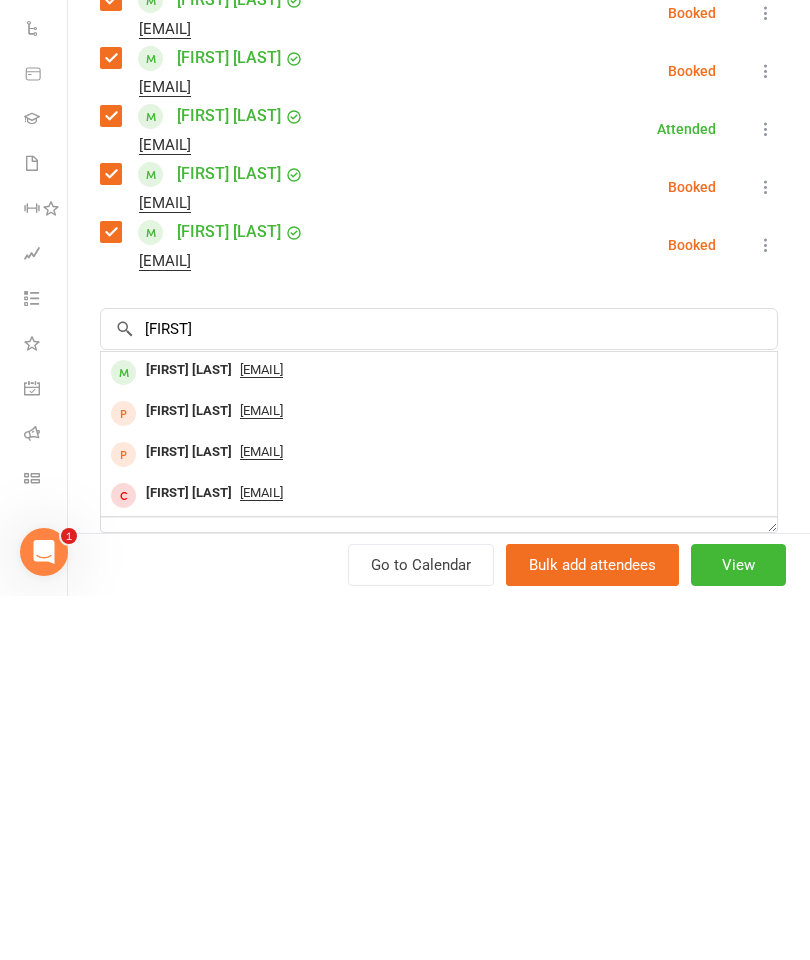click on "[FIRST] [LAST]" at bounding box center [189, 734] 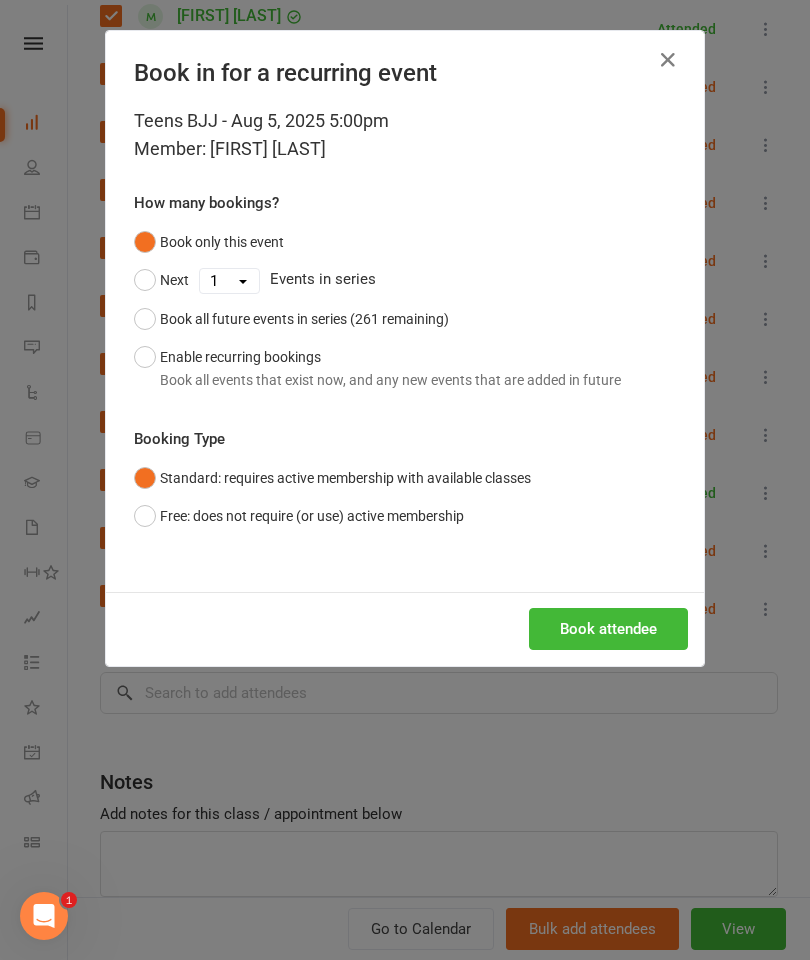 click on "Book attendee" at bounding box center (608, 629) 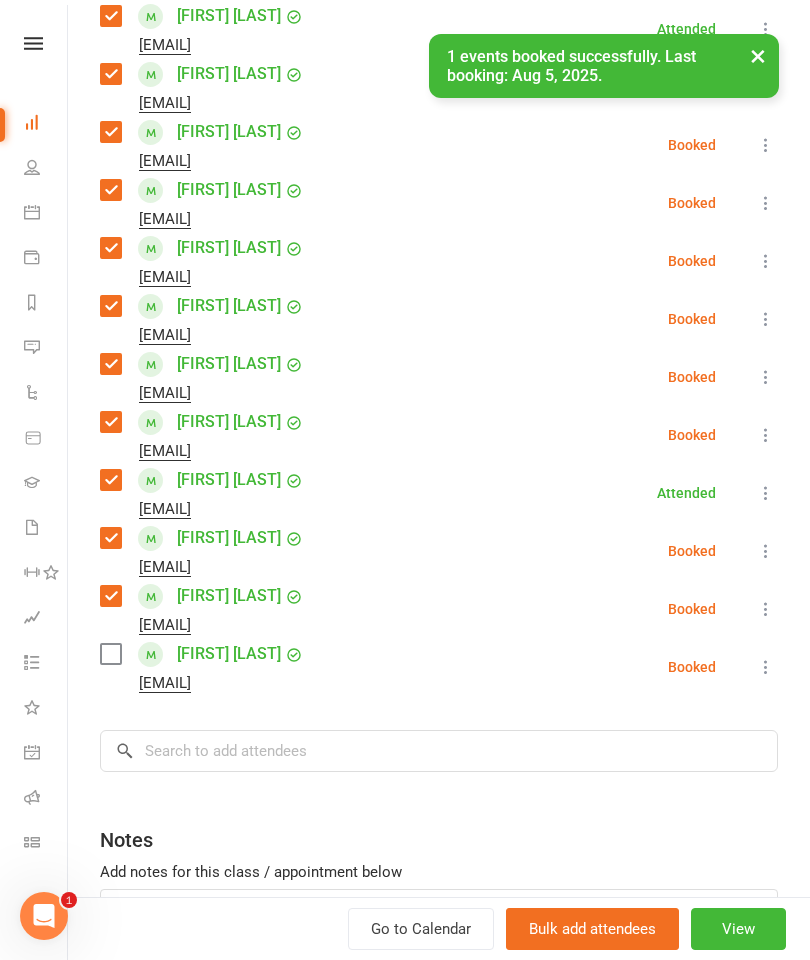 click at bounding box center (110, 654) 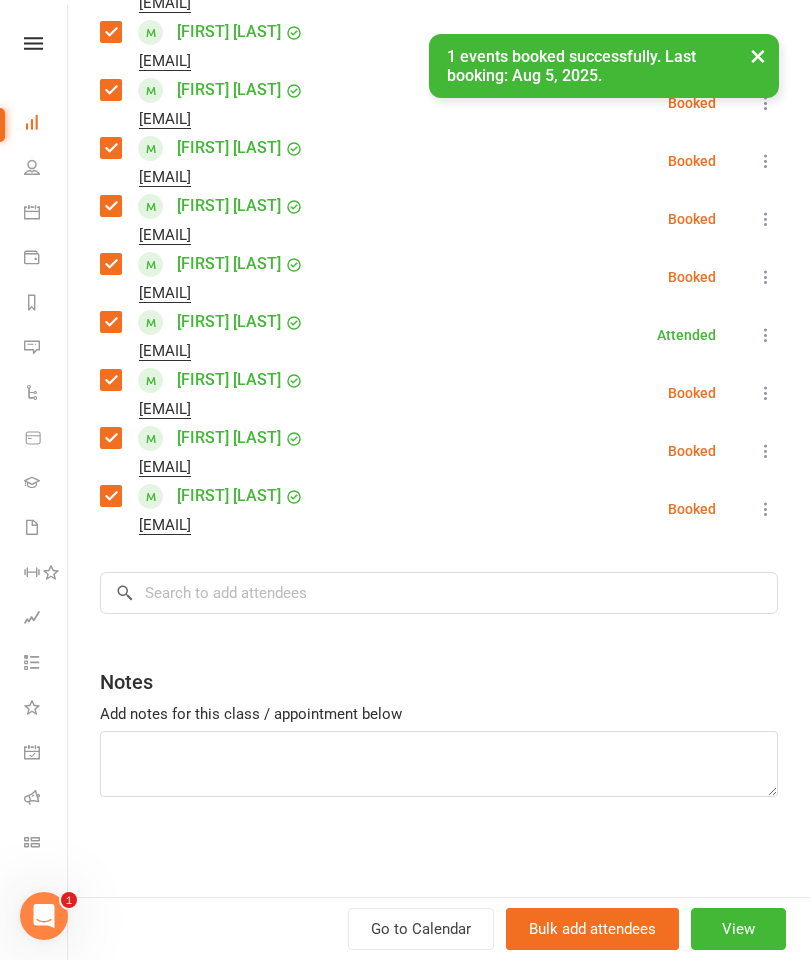 scroll, scrollTop: 702, scrollLeft: 0, axis: vertical 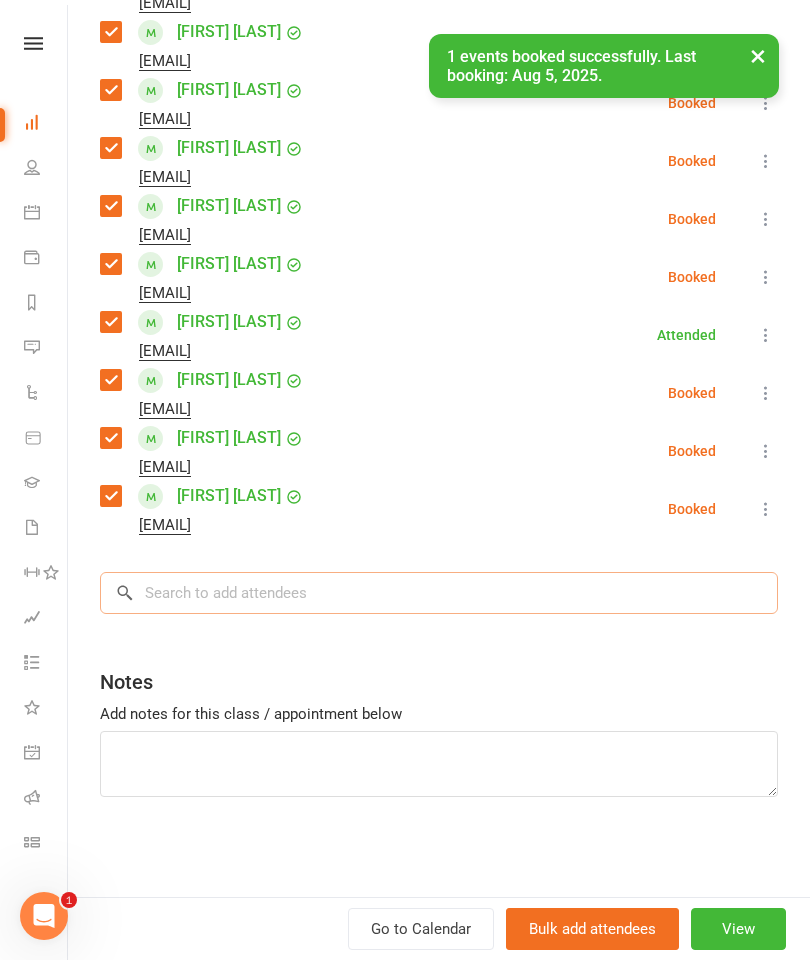 click at bounding box center [439, 593] 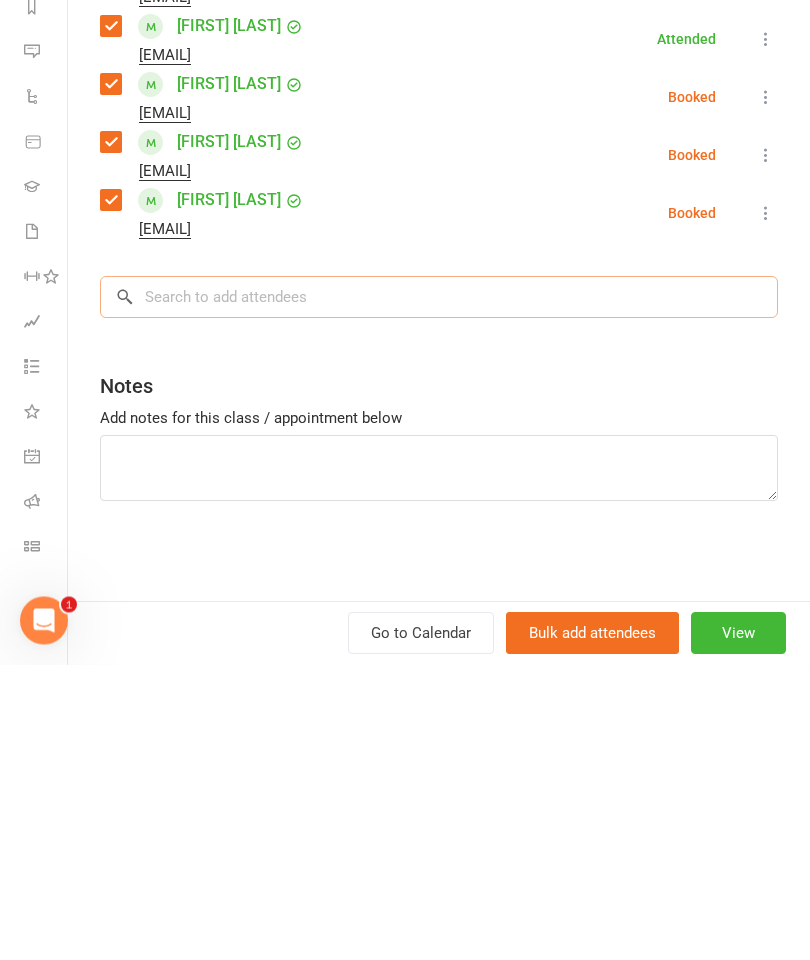 scroll, scrollTop: 2421, scrollLeft: 0, axis: vertical 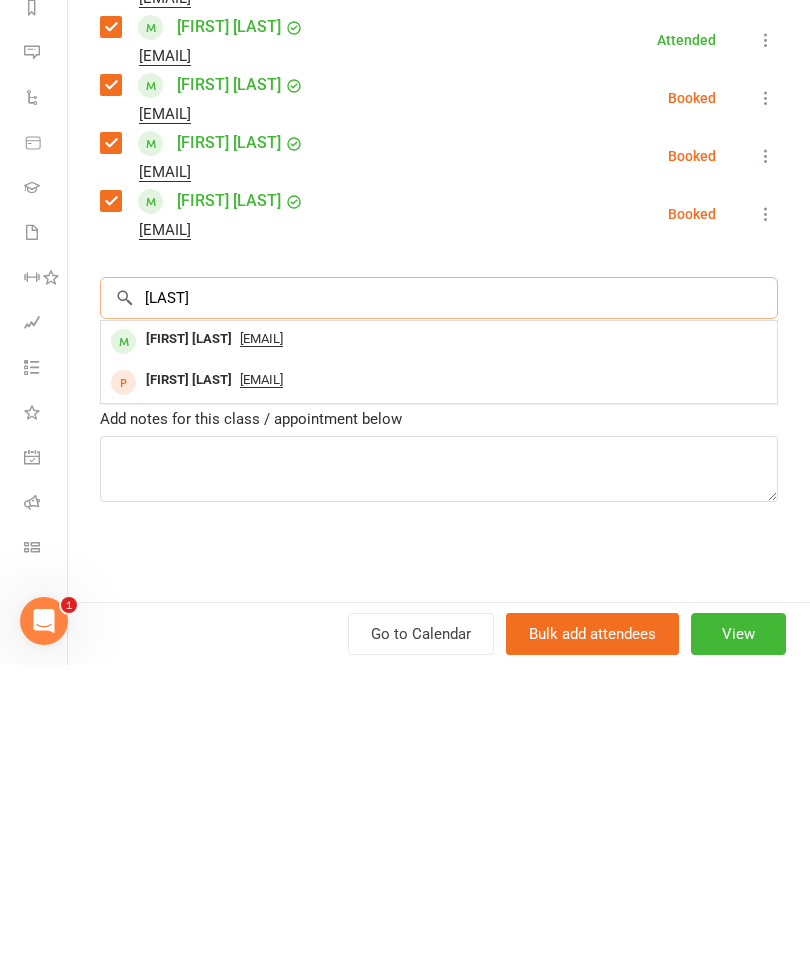 type on "[LAST]" 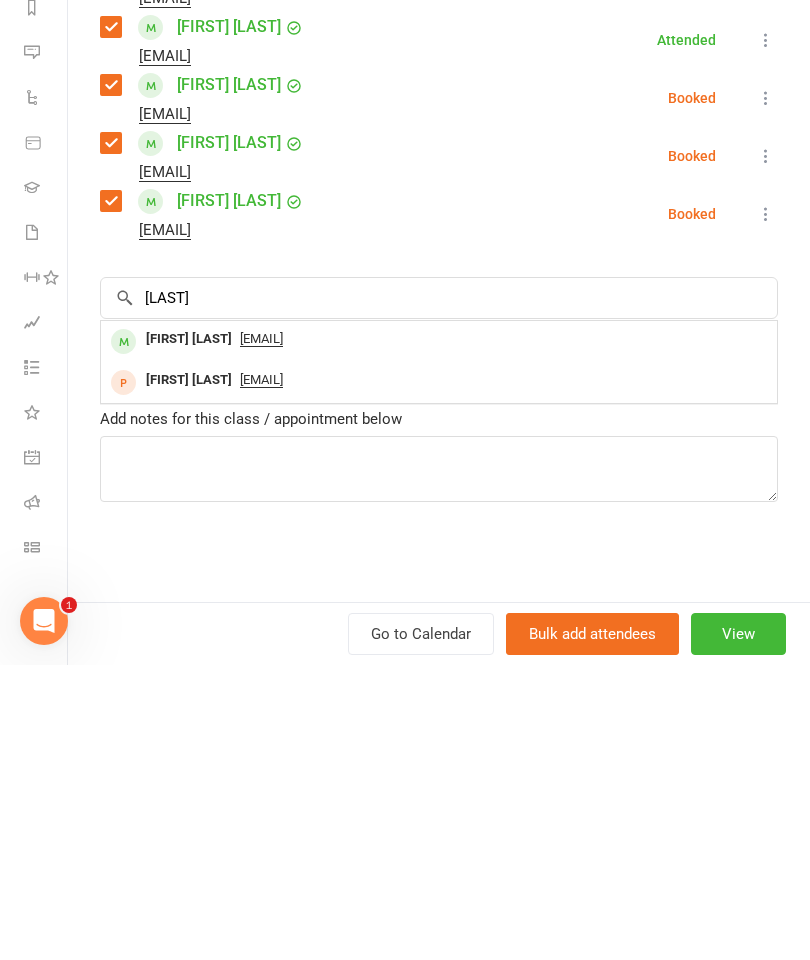 click on "[FIRST] [LAST]" at bounding box center [189, 634] 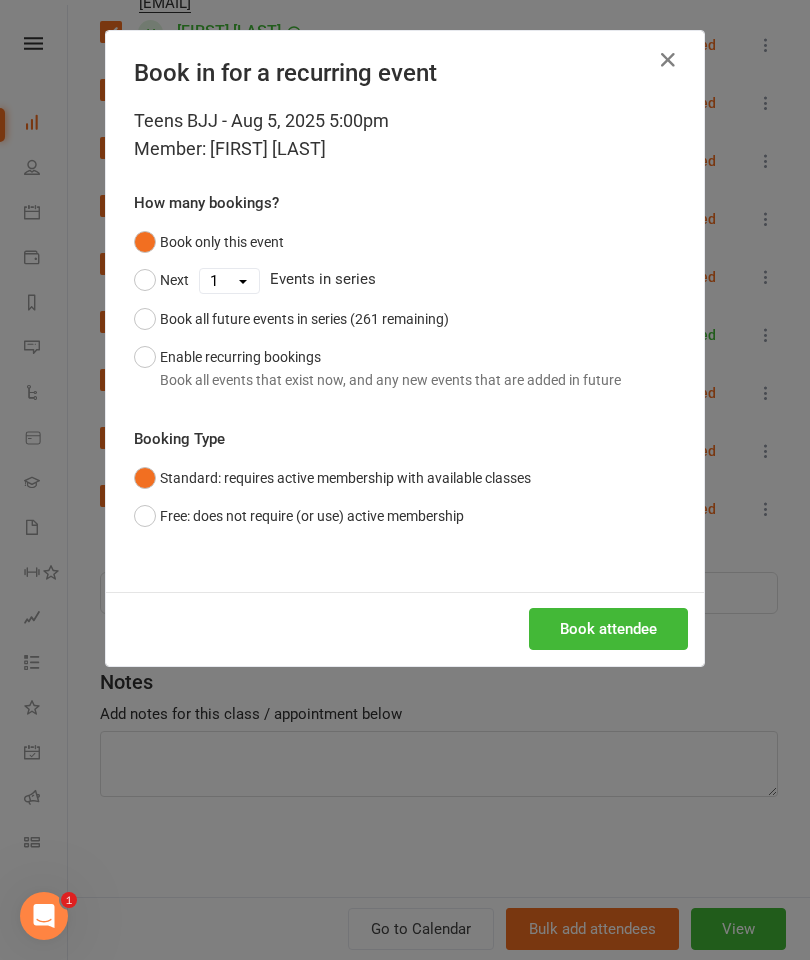 click on "Book attendee" at bounding box center (608, 629) 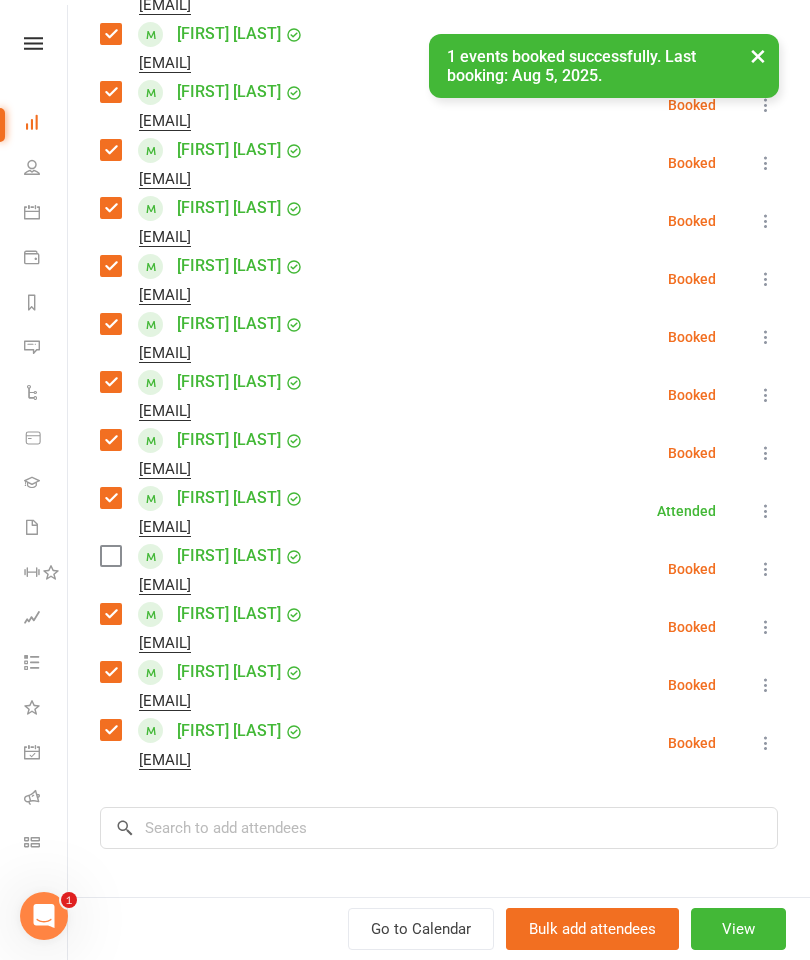 click at bounding box center (110, 556) 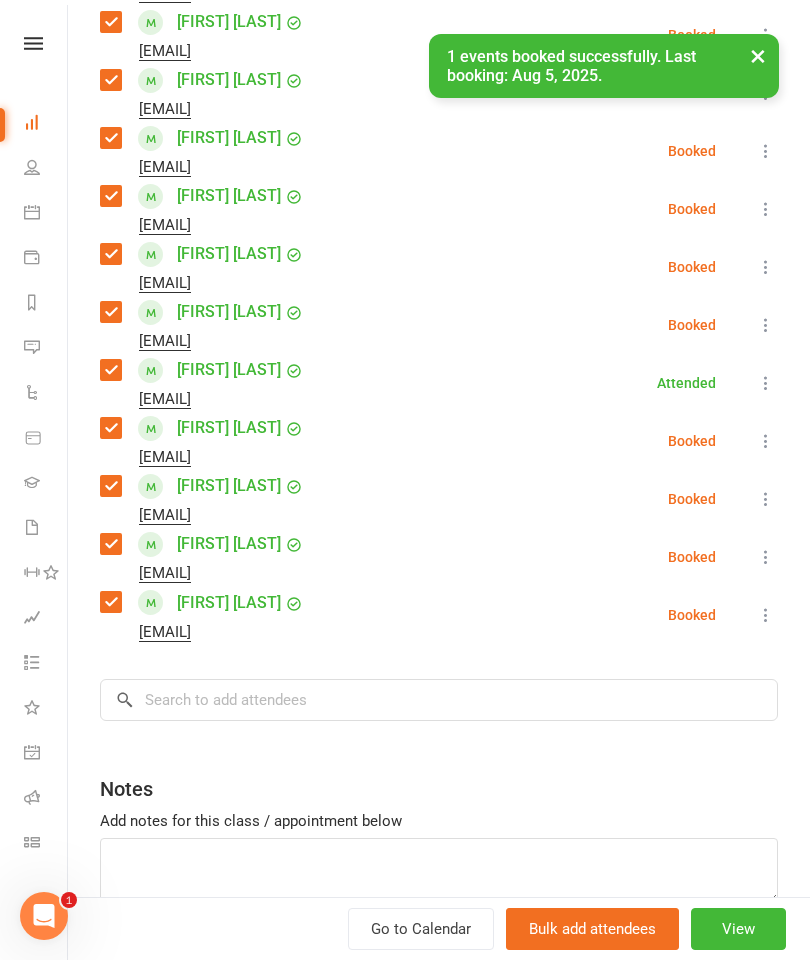 scroll, scrollTop: 655, scrollLeft: 0, axis: vertical 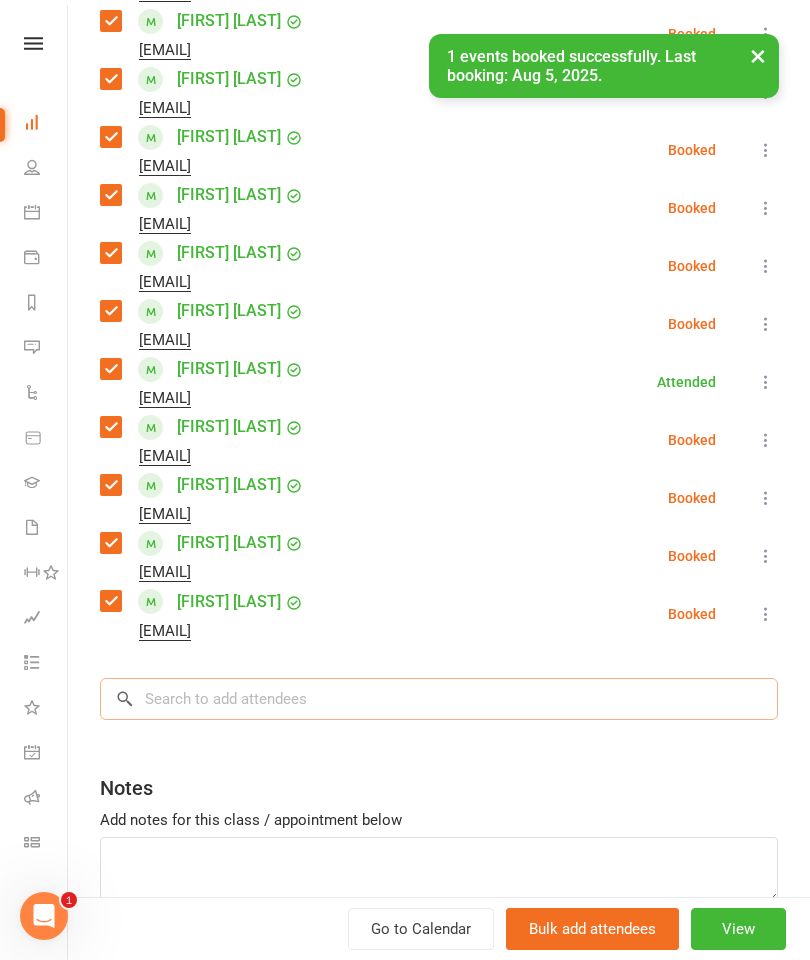 click at bounding box center [439, 699] 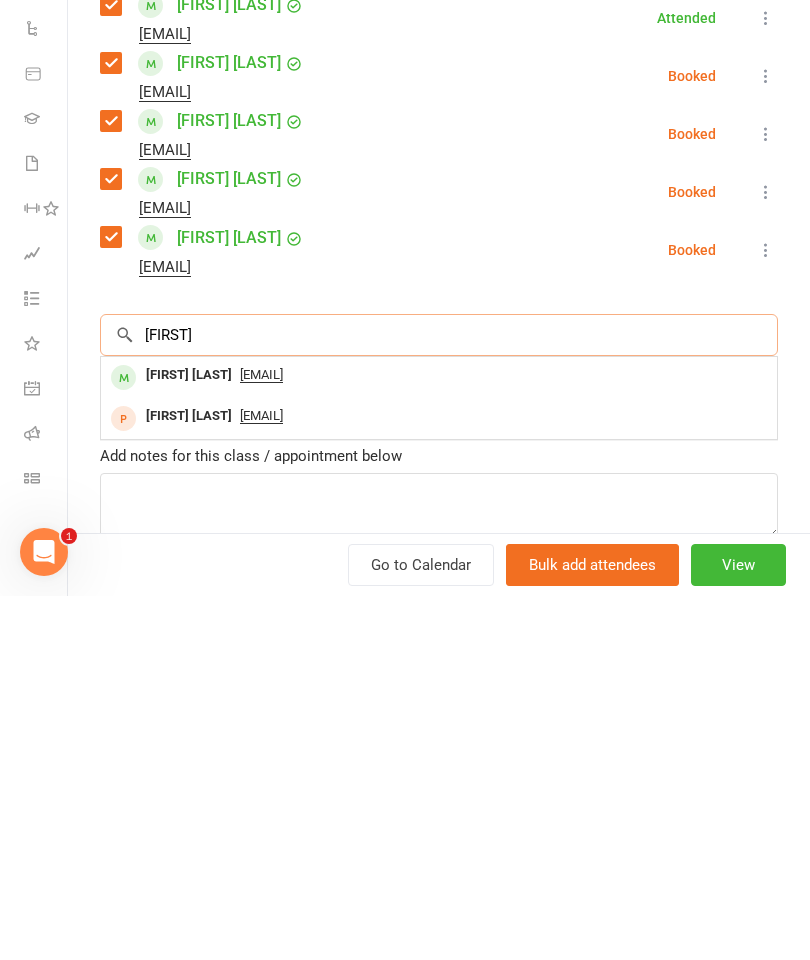 scroll, scrollTop: 2421, scrollLeft: 0, axis: vertical 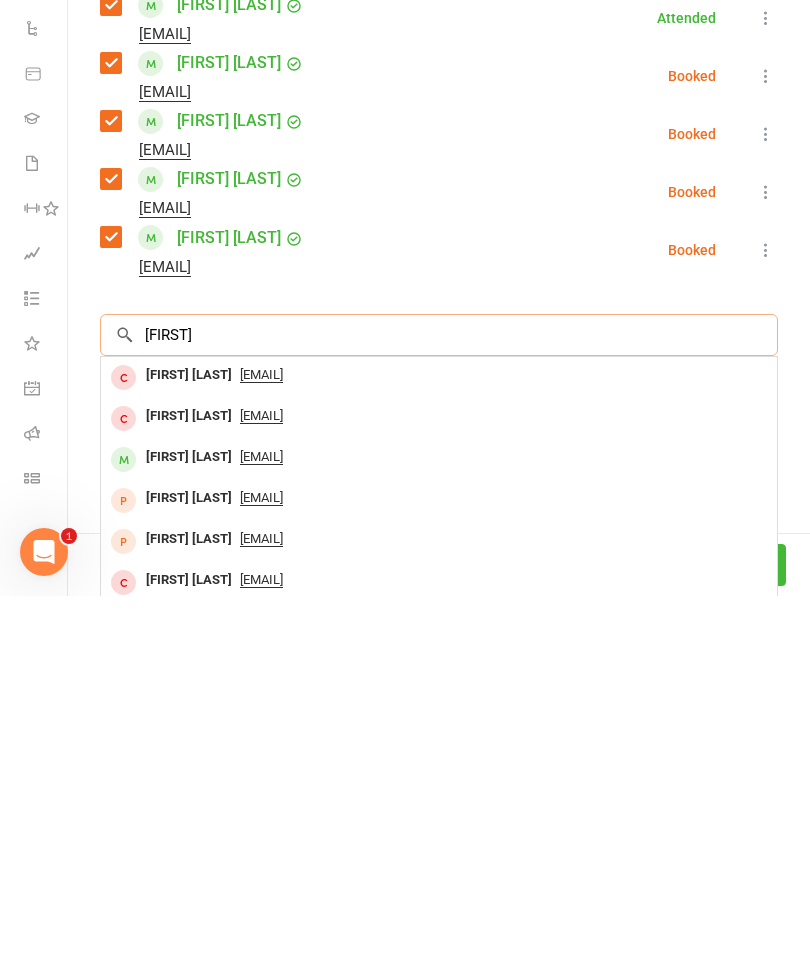 type on "[FIRST]" 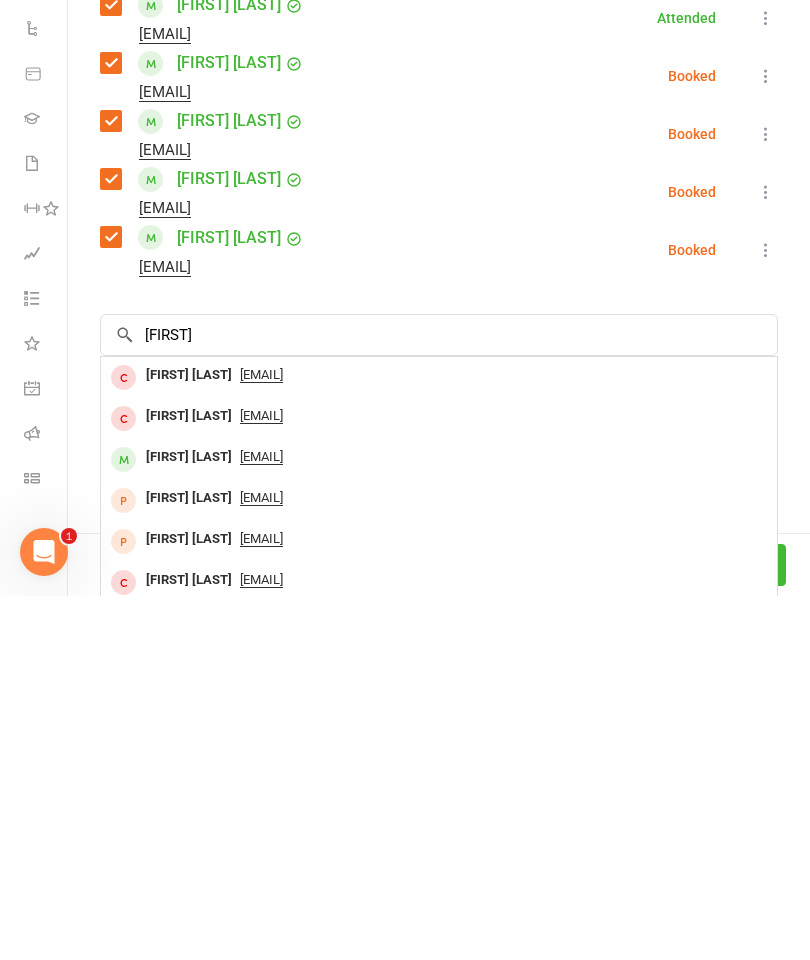 click on "[FIRST] [LAST]" at bounding box center [189, 821] 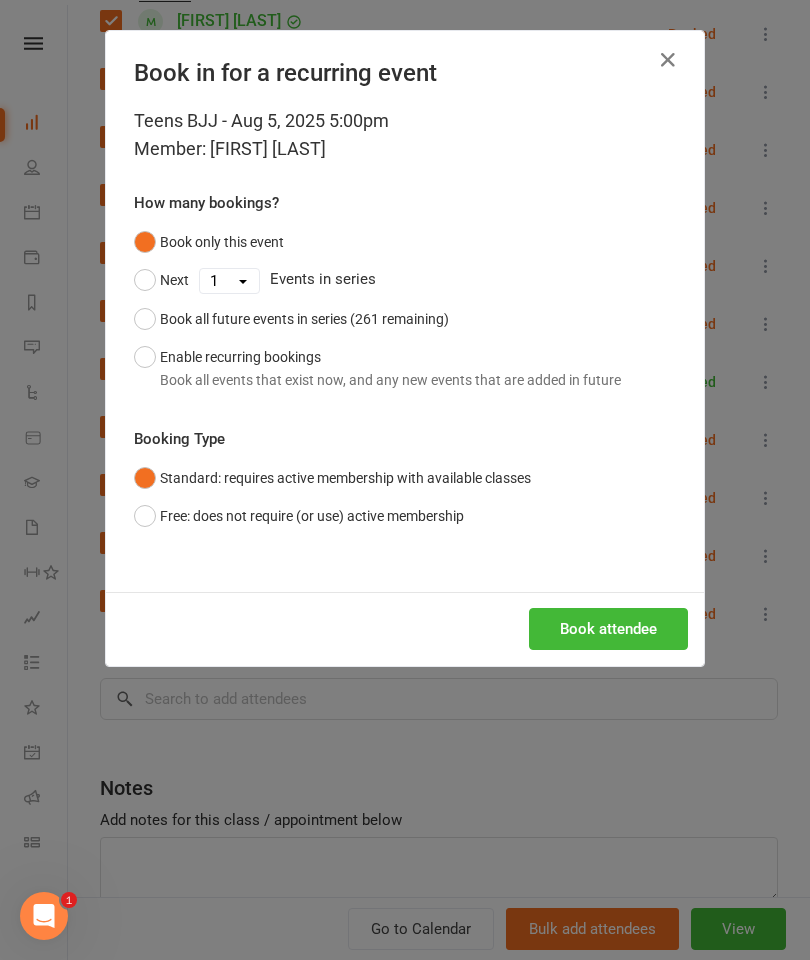 click on "Book attendee" at bounding box center [608, 629] 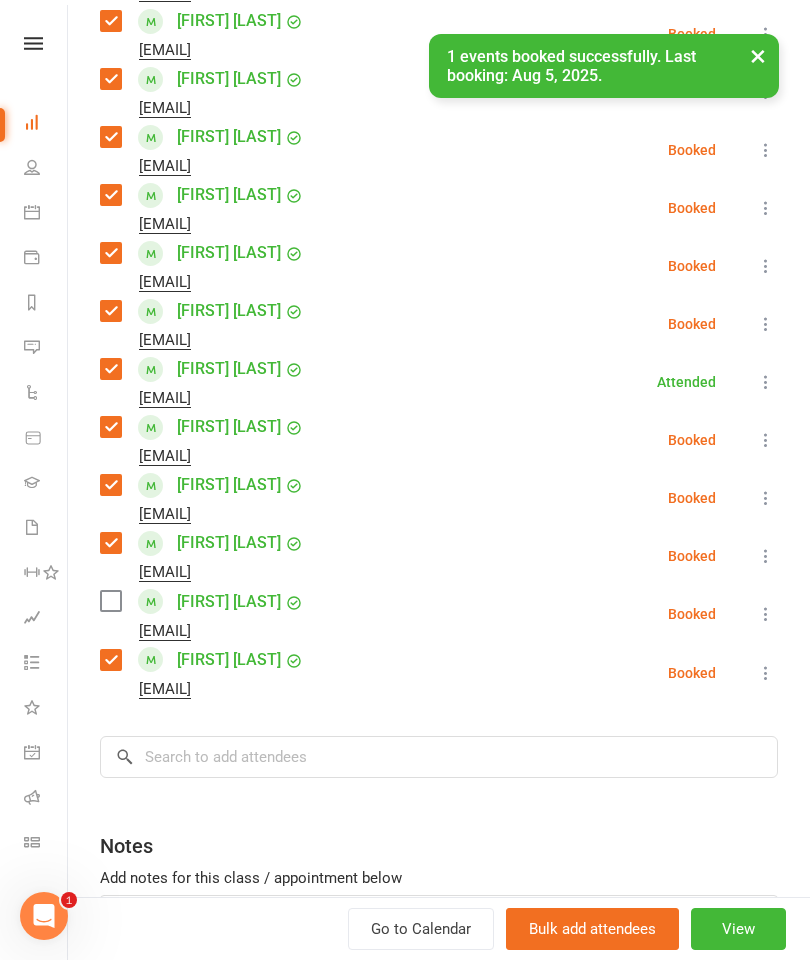 click at bounding box center [110, 601] 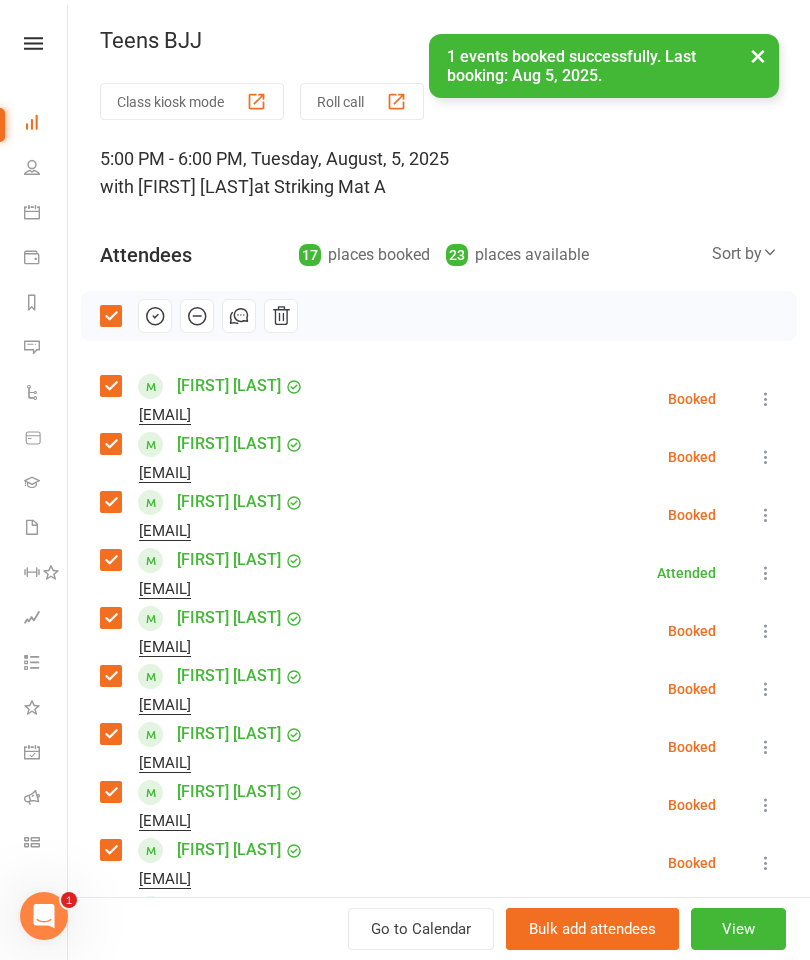 scroll, scrollTop: 0, scrollLeft: 0, axis: both 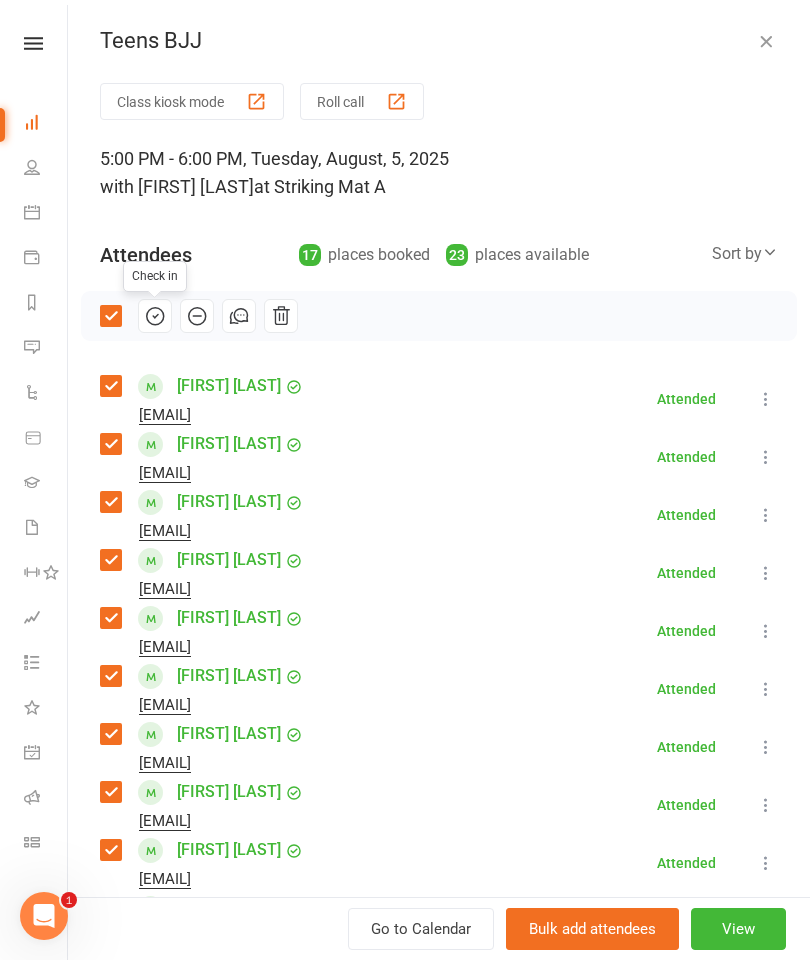 click at bounding box center [766, 41] 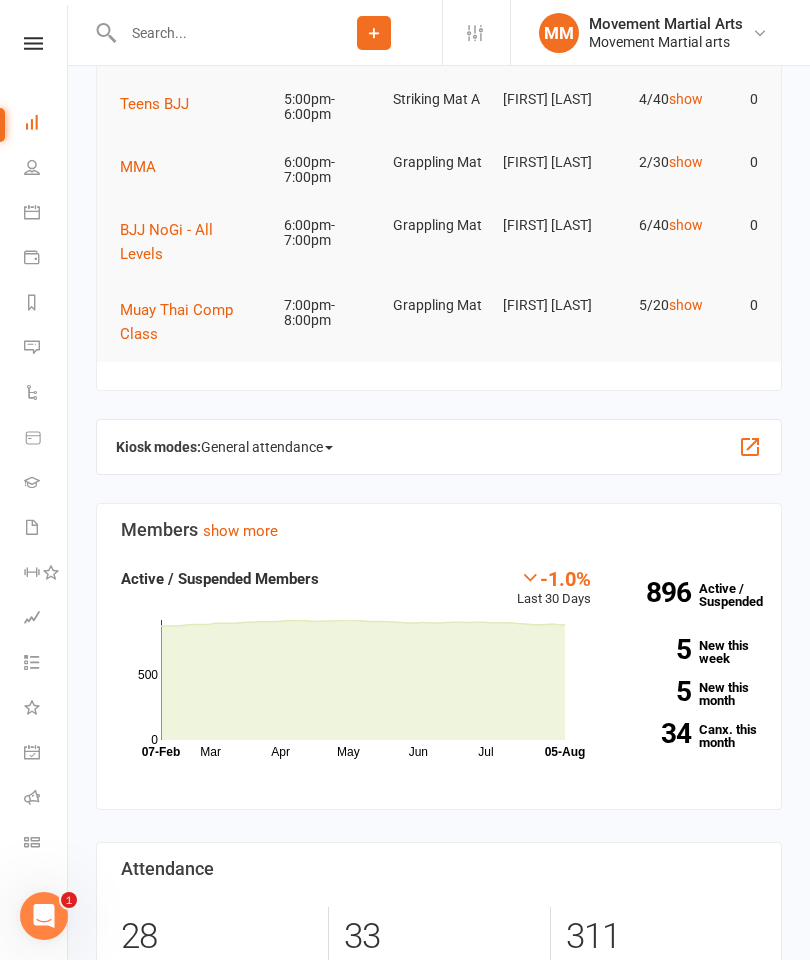 scroll, scrollTop: 112, scrollLeft: 0, axis: vertical 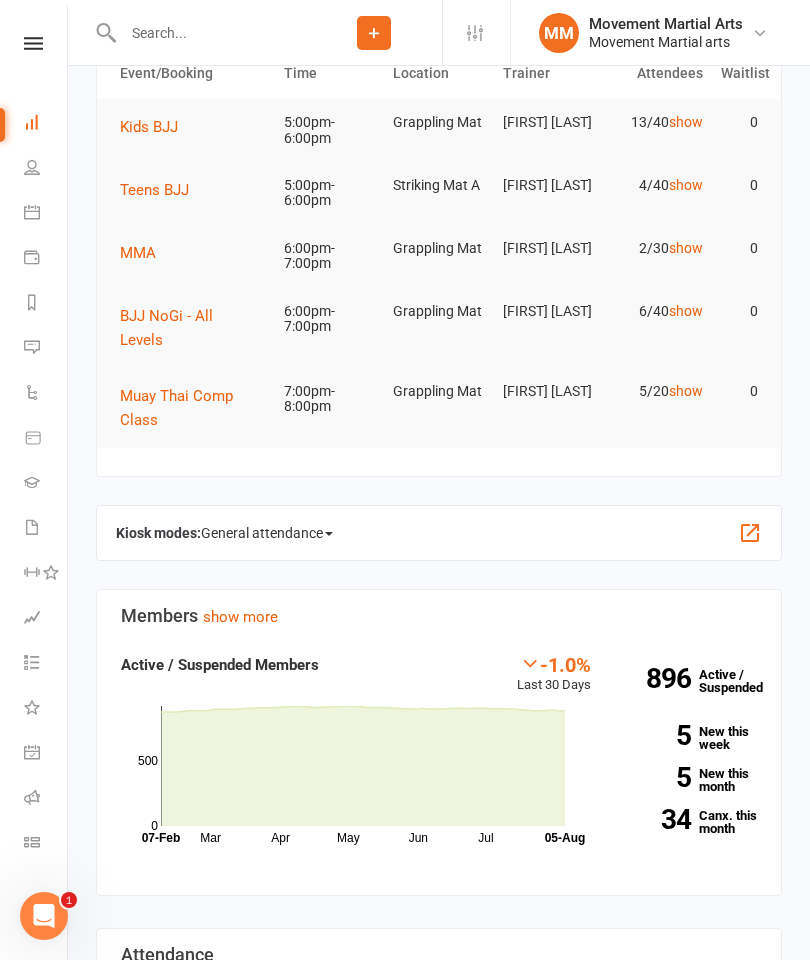 click on "Kids BJJ" at bounding box center [149, 127] 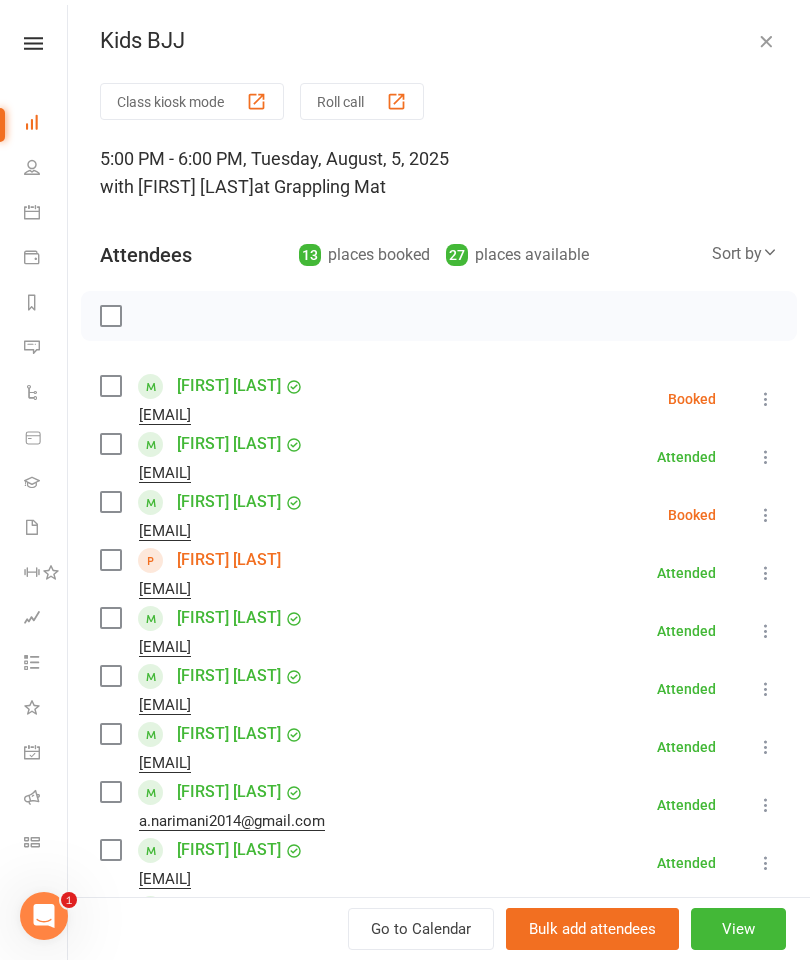 click at bounding box center [766, 573] 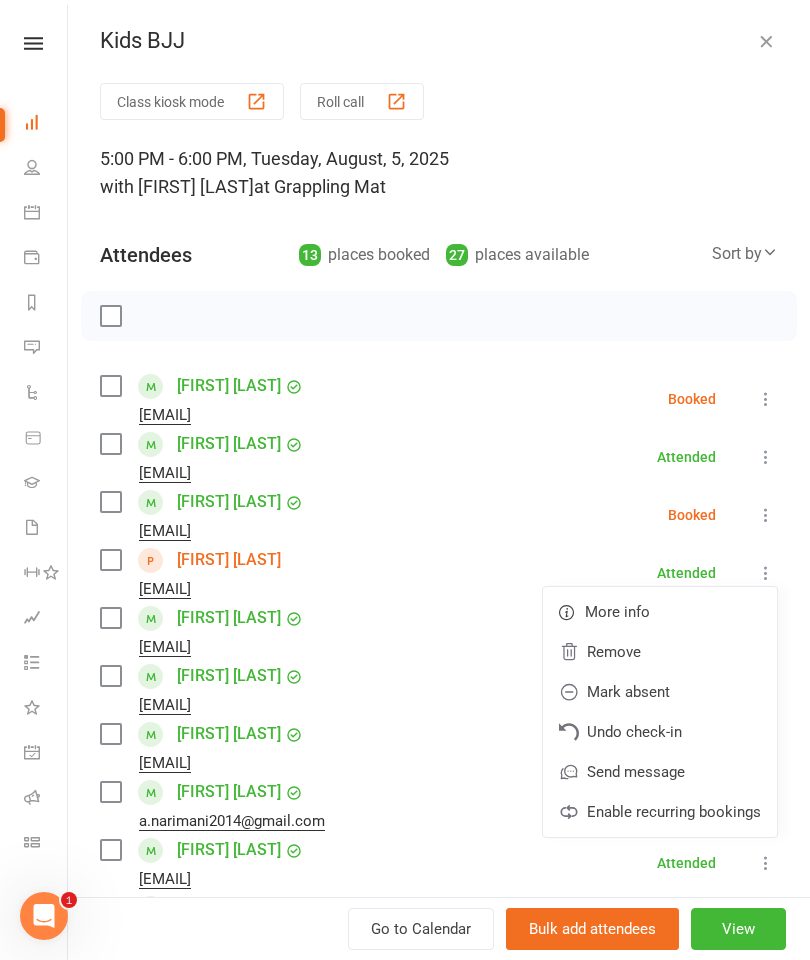 click on "Remove" at bounding box center [660, 652] 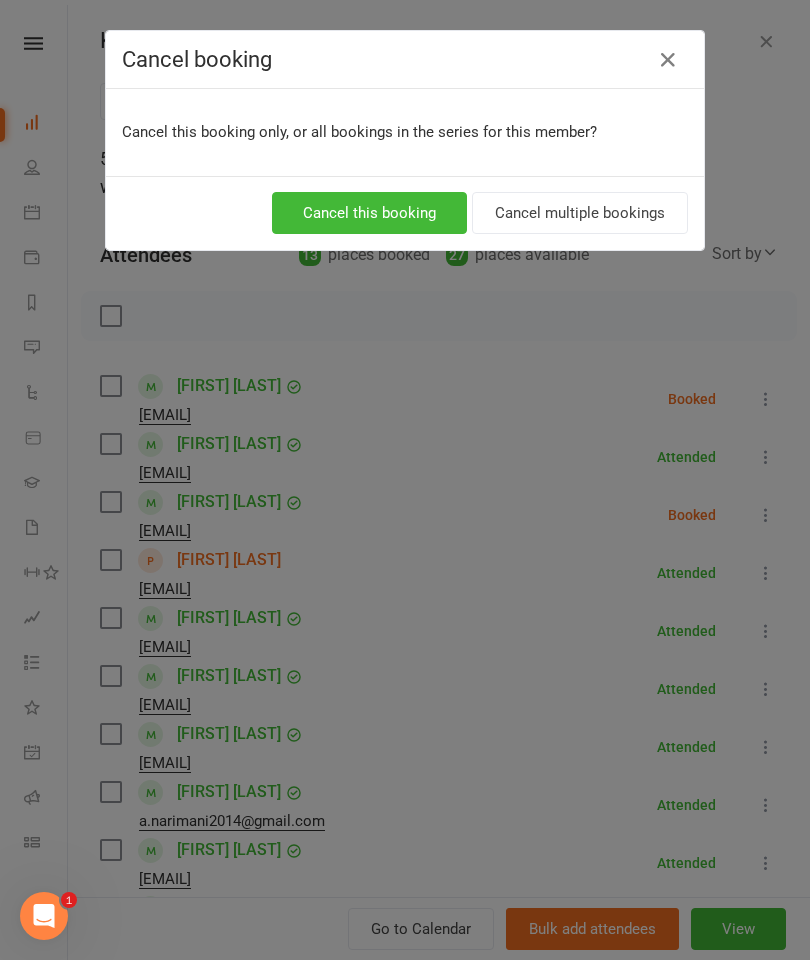 click on "Cancel this booking" at bounding box center (369, 213) 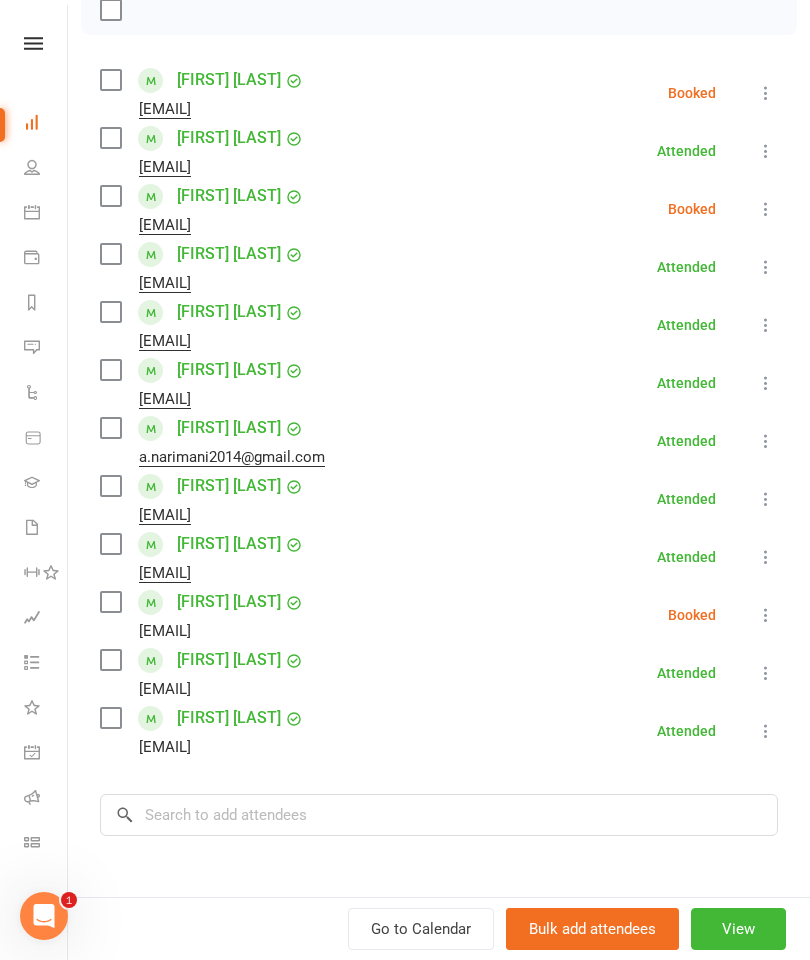 scroll, scrollTop: 309, scrollLeft: 0, axis: vertical 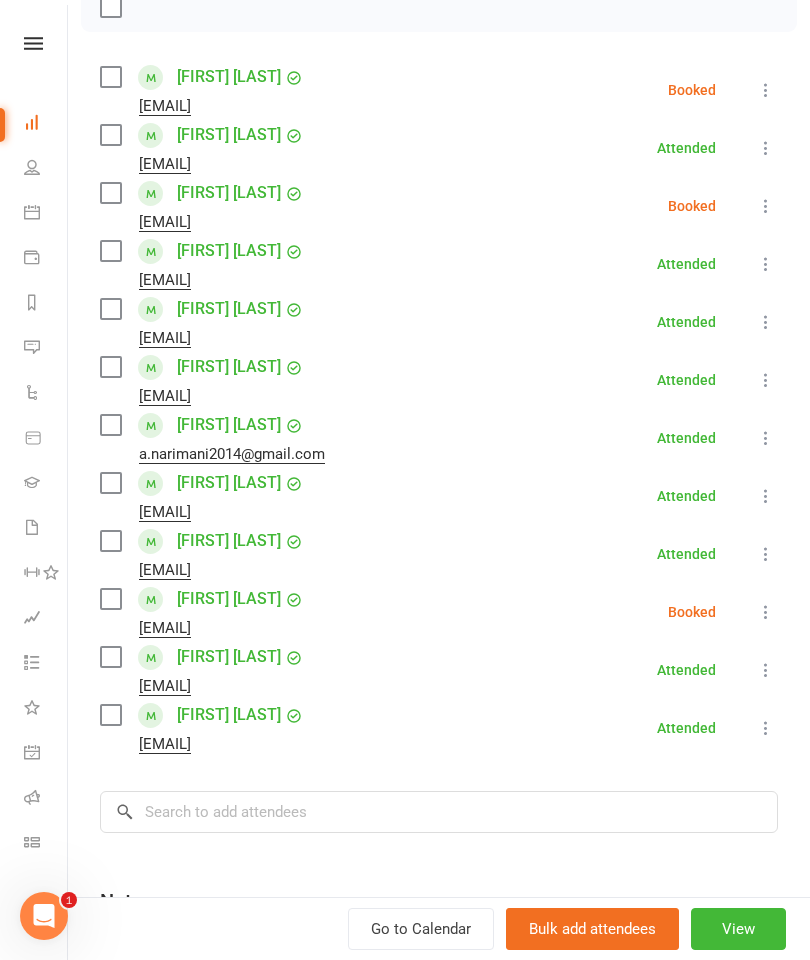 click at bounding box center (110, 309) 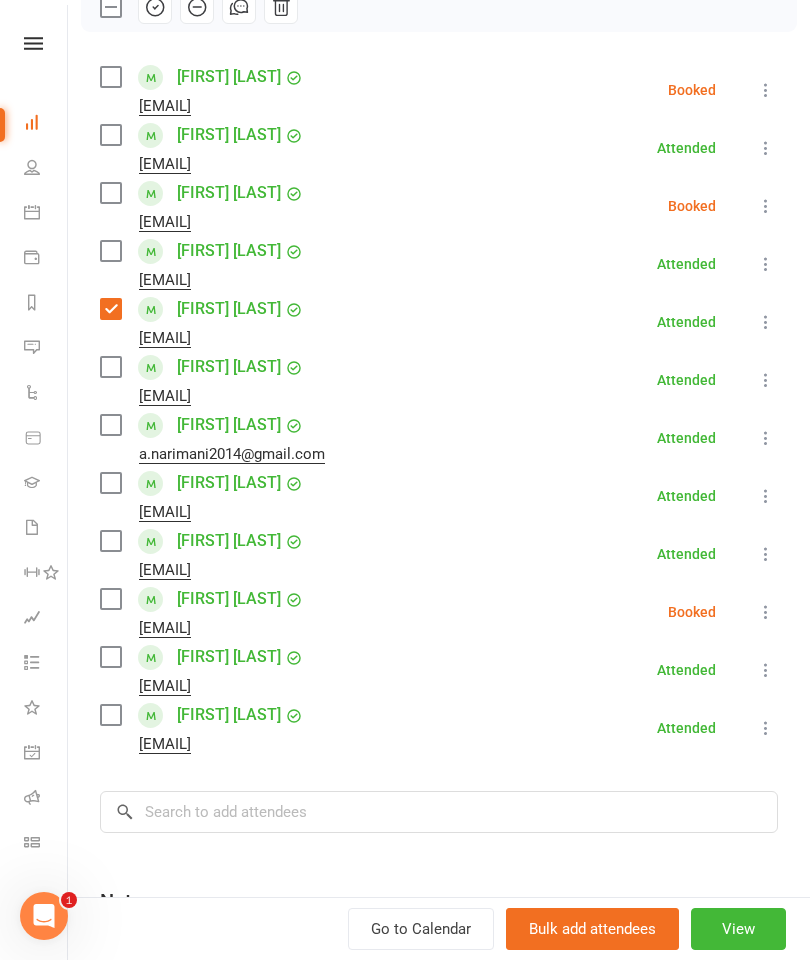 click at bounding box center [110, 541] 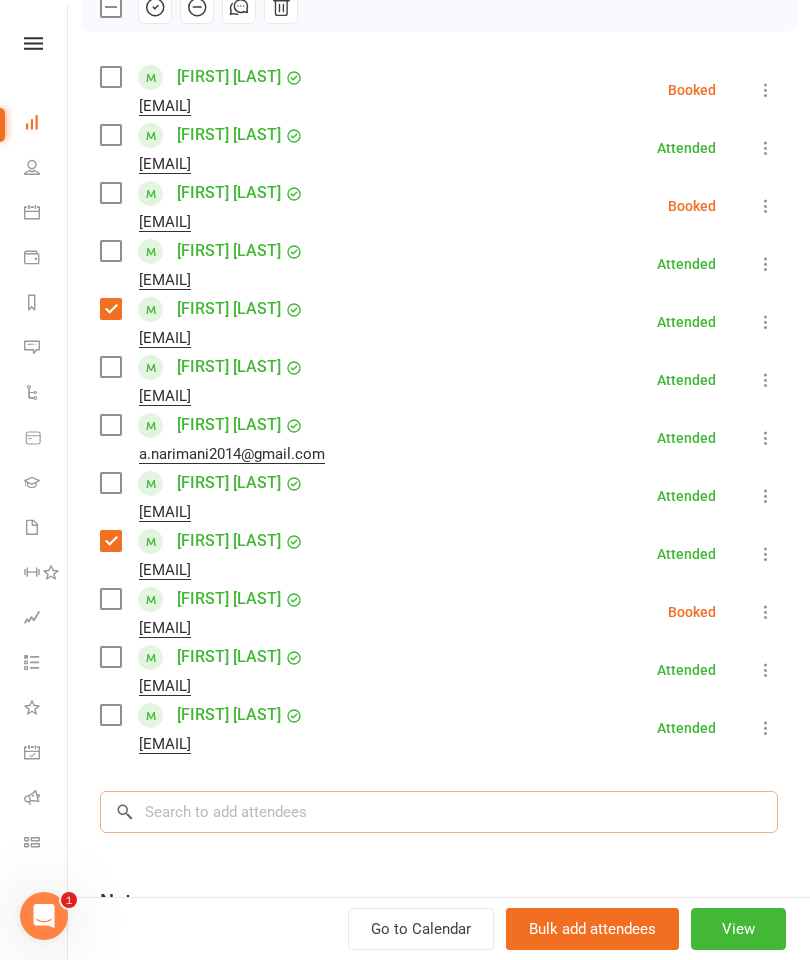 click at bounding box center (439, 812) 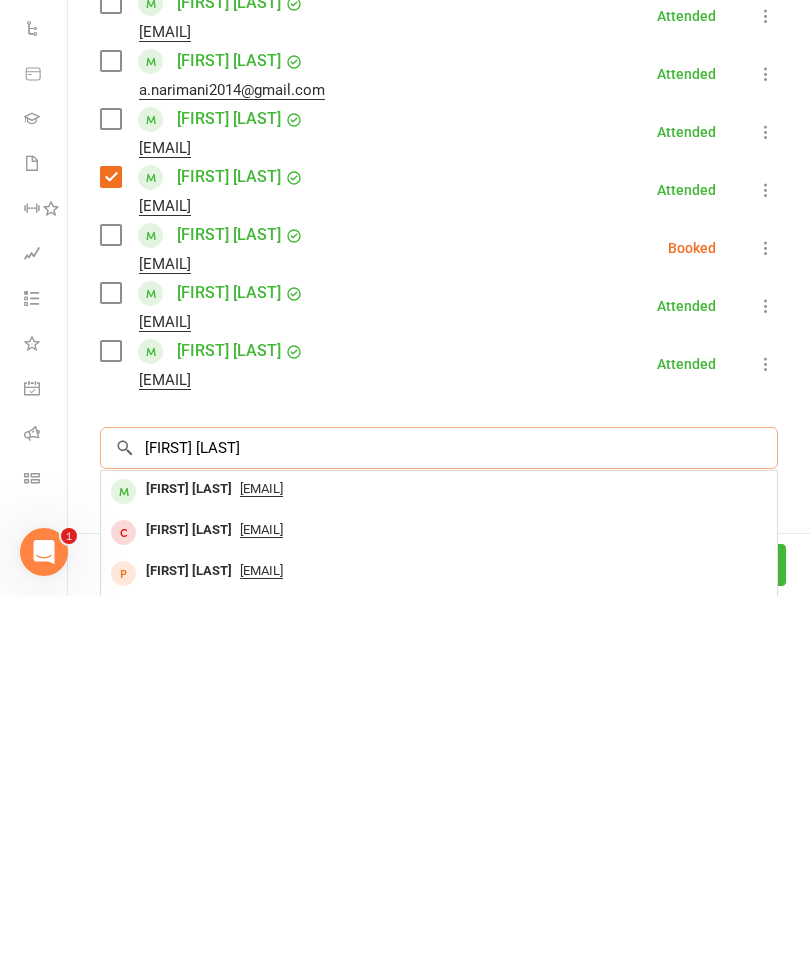 type on "[FIRST] [LAST]" 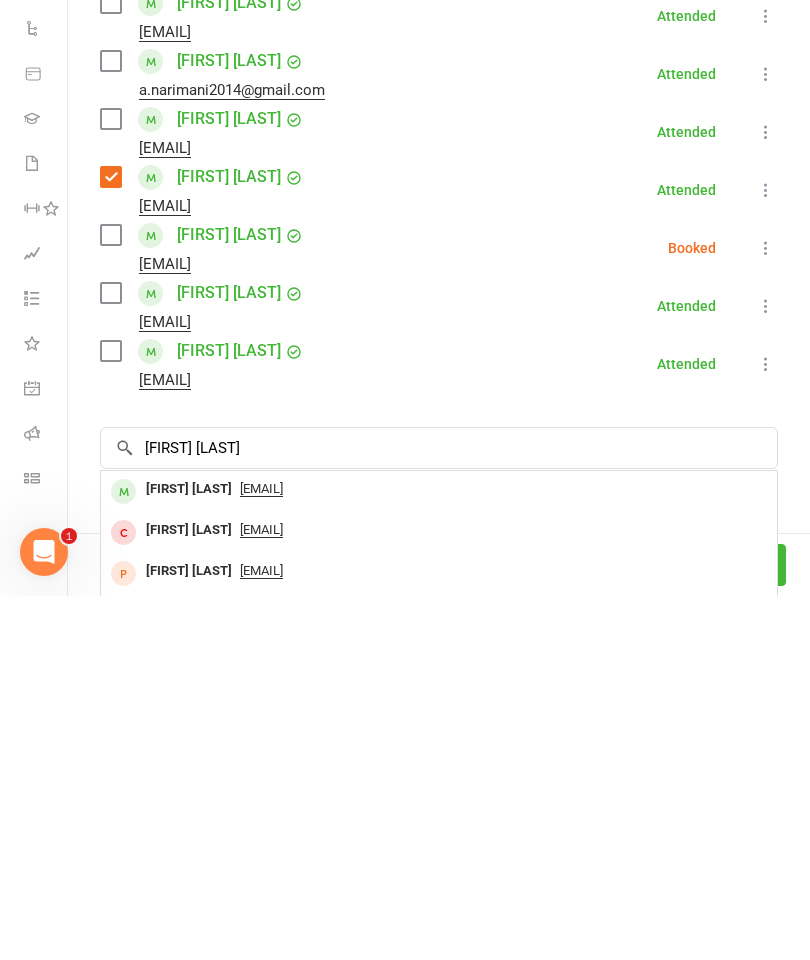click on "[FIRST] [LAST]" at bounding box center [189, 853] 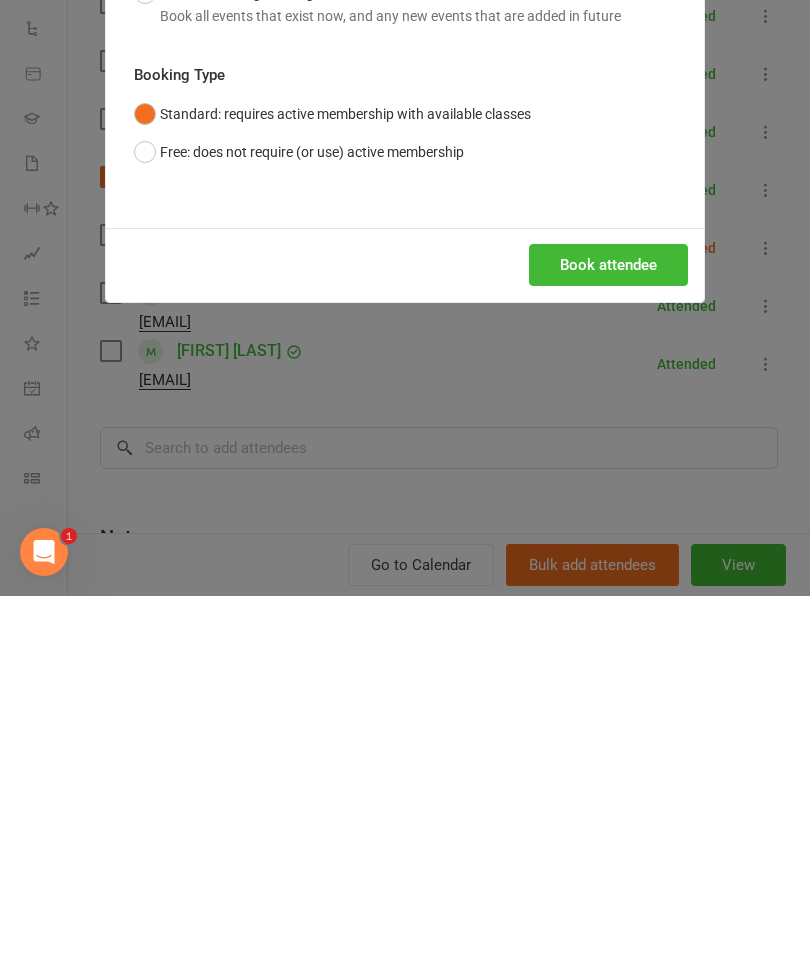 scroll, scrollTop: 627, scrollLeft: 0, axis: vertical 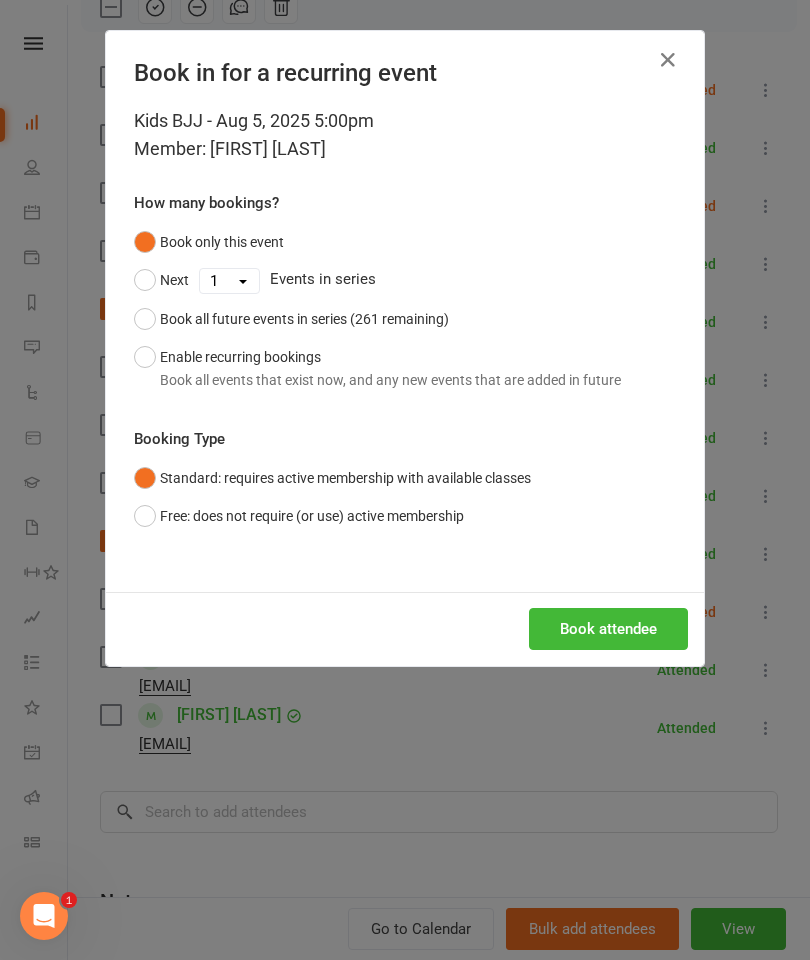 click on "Book attendee" at bounding box center [608, 629] 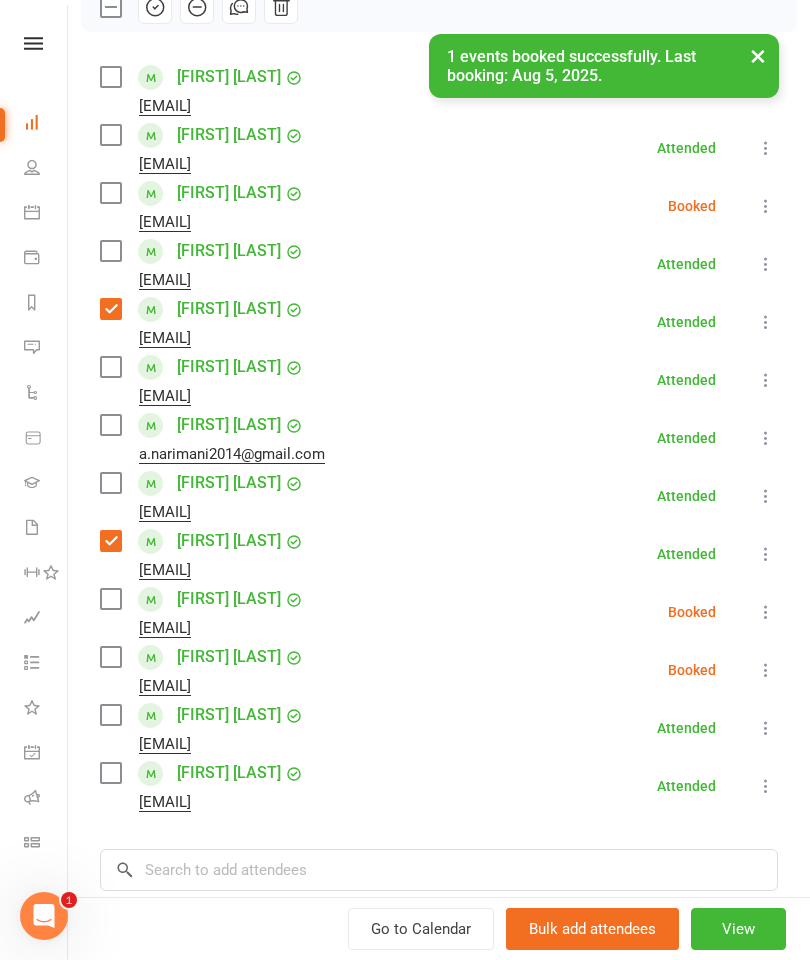 click at bounding box center (110, 657) 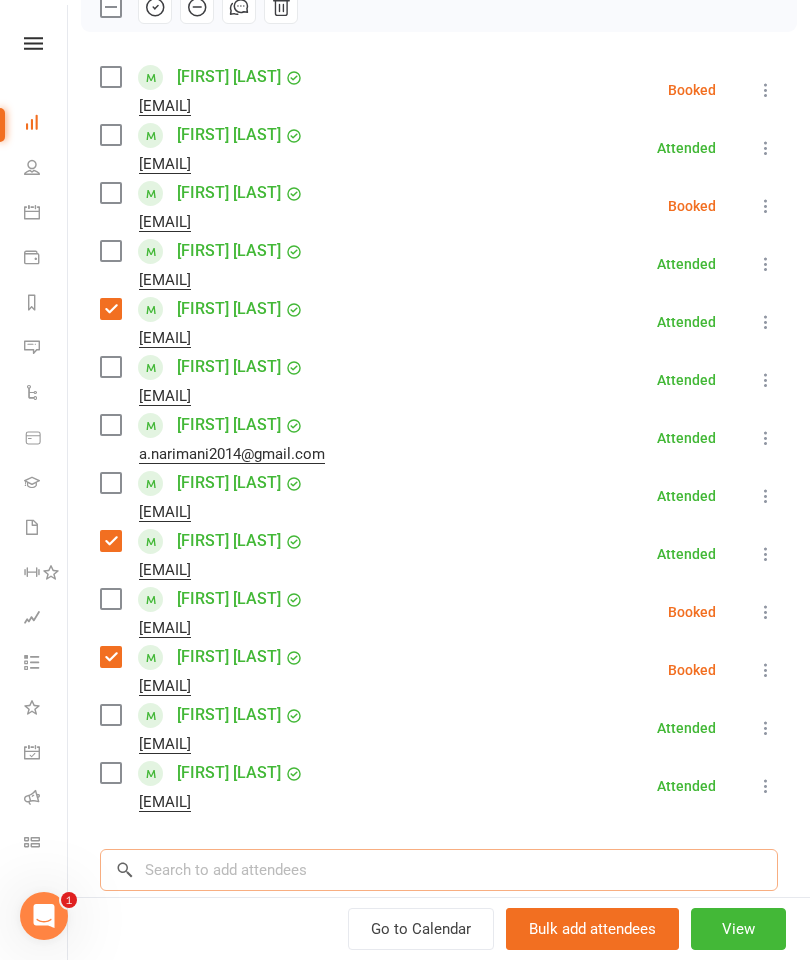 click at bounding box center [439, 870] 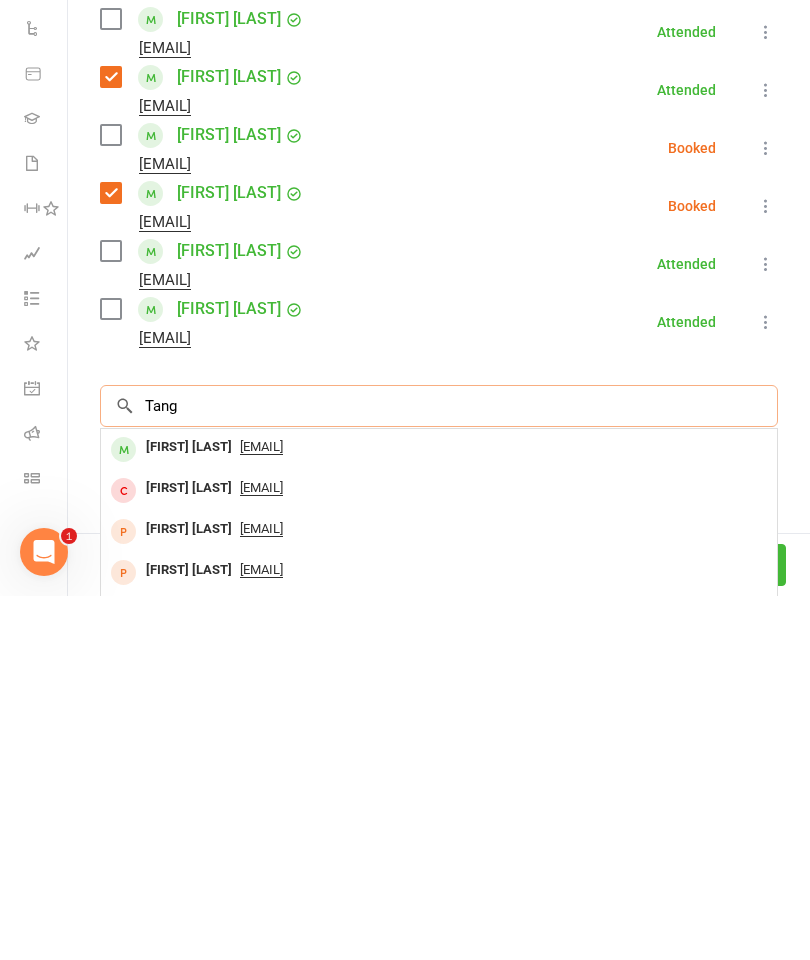 scroll, scrollTop: 464, scrollLeft: 0, axis: vertical 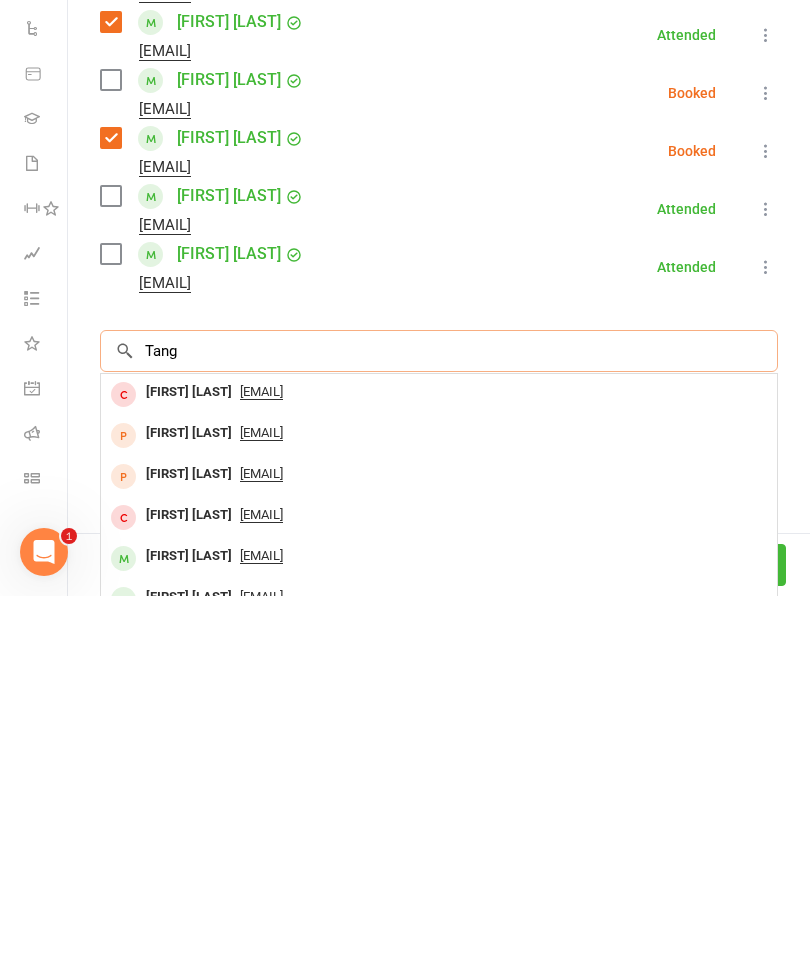 type on "Tang" 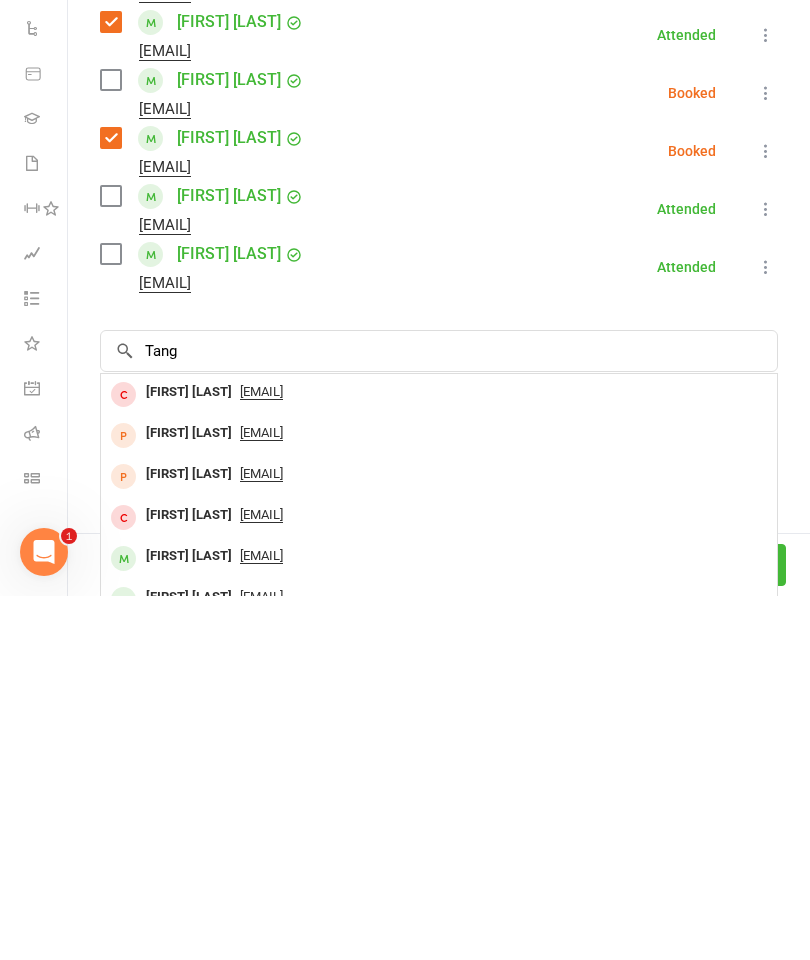 click on "[FIRST] [LAST]" at bounding box center [189, 920] 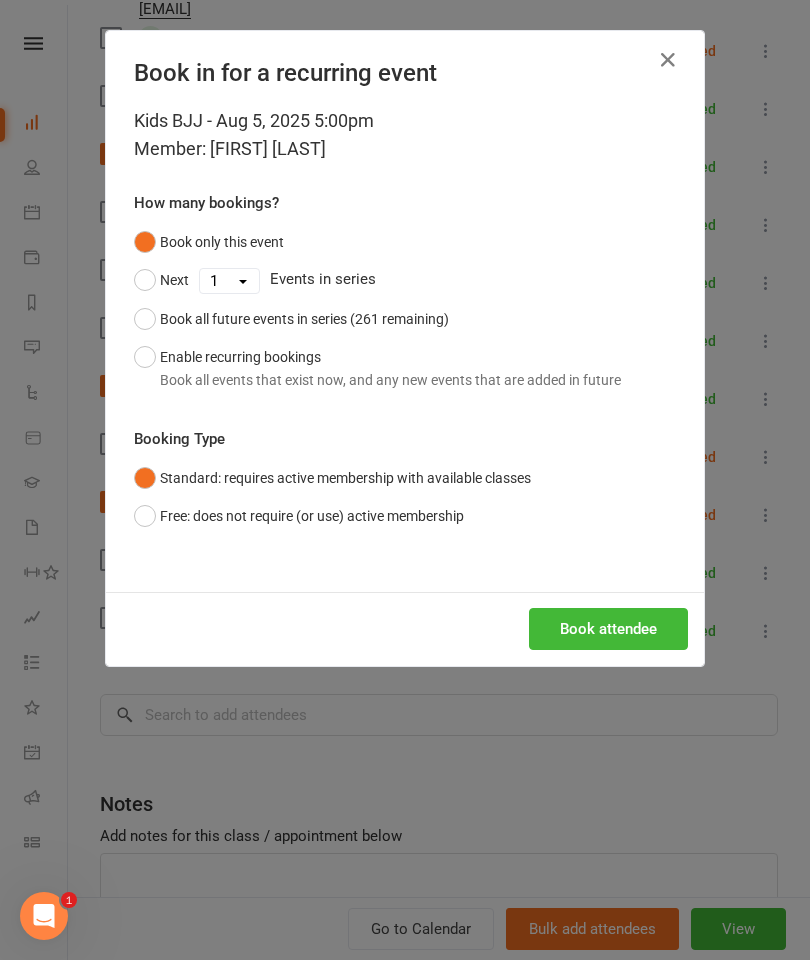 click on "Book attendee" at bounding box center (405, 629) 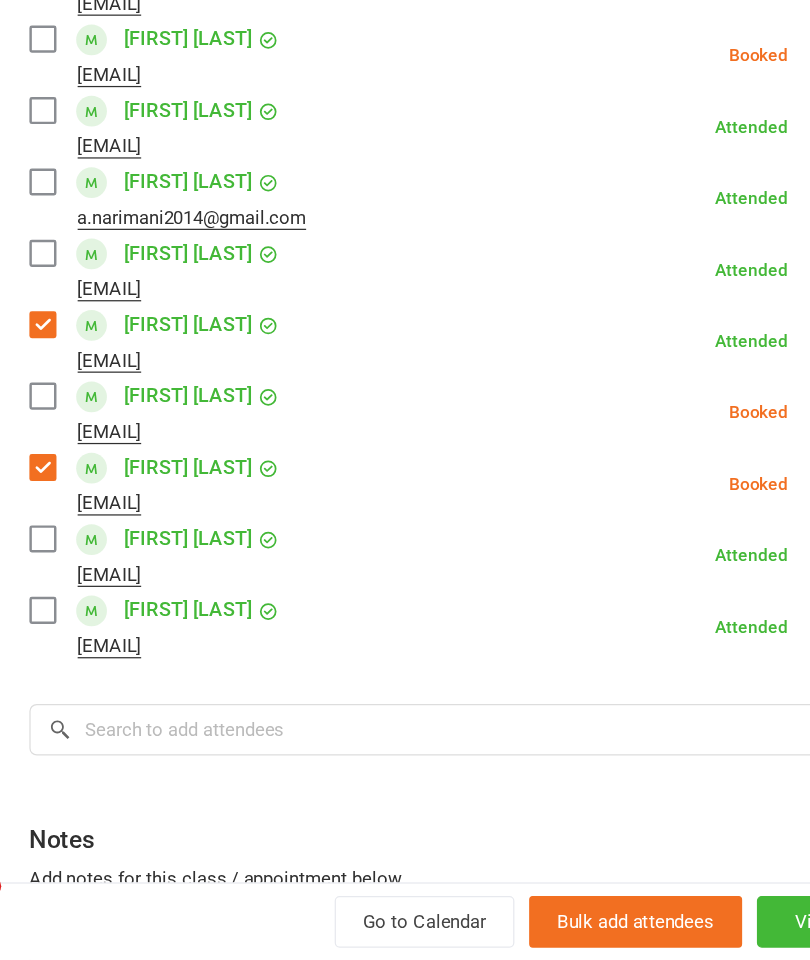 scroll, scrollTop: 1215, scrollLeft: 0, axis: vertical 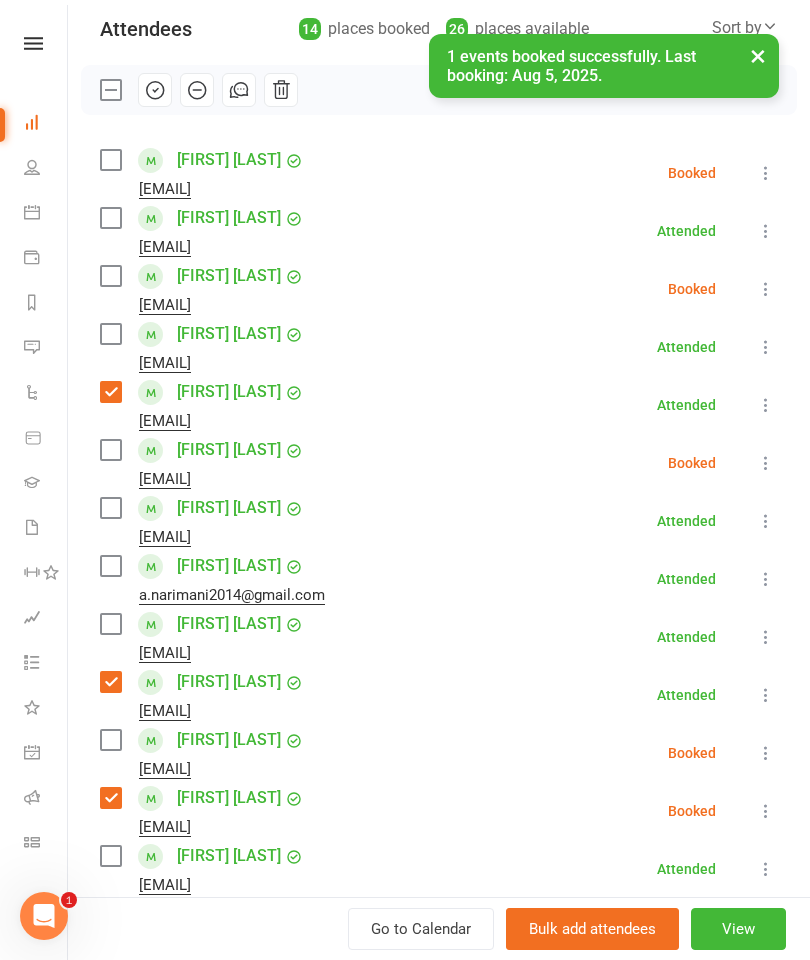 click at bounding box center (110, 450) 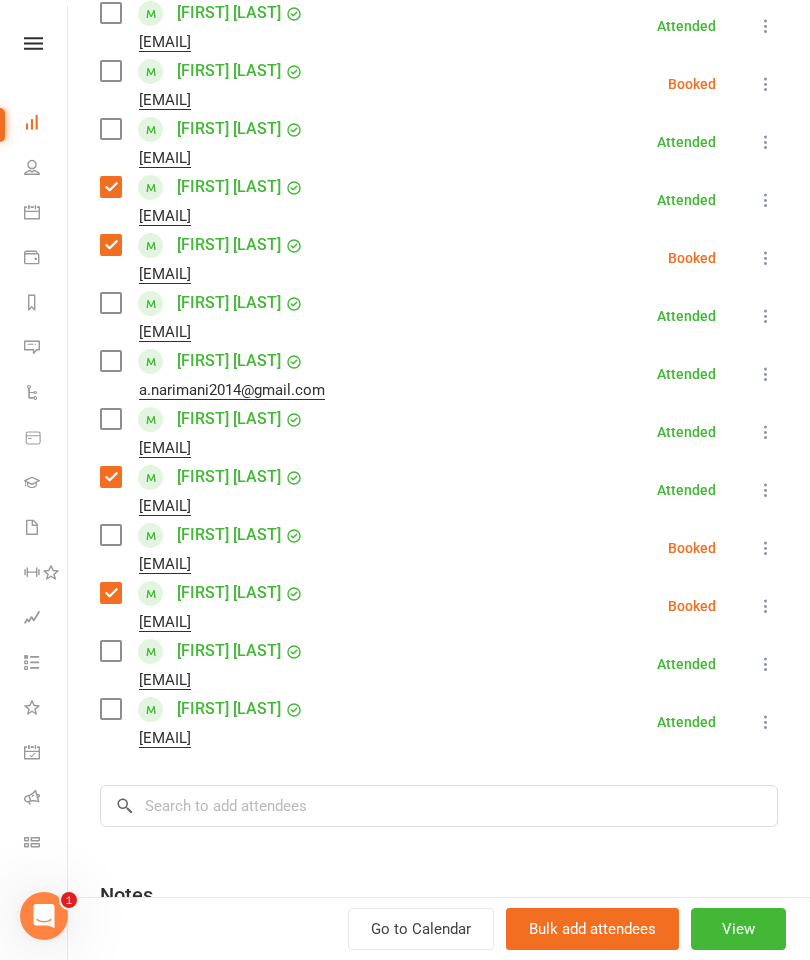 scroll, scrollTop: 442, scrollLeft: 0, axis: vertical 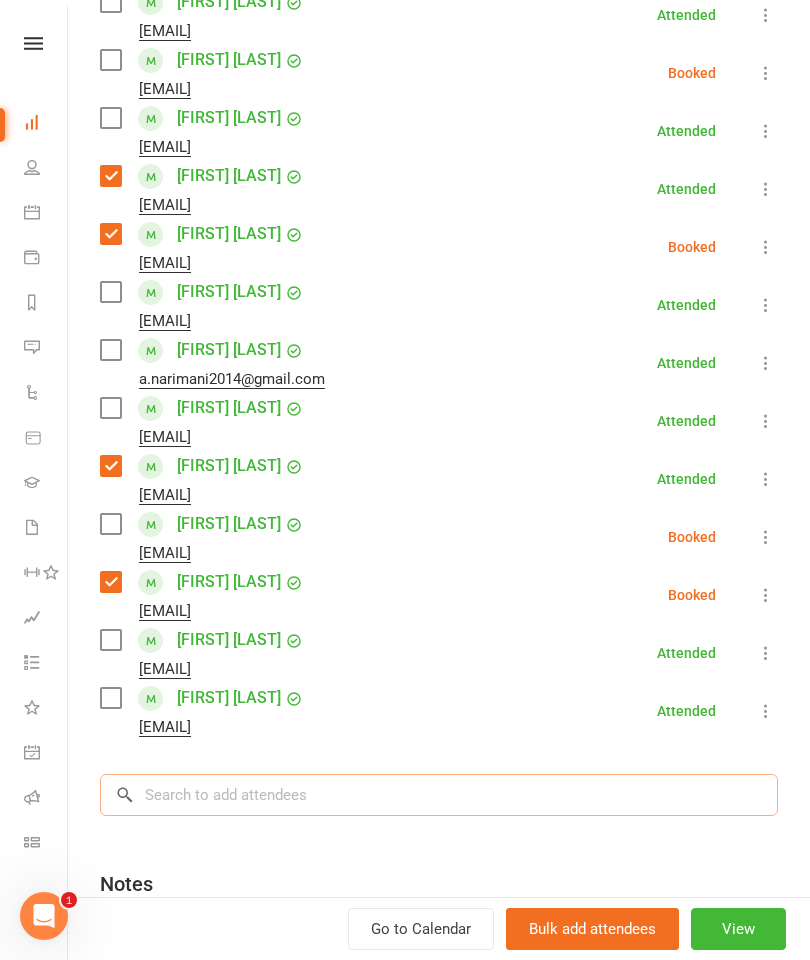click at bounding box center [439, 795] 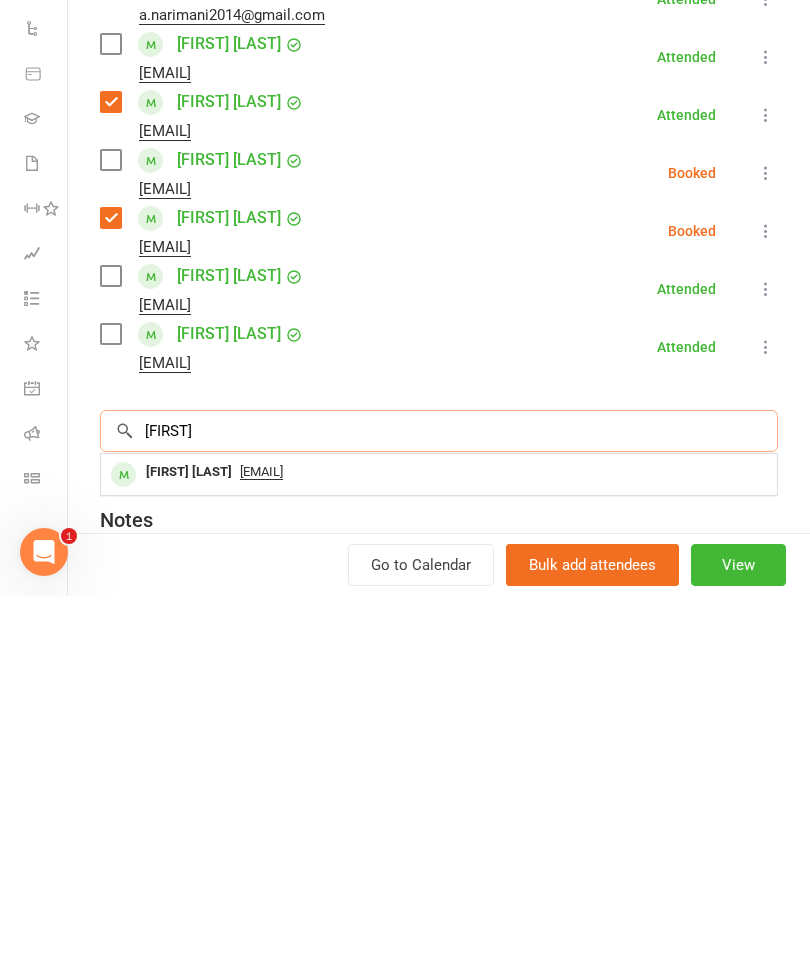type on "[FIRST]" 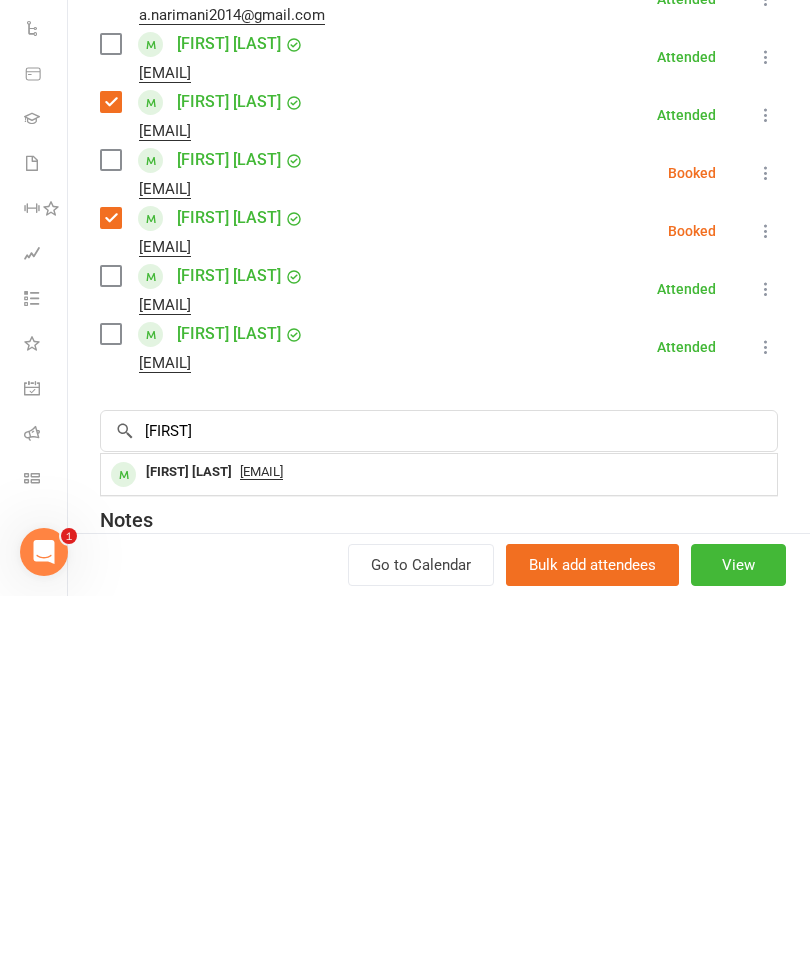 click on "[EMAIL]" at bounding box center [261, 836] 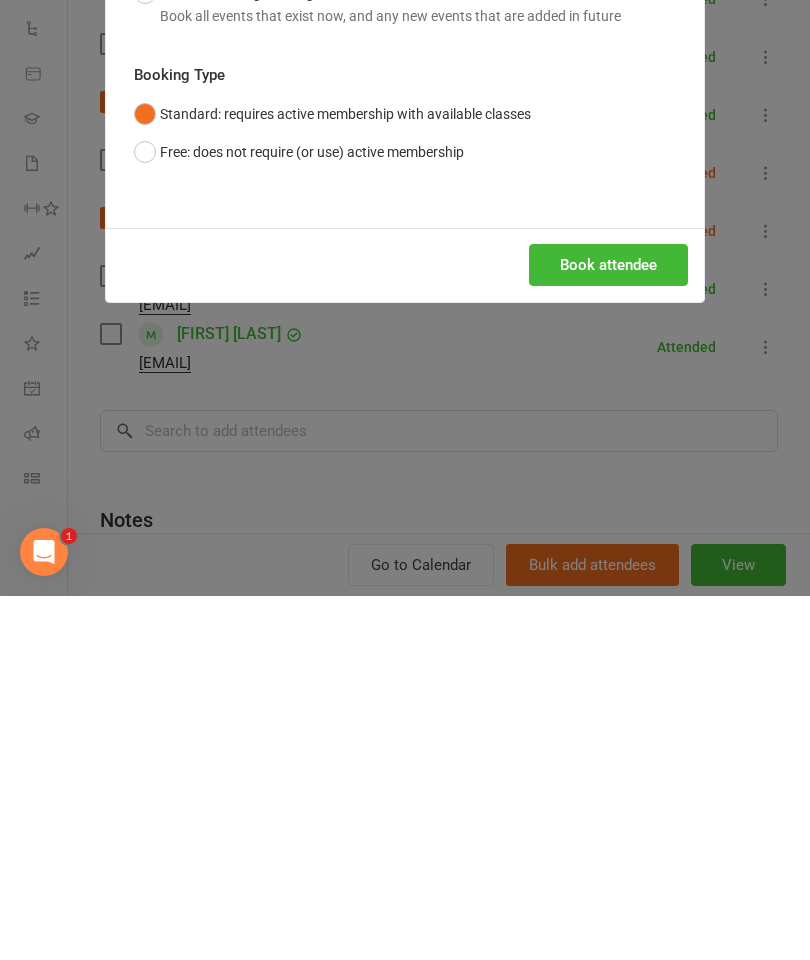 scroll, scrollTop: 1745, scrollLeft: 0, axis: vertical 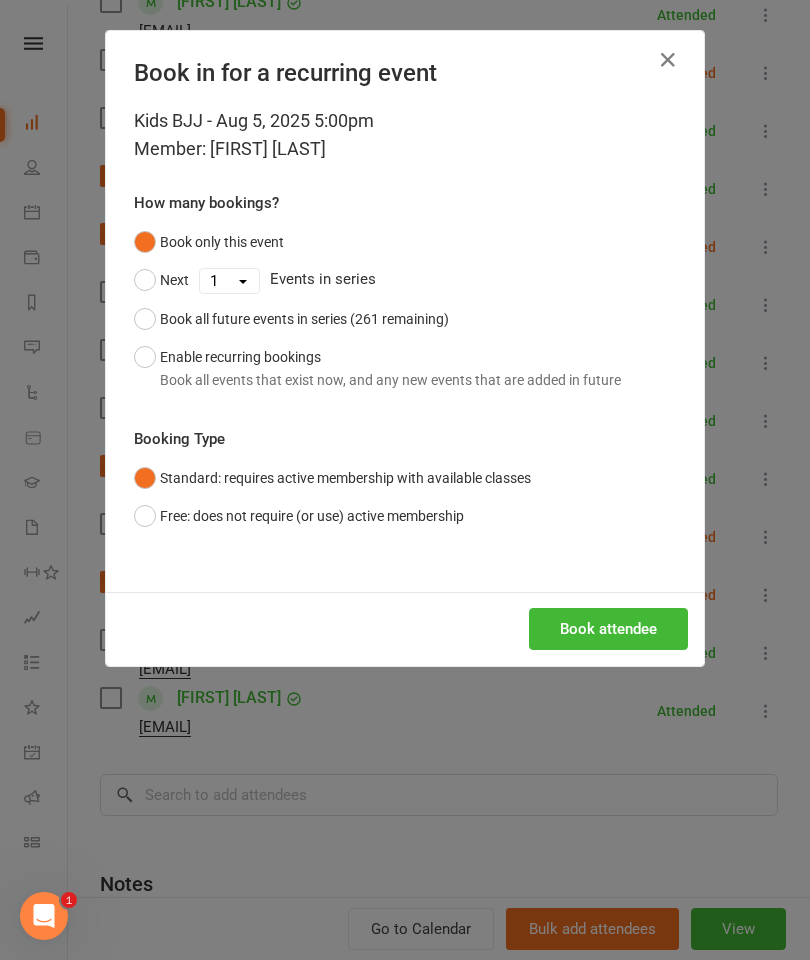 click on "Book attendee" at bounding box center [608, 629] 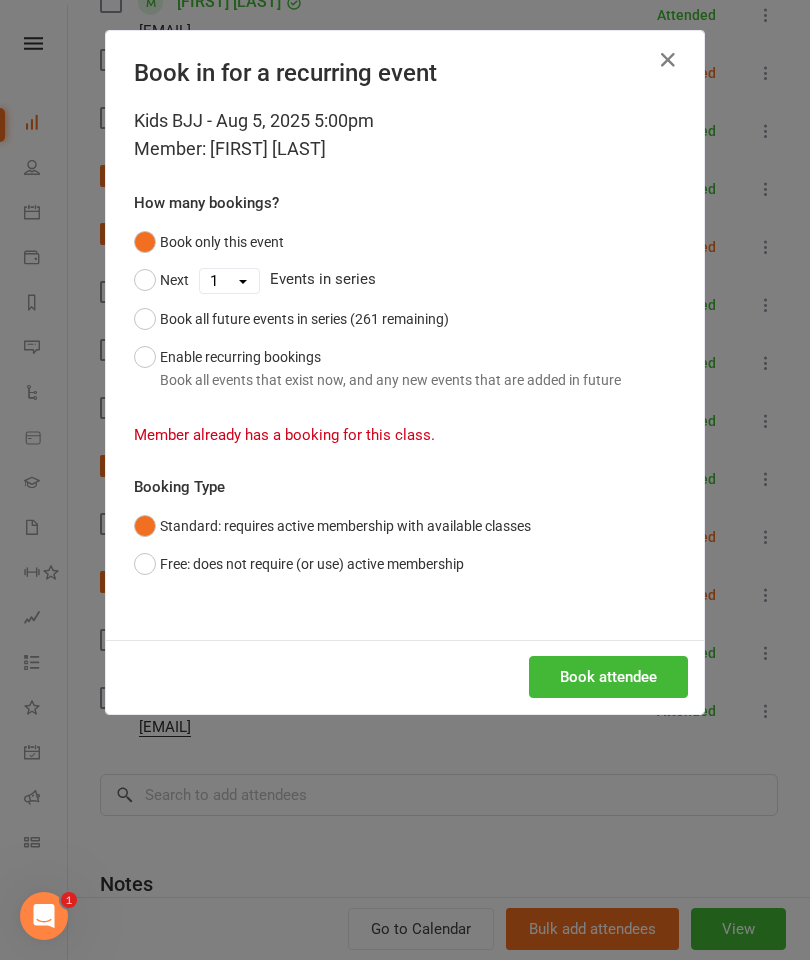 click at bounding box center (668, 60) 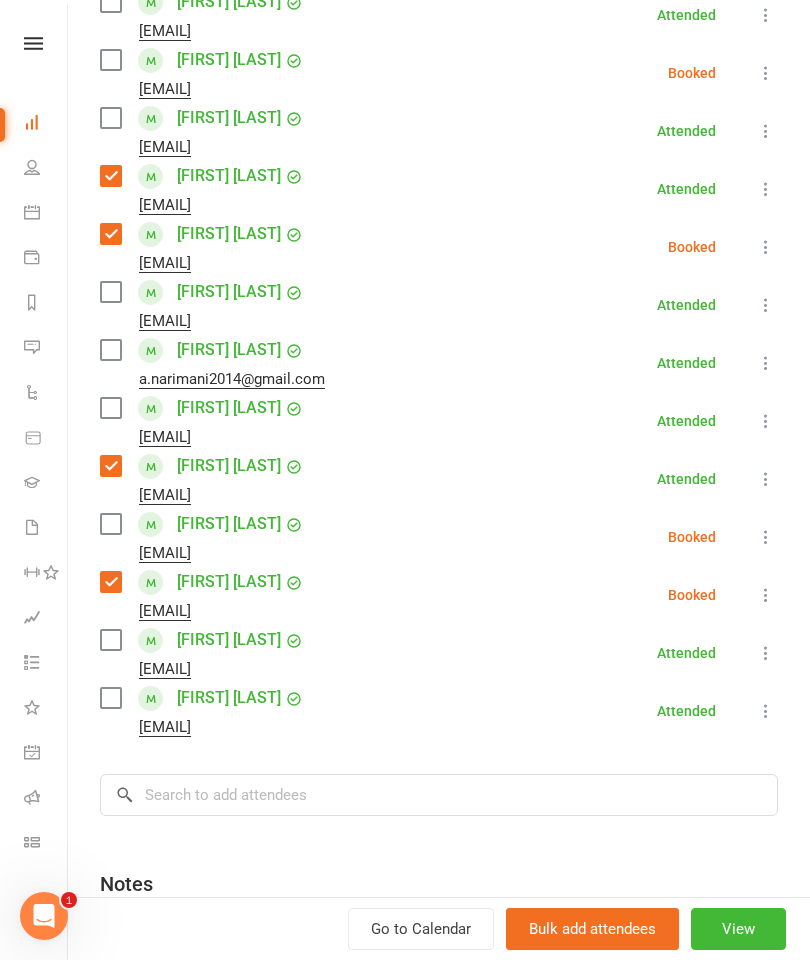 click at bounding box center (766, 711) 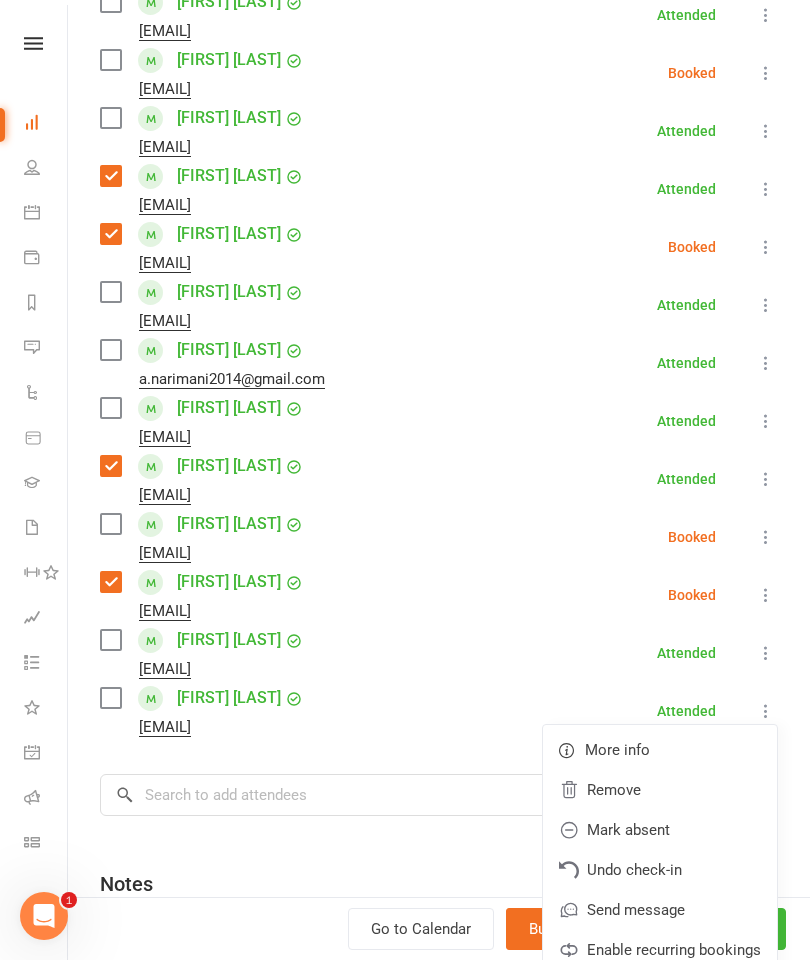 click on "Remove" at bounding box center [660, 790] 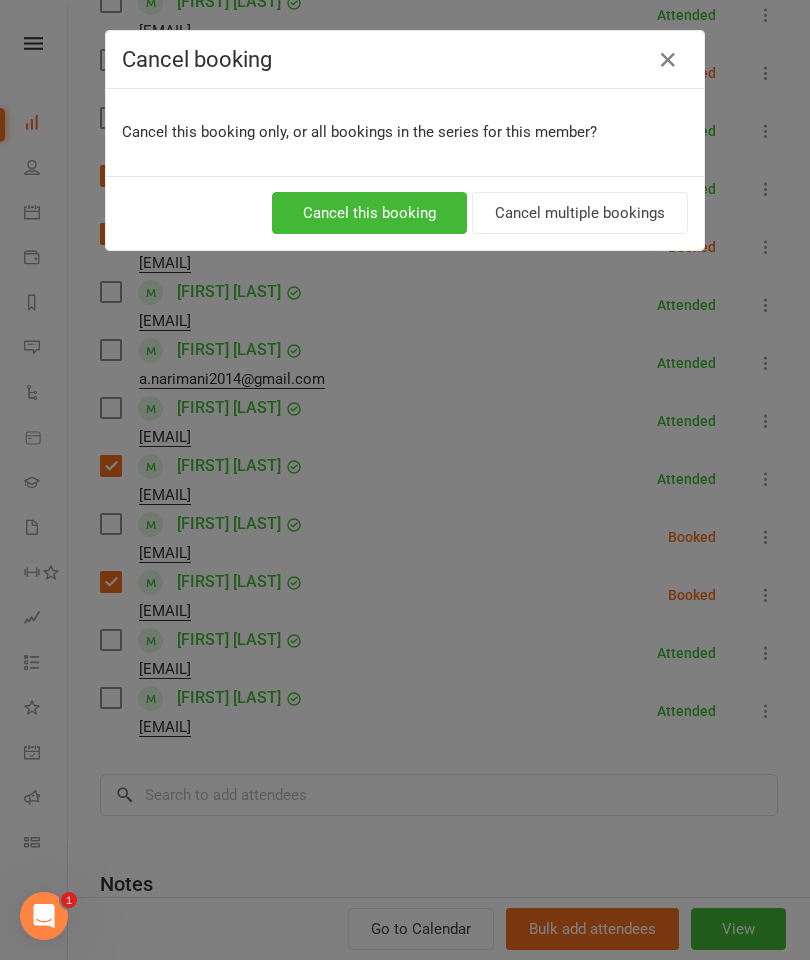 click on "Cancel this booking" at bounding box center (369, 213) 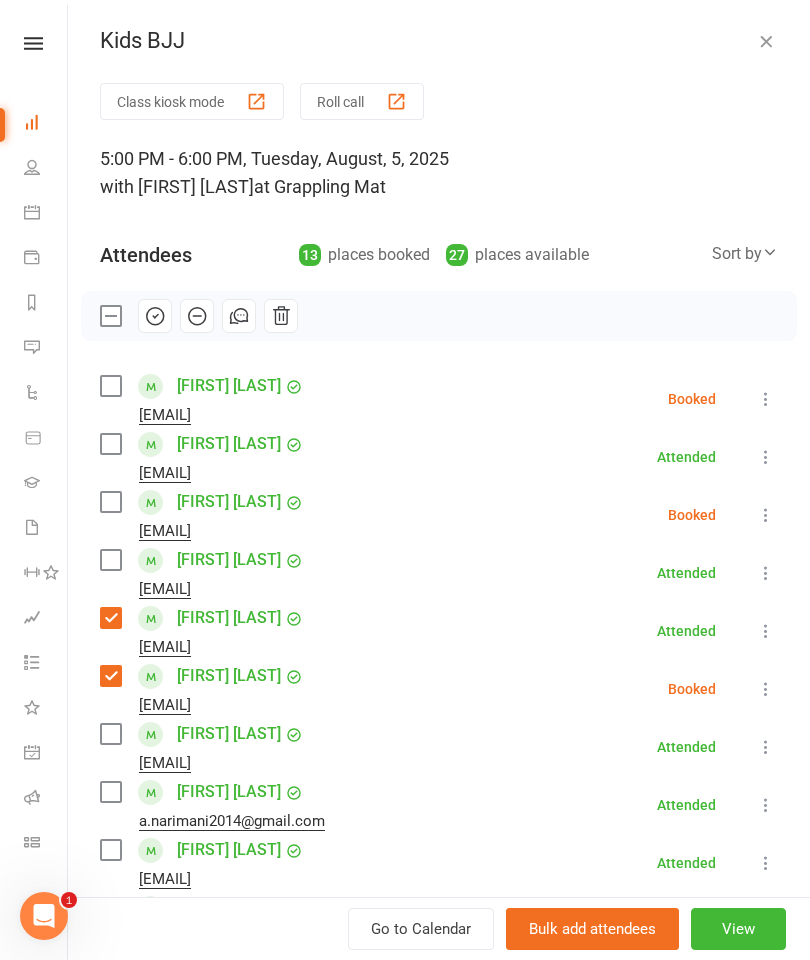 scroll, scrollTop: 0, scrollLeft: 0, axis: both 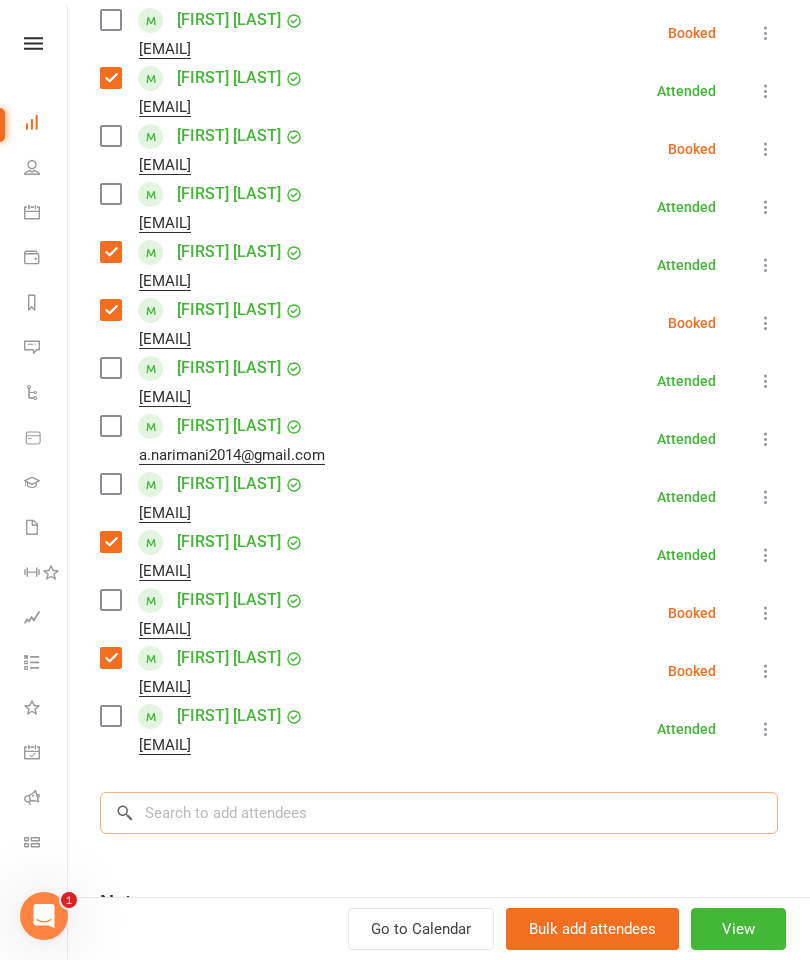click at bounding box center (439, 813) 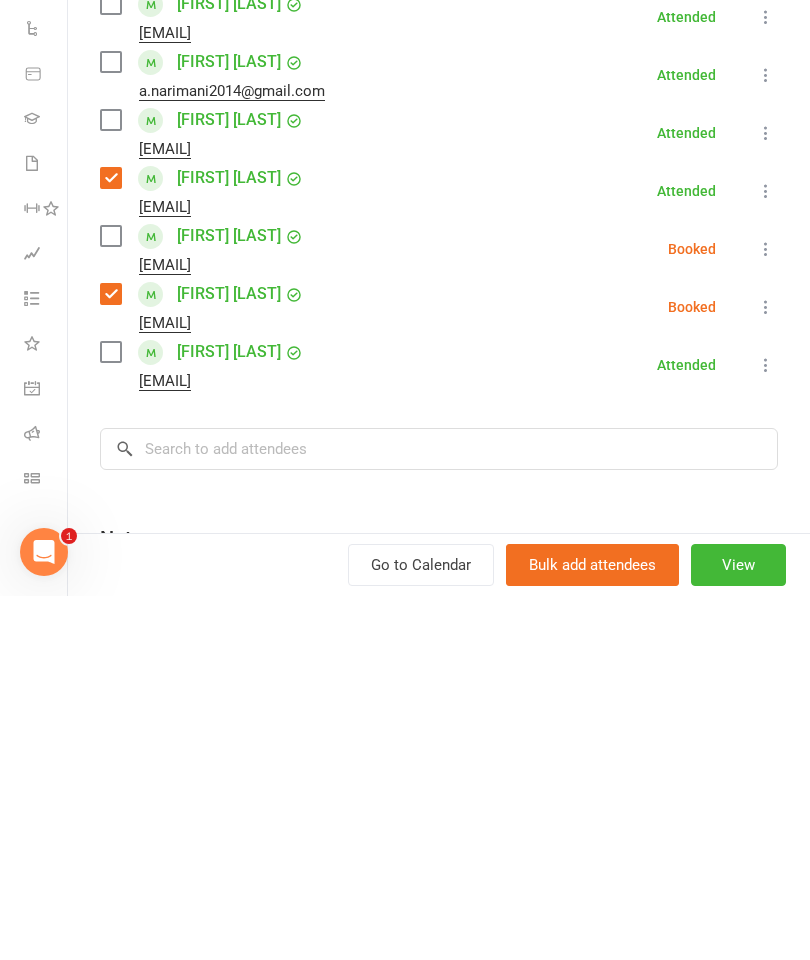 click at bounding box center (110, 716) 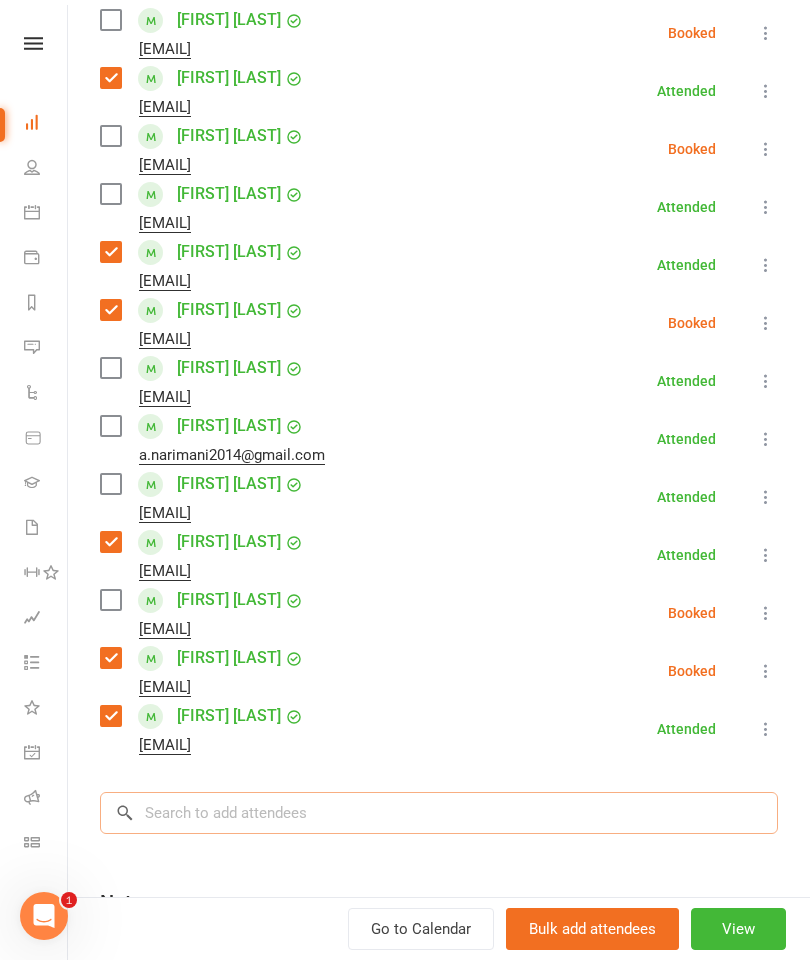 click at bounding box center [439, 813] 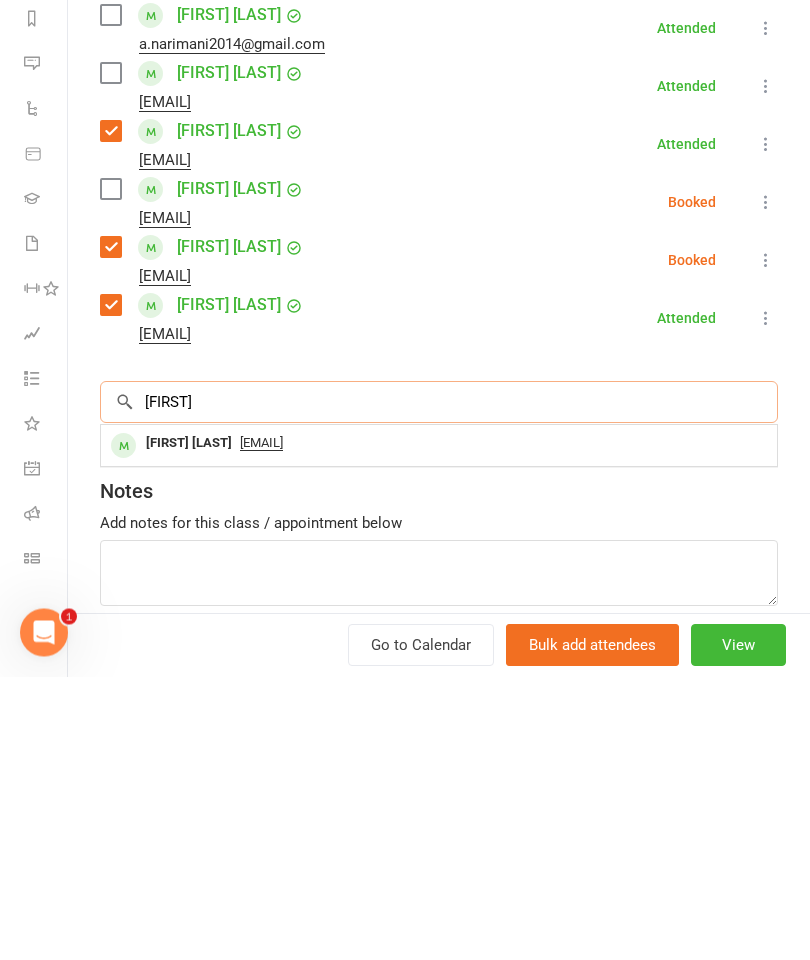 scroll, scrollTop: 524, scrollLeft: 0, axis: vertical 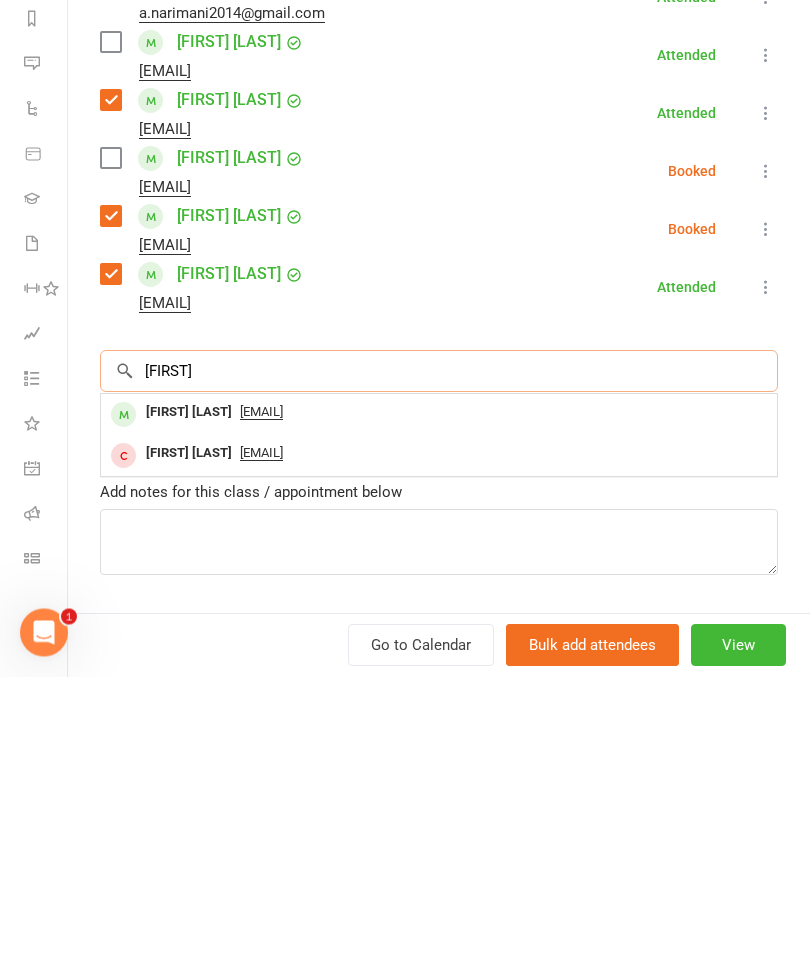 type on "[FIRST]" 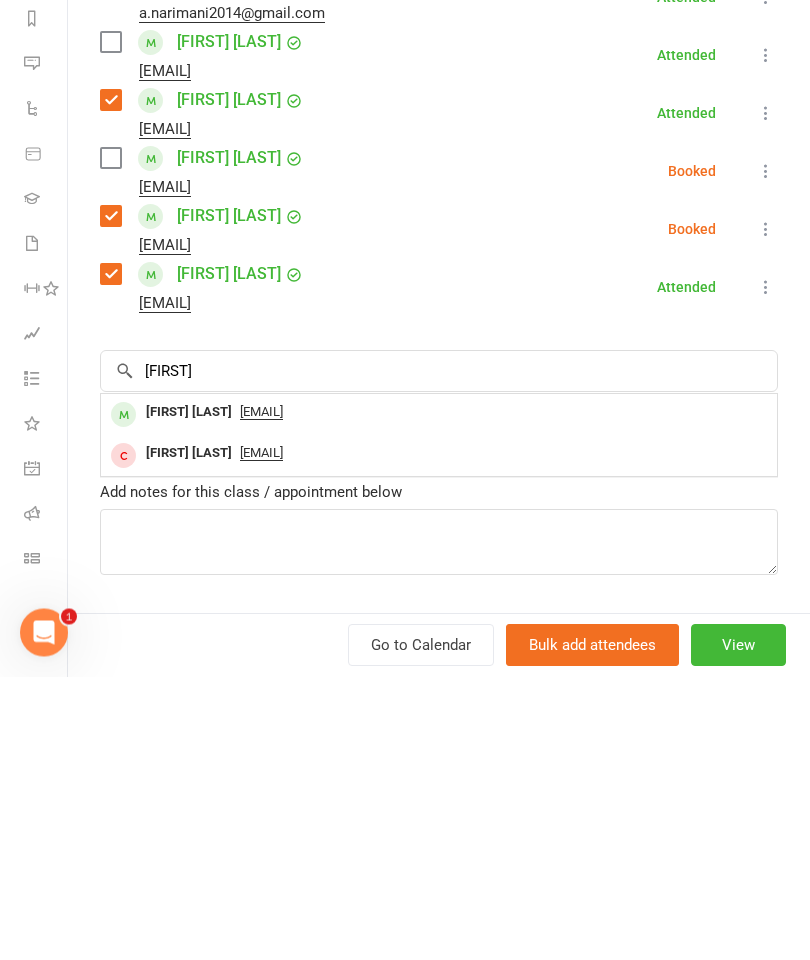 click on "[FIRST] [LAST]" at bounding box center (189, 696) 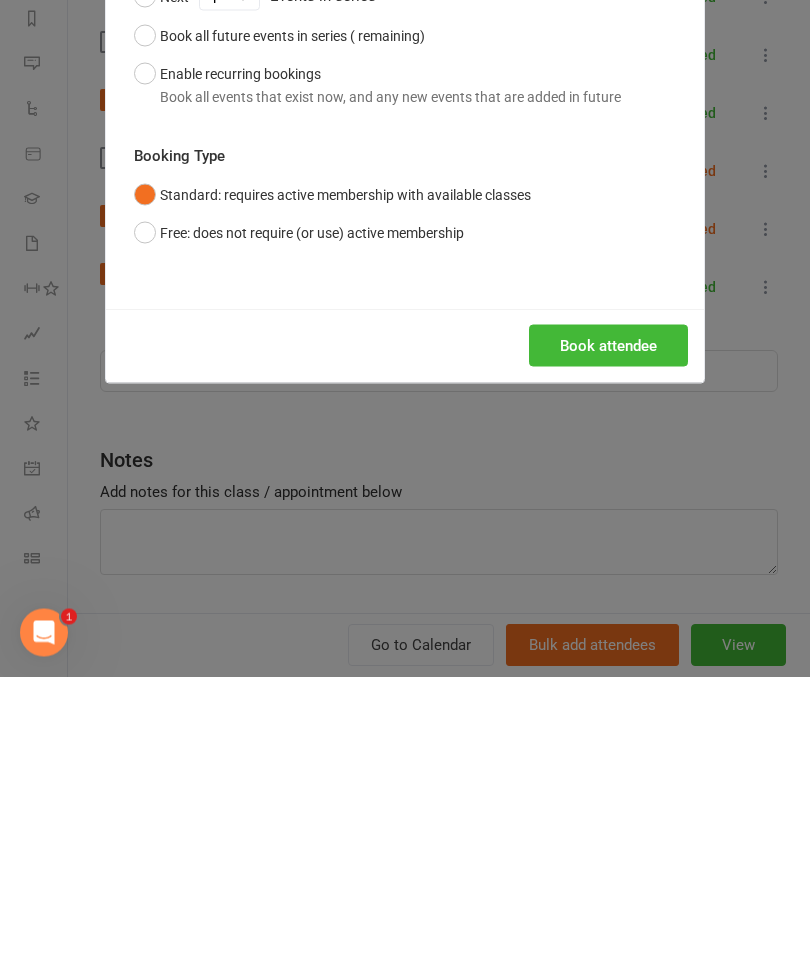 scroll, scrollTop: 2341, scrollLeft: 0, axis: vertical 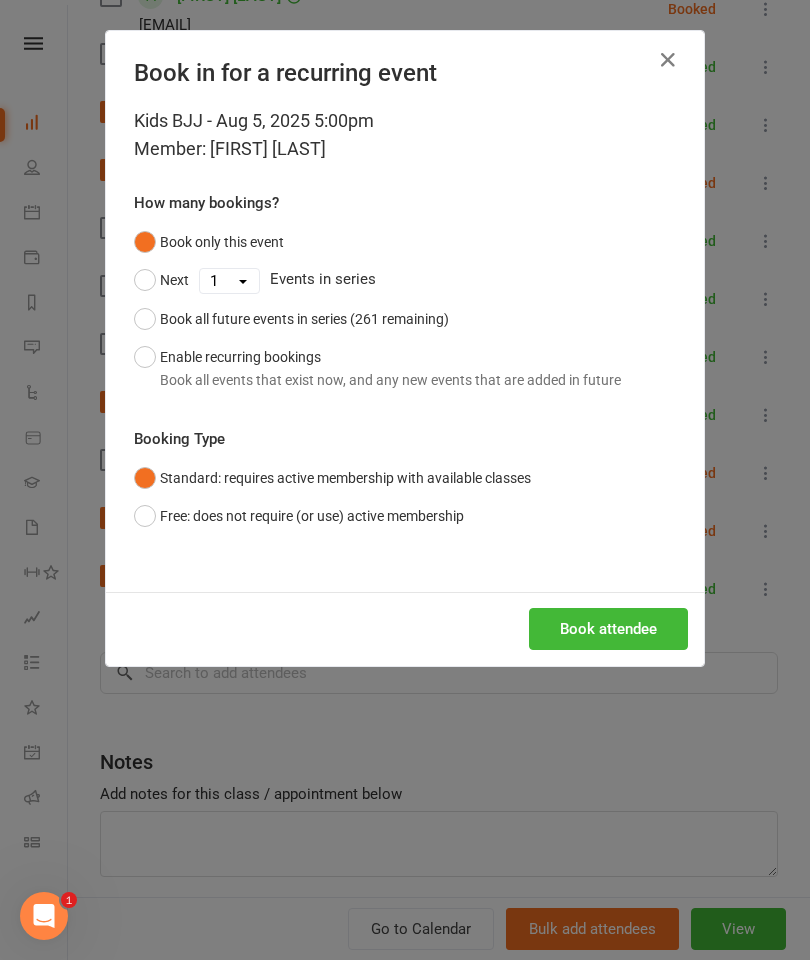 click on "Book attendee" at bounding box center [608, 629] 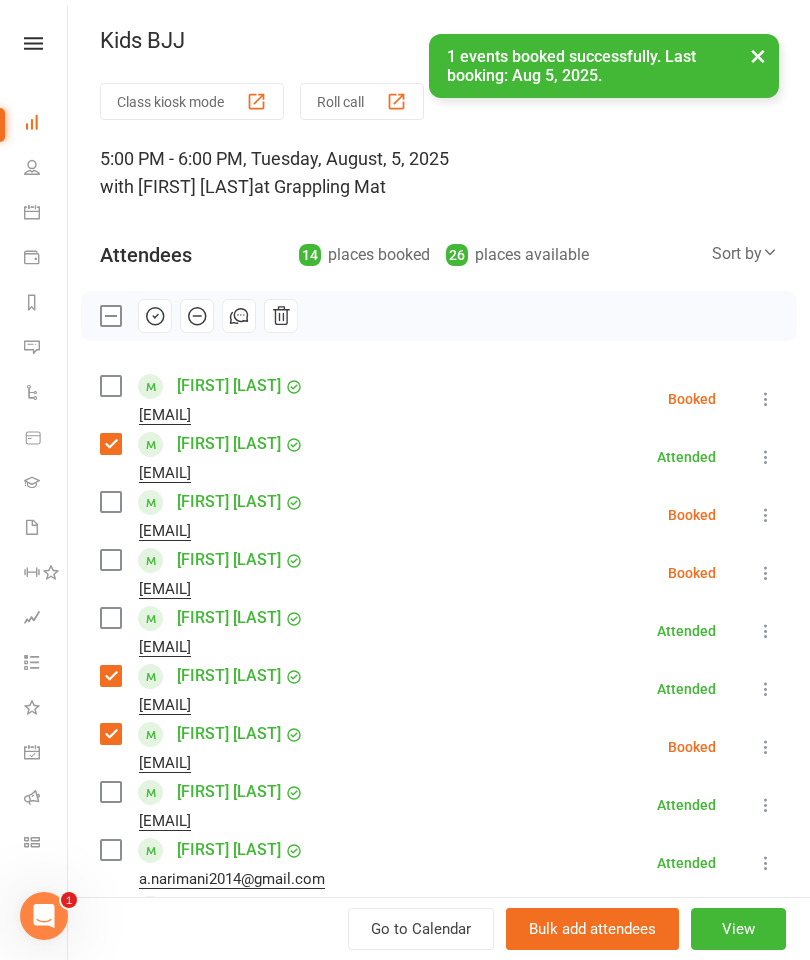 scroll, scrollTop: 0, scrollLeft: 0, axis: both 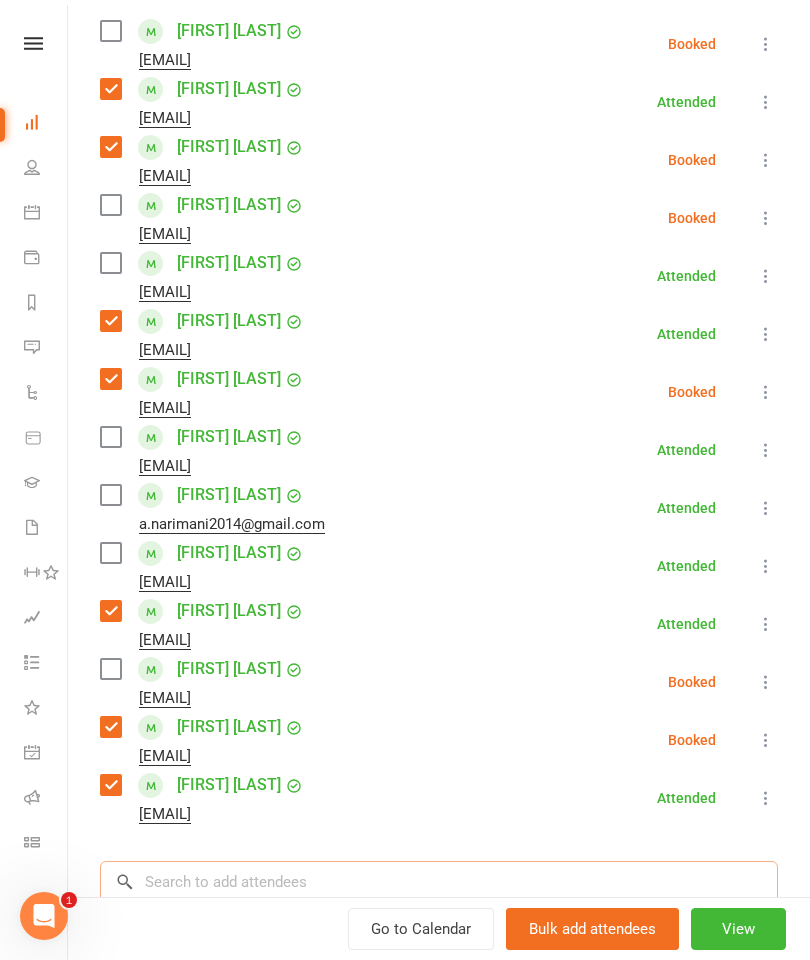 click at bounding box center [439, 882] 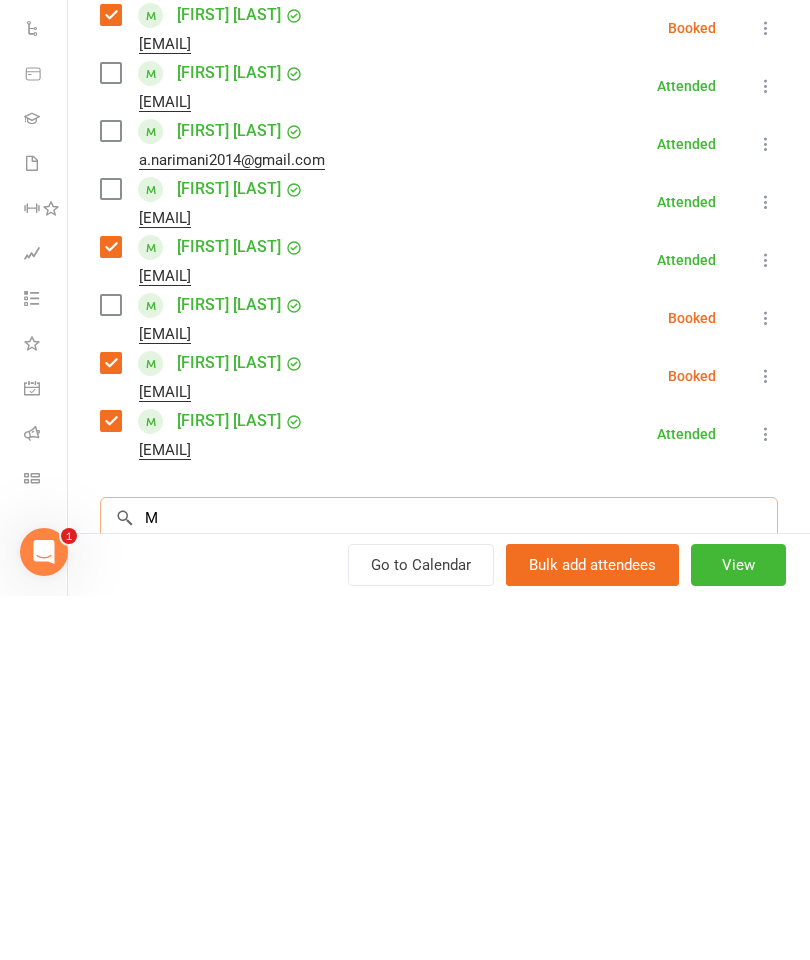 scroll, scrollTop: 2421, scrollLeft: 0, axis: vertical 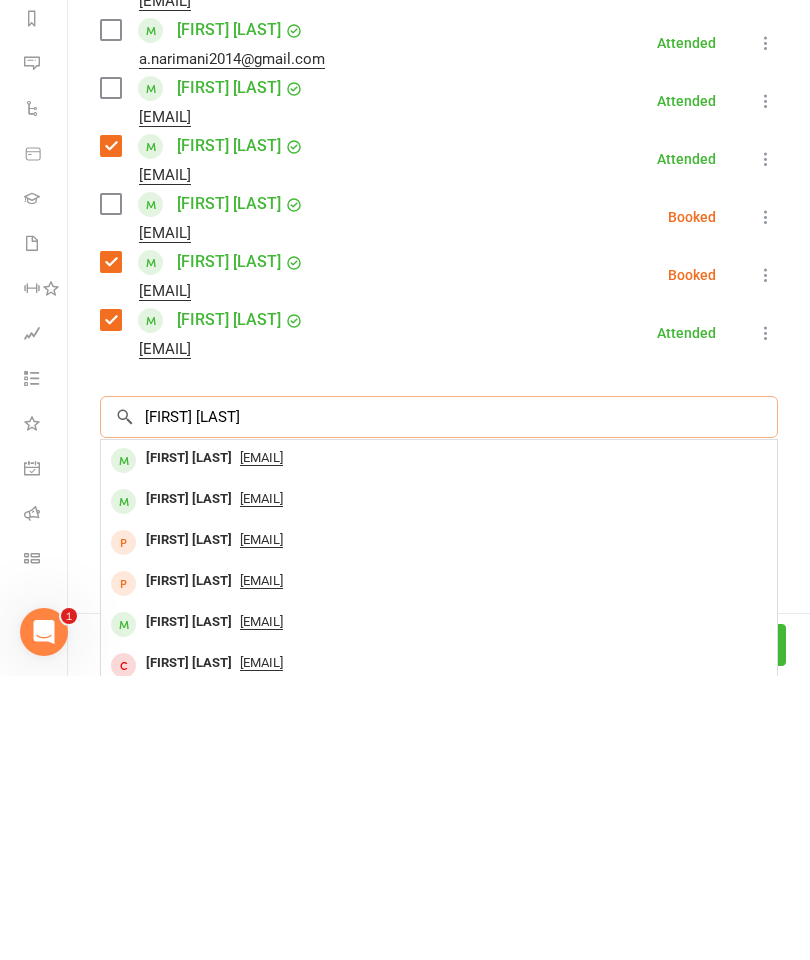 type on "[FIRST] [LAST]" 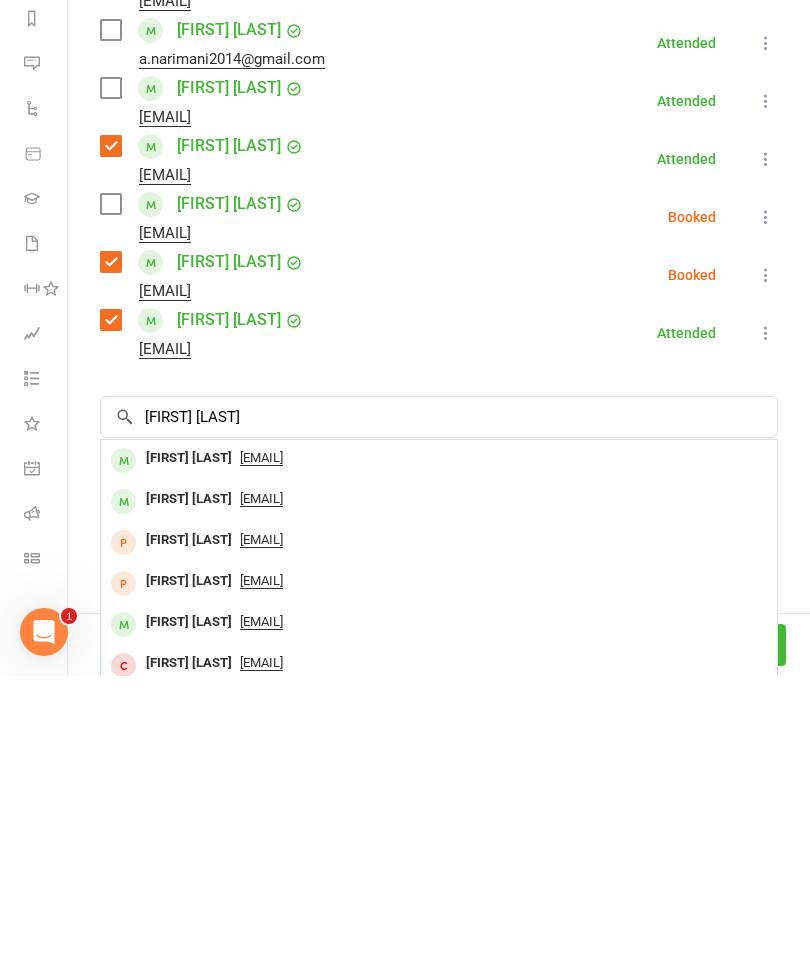 click on "[FIRST] [LAST]" at bounding box center (189, 742) 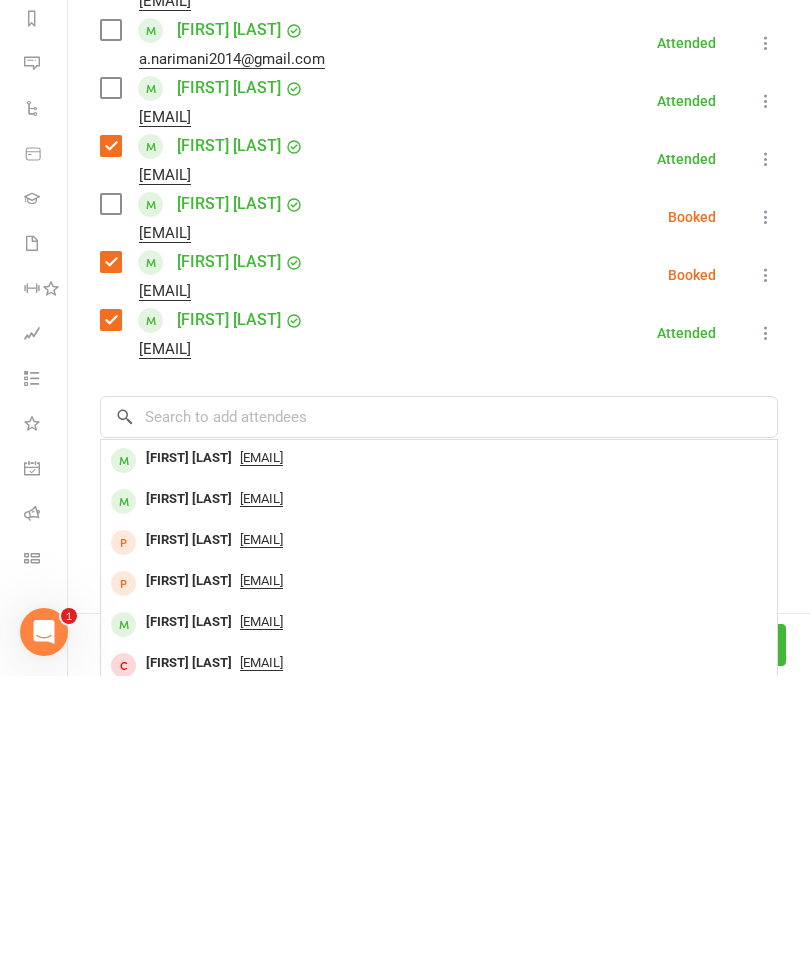 scroll, scrollTop: 2341, scrollLeft: 0, axis: vertical 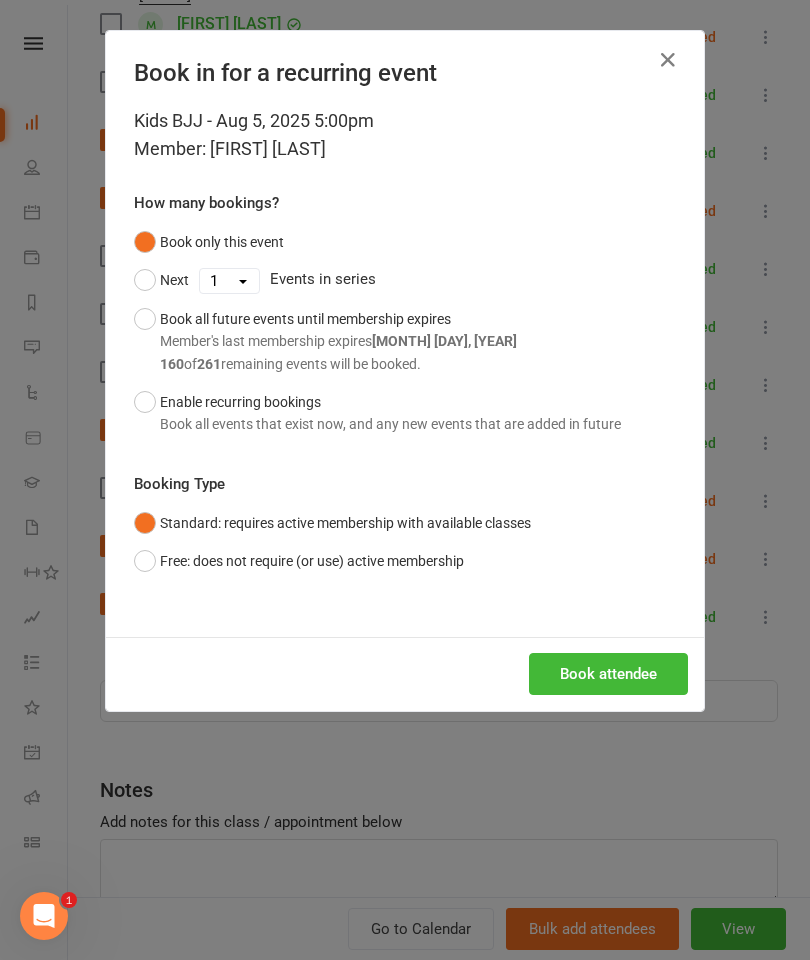 click on "Book attendee" at bounding box center (608, 674) 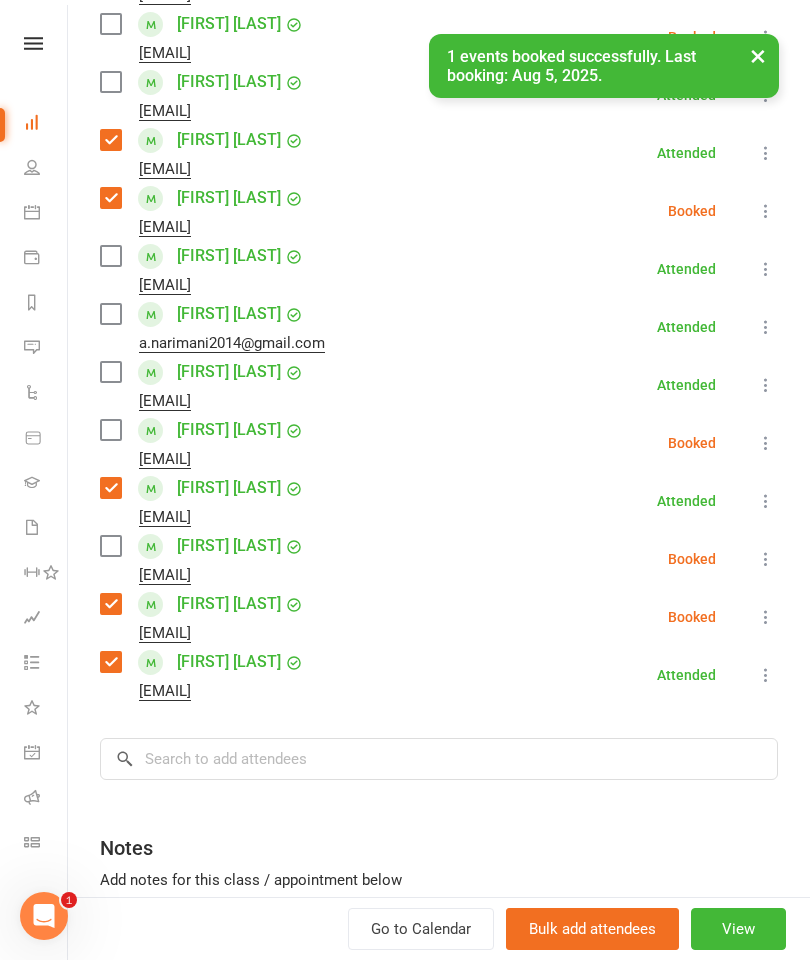 click at bounding box center [110, 430] 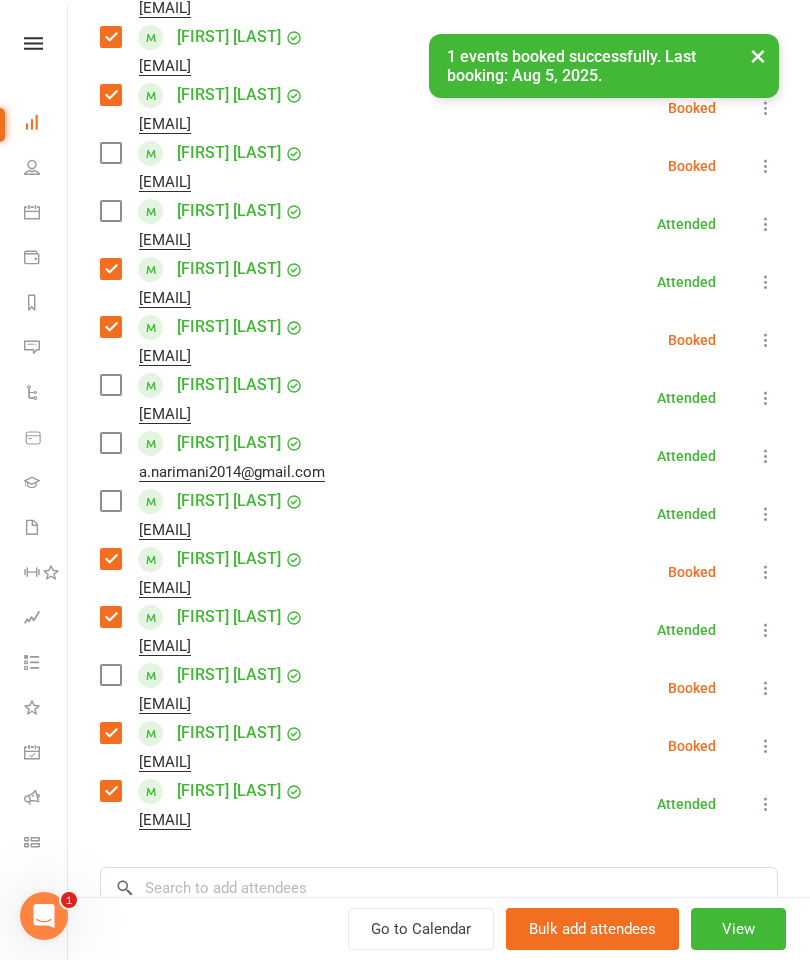 scroll, scrollTop: 479, scrollLeft: 0, axis: vertical 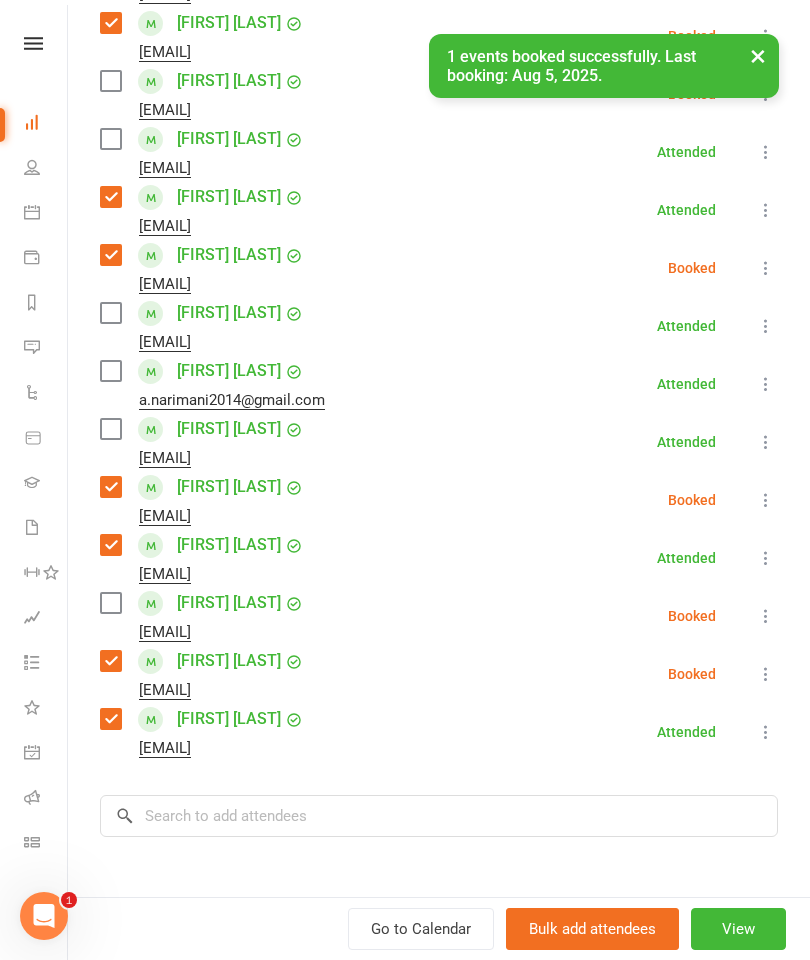 click on "Class kiosk mode  Roll call  5:00 PM - 6:00 PM, Tuesday, August, 5, 2025 with [FIRST] [LAST]  at  Grappling Mat  Attendees  15  places booked 25  places available Sort by  Last name  First name  Booking created    [FIRST] [LAST]  [EMAIL] Booked More info  Remove  Check in  Mark absent  Send message  Enable recurring bookings  All bookings for series    [FIRST] [LAST]  [EMAIL] Attended More info  Remove  Mark absent  Undo check-in  Send message  Enable recurring bookings  All bookings for series    [FIRST] [LAST]  [EMAIL] Booked More info  Remove  Check in  Mark absent  Send message  Enable recurring bookings  All bookings for series    [FIRST] [LAST]  [EMAIL] Booked More info  Remove  Check in  Mark absent  Send message  Enable recurring bookings  All bookings for series    [FIRST] [LAST]  [EMAIL] Attended More info  Remove  Mark absent  Undo check-in  Send message  Enable recurring bookings  All bookings for series    Attended" at bounding box center (439, 362) 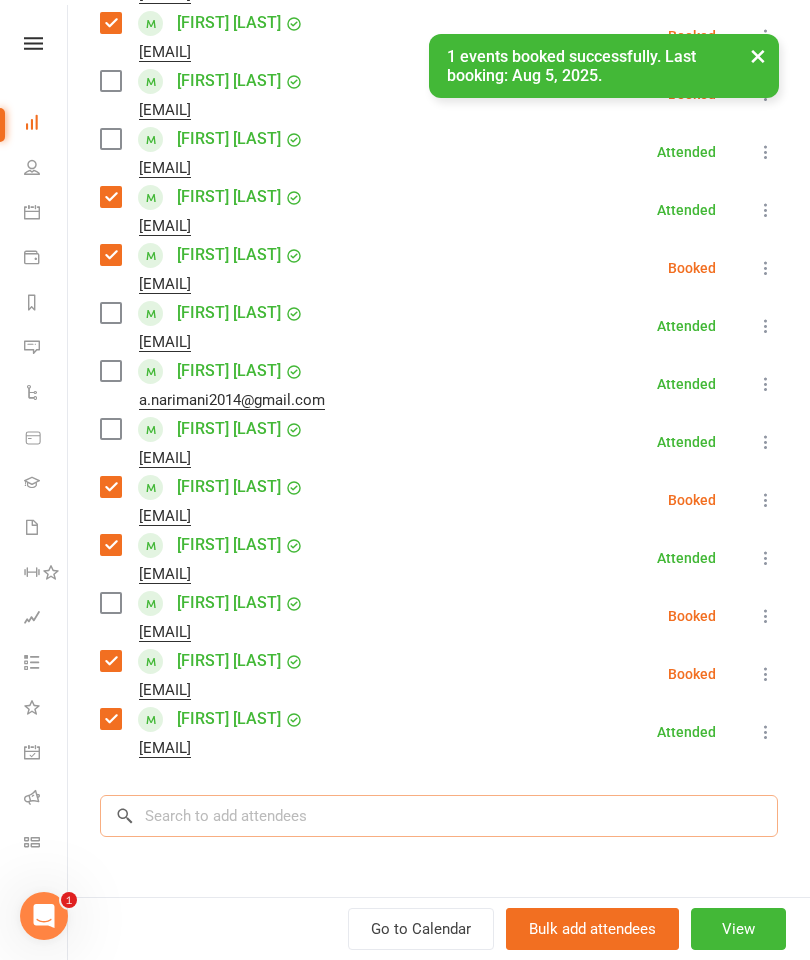 click at bounding box center [439, 816] 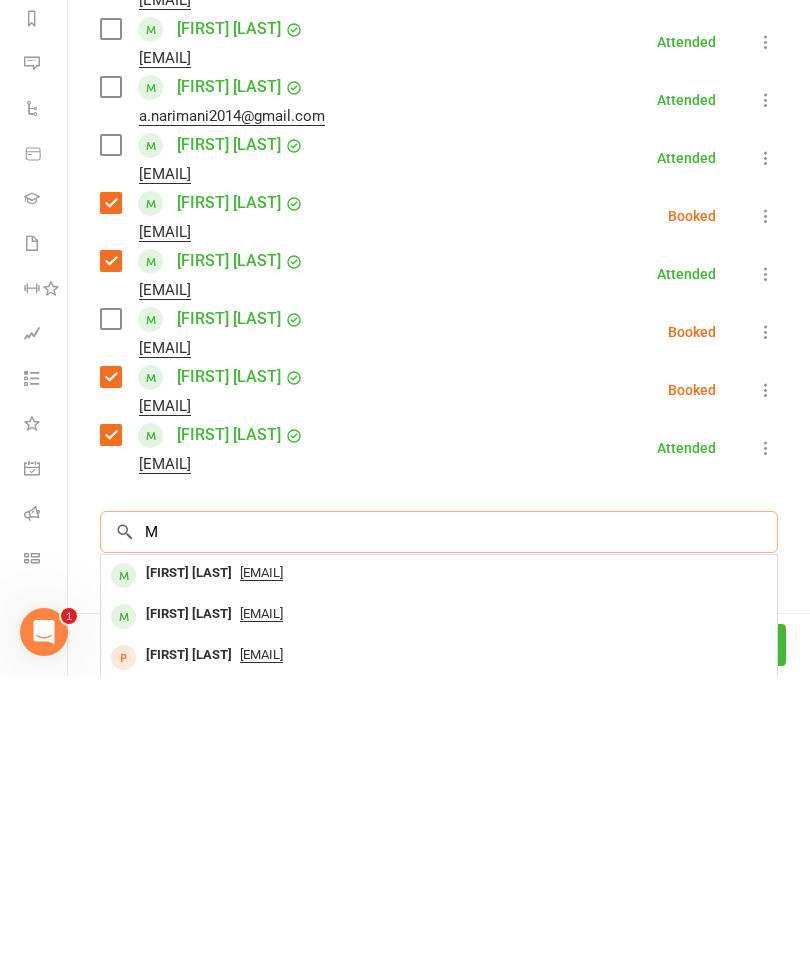 scroll, scrollTop: 2421, scrollLeft: 0, axis: vertical 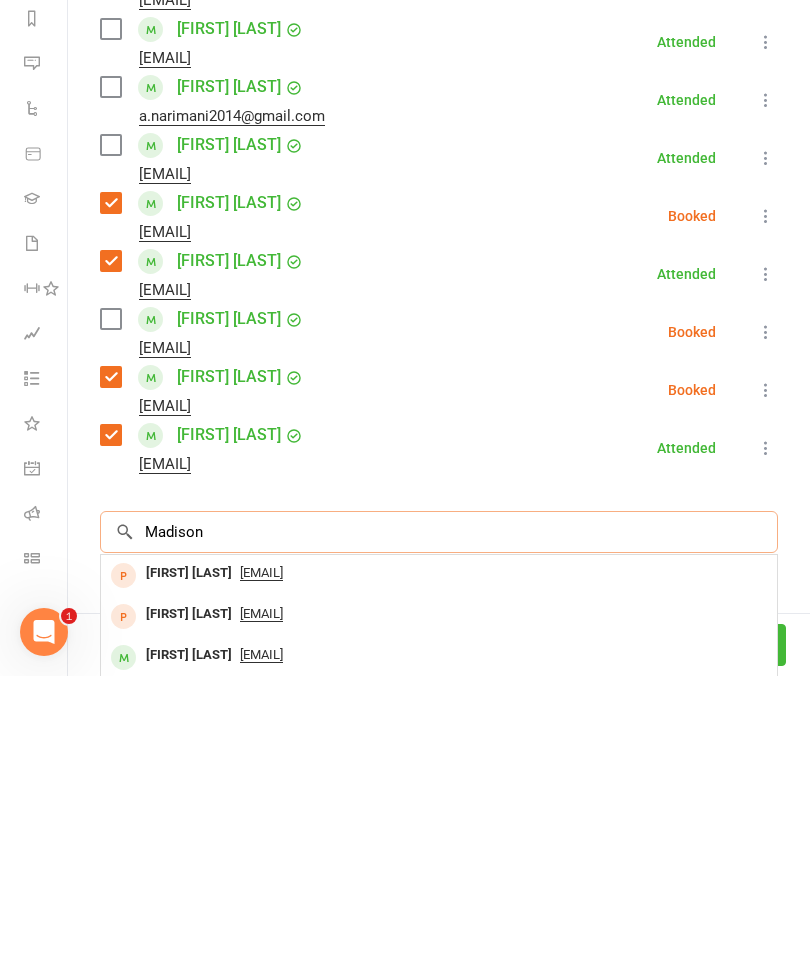 type on "Madison" 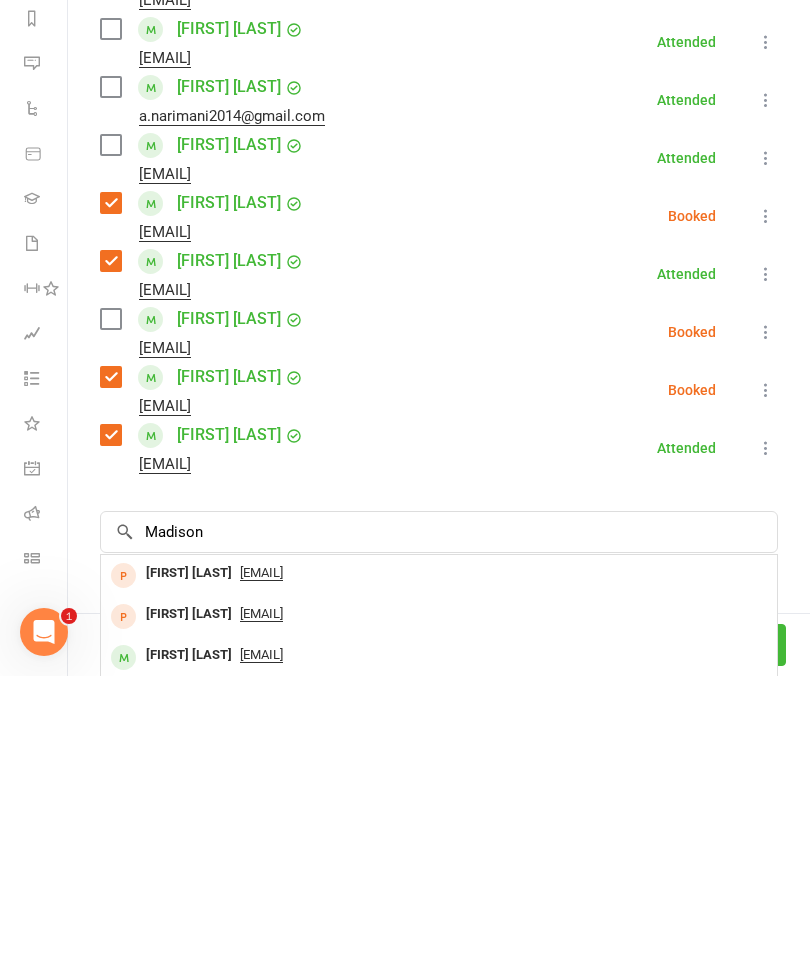 click on "[FIRST] [LAST]" at bounding box center (189, 939) 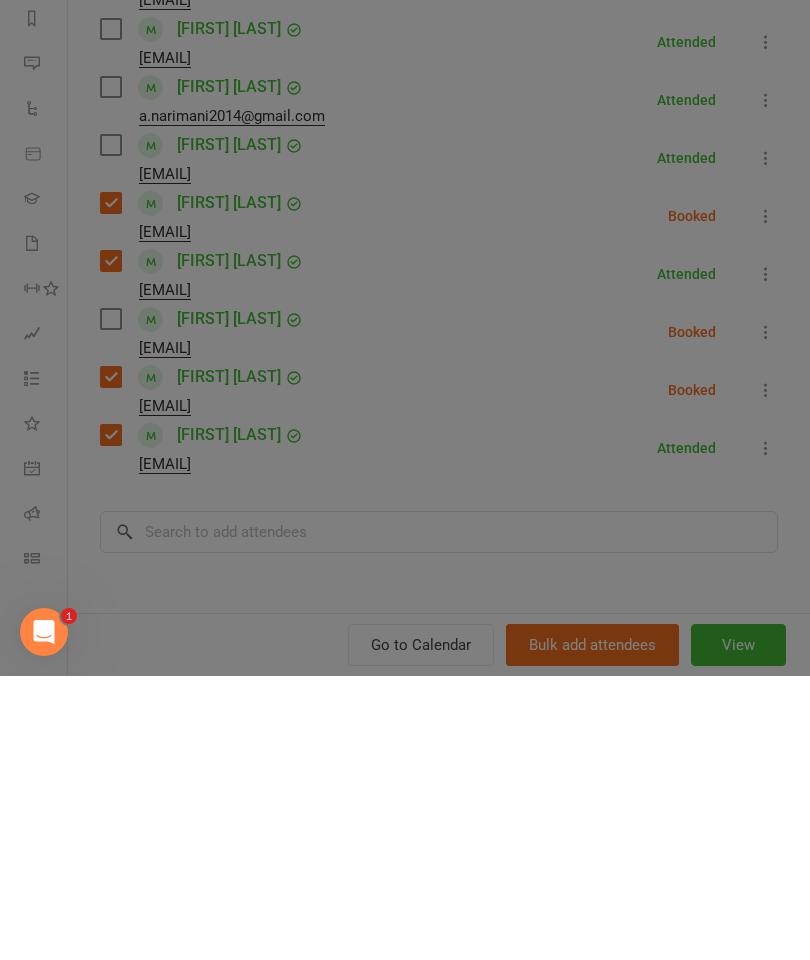 scroll, scrollTop: 2341, scrollLeft: 0, axis: vertical 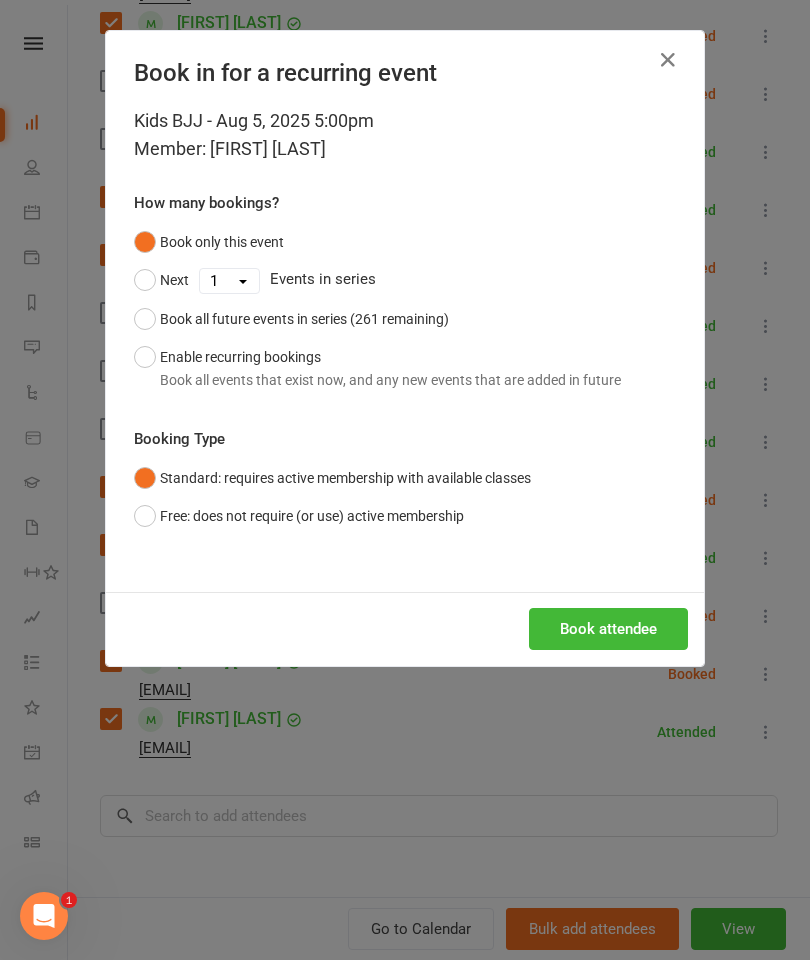 click on "Book attendee" at bounding box center [608, 629] 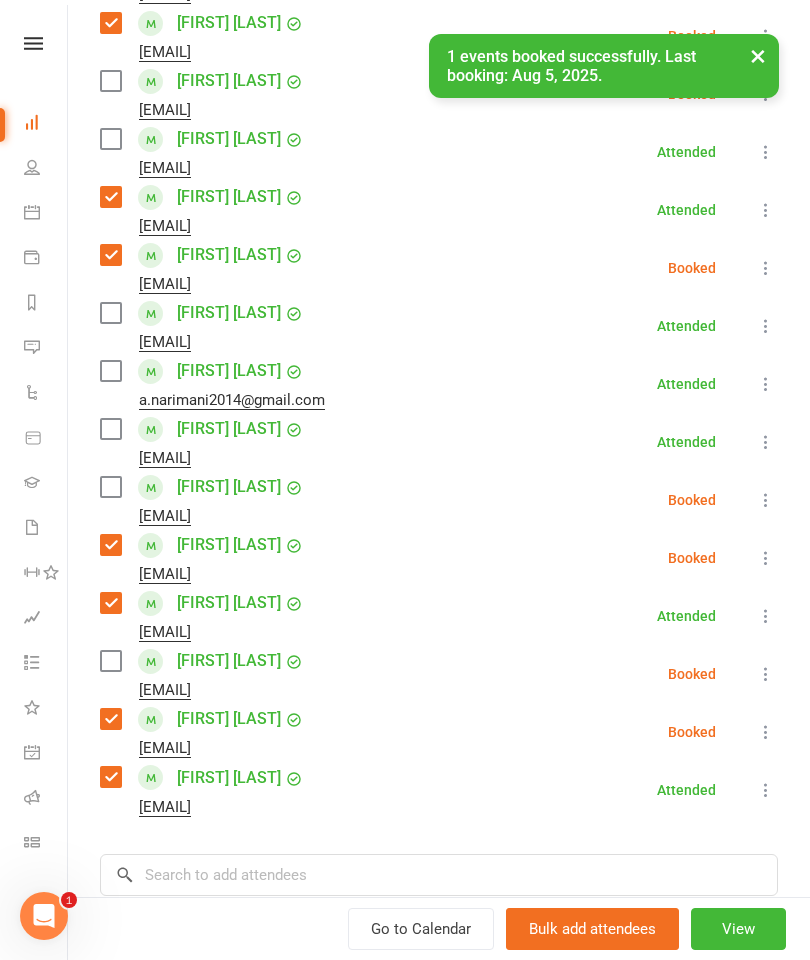 click at bounding box center (110, 487) 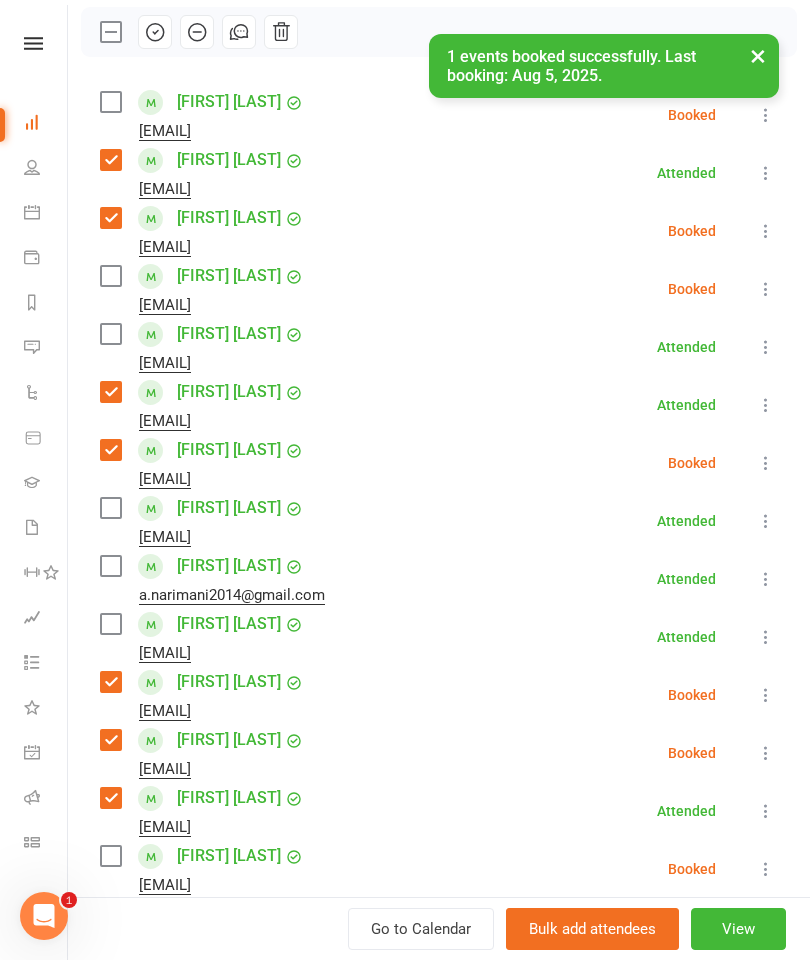 scroll, scrollTop: 258, scrollLeft: 0, axis: vertical 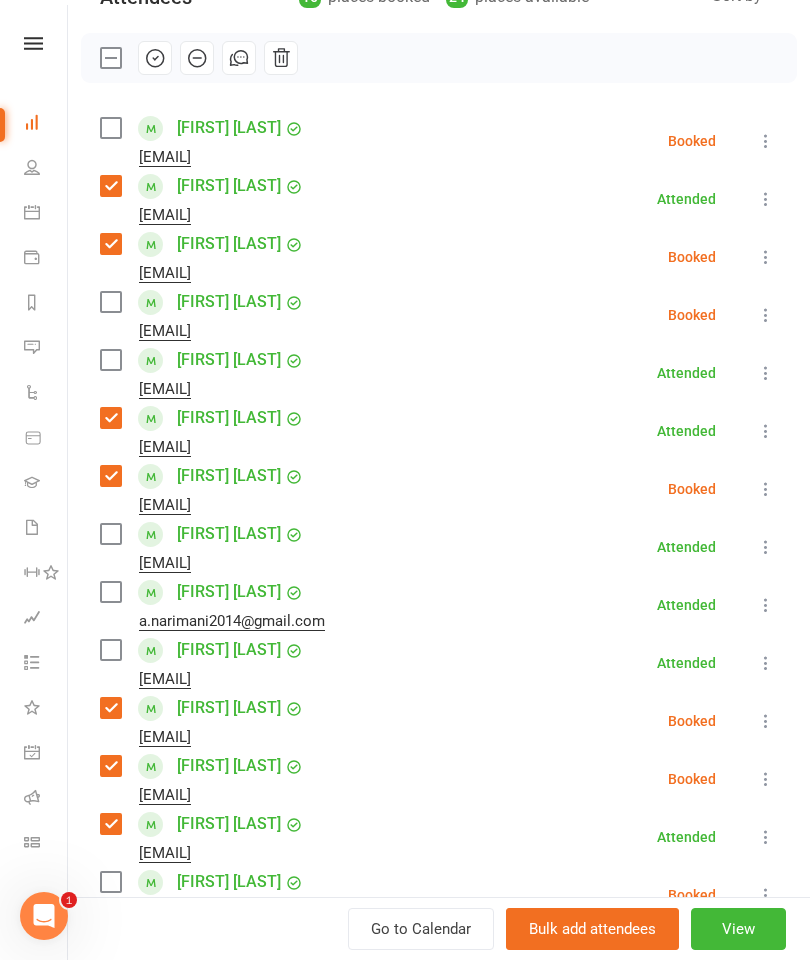 click at bounding box center (110, 302) 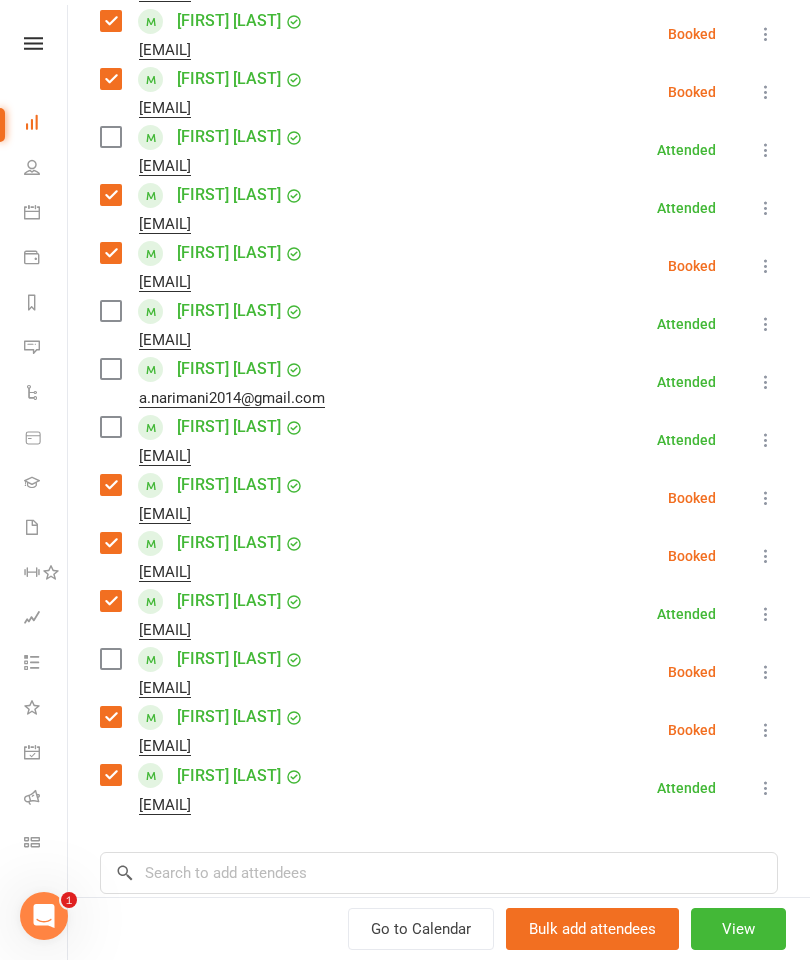 scroll, scrollTop: 607, scrollLeft: 0, axis: vertical 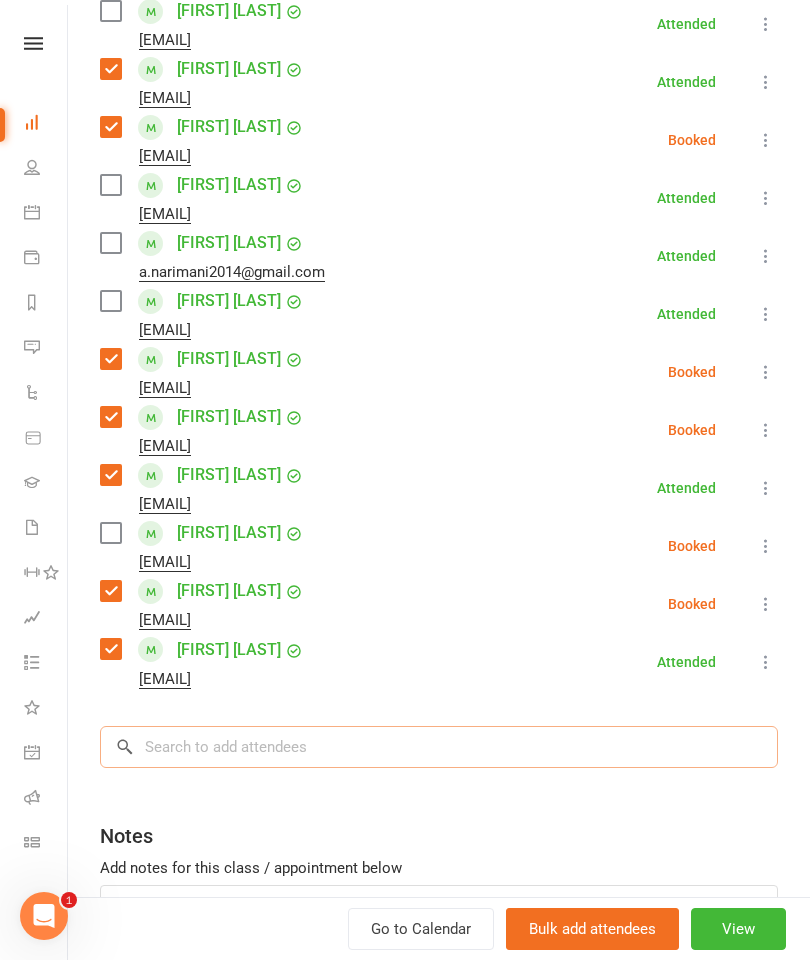 click at bounding box center [439, 747] 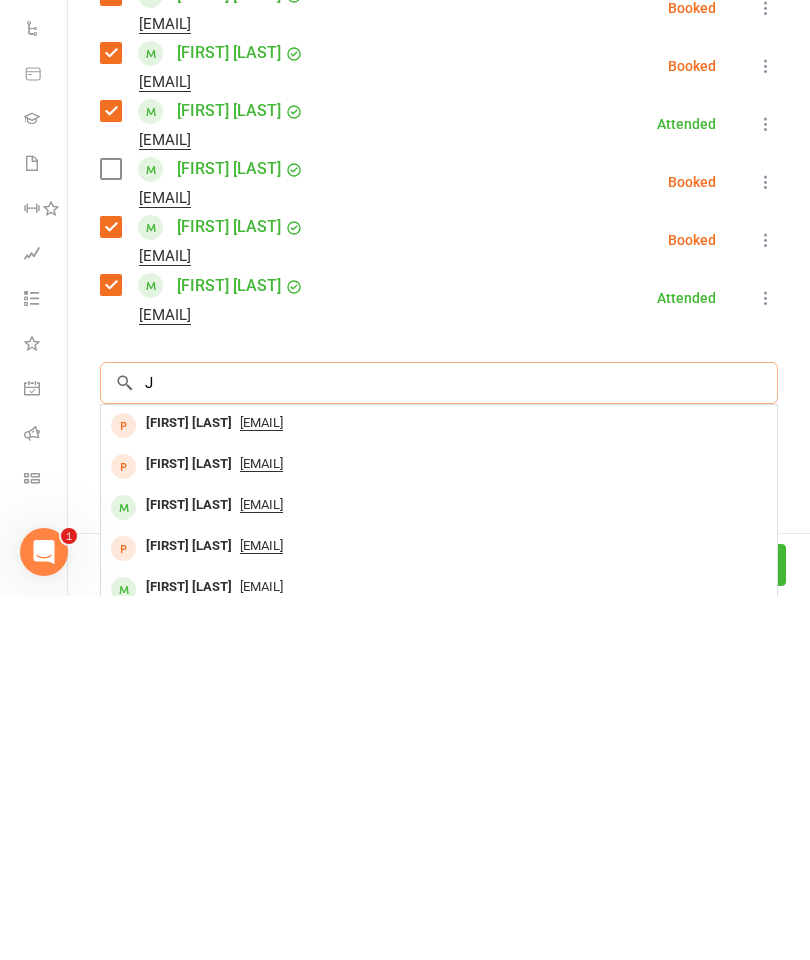 scroll, scrollTop: 2421, scrollLeft: 0, axis: vertical 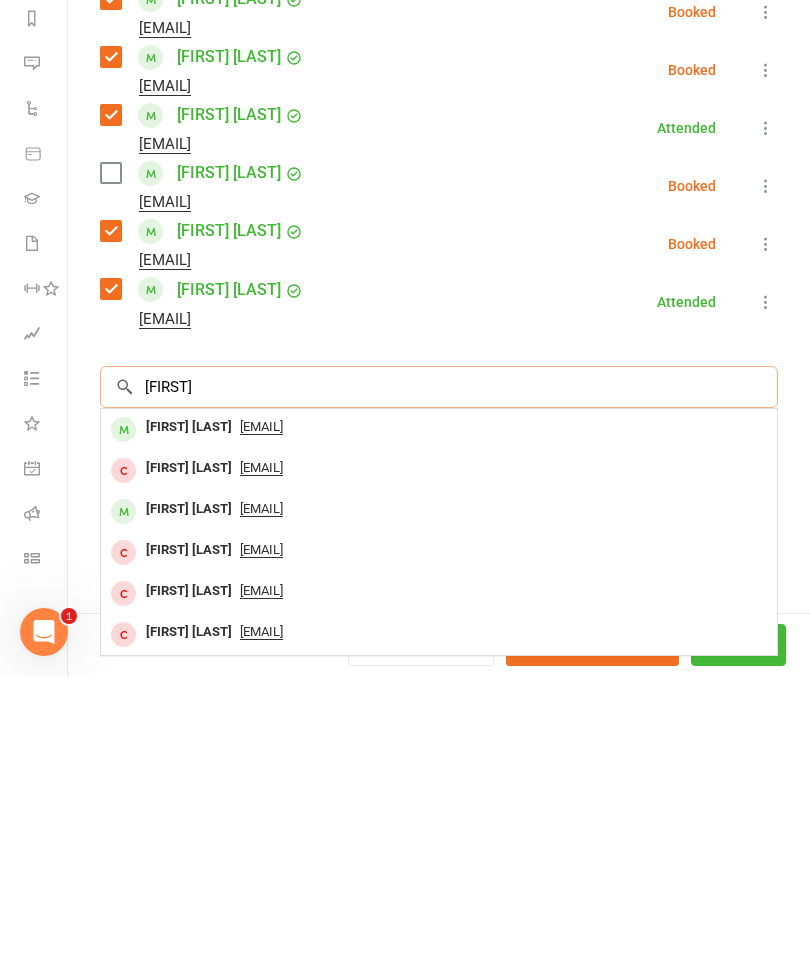 type on "[FIRST]" 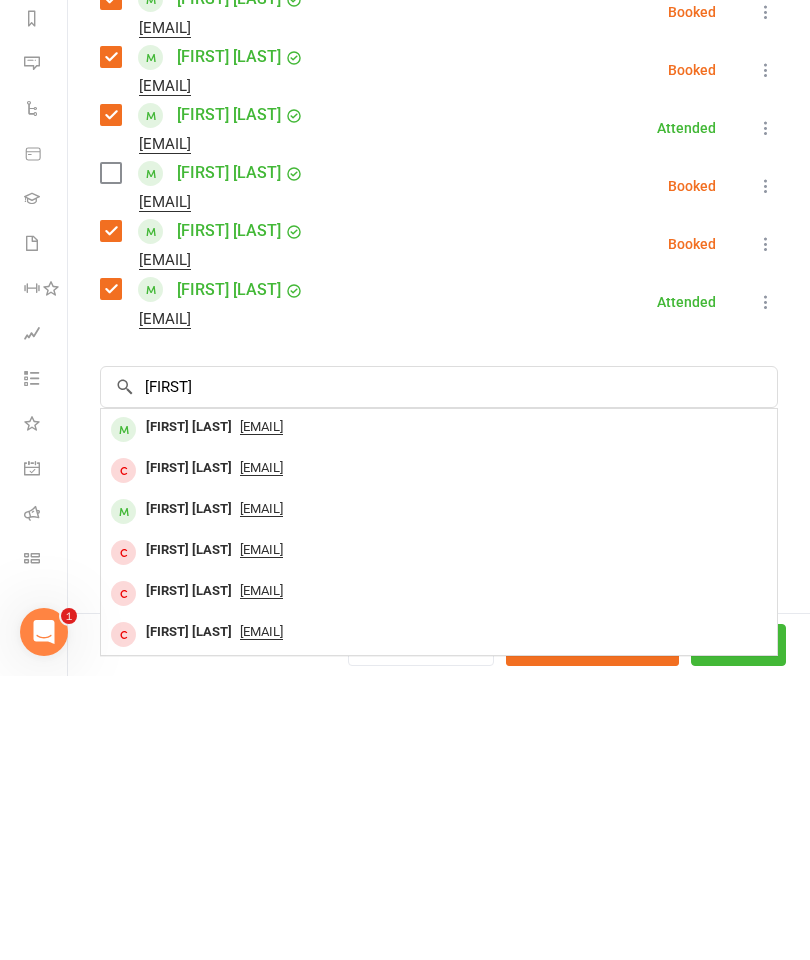click on "[EMAIL]" at bounding box center (261, 711) 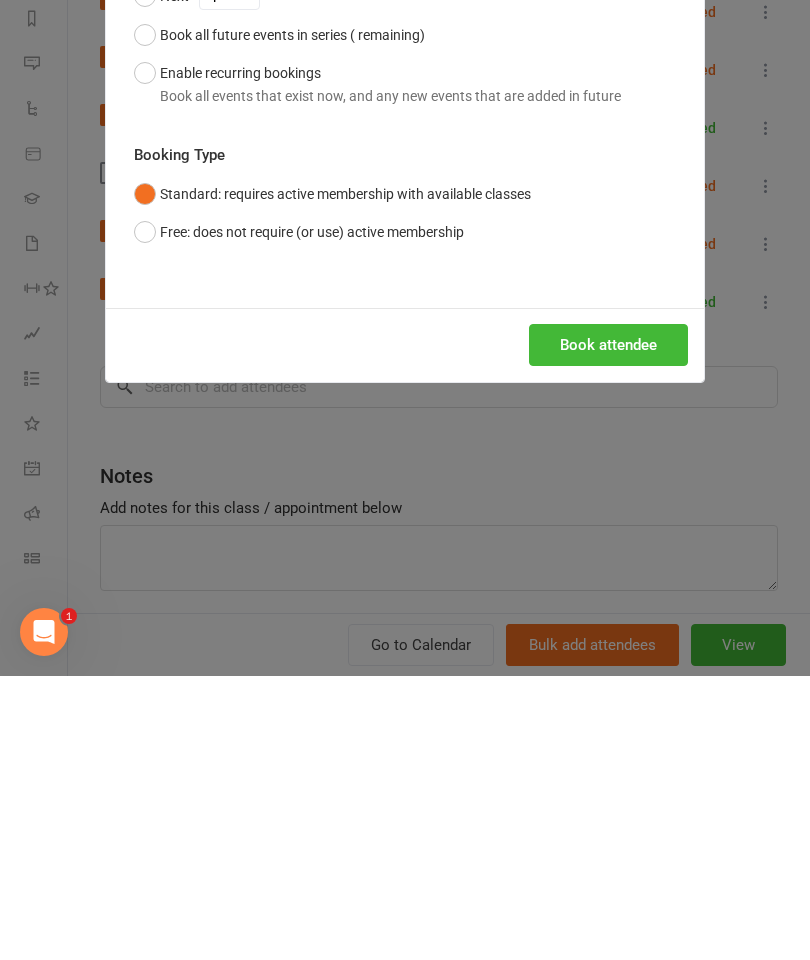 scroll, scrollTop: 2341, scrollLeft: 0, axis: vertical 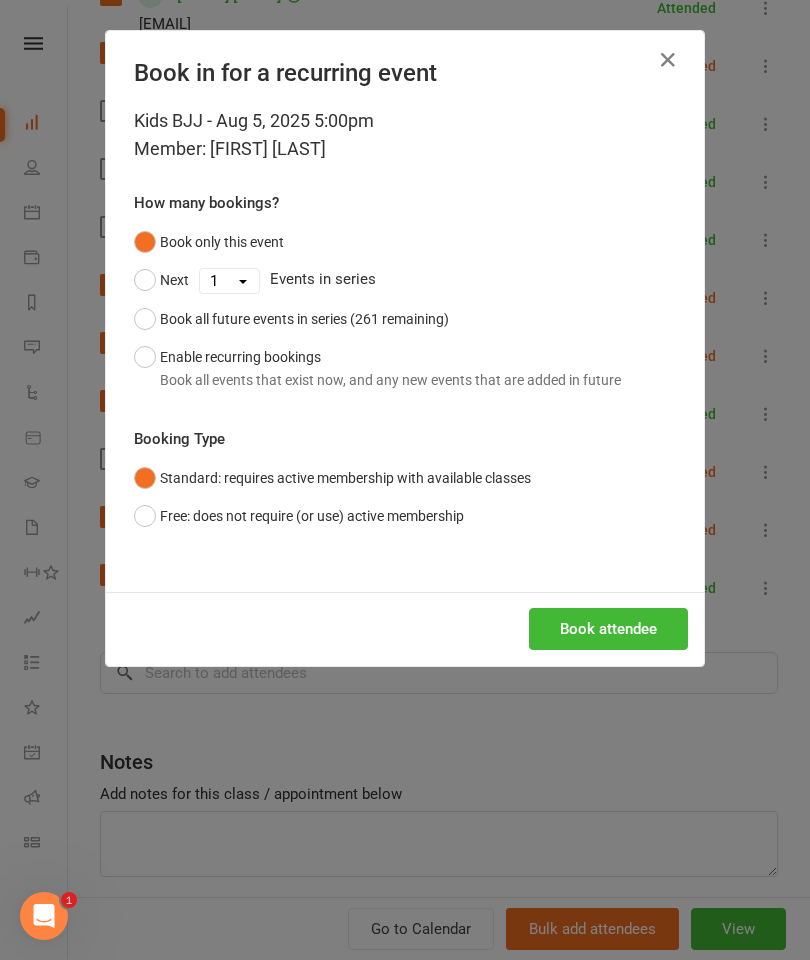 click on "Book attendee" at bounding box center [608, 629] 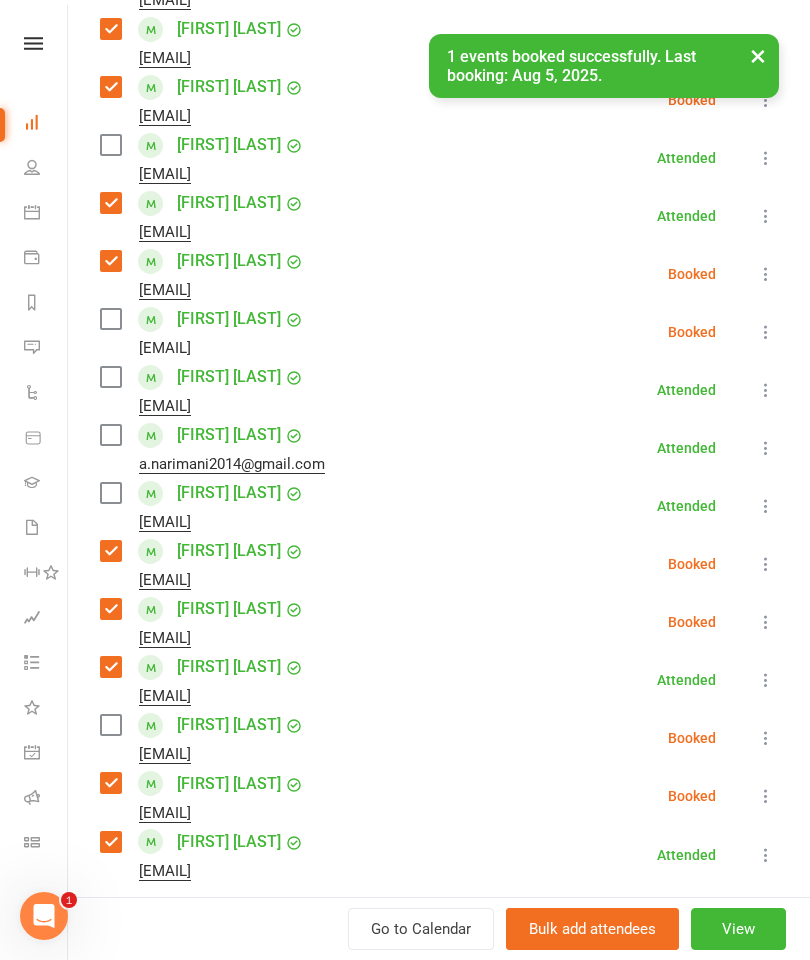 scroll, scrollTop: 477, scrollLeft: 0, axis: vertical 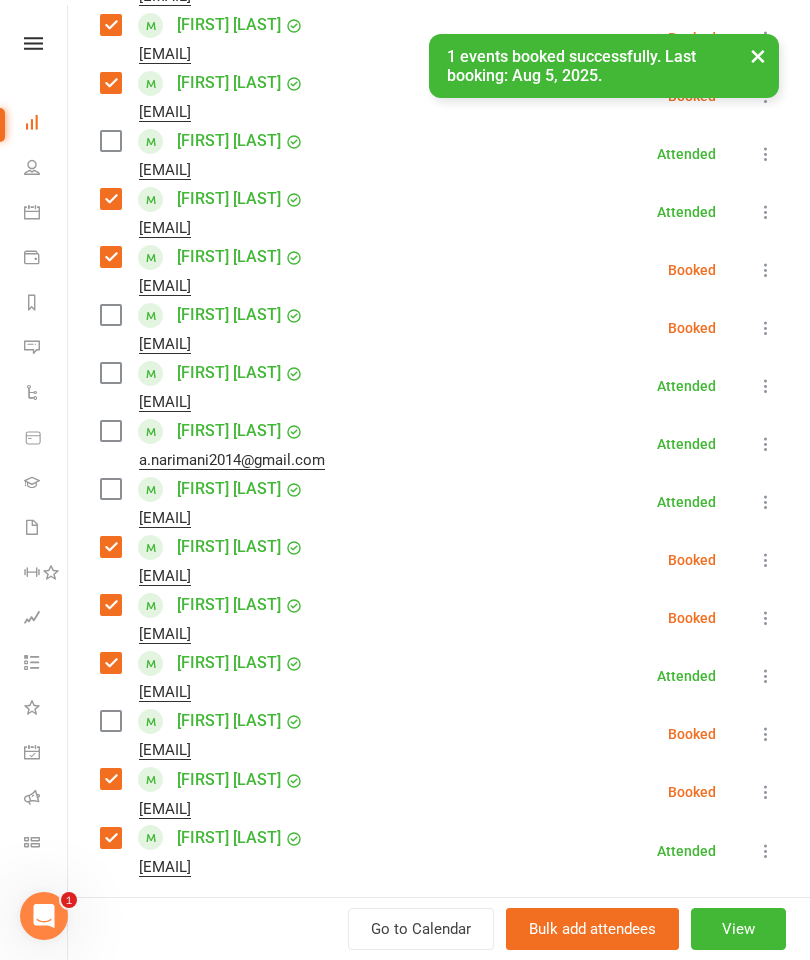 click at bounding box center (110, 315) 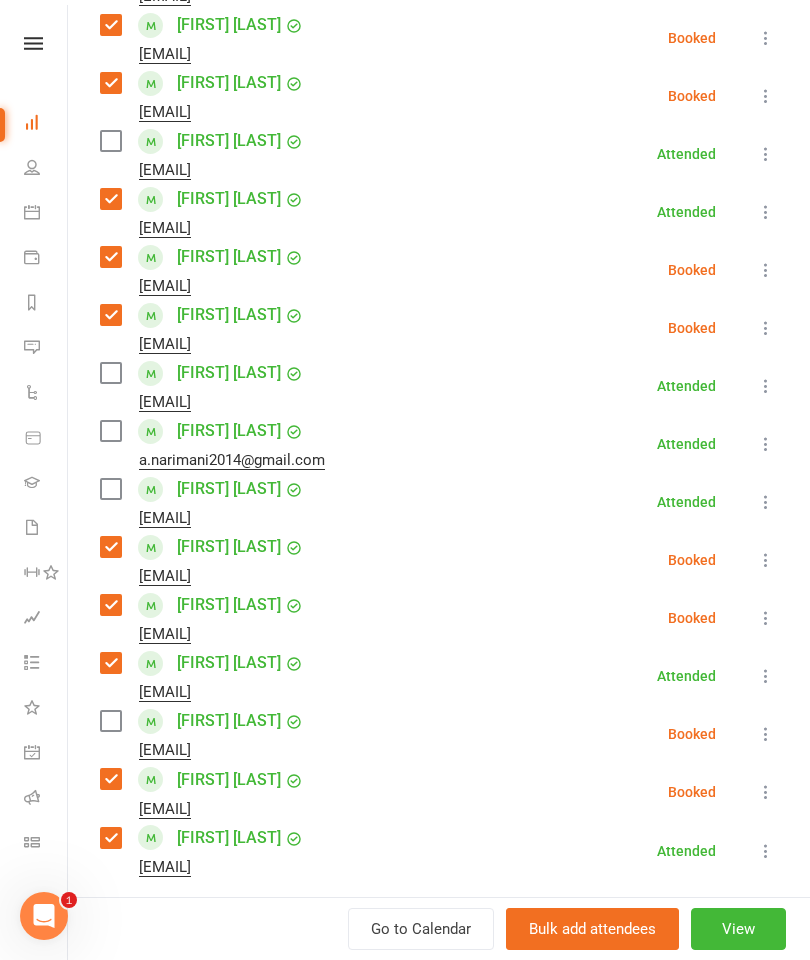 click at bounding box center [110, 431] 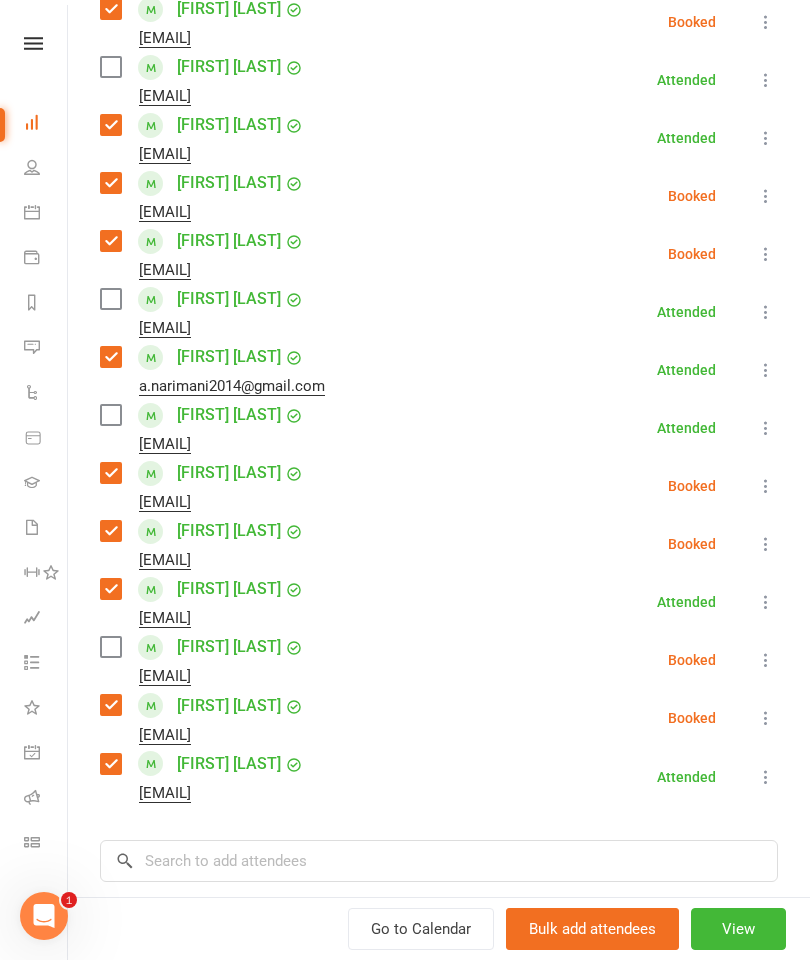 scroll, scrollTop: 548, scrollLeft: 0, axis: vertical 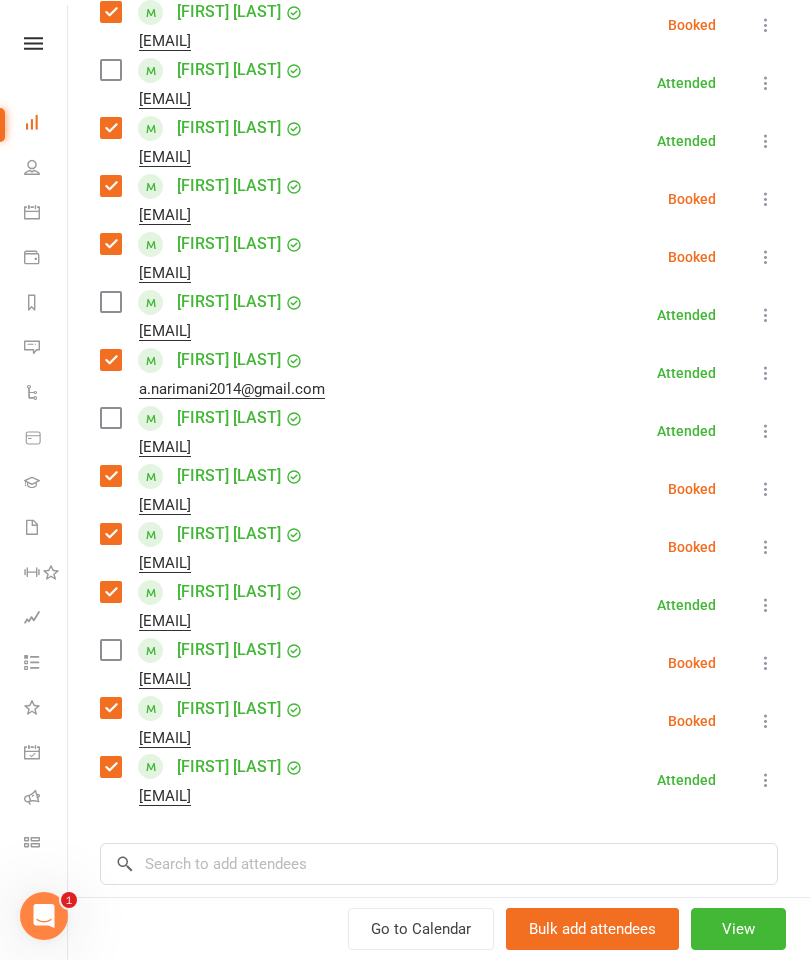 click on "Class kiosk mode  Roll call  5:00 PM - 6:00 PM, Tuesday, August, 5, 2025 with [FIRST] [LAST]  at  Grappling Mat  Attendees  17  places booked 23  places available Sort by  Last name  First name  Booking created    [FIRST] [LAST]  [EMAIL] Booked More info  Remove  Check in  Mark absent  Send message  Enable recurring bookings  All bookings for series    [FIRST] [LAST]  [EMAIL] Attended More info  Remove  Mark absent  Undo check-in  Send message  Enable recurring bookings  All bookings for series    [FIRST] [LAST]  [EMAIL] Booked More info  Remove  Check in  Mark absent  Send message  Enable recurring bookings  All bookings for series    [FIRST] [LAST]  [EMAIL] Booked More info  Remove  Check in  Mark absent  Send message  Enable recurring bookings  All bookings for series    [FIRST] [LAST]  [EMAIL] Attended More info  Remove  Mark absent  Undo check-in  Send message  Enable recurring bookings  All bookings for series    Attended" at bounding box center [439, 351] 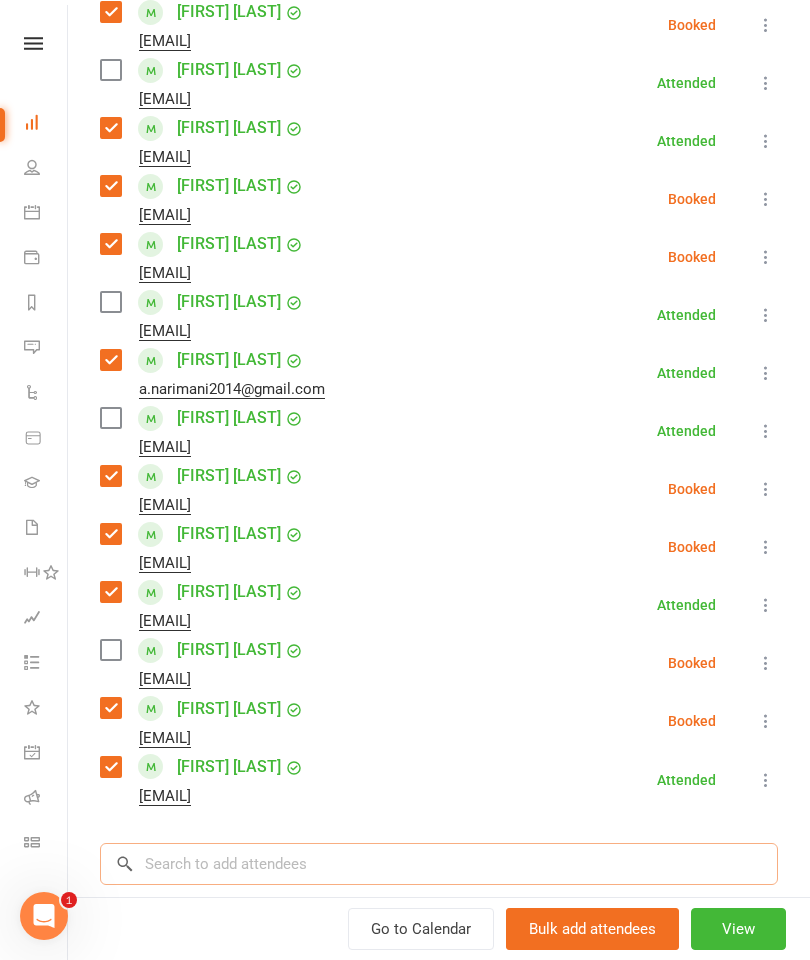click at bounding box center [439, 864] 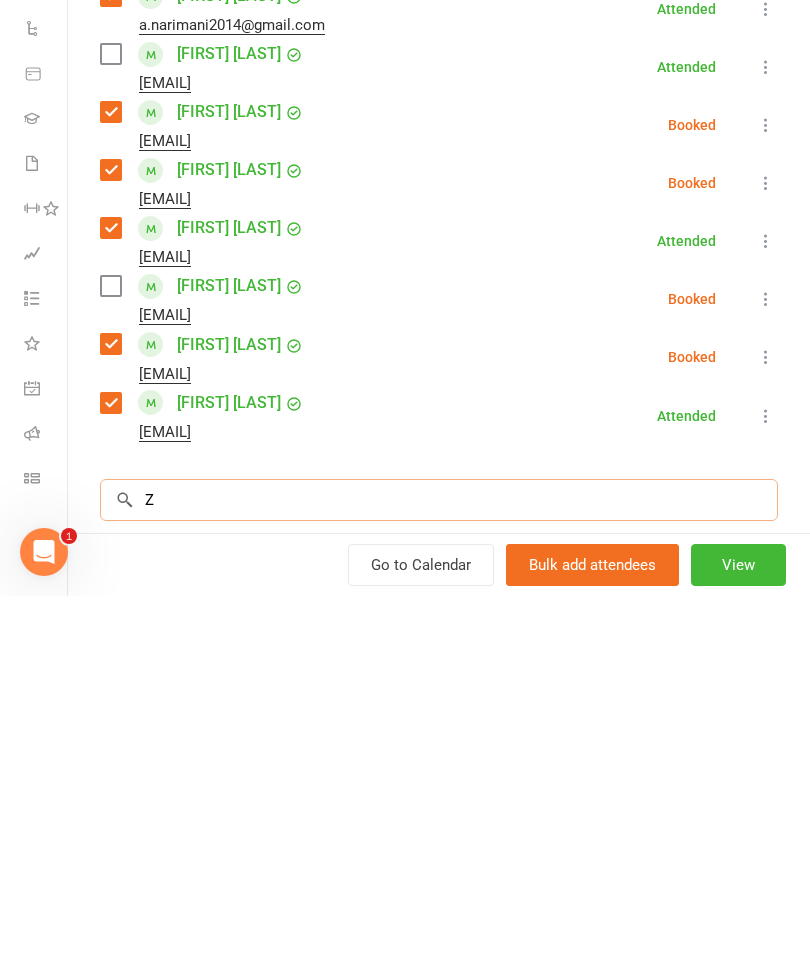 scroll, scrollTop: 2421, scrollLeft: 0, axis: vertical 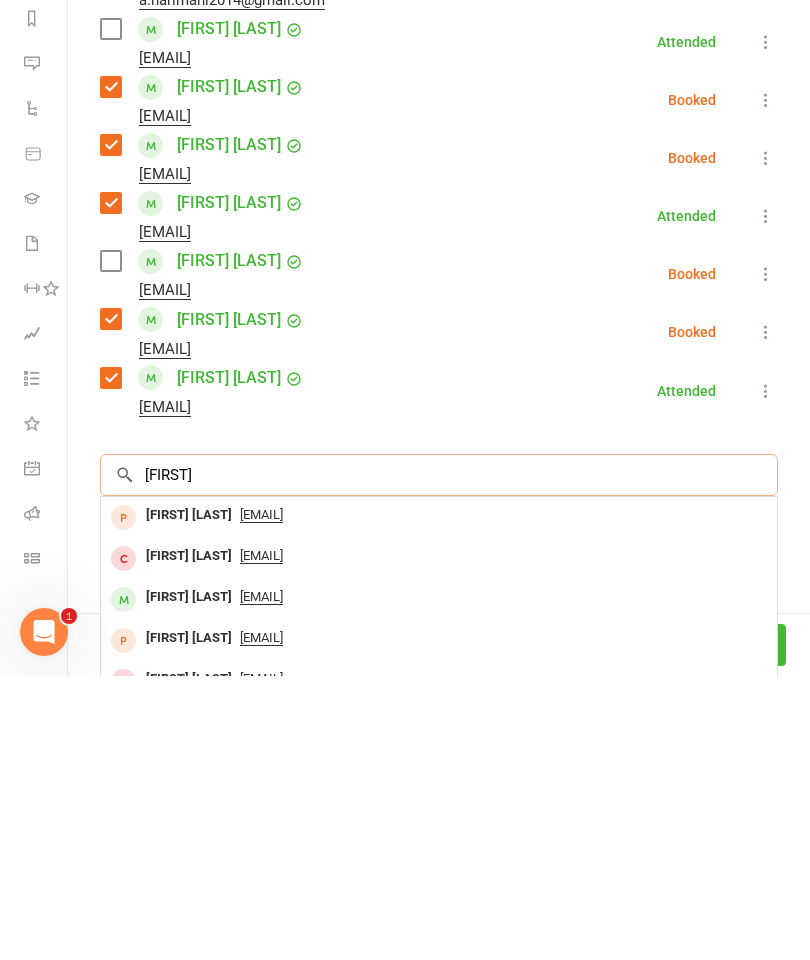 type on "[FIRST]" 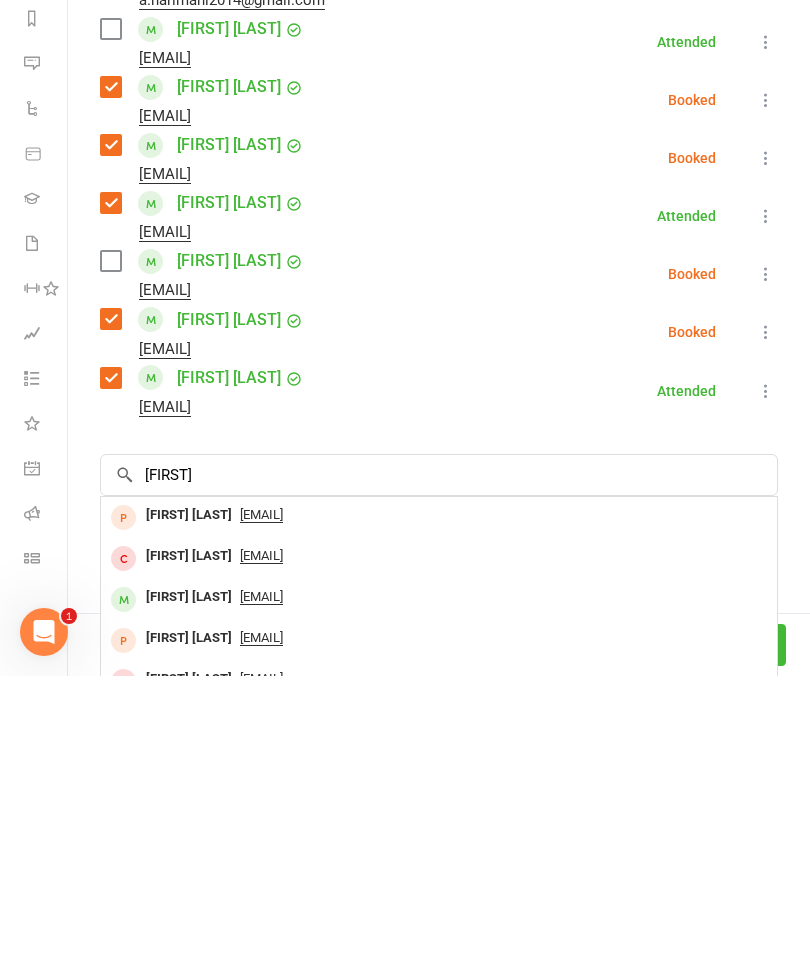 click on "[FIRST] [LAST]" at bounding box center (189, 881) 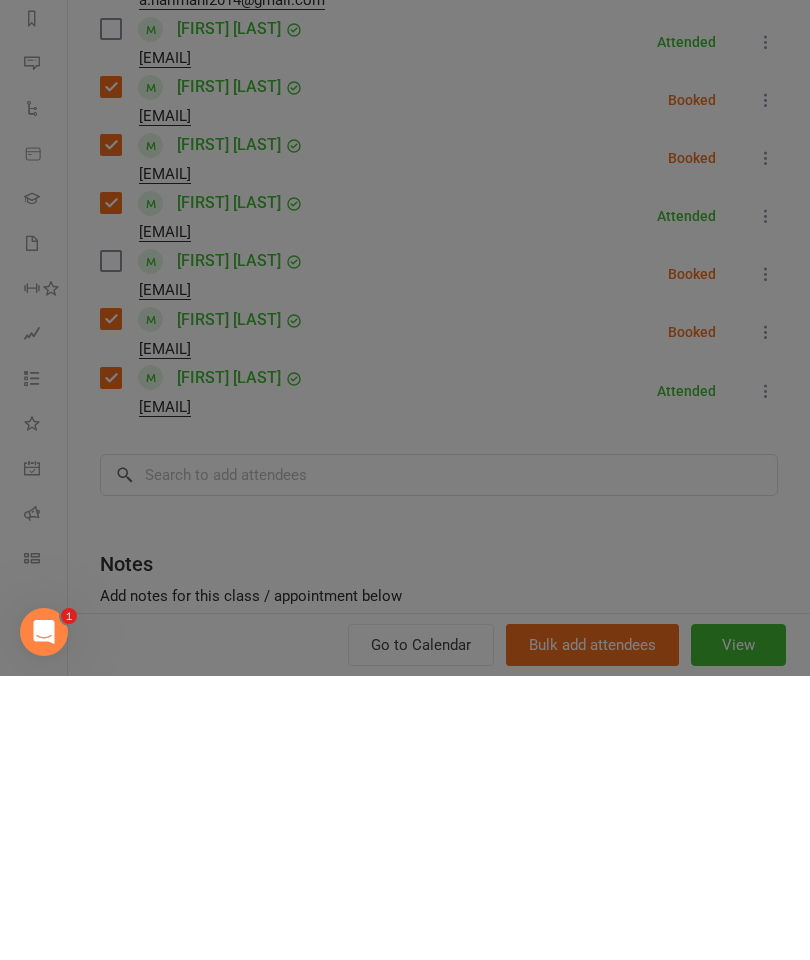 scroll, scrollTop: 2341, scrollLeft: 0, axis: vertical 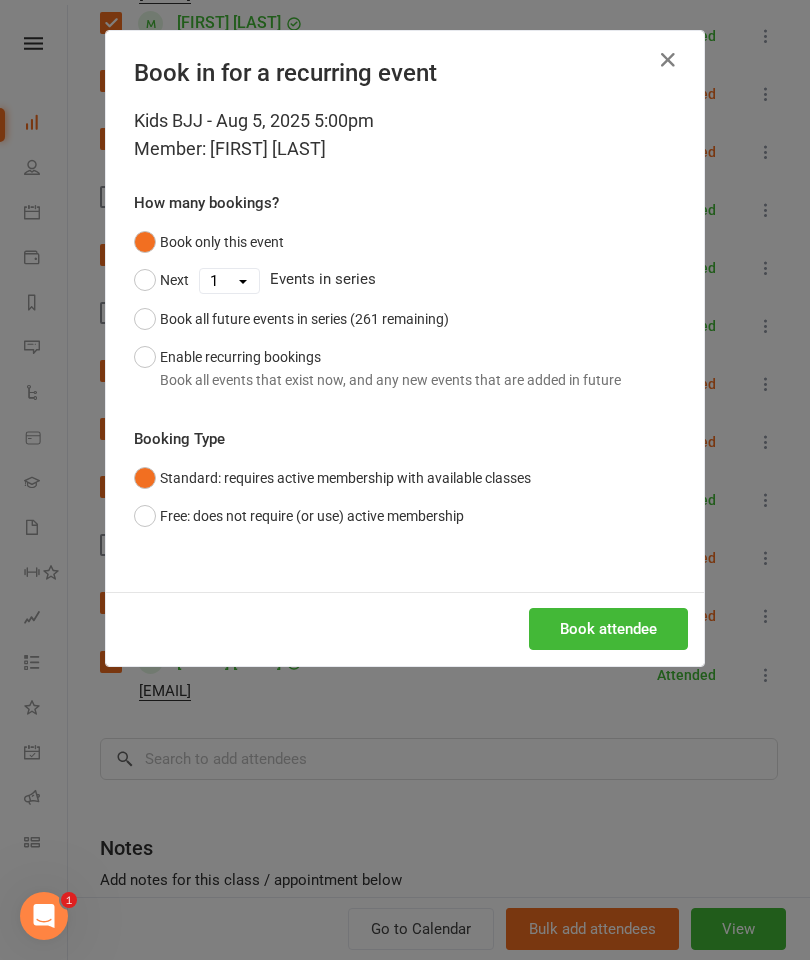 click on "Book attendee" at bounding box center [608, 629] 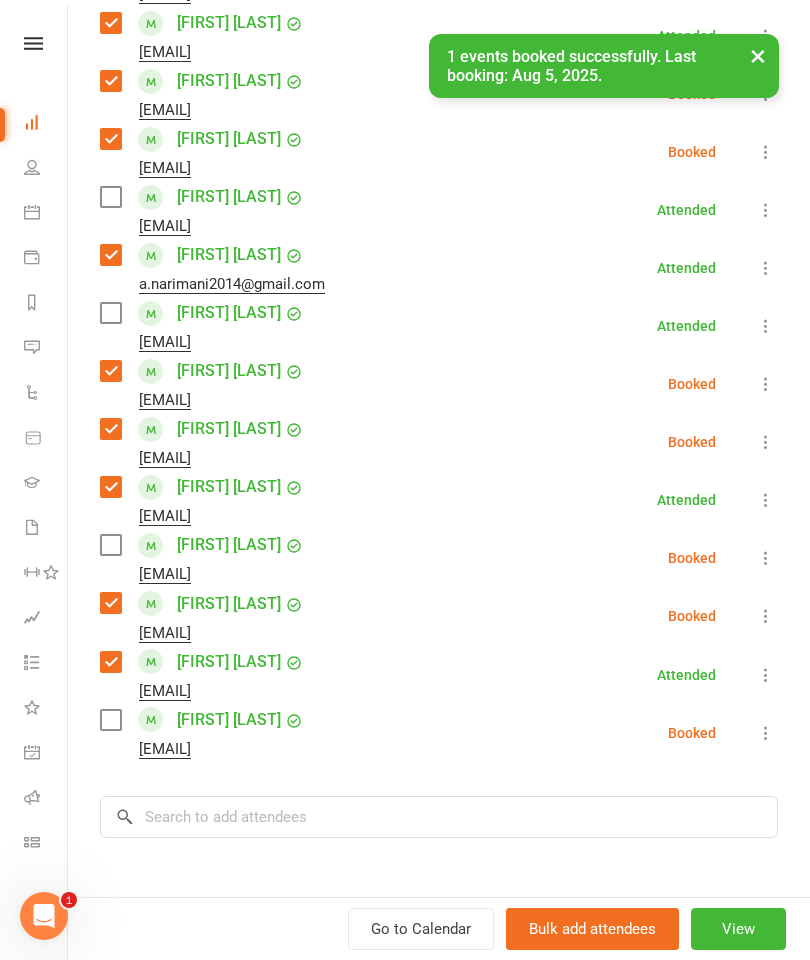 click at bounding box center [110, 720] 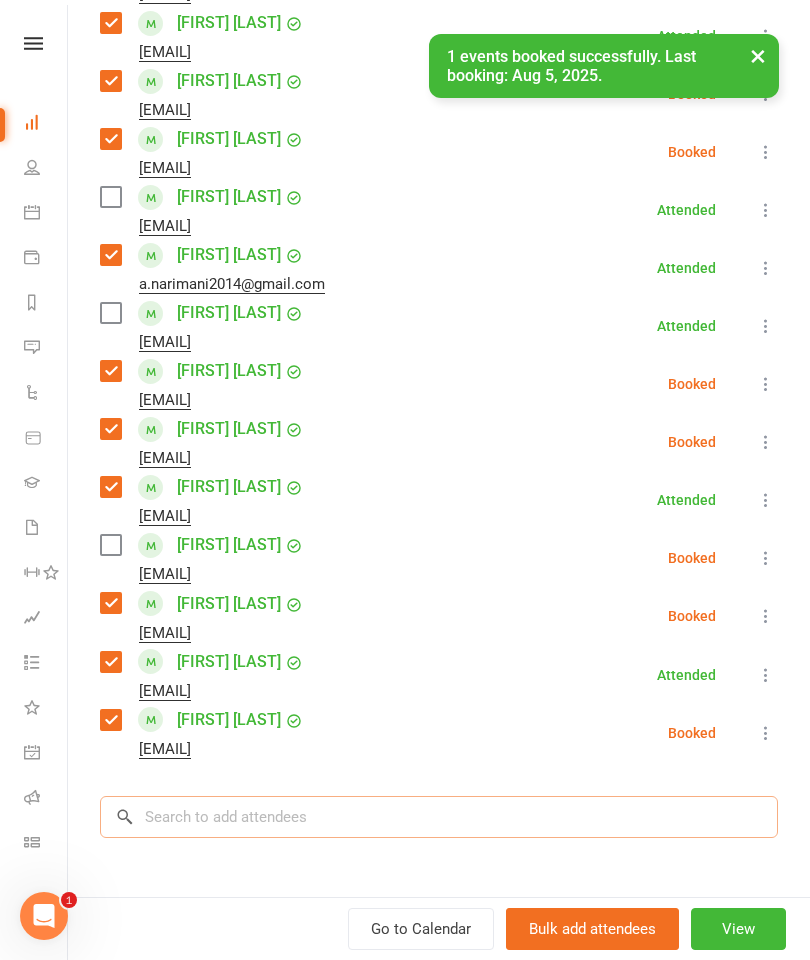 click at bounding box center (439, 817) 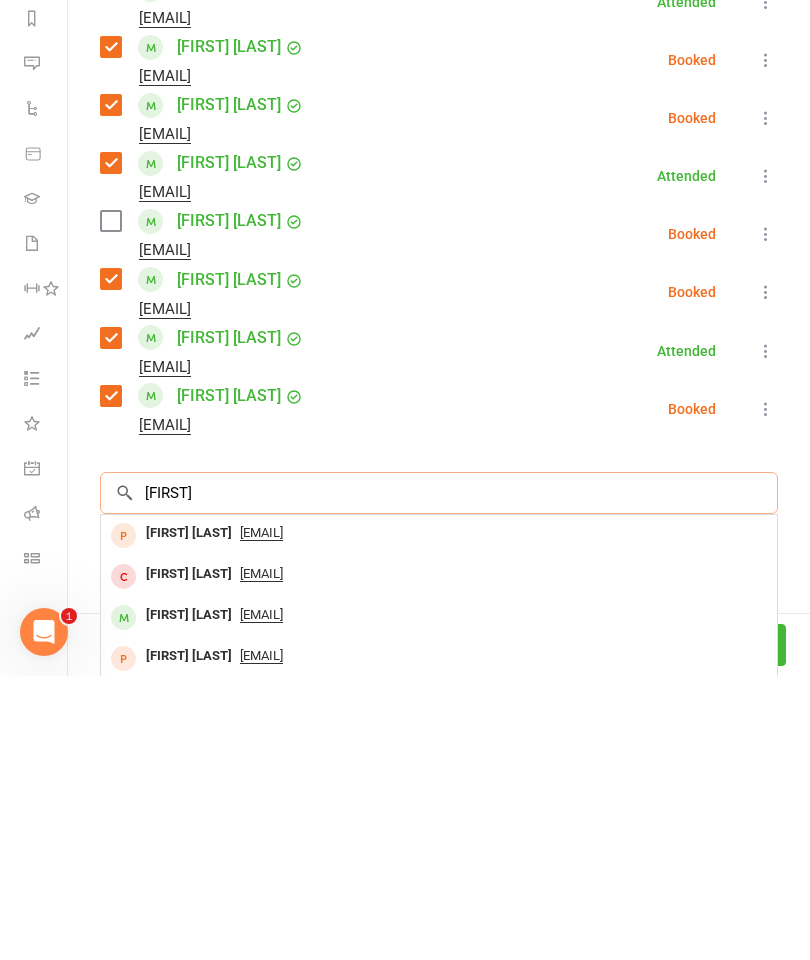 scroll, scrollTop: 720, scrollLeft: 0, axis: vertical 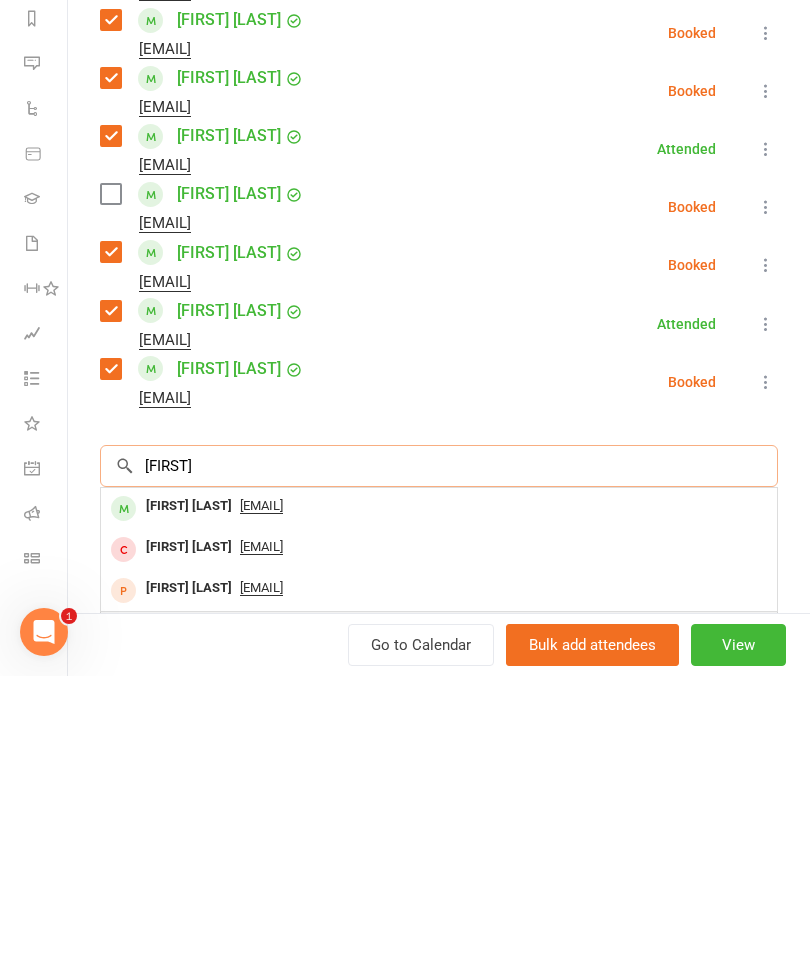 type on "[FIRST]" 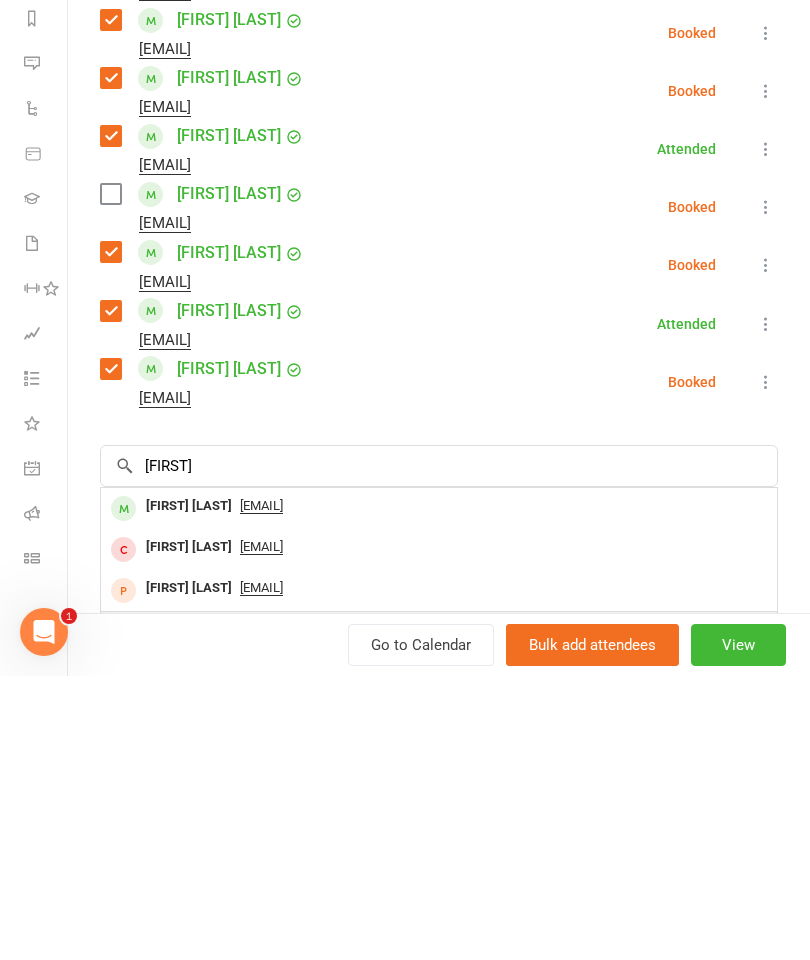 click on "[FIRST] [LAST]" at bounding box center (189, 790) 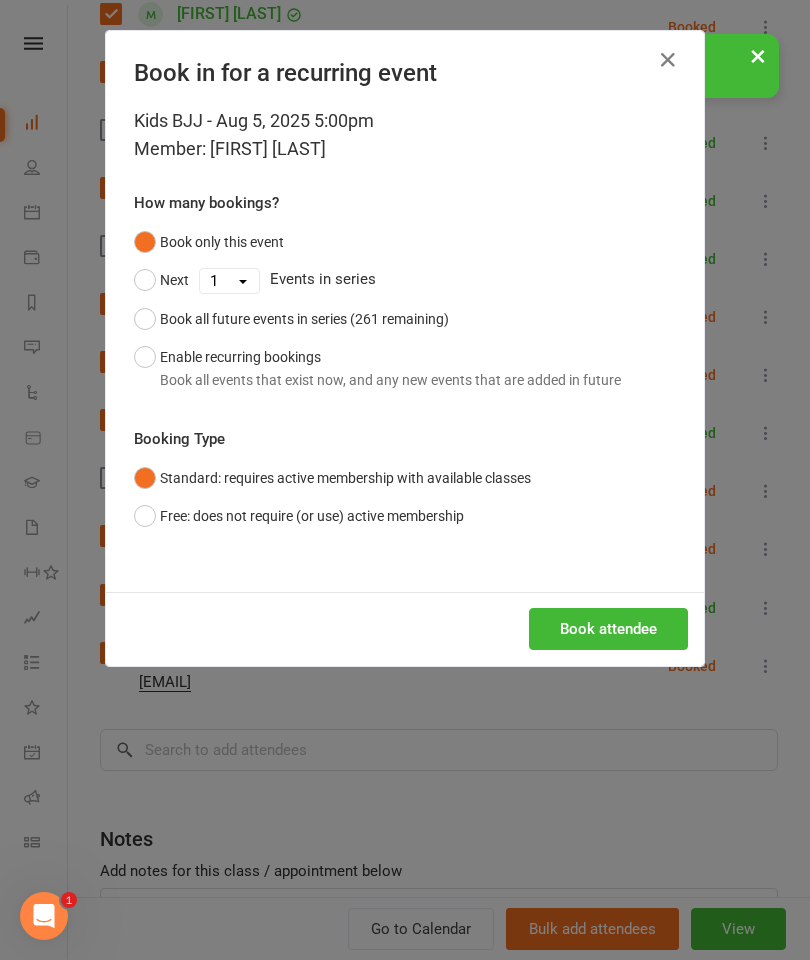 scroll, scrollTop: 2341, scrollLeft: 0, axis: vertical 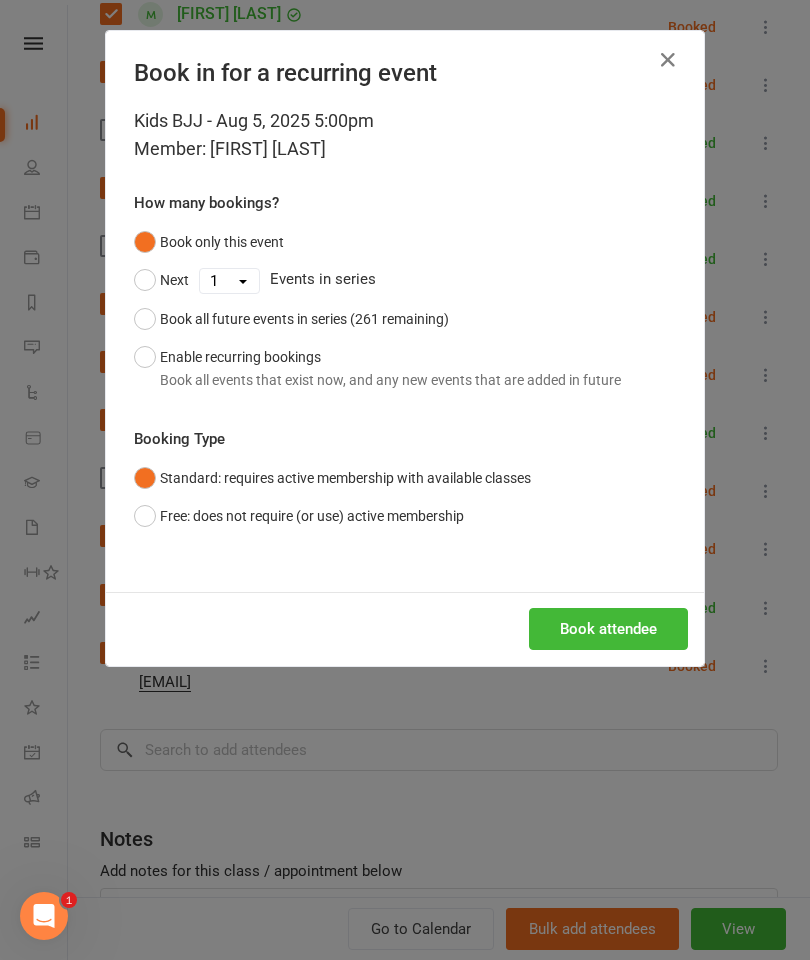 click on "Book attendee" at bounding box center (608, 629) 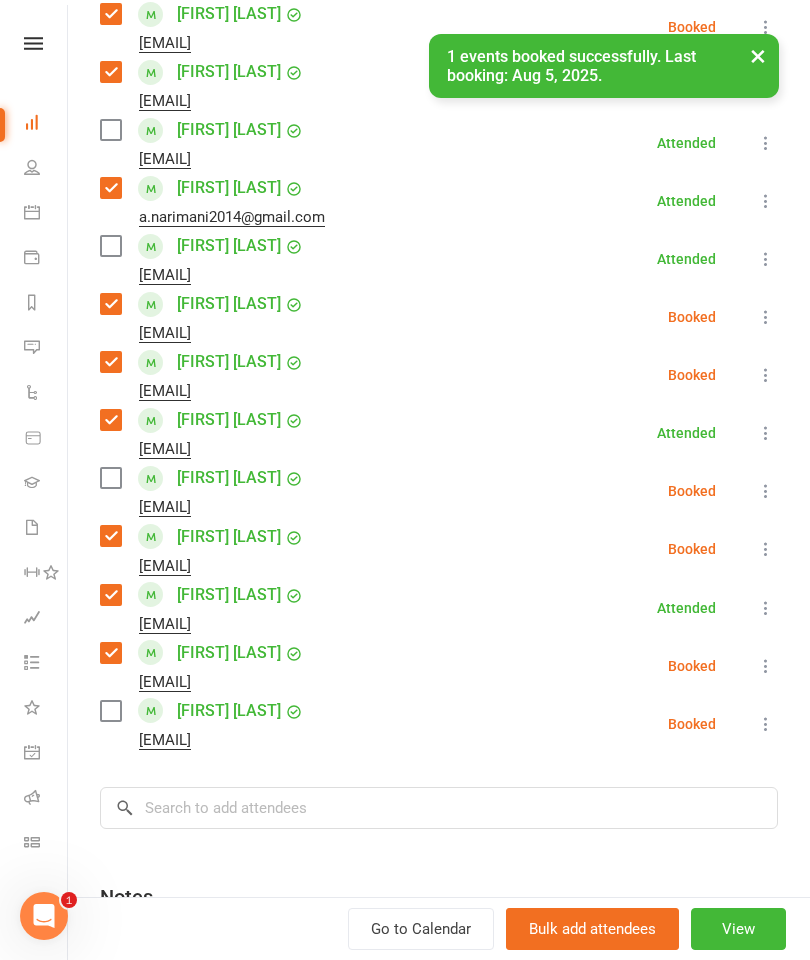 click at bounding box center (110, 711) 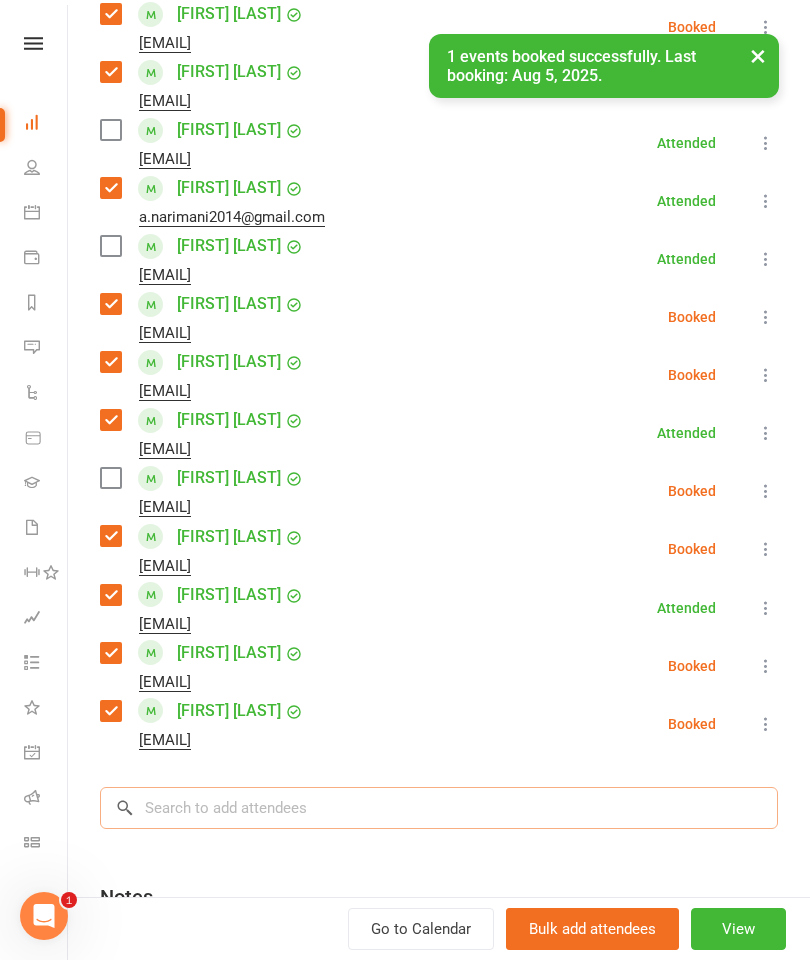 click at bounding box center [439, 808] 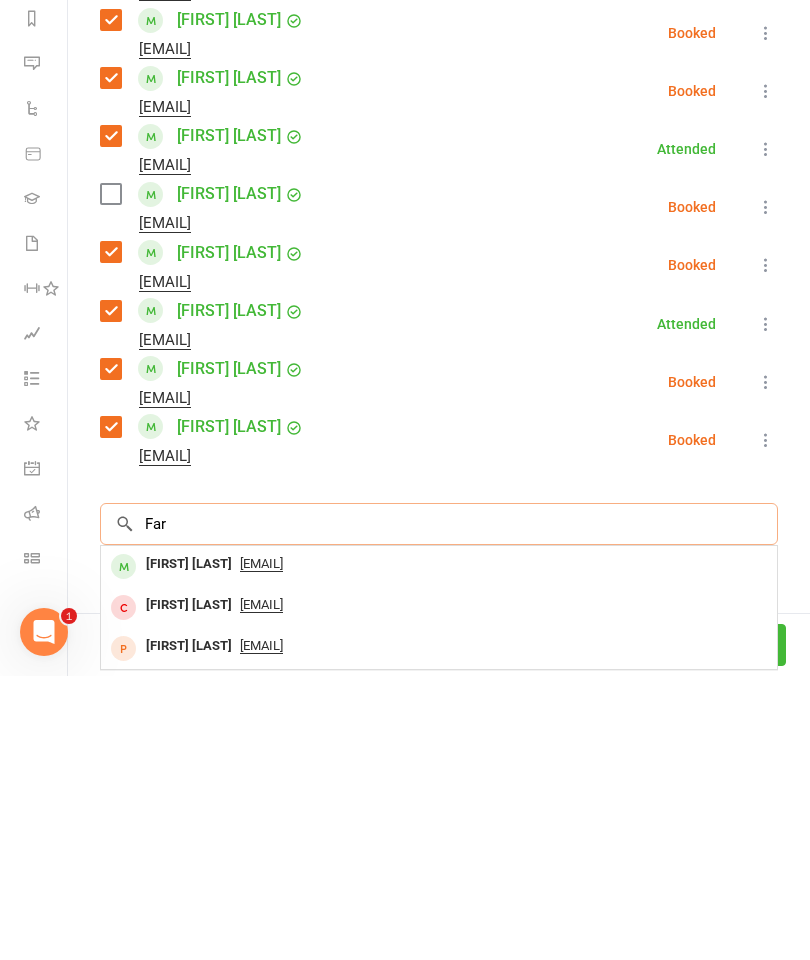 scroll, scrollTop: 2421, scrollLeft: 0, axis: vertical 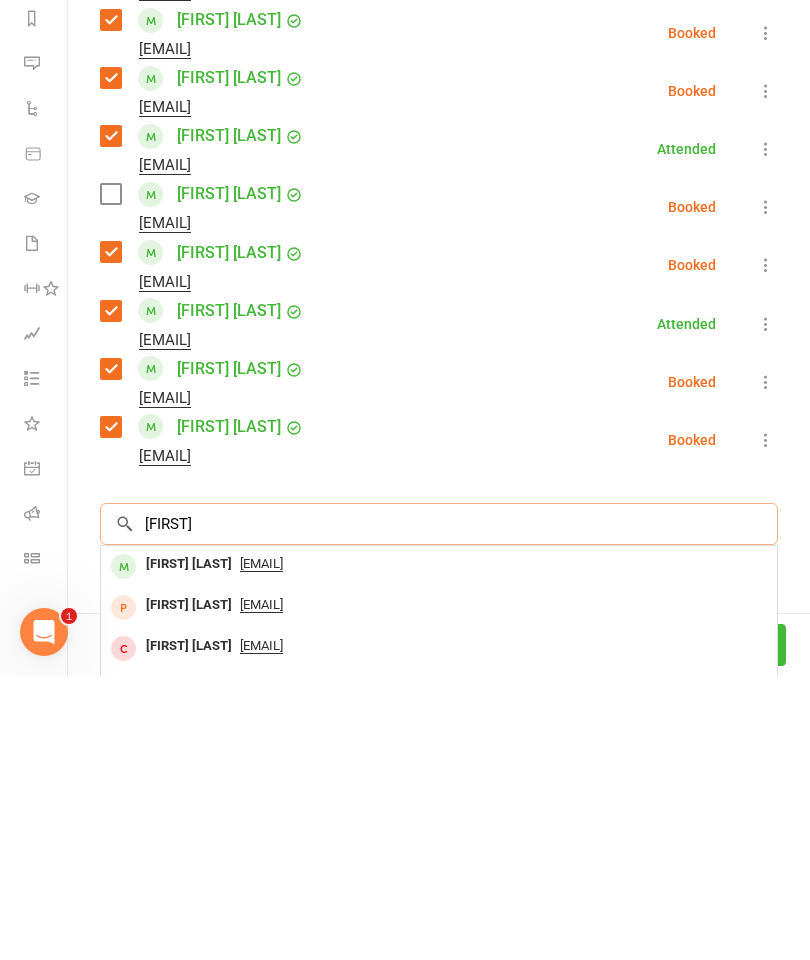 type on "[FIRST]" 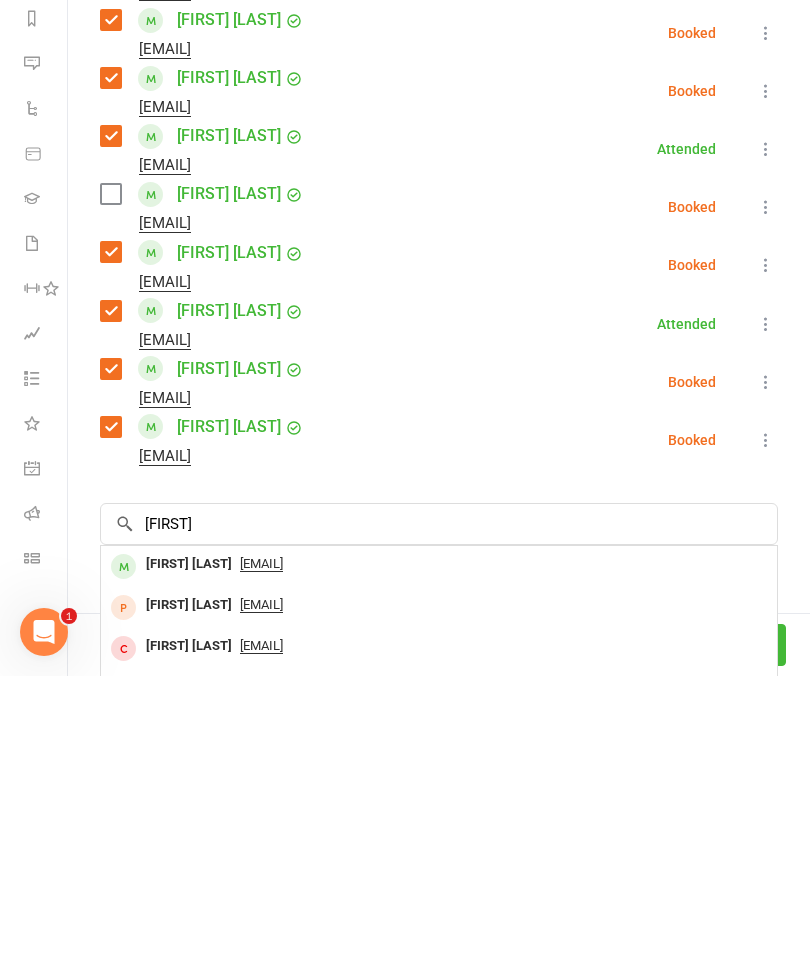 click on "[FIRST] [LAST]" at bounding box center (189, 848) 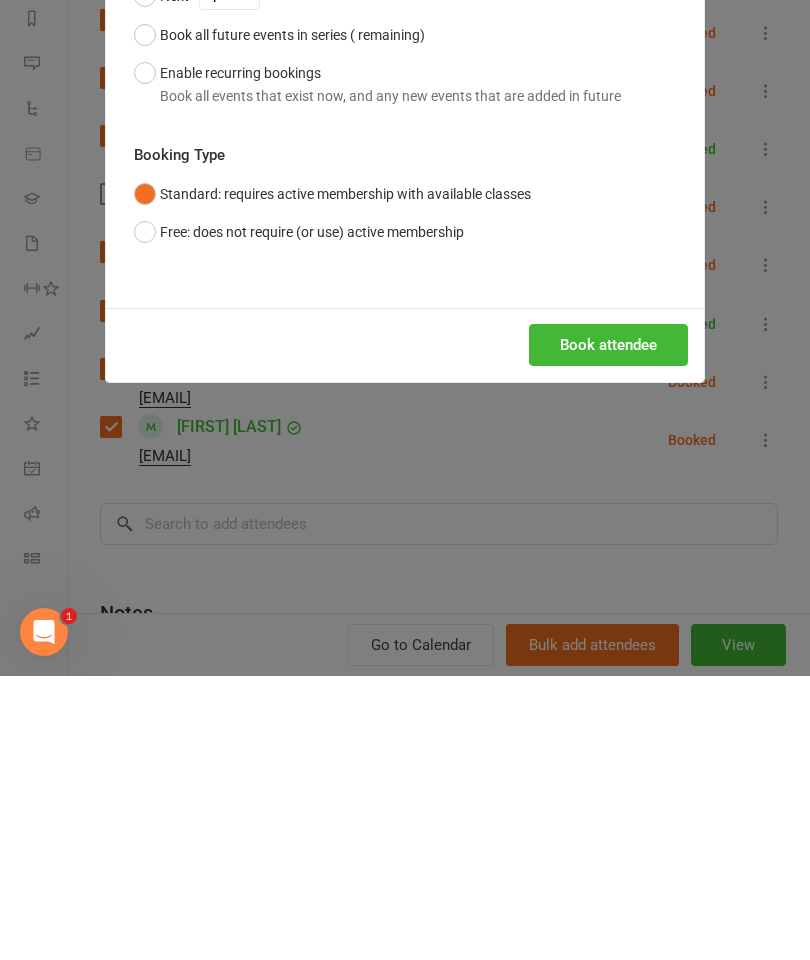 scroll, scrollTop: 2341, scrollLeft: 0, axis: vertical 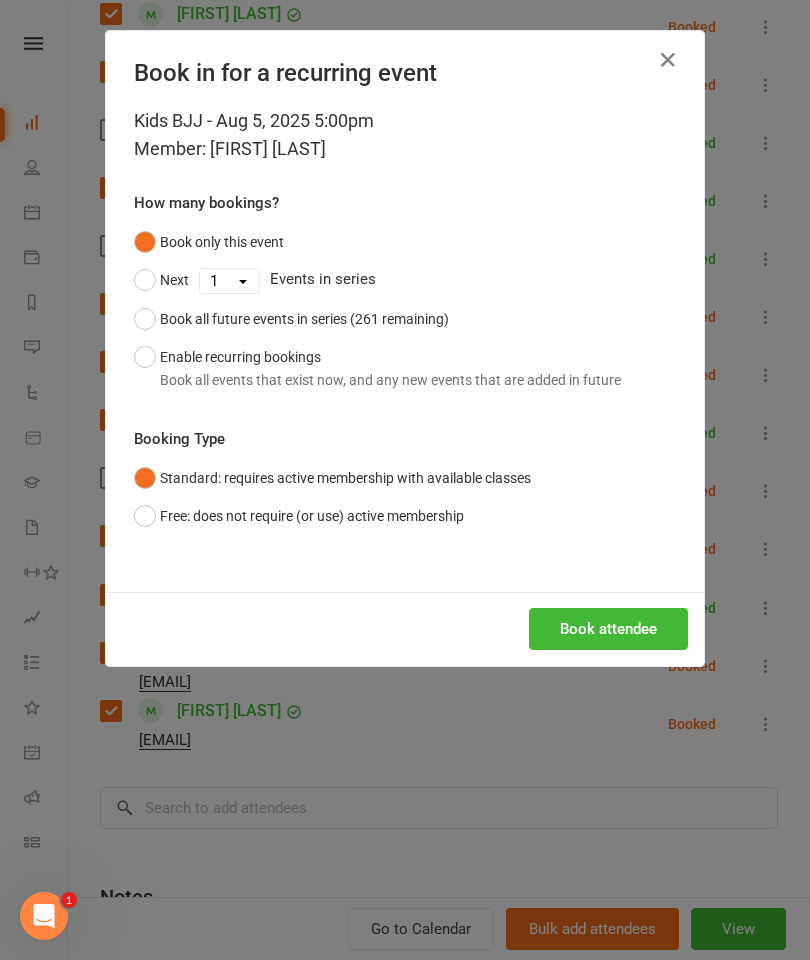 click on "Book attendee" at bounding box center (608, 629) 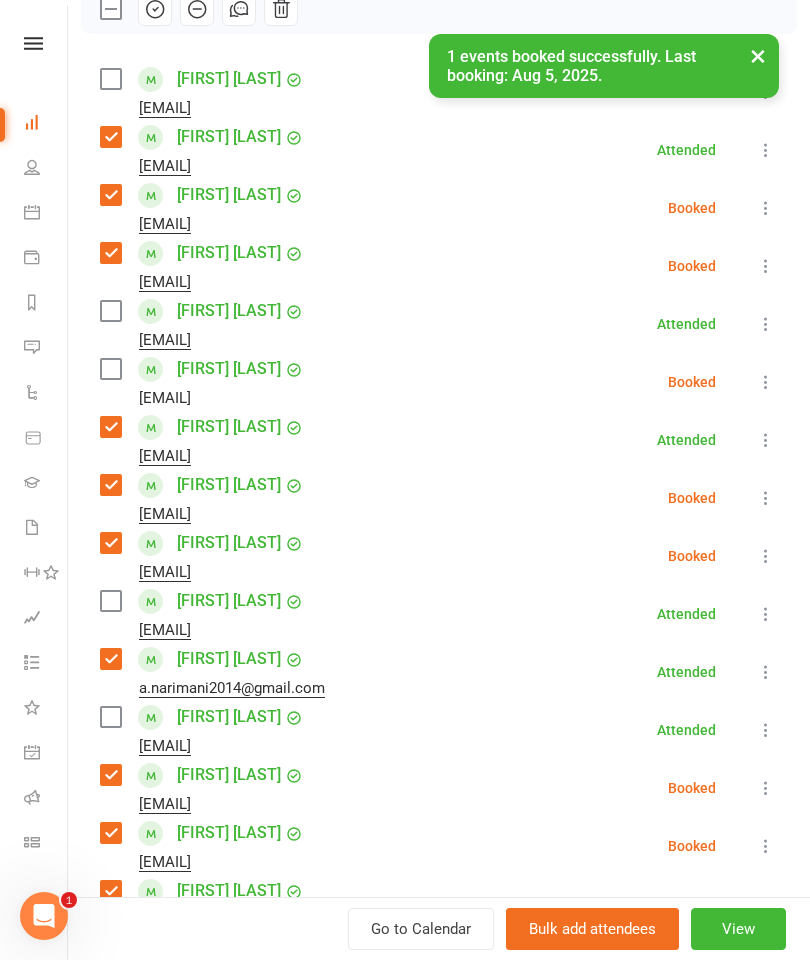 scroll, scrollTop: 305, scrollLeft: 0, axis: vertical 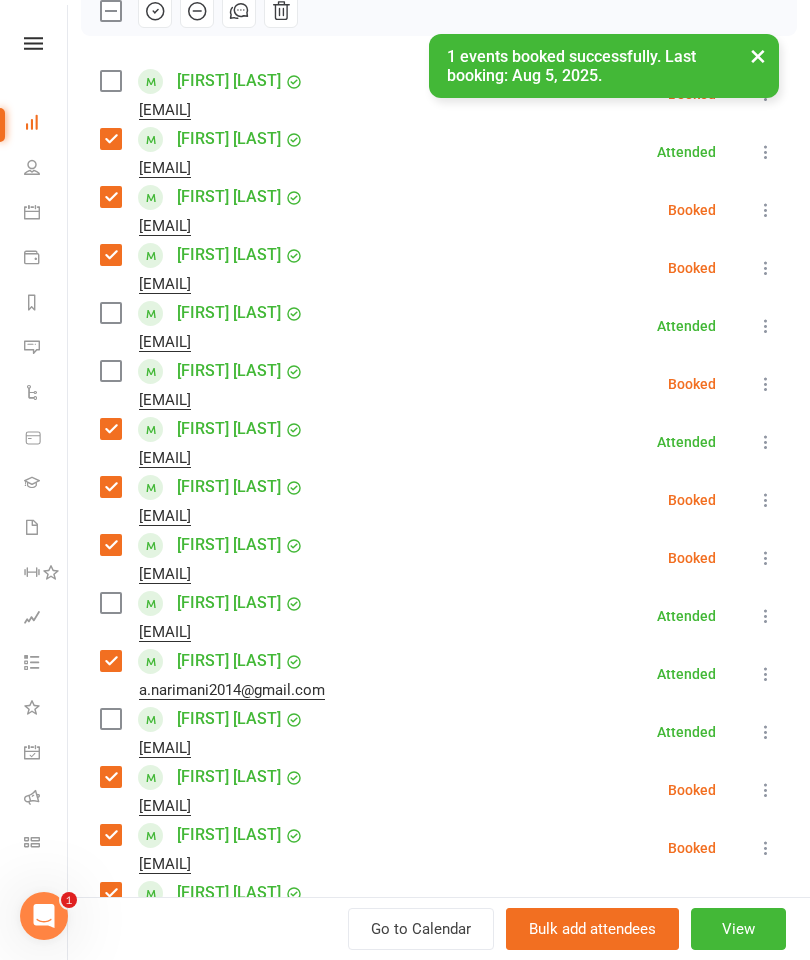 click at bounding box center [110, 371] 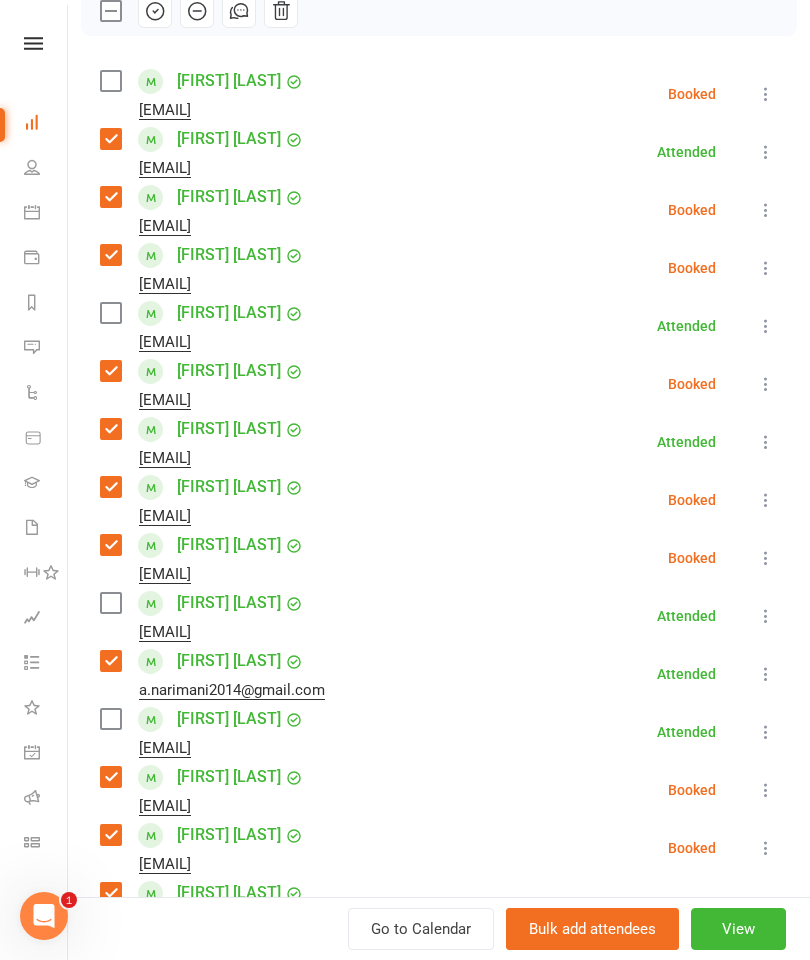 scroll, scrollTop: 314, scrollLeft: 0, axis: vertical 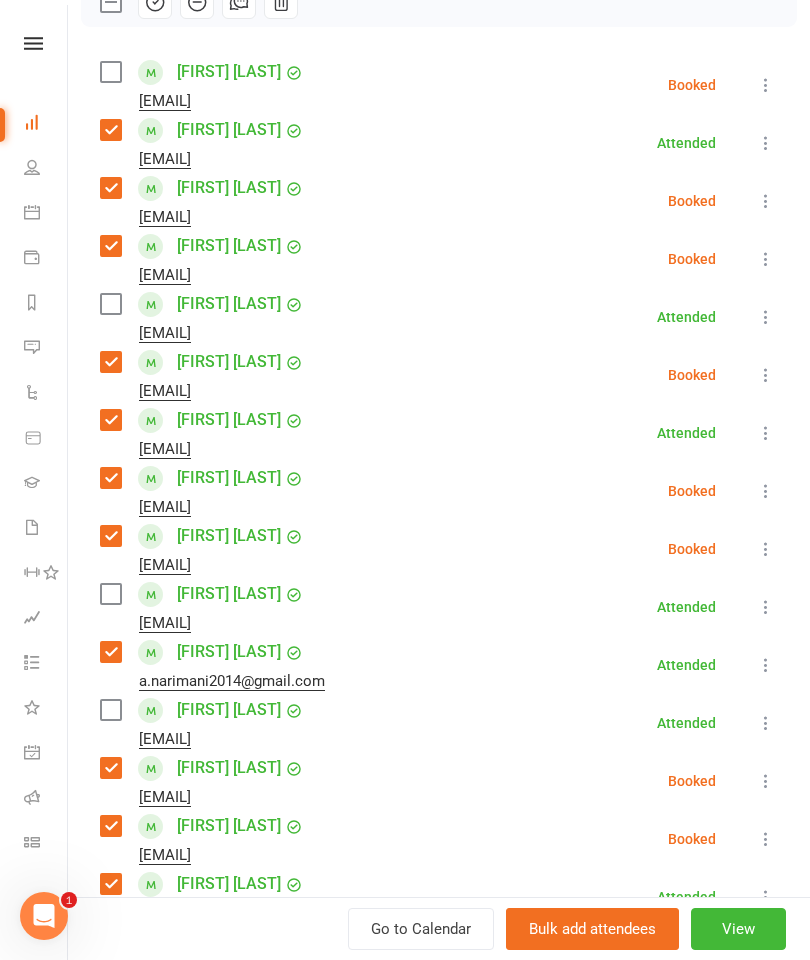 click at bounding box center (110, 942) 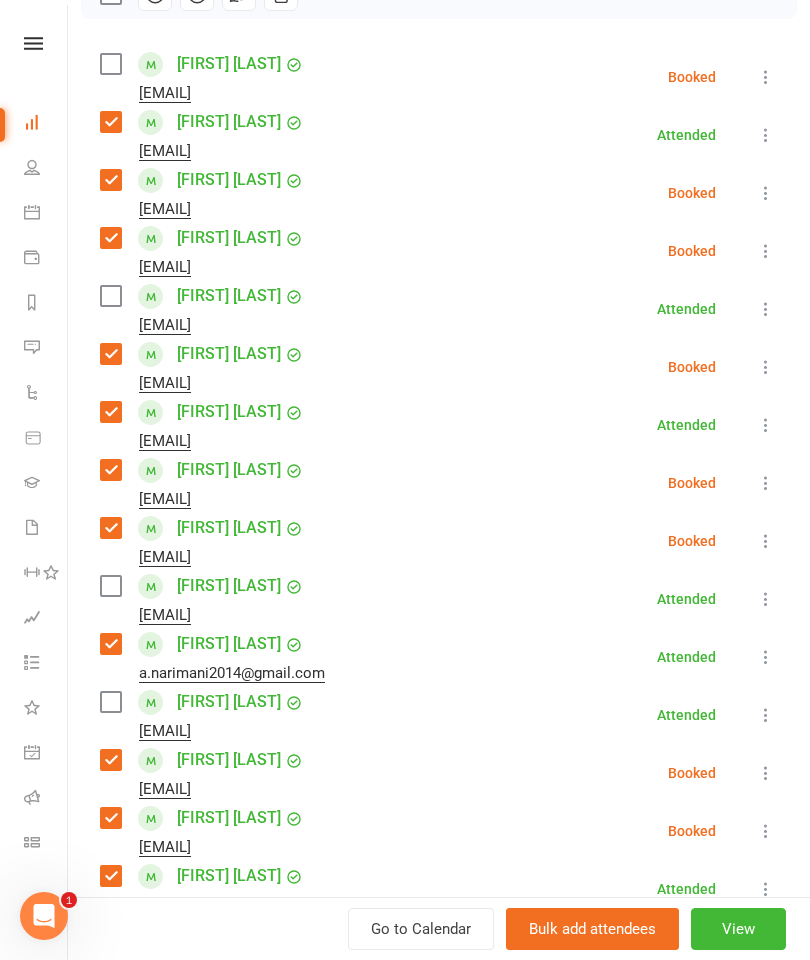 click at bounding box center (110, 934) 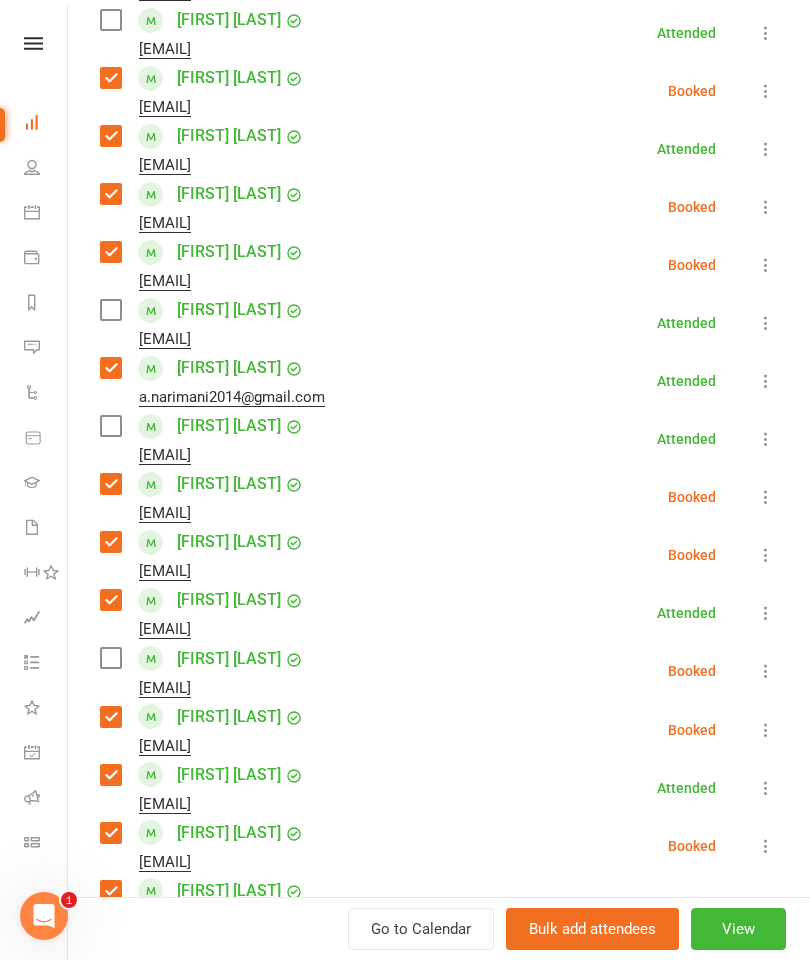 scroll, scrollTop: 670, scrollLeft: 0, axis: vertical 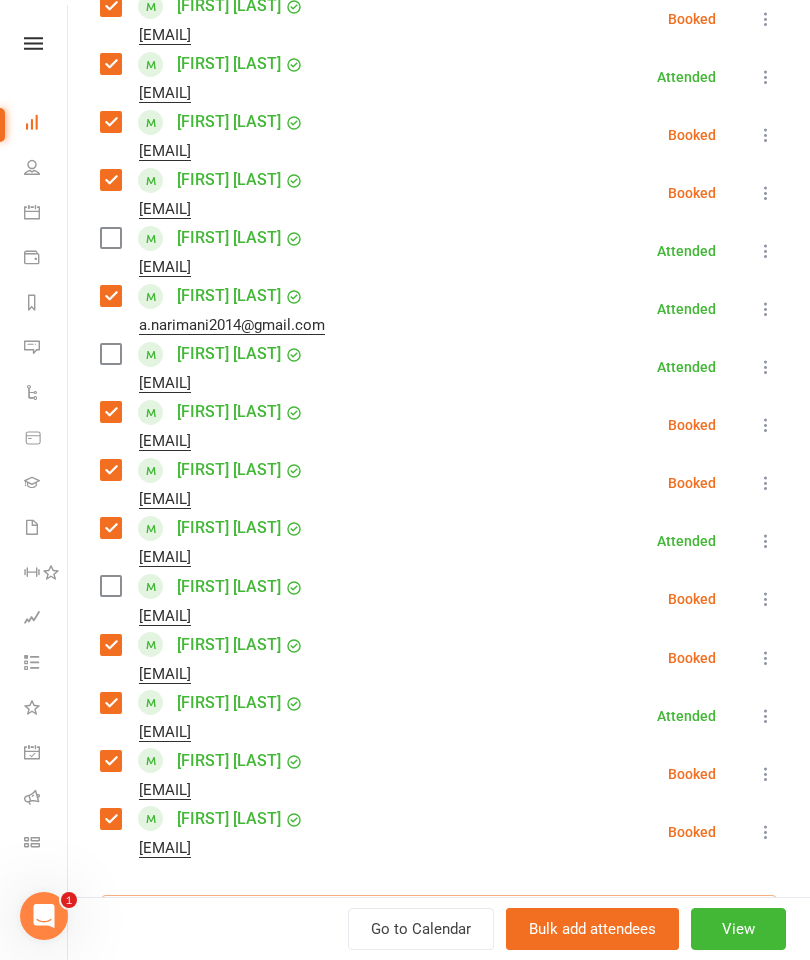 click at bounding box center [439, 916] 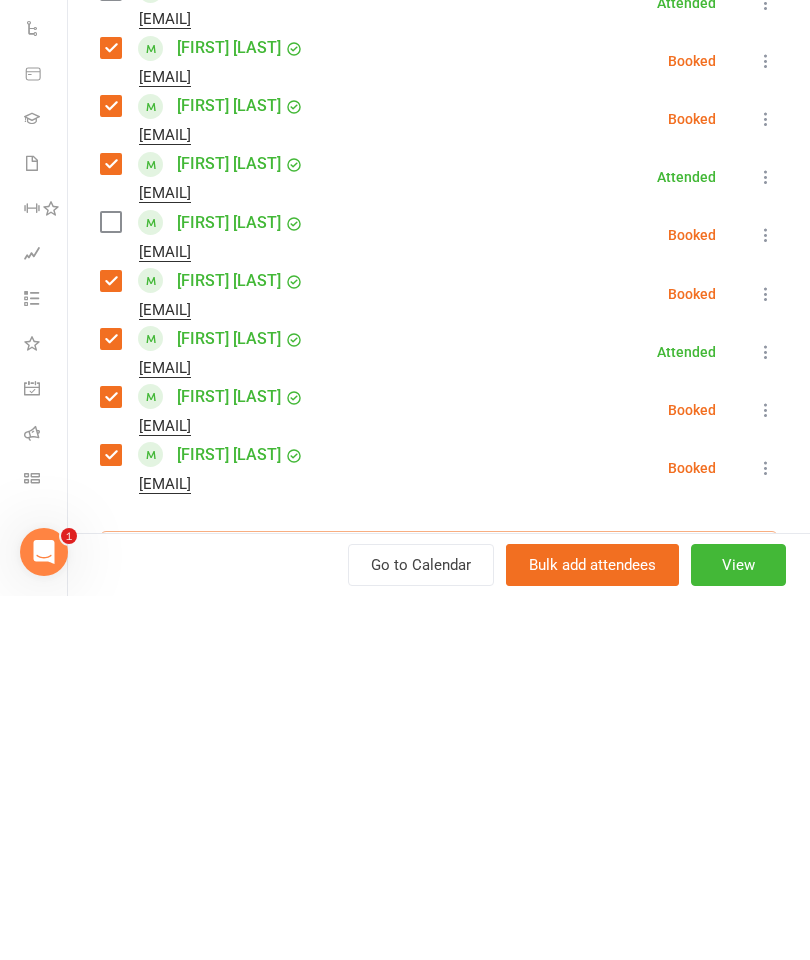 scroll, scrollTop: 2421, scrollLeft: 0, axis: vertical 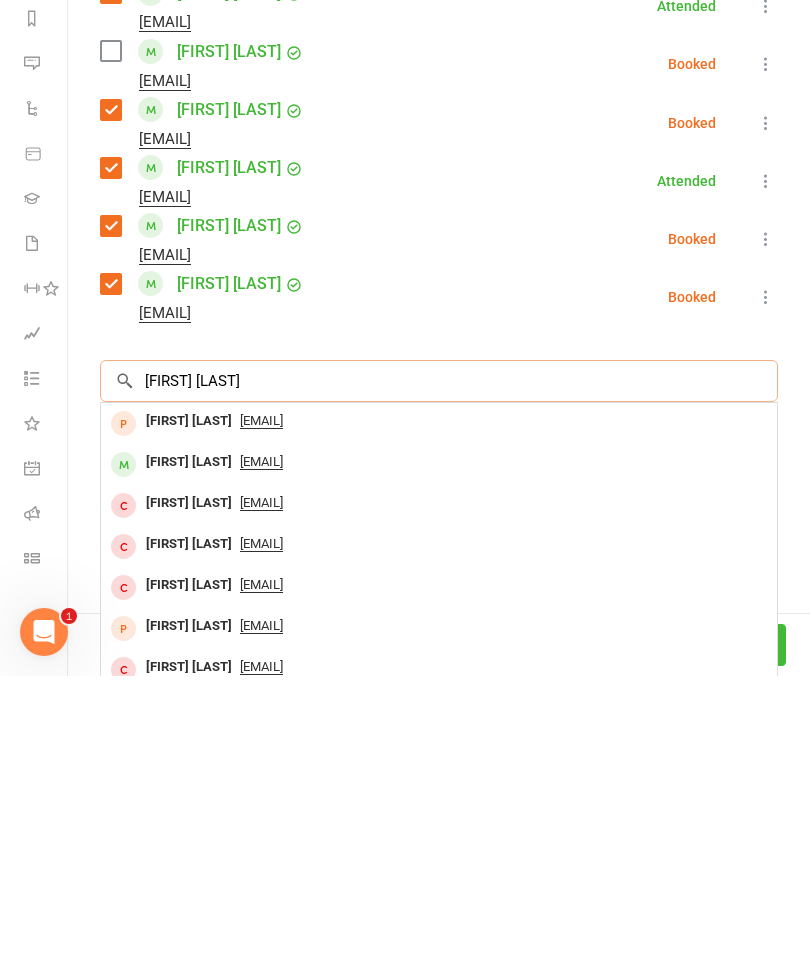 type on "[FIRST] [LAST]" 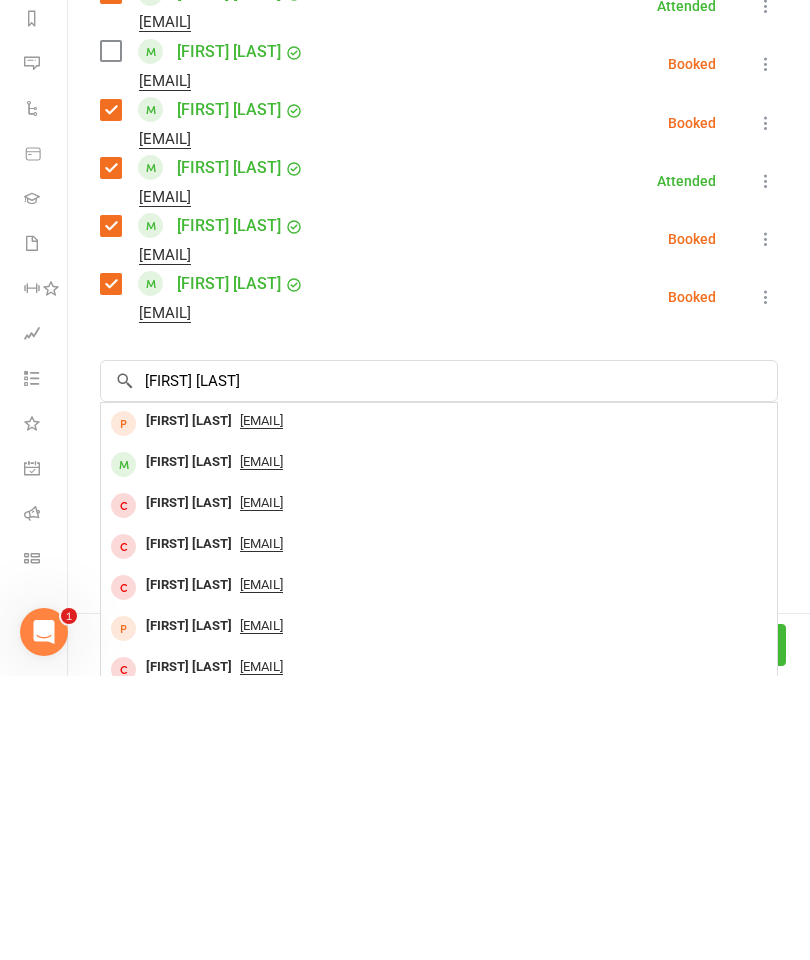 click on "[FIRST] [LAST]" at bounding box center (189, 746) 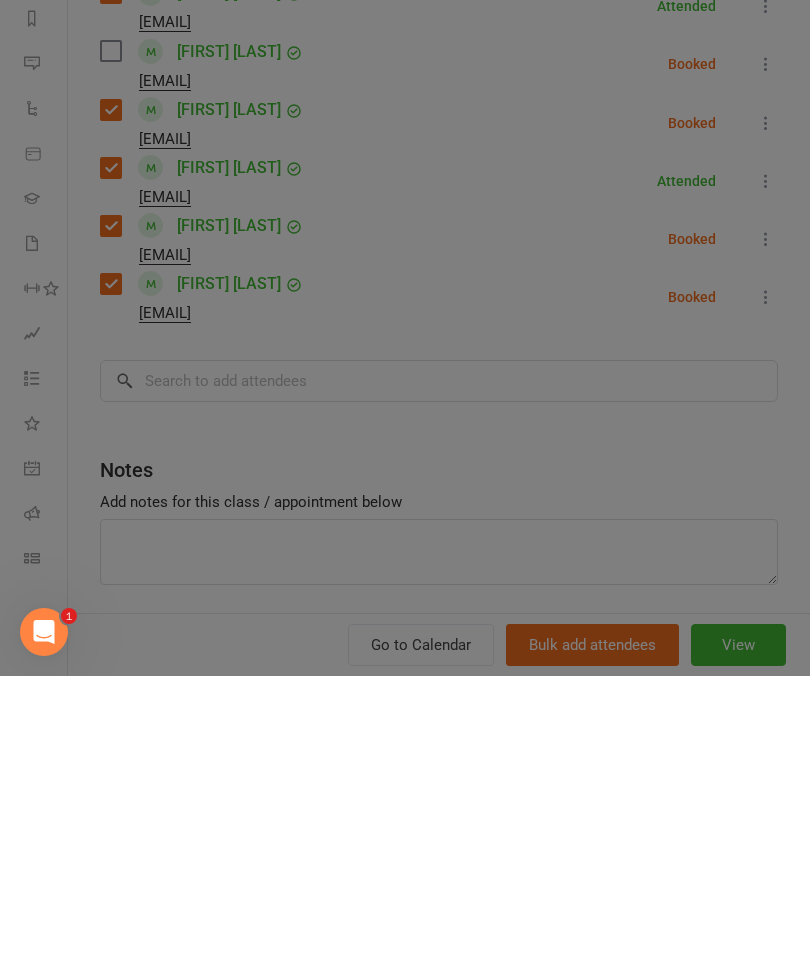scroll, scrollTop: 2341, scrollLeft: 0, axis: vertical 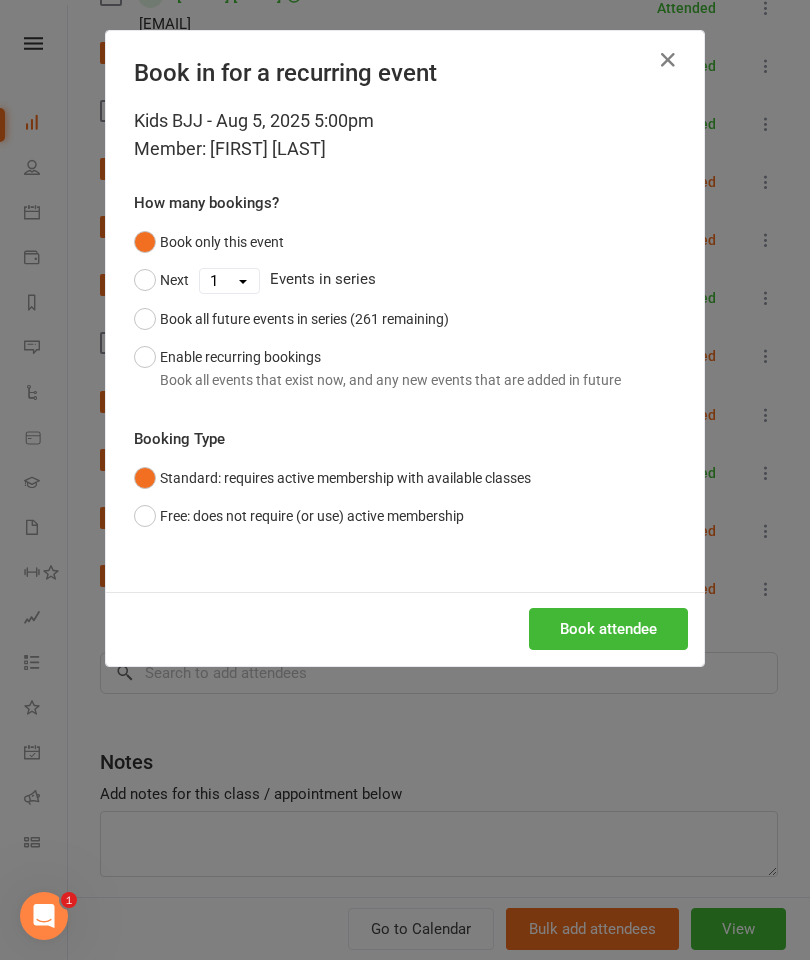 click on "Book attendee" at bounding box center (608, 629) 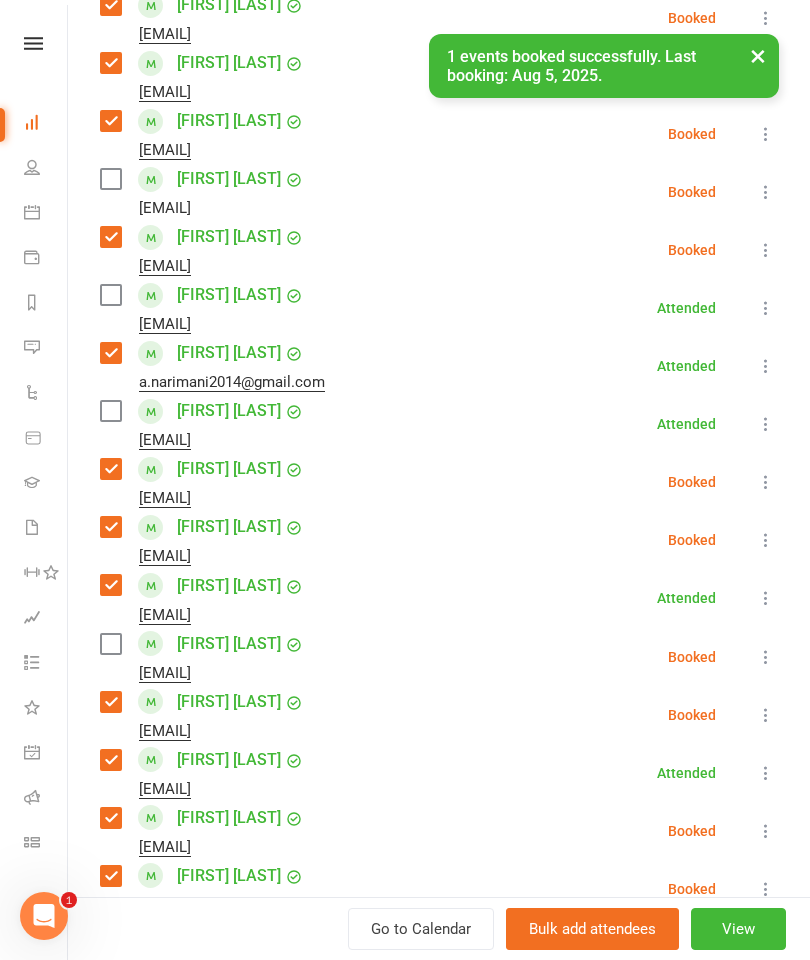 scroll, scrollTop: 658, scrollLeft: 0, axis: vertical 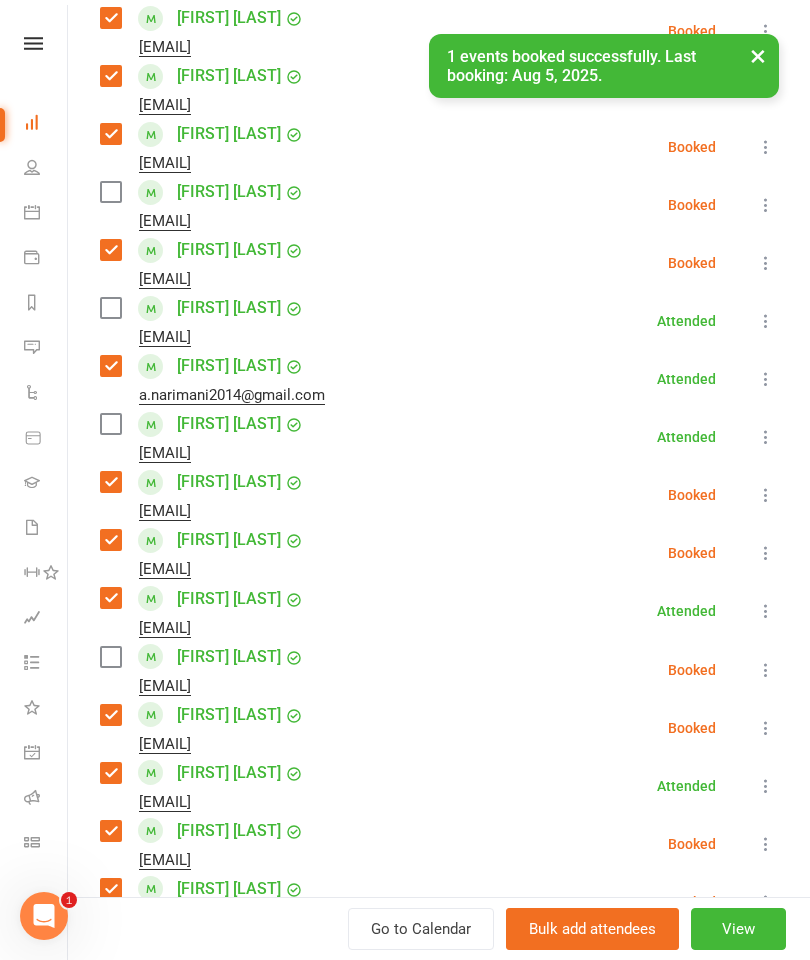 click at bounding box center [110, 192] 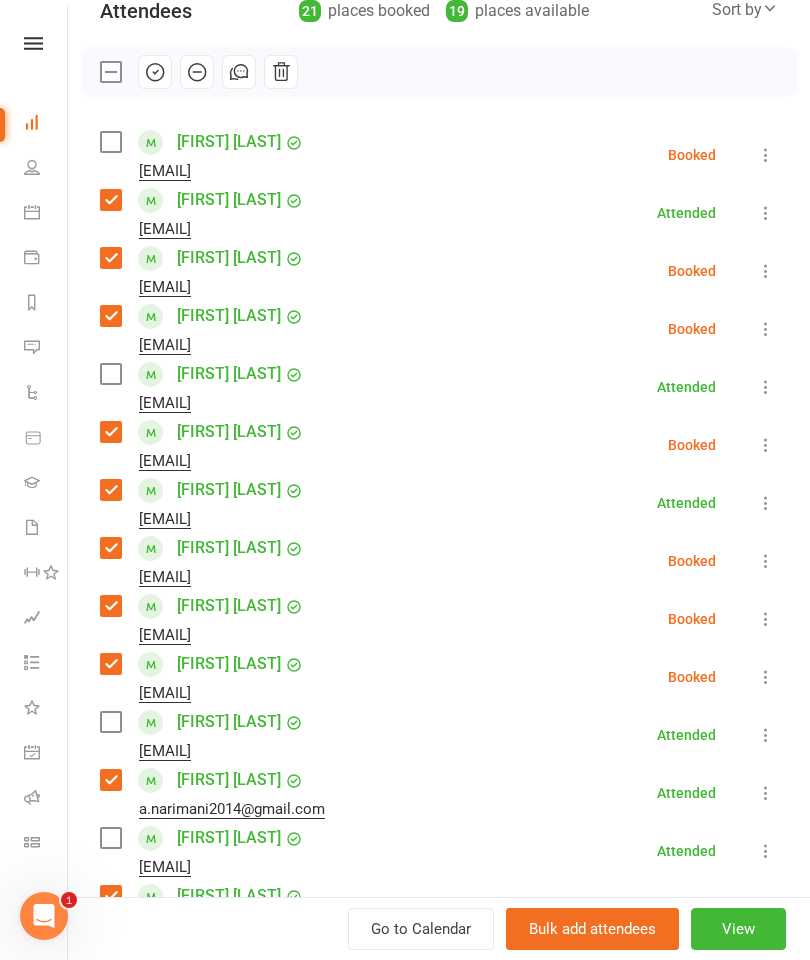 scroll, scrollTop: 243, scrollLeft: 0, axis: vertical 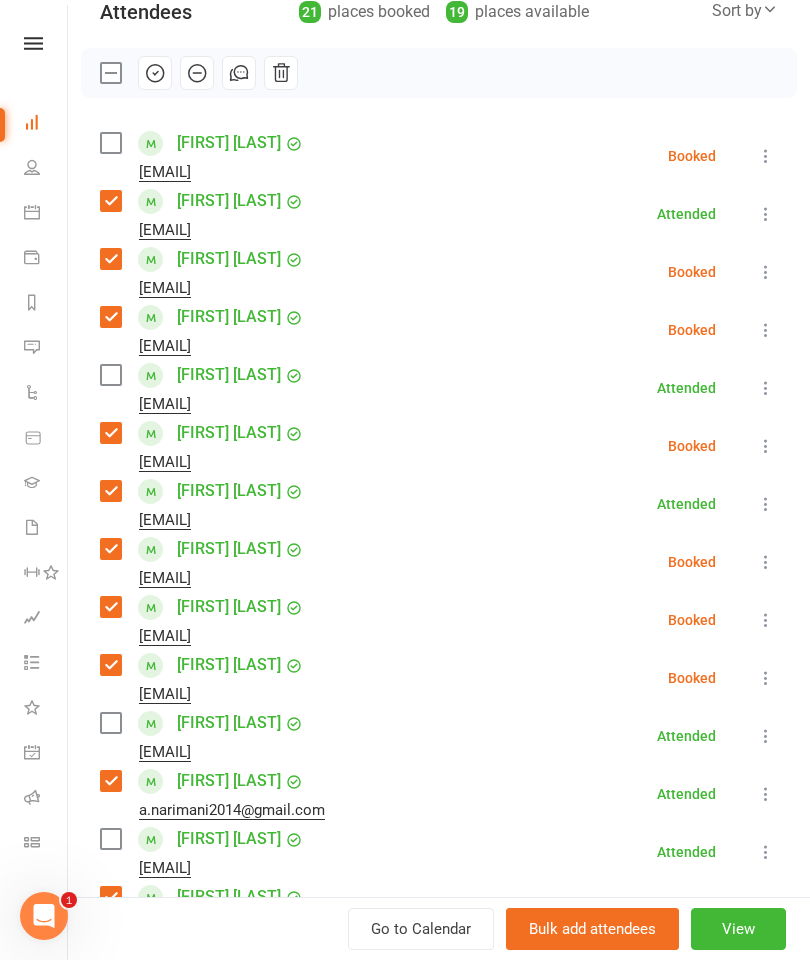 click at bounding box center (110, 143) 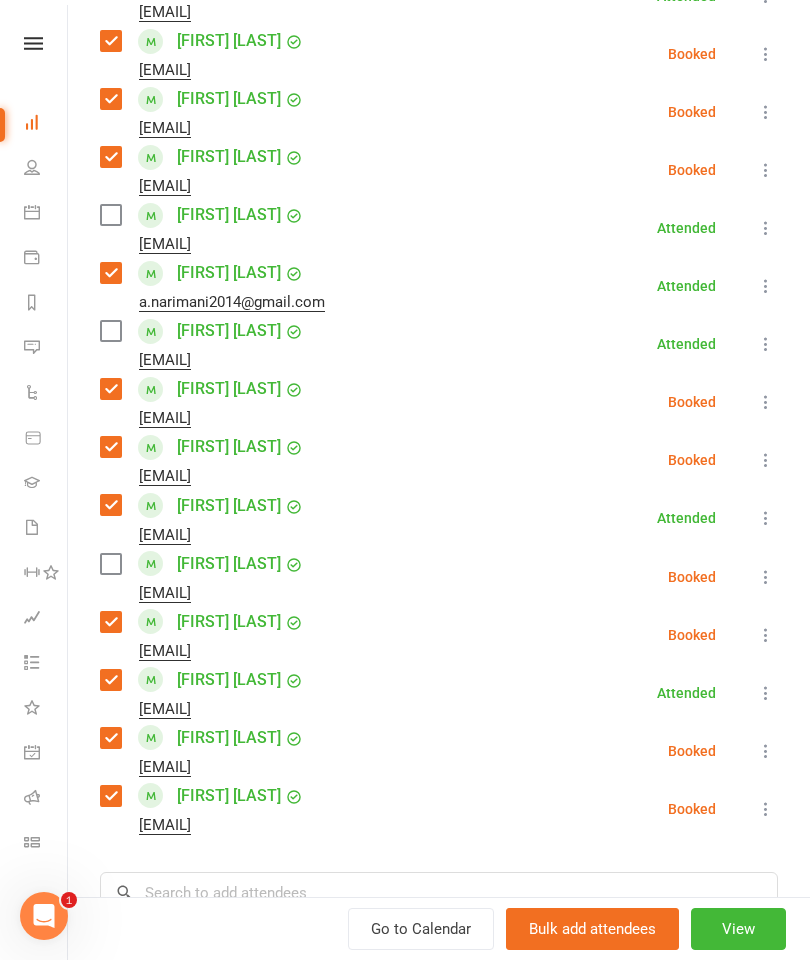 scroll, scrollTop: 759, scrollLeft: 0, axis: vertical 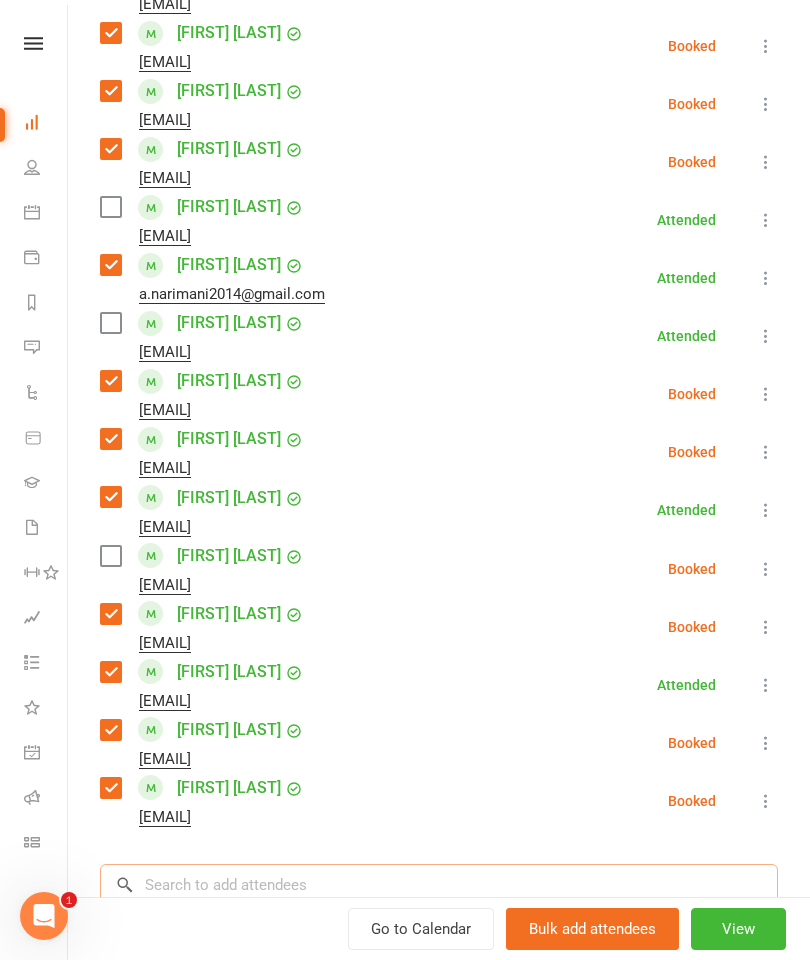 click at bounding box center [439, 885] 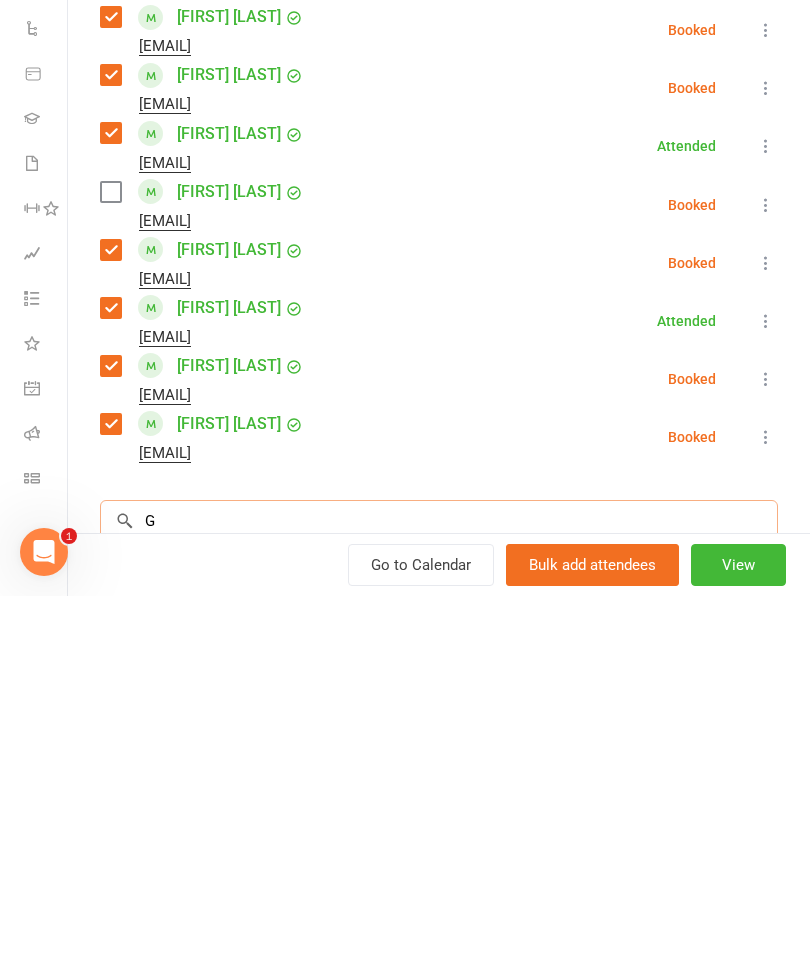 scroll, scrollTop: 2421, scrollLeft: 0, axis: vertical 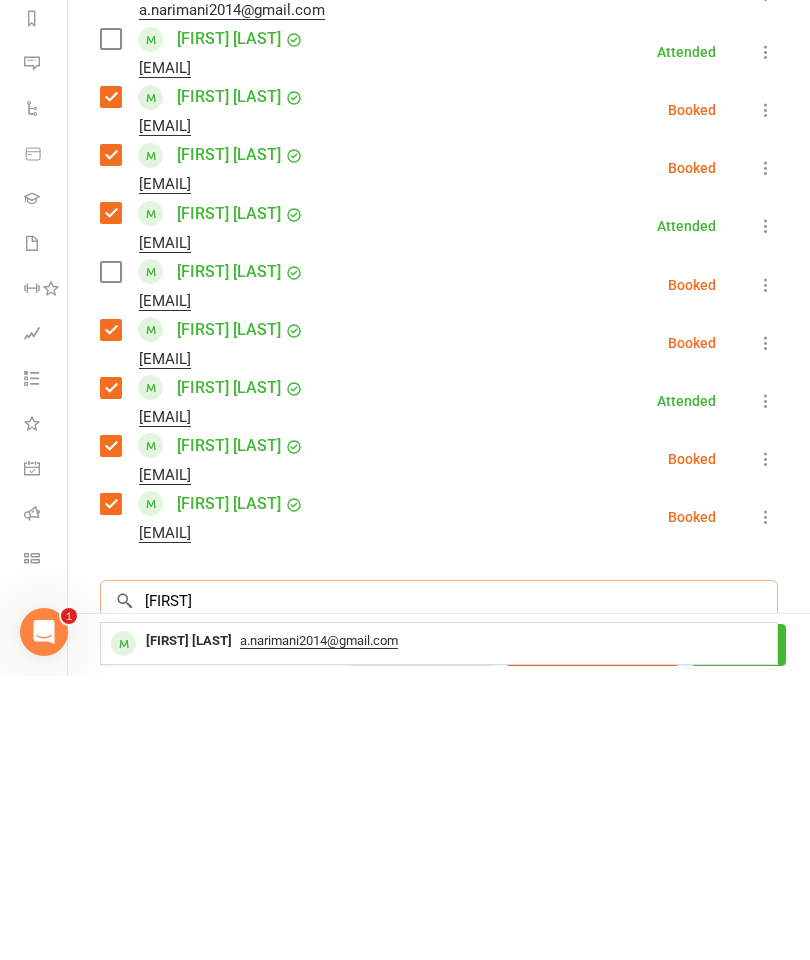 type on "[FIRST]" 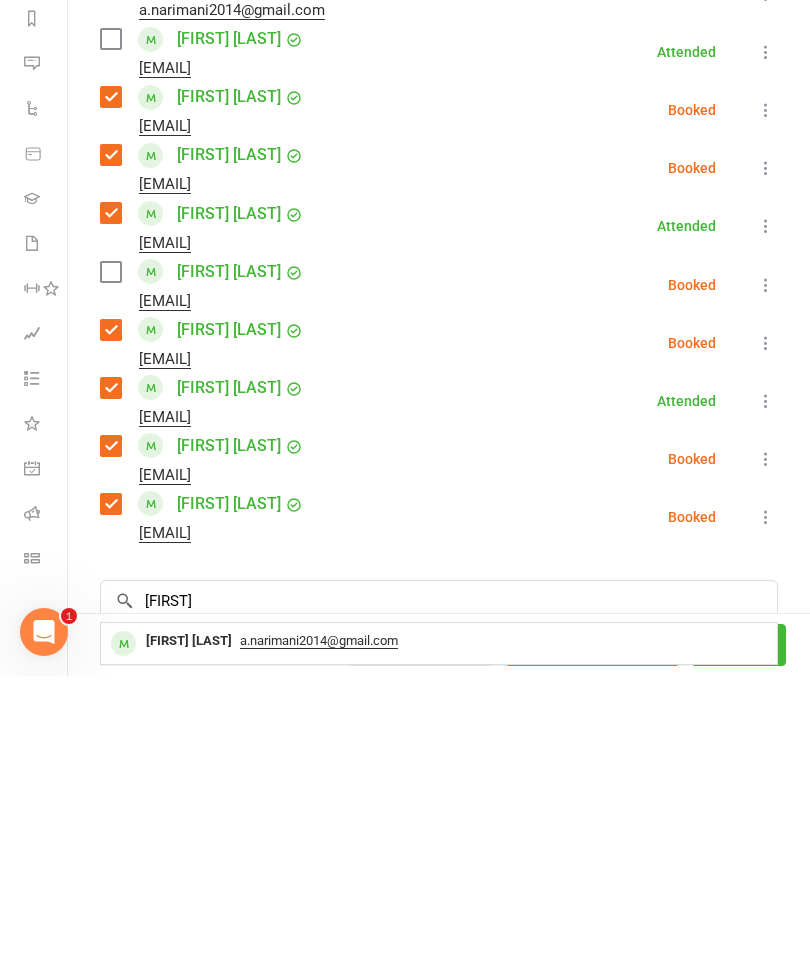 click on "[FIRST] [LAST]" at bounding box center [189, 925] 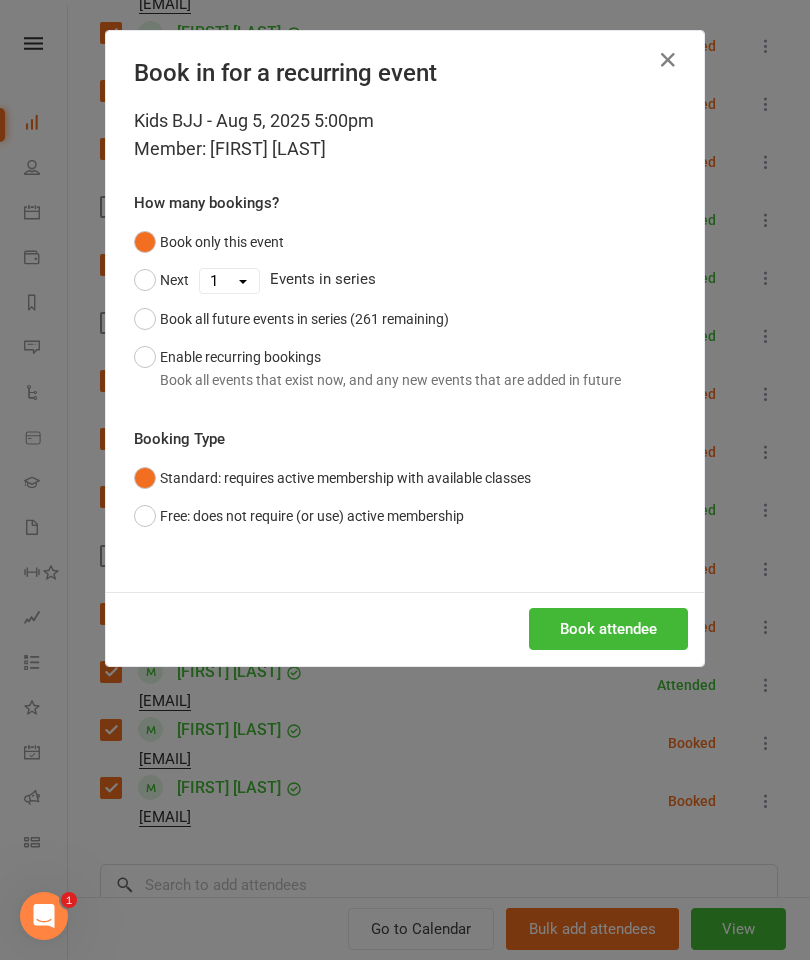 scroll, scrollTop: 2421, scrollLeft: 0, axis: vertical 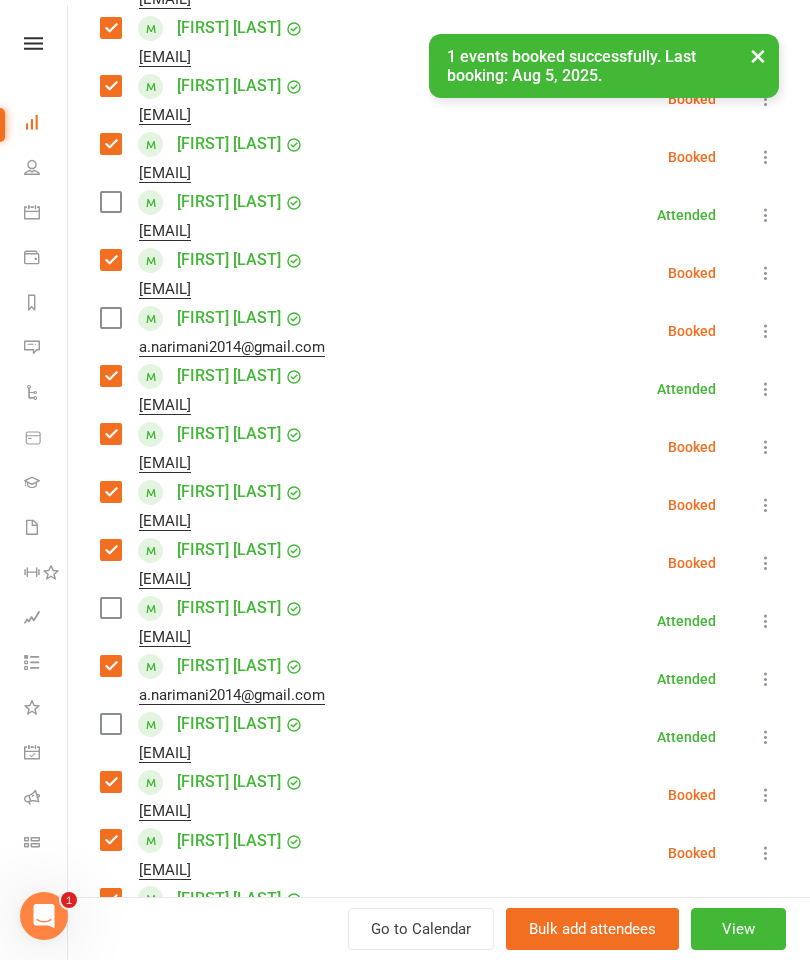 click at bounding box center [110, 318] 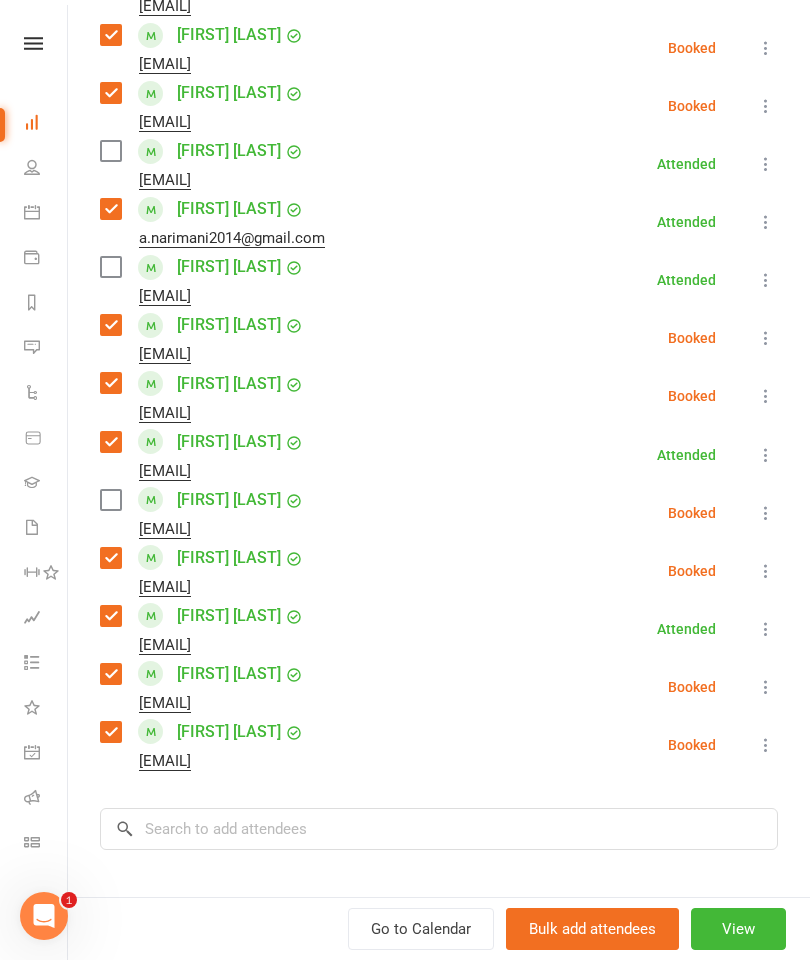 scroll, scrollTop: 915, scrollLeft: 0, axis: vertical 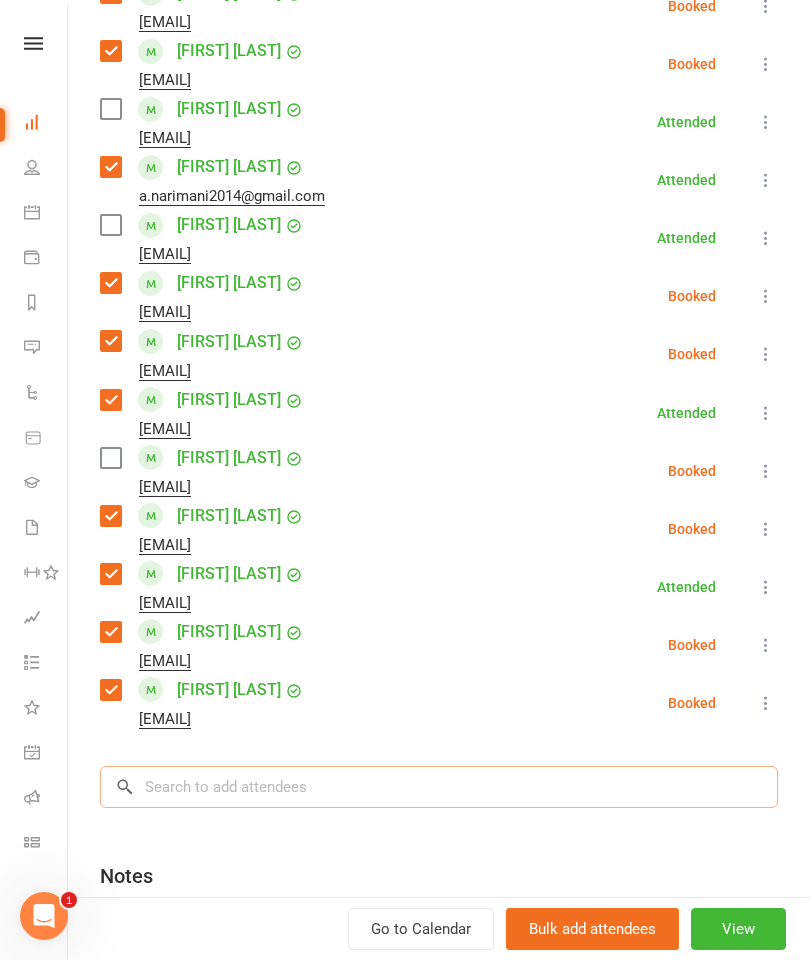 click at bounding box center [439, 787] 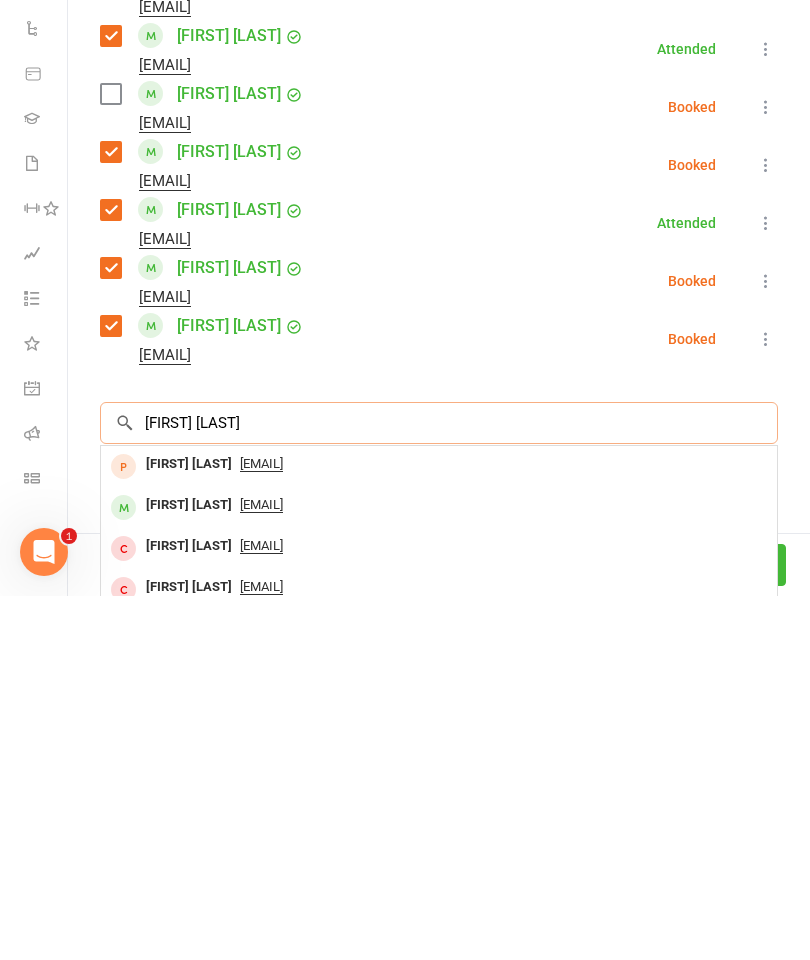 type on "[FIRST] [LAST]" 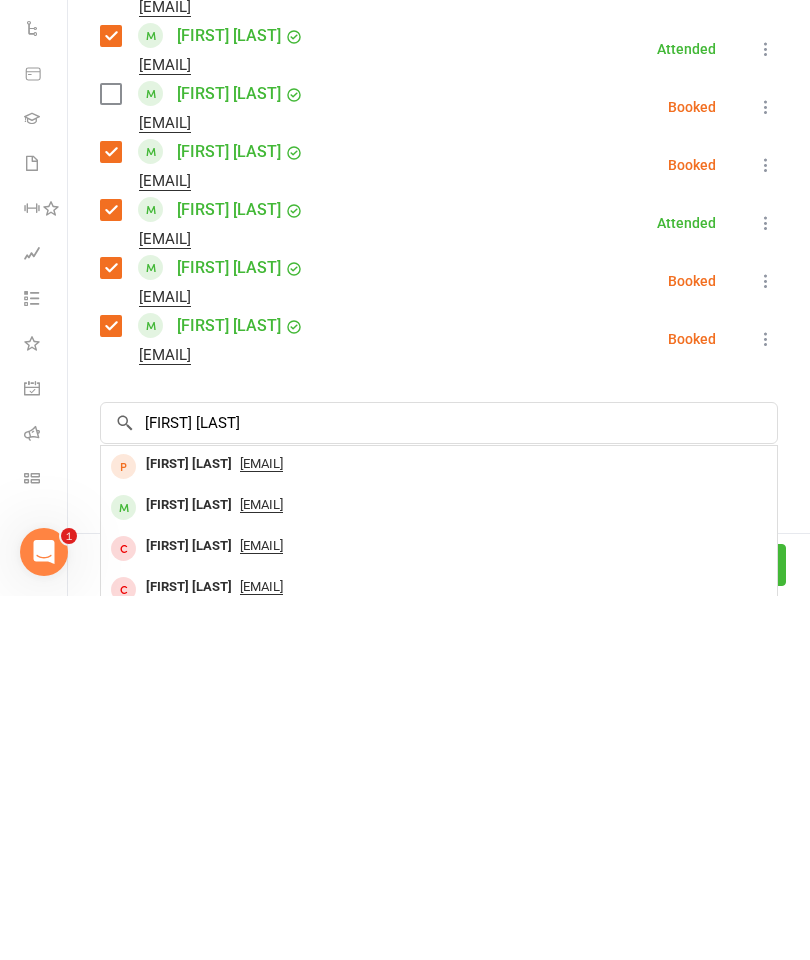 click on "[FIRST] [LAST]" at bounding box center [189, 869] 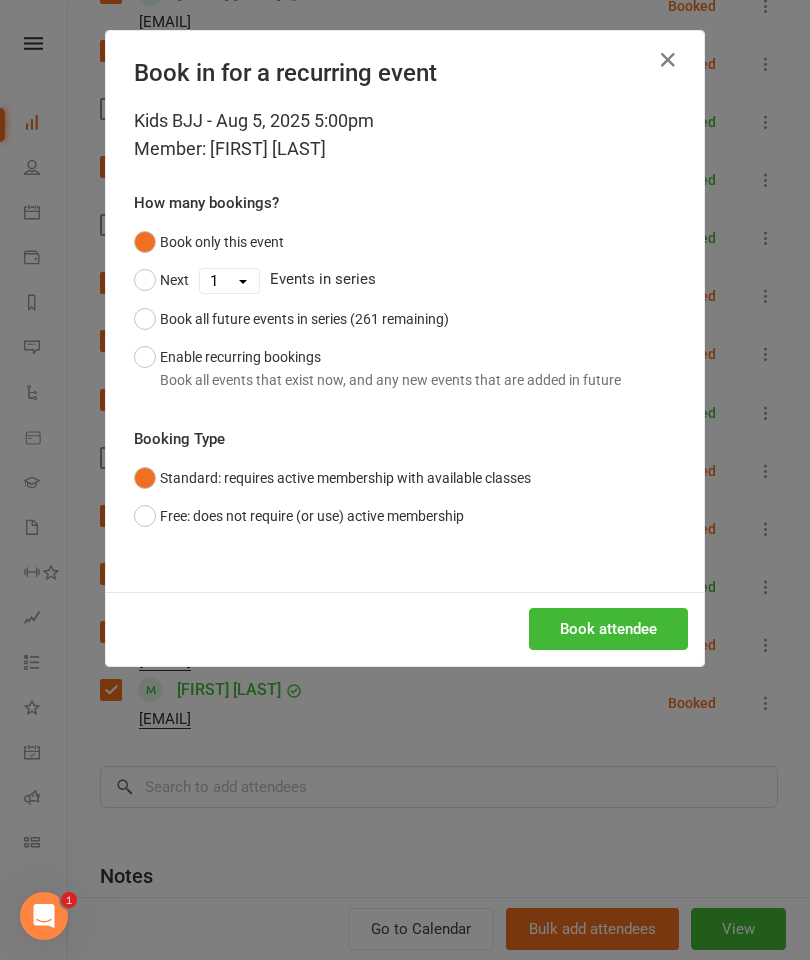 click on "Book attendee" at bounding box center [608, 629] 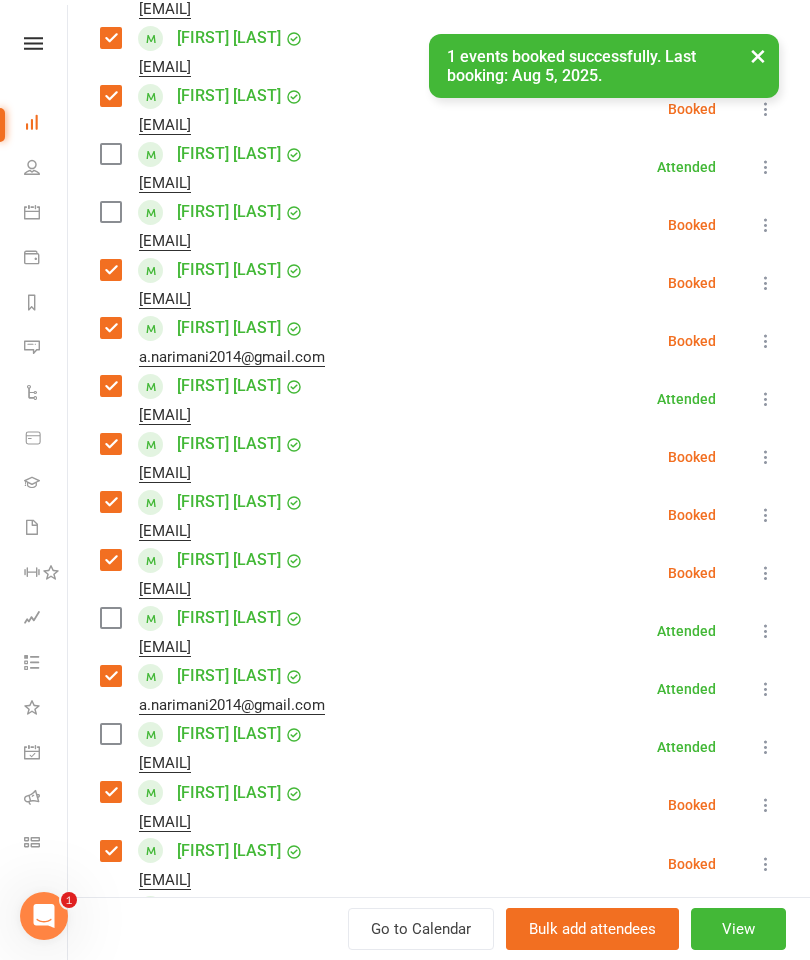click at bounding box center [110, 212] 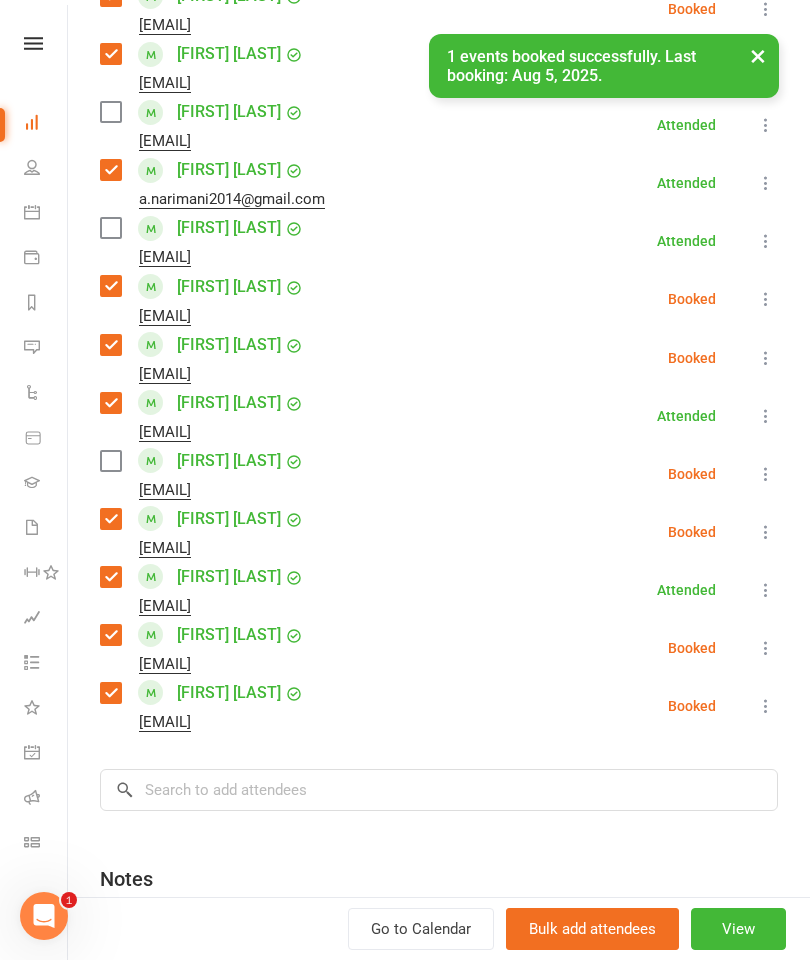 scroll, scrollTop: 984, scrollLeft: 0, axis: vertical 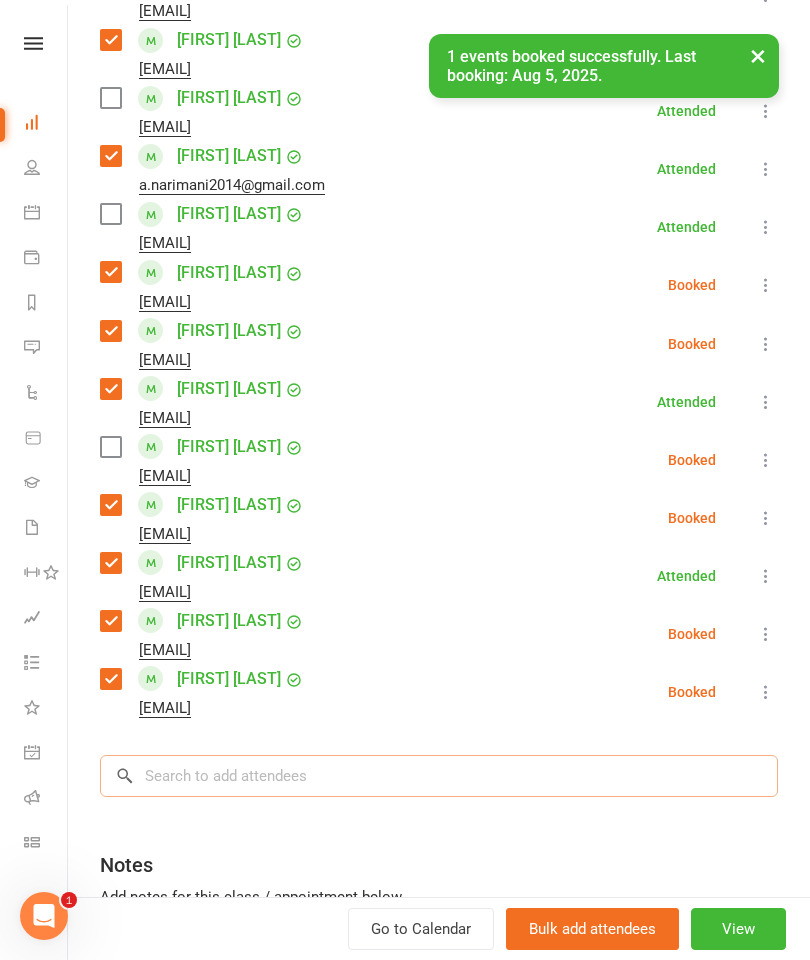 click at bounding box center [439, 776] 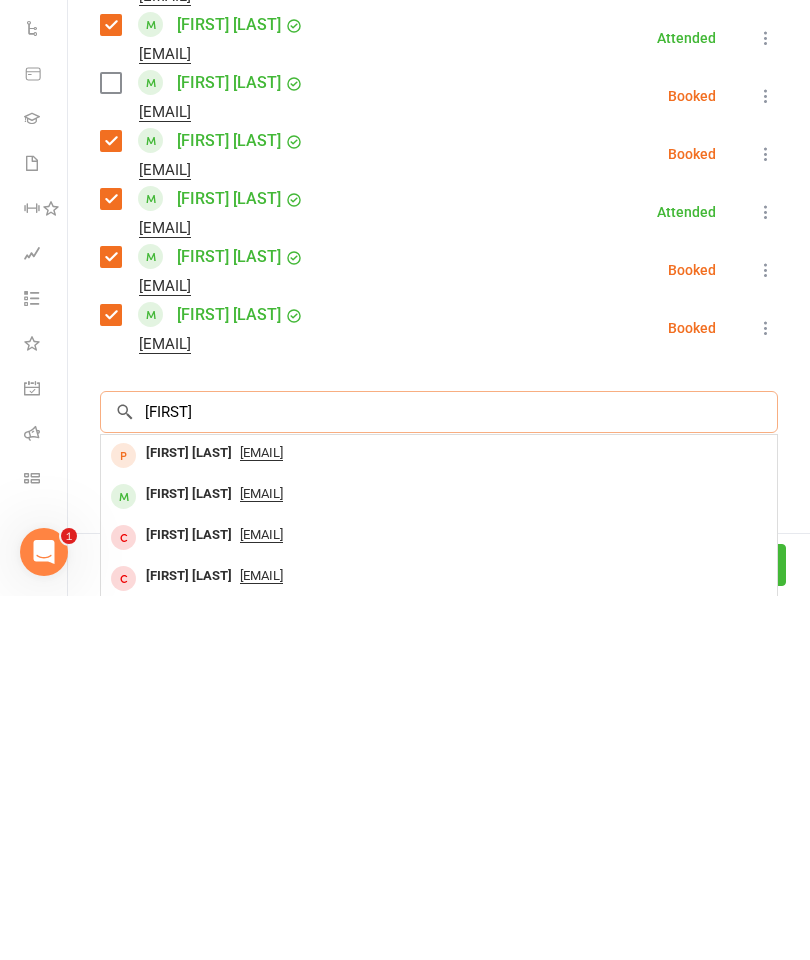 scroll, scrollTop: 2421, scrollLeft: 0, axis: vertical 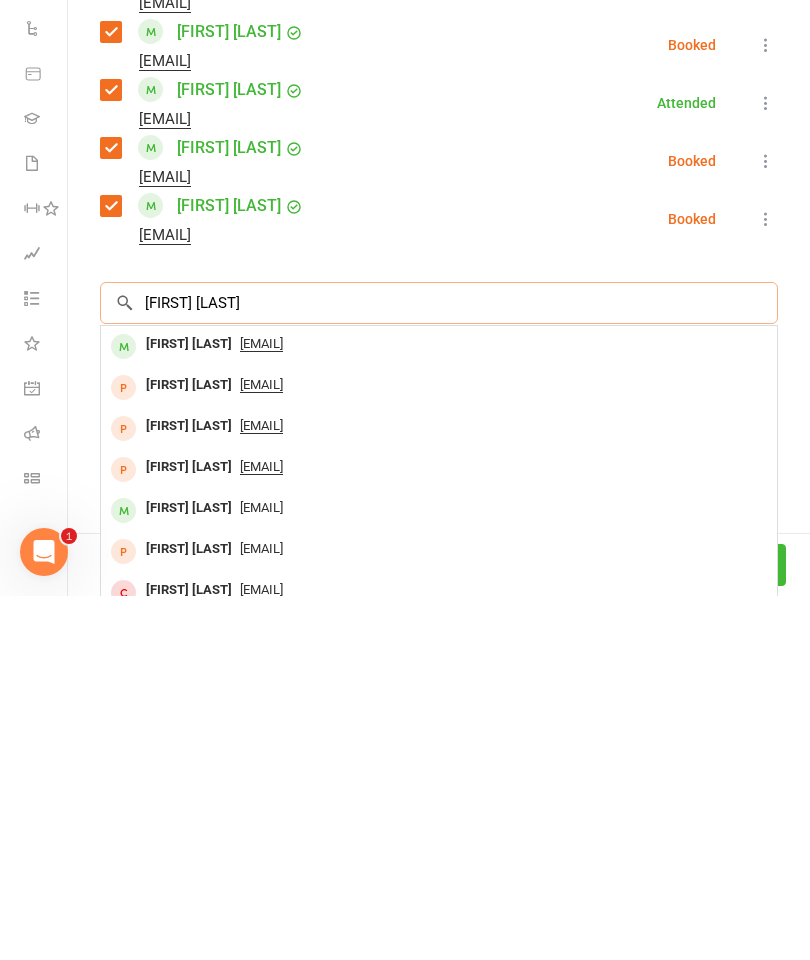 type on "[FIRST] [LAST]" 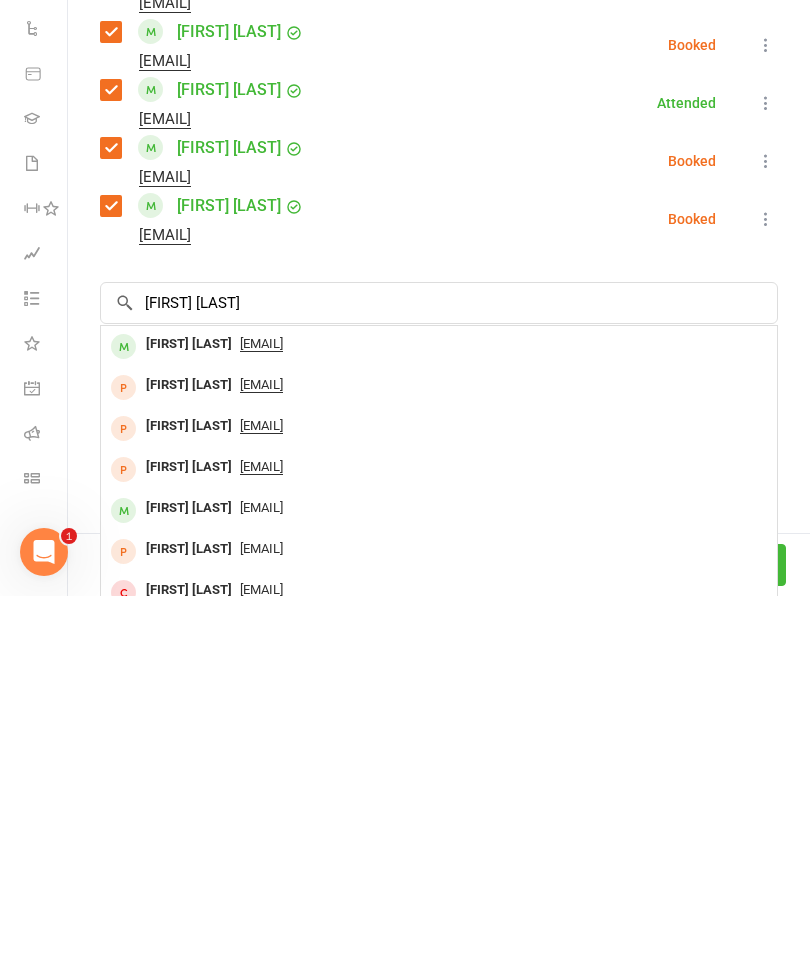 click on "[FIRST] [LAST]" at bounding box center [189, 749] 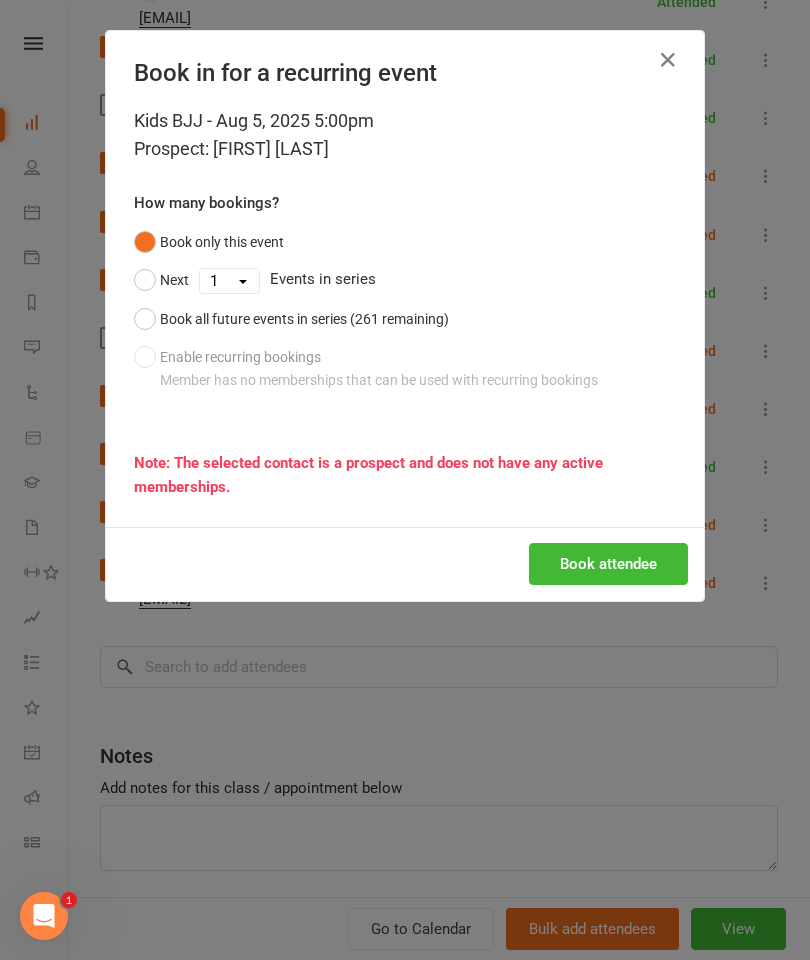 click at bounding box center [668, 60] 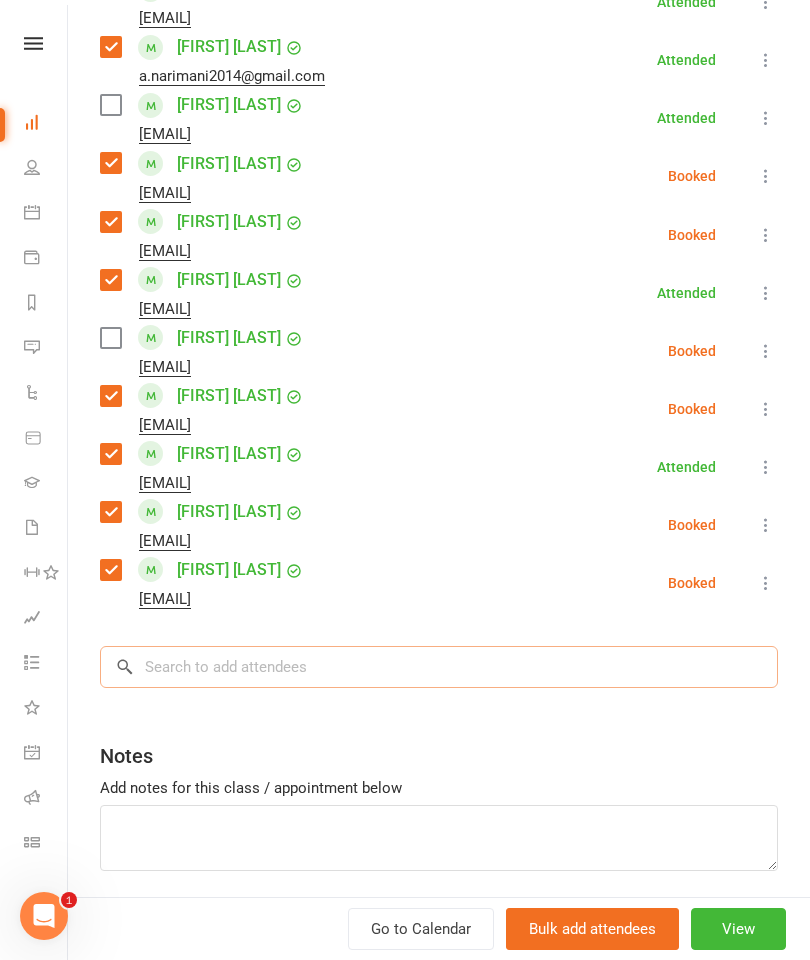 click at bounding box center (439, 667) 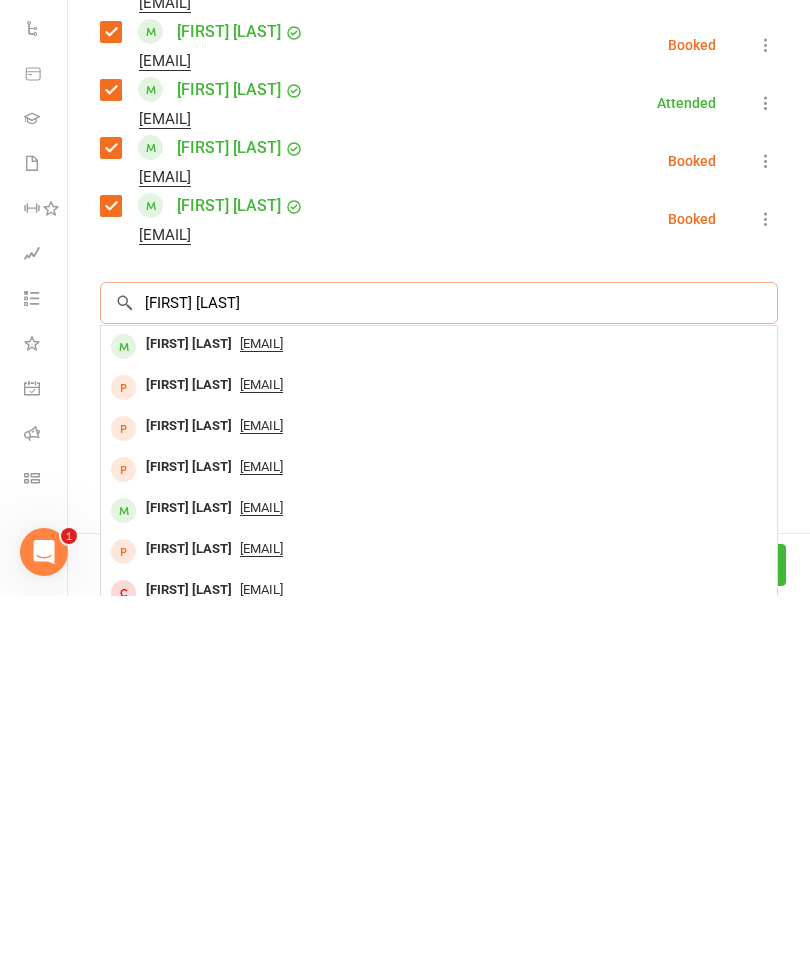 type on "[FIRST] [LAST]" 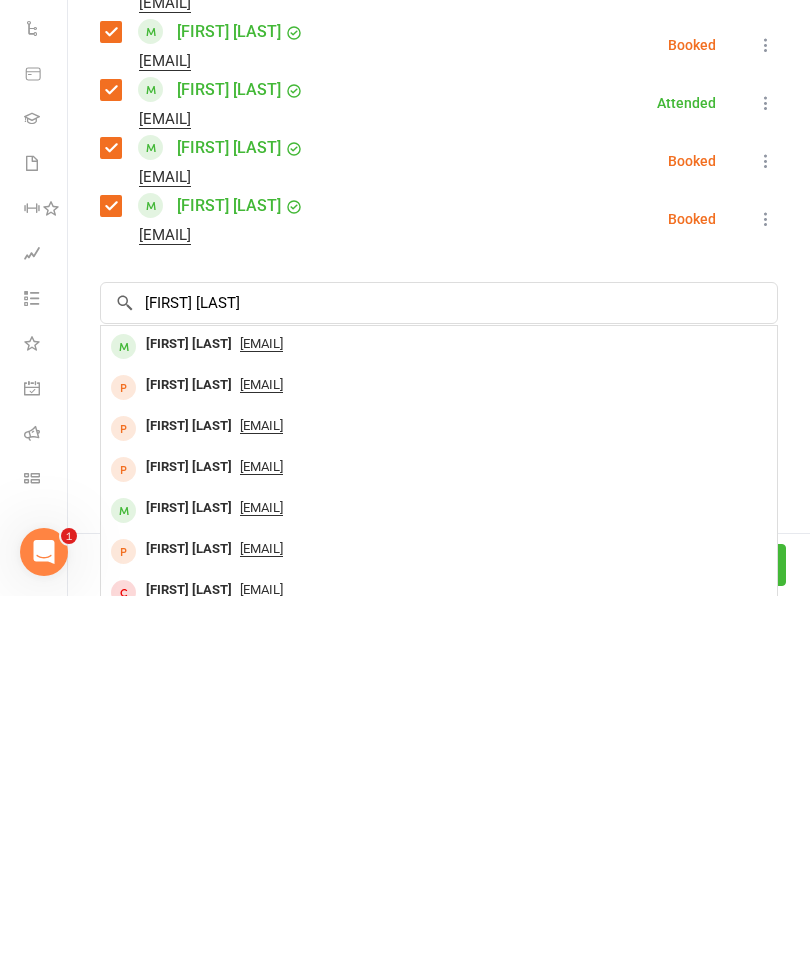 click on "[FIRST] [LAST]" at bounding box center (189, 708) 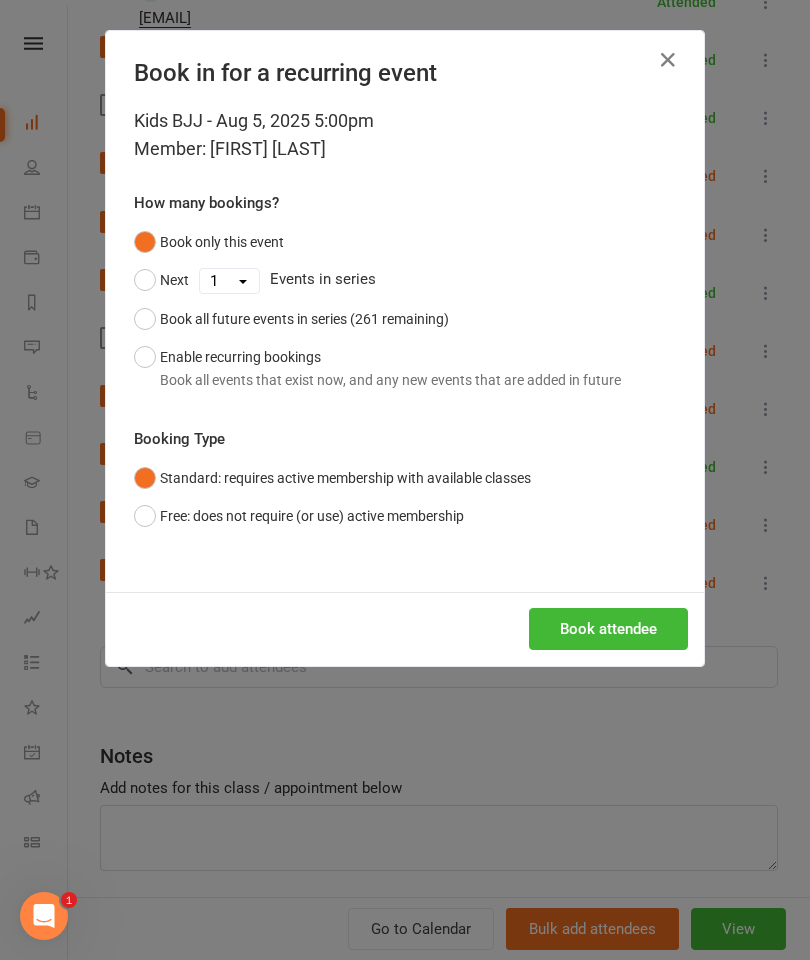 click on "Book attendee" at bounding box center (608, 629) 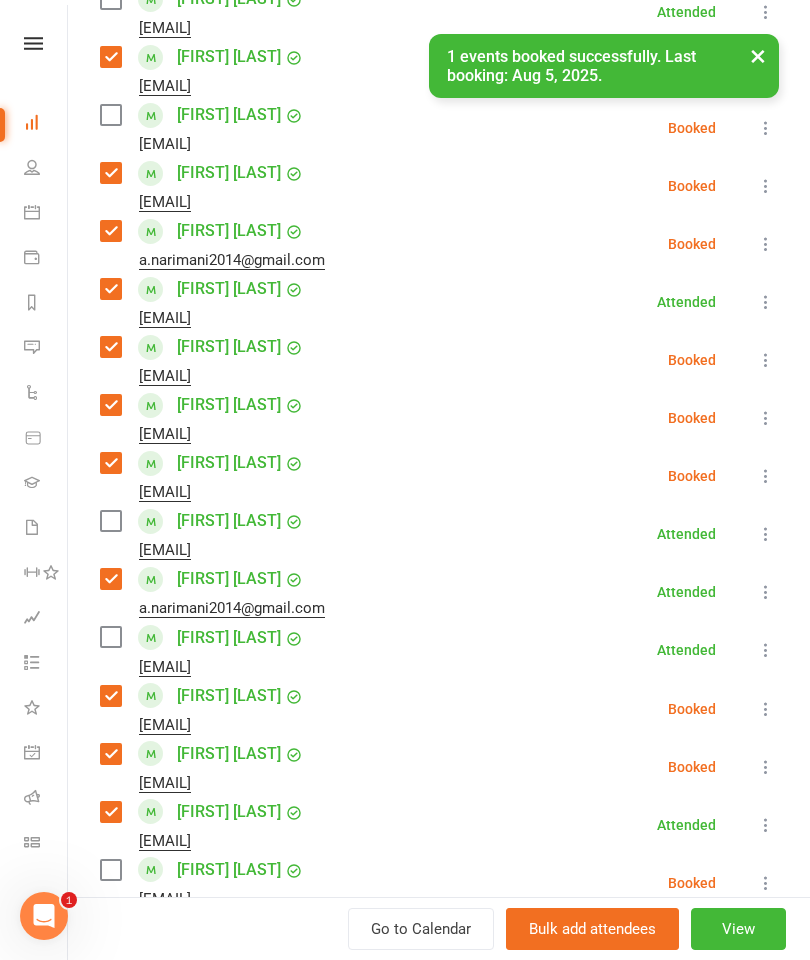 scroll, scrollTop: 614, scrollLeft: 0, axis: vertical 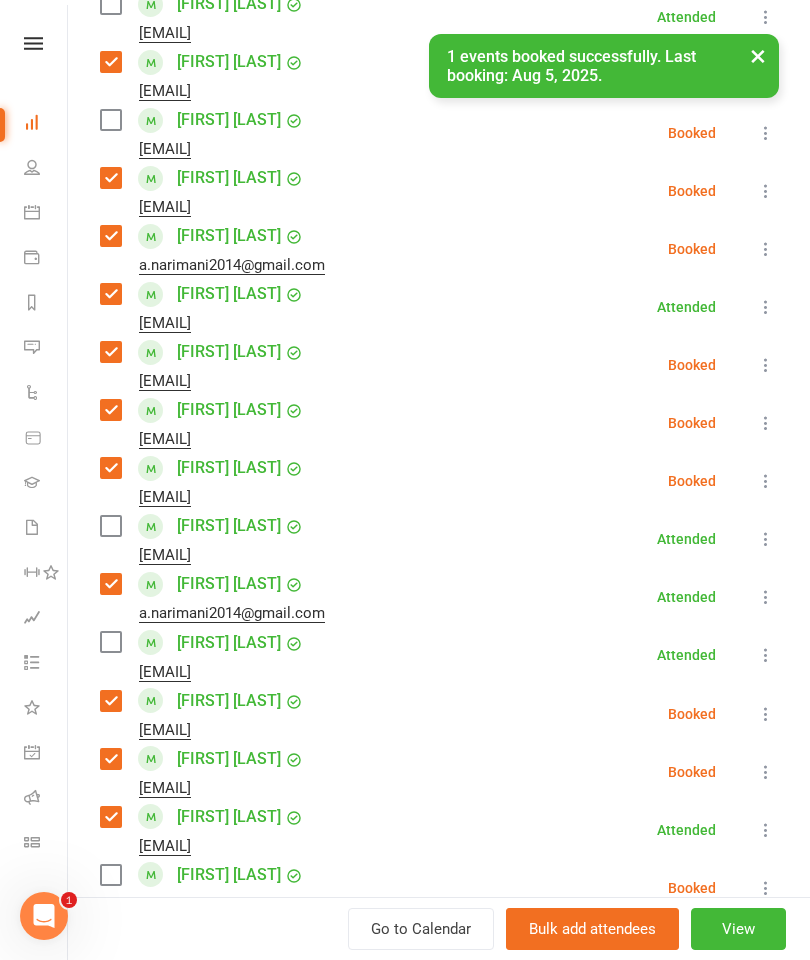 click at bounding box center (110, 120) 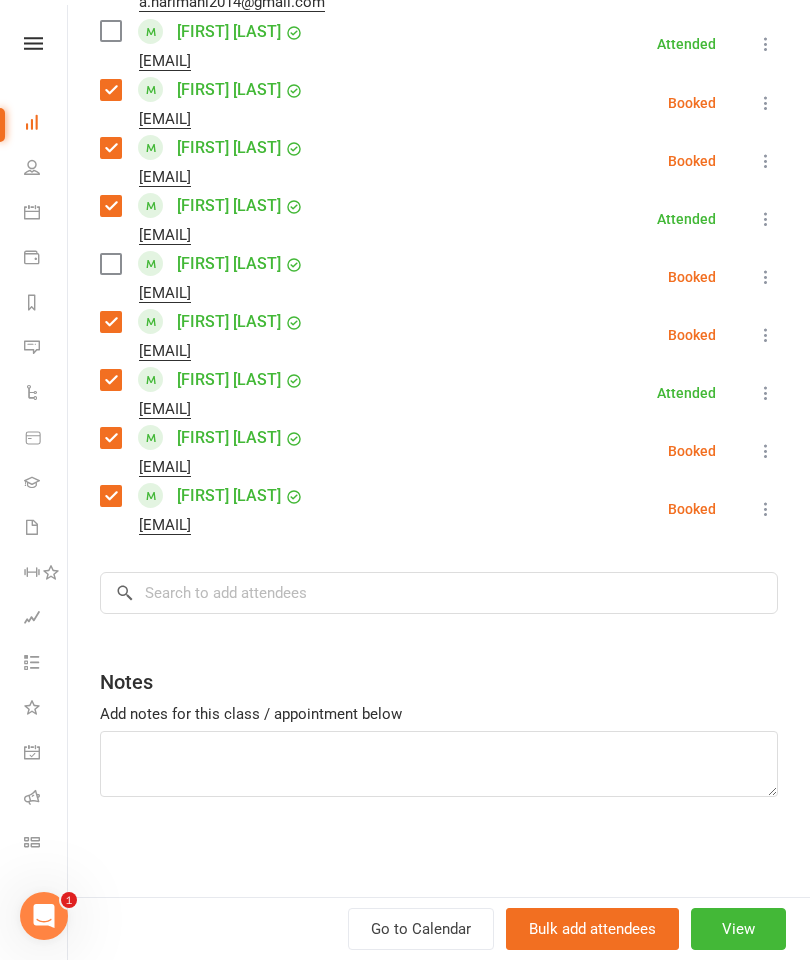 scroll, scrollTop: 1225, scrollLeft: 0, axis: vertical 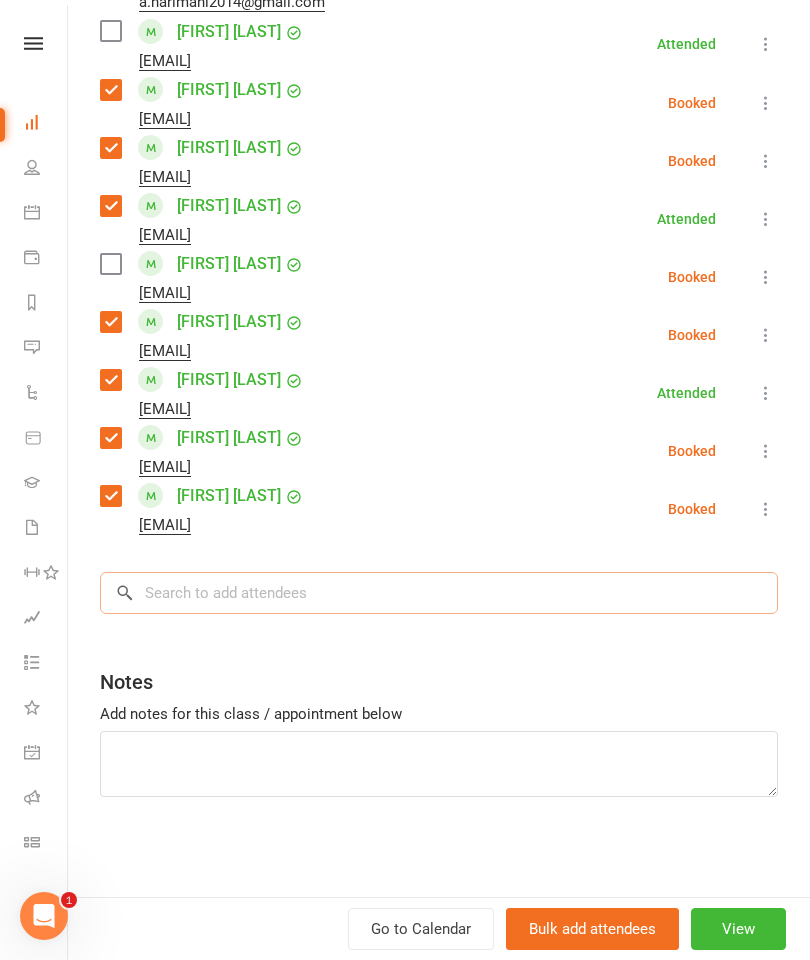 click at bounding box center (439, 593) 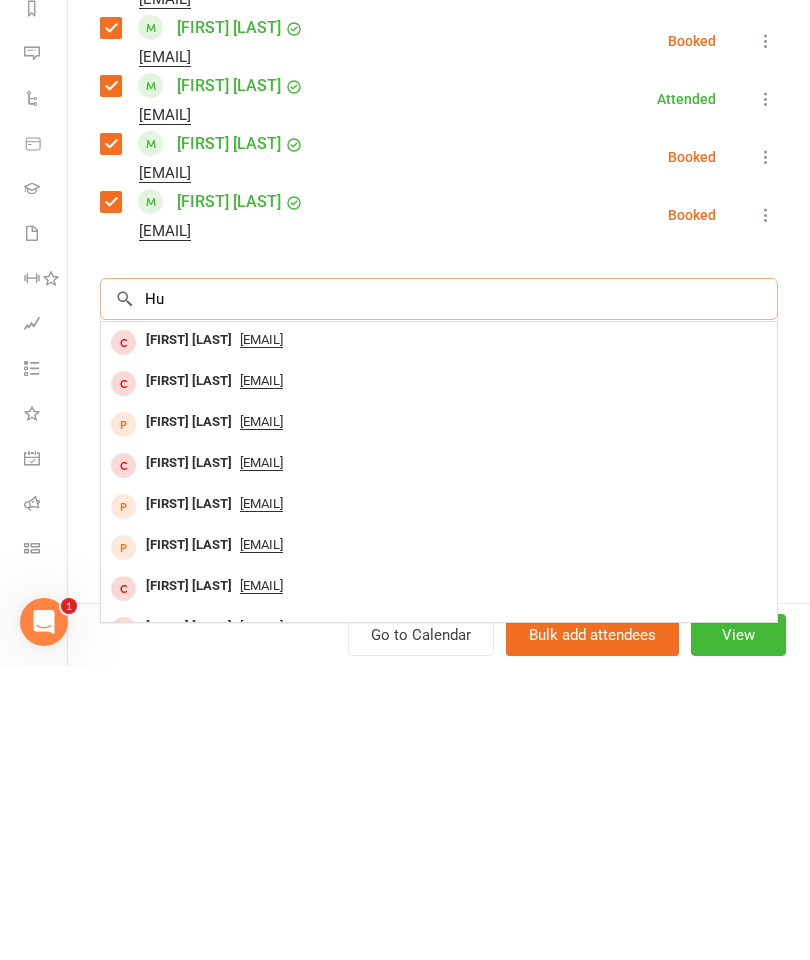 scroll, scrollTop: -1, scrollLeft: 0, axis: vertical 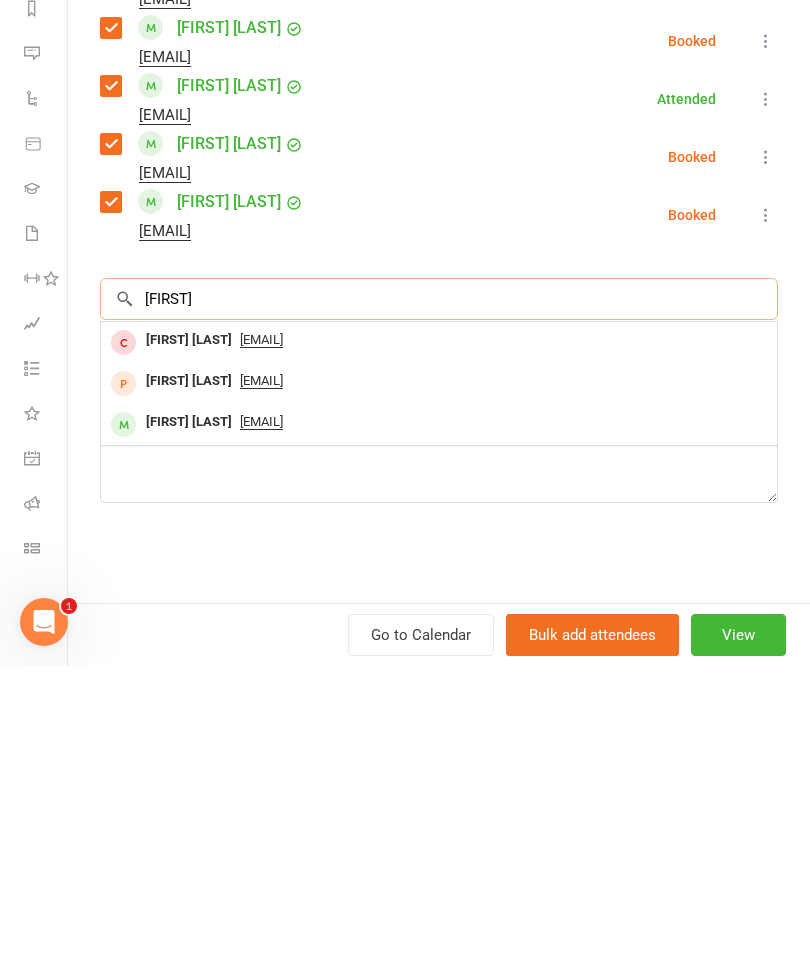 type on "[FIRST]" 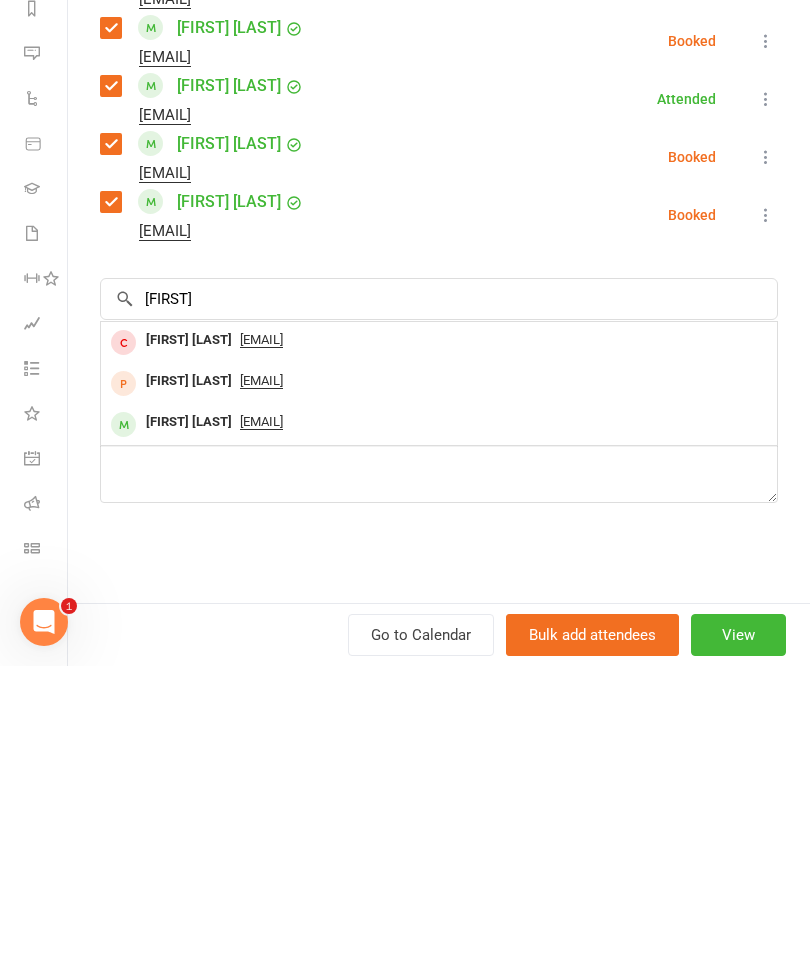 click on "[FIRST] [LAST]" at bounding box center [189, 716] 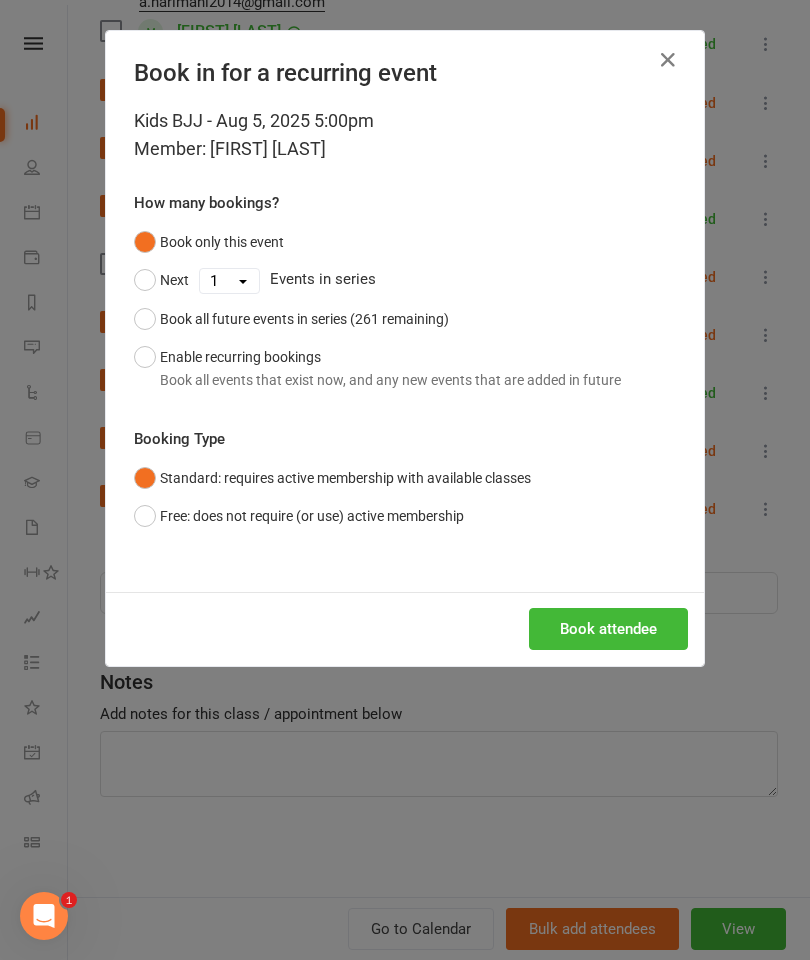 click on "Book attendee" at bounding box center (608, 629) 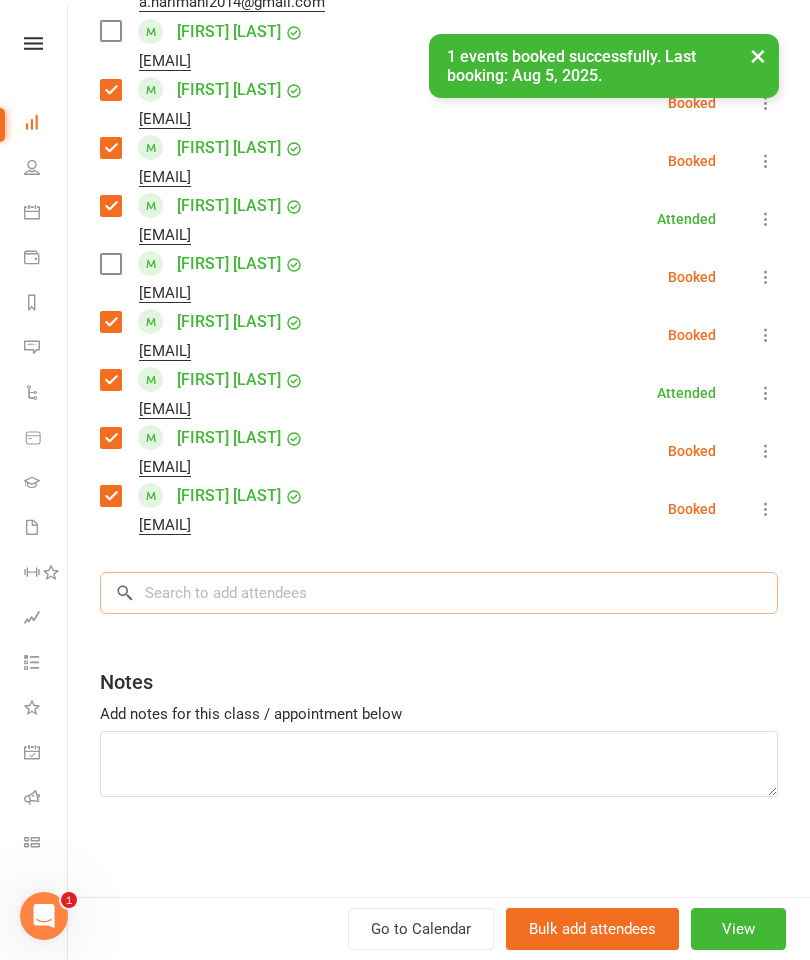 click at bounding box center (439, 593) 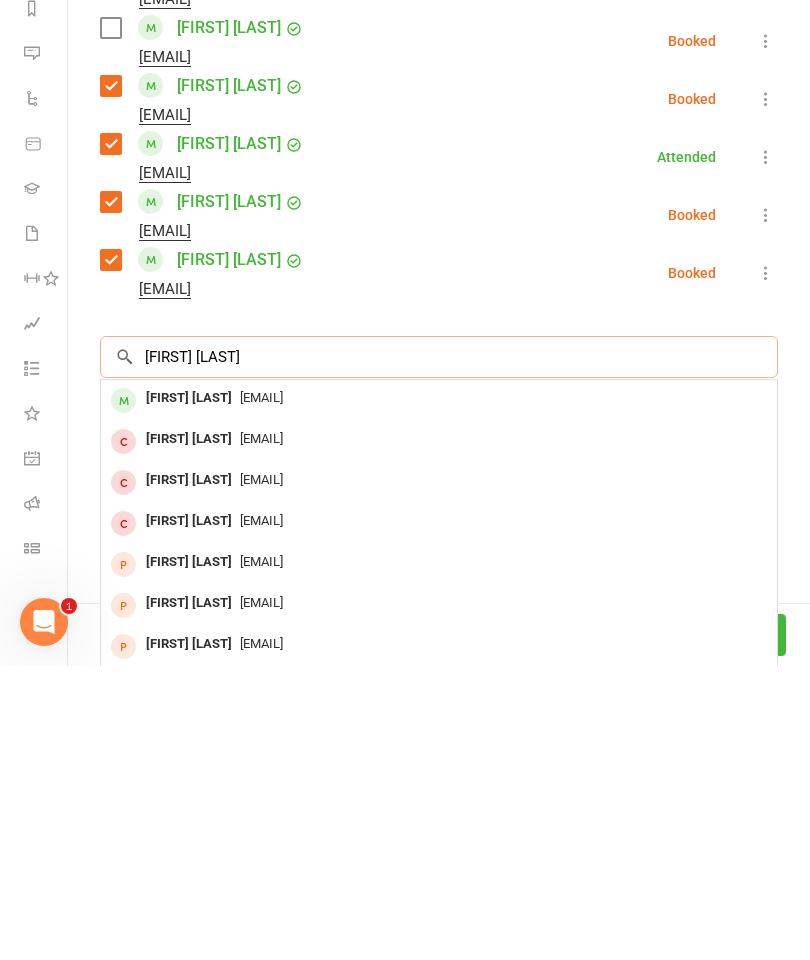 scroll, scrollTop: 2421, scrollLeft: 0, axis: vertical 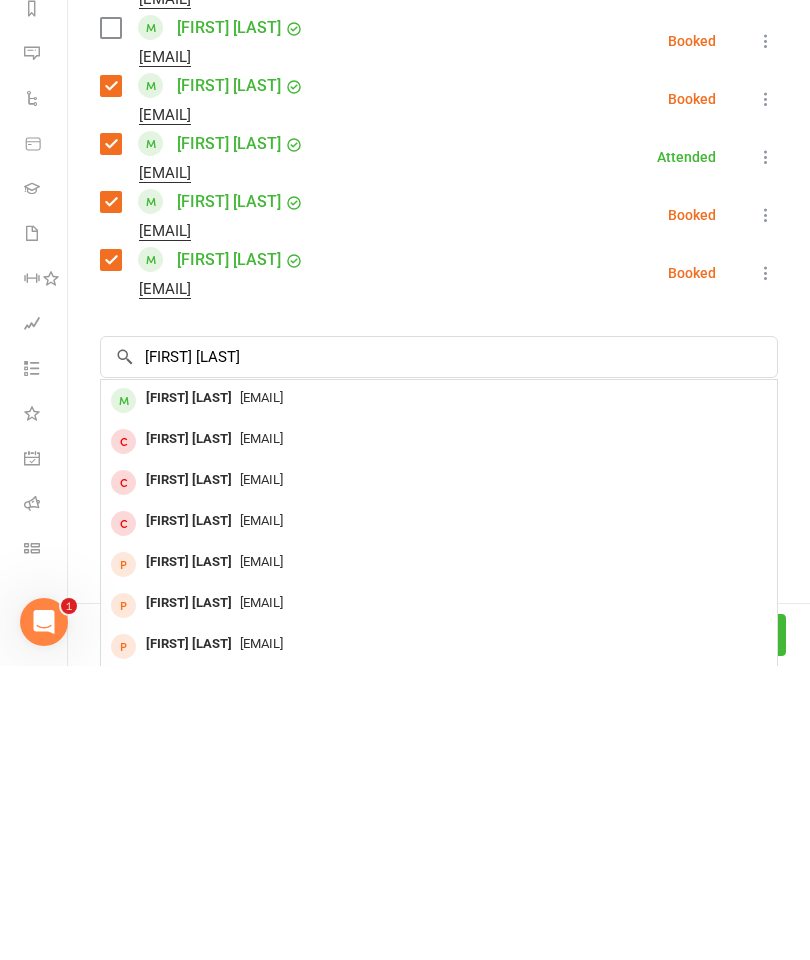click on "[FIRST] [LAST]" at bounding box center [189, 692] 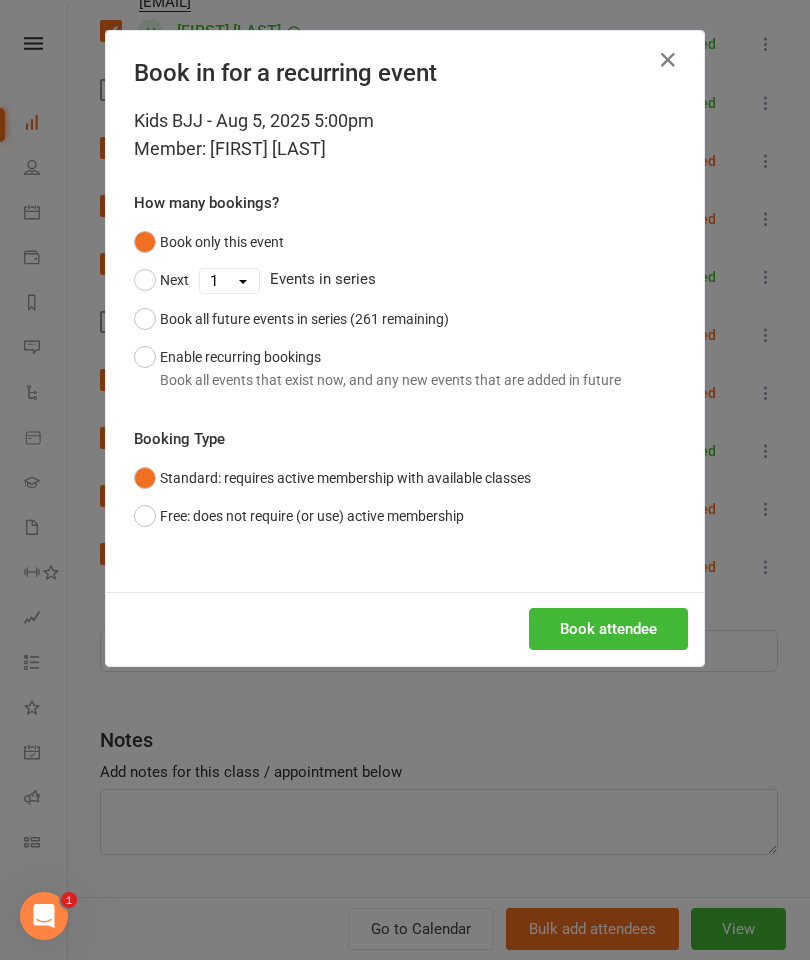 click on "Book attendee" at bounding box center (608, 629) 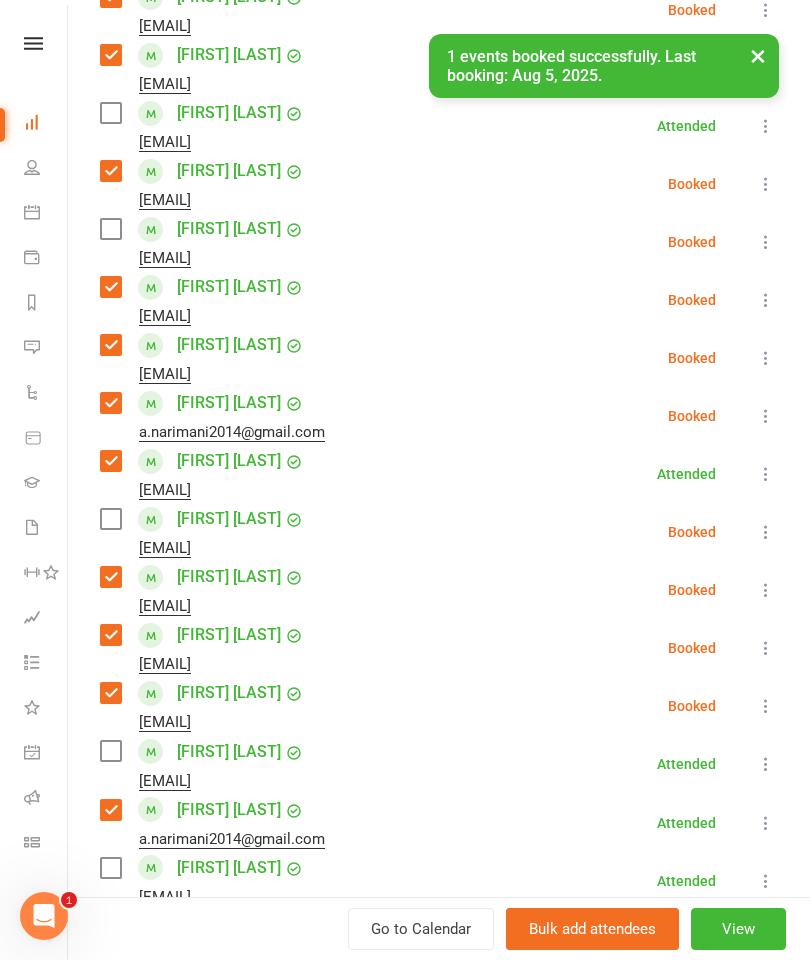 scroll, scrollTop: 505, scrollLeft: 0, axis: vertical 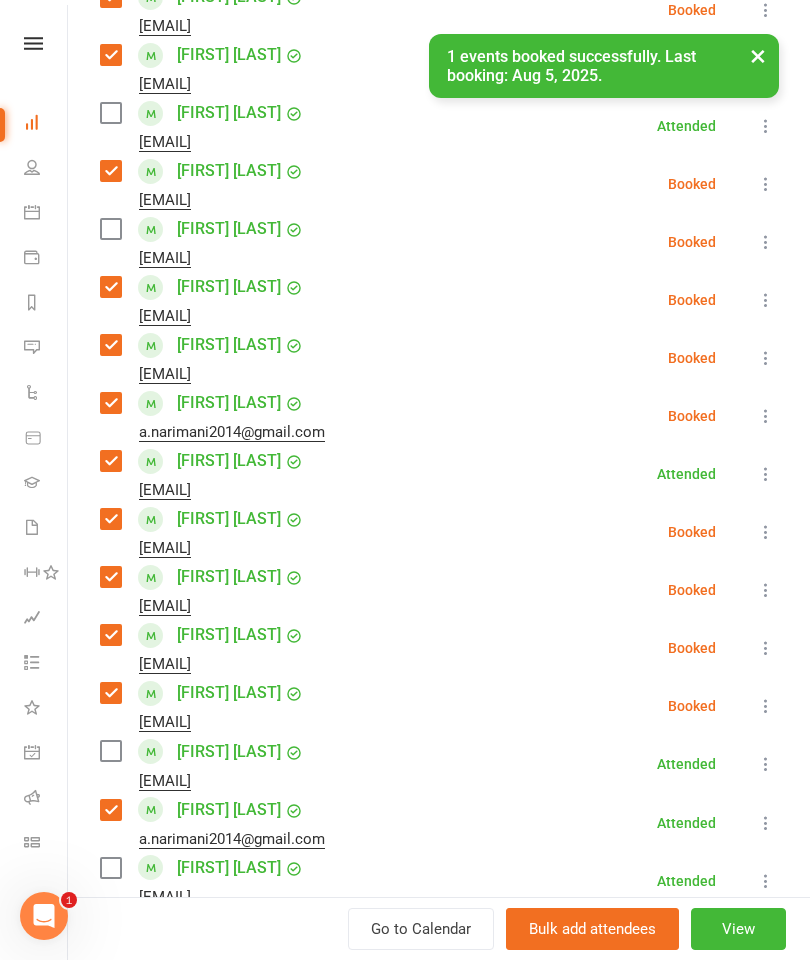 click at bounding box center [110, 229] 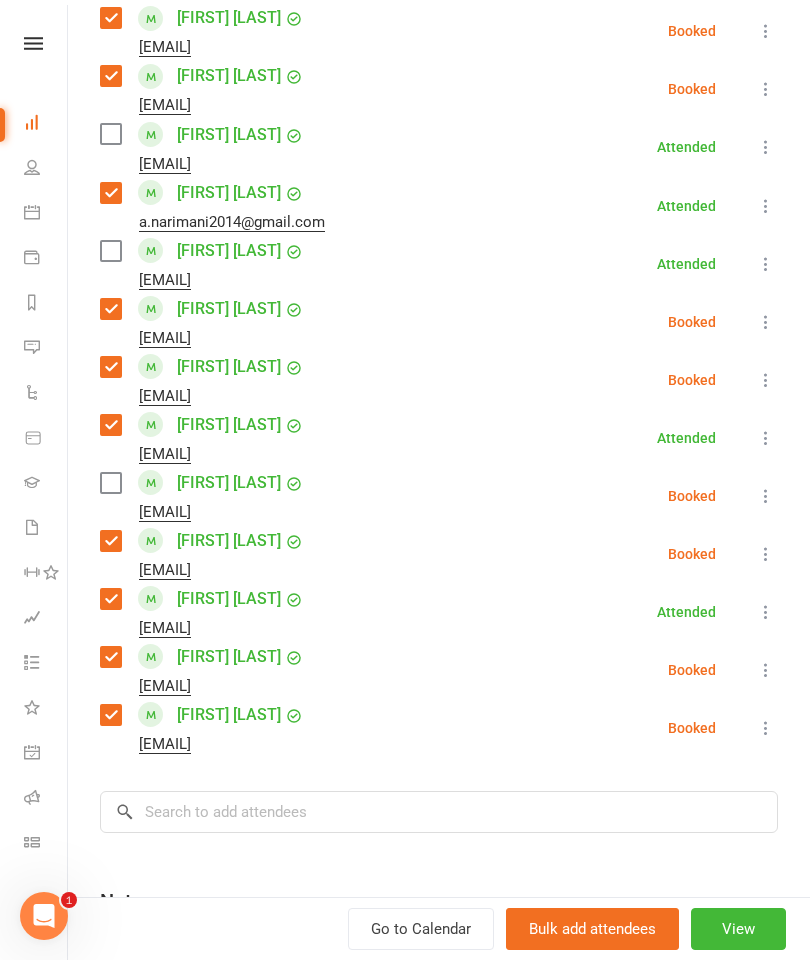 scroll, scrollTop: 1130, scrollLeft: 0, axis: vertical 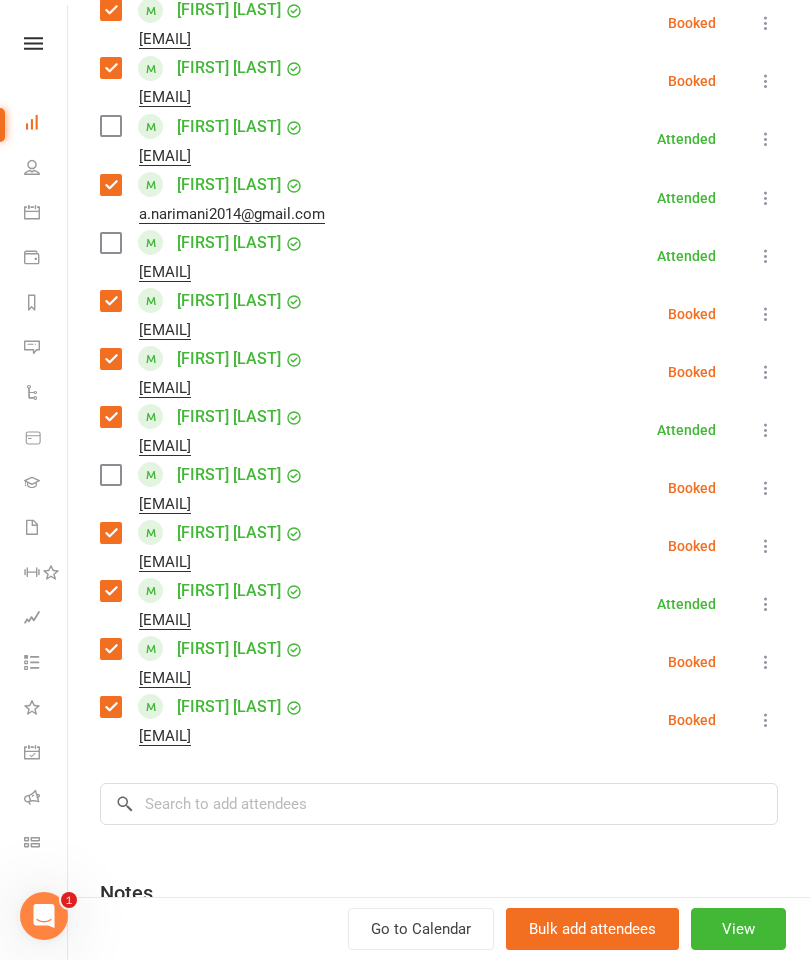 click on "Class kiosk mode  Roll call  5:00 PM - 6:00 PM, Tuesday, [MONTH], 5, [YEAR] with [FIRST] [LAST]  at  Grappling Mat  Attendees  26  places booked 14  places available Sort by  Last name  First name  Booking created    [FIRST] [LAST]  [EMAIL] Booked More info  Remove  Check in  Mark absent  Send message  Enable recurring bookings  All bookings for series    [FIRST] [LAST]  [EMAIL] Attended More info  Remove  Mark absent  Undo check-in  Send message  Enable recurring bookings  All bookings for series    [FIRST] [LAST]  [EMAIL] Booked More info  Remove  Check in  Mark absent  Send message  Enable recurring bookings  All bookings for series    [FIRST] [LAST]  [EMAIL] Booked More info  Remove  Check in  Mark absent  Send message  Enable recurring bookings  All bookings for series    [FIRST] [LAST]  [EMAIL] Attended More info  Remove  Mark absent  Undo check-in  Send message  Enable recurring bookings  All bookings for series    [FIRST] [LAST]" at bounding box center [439, 30] 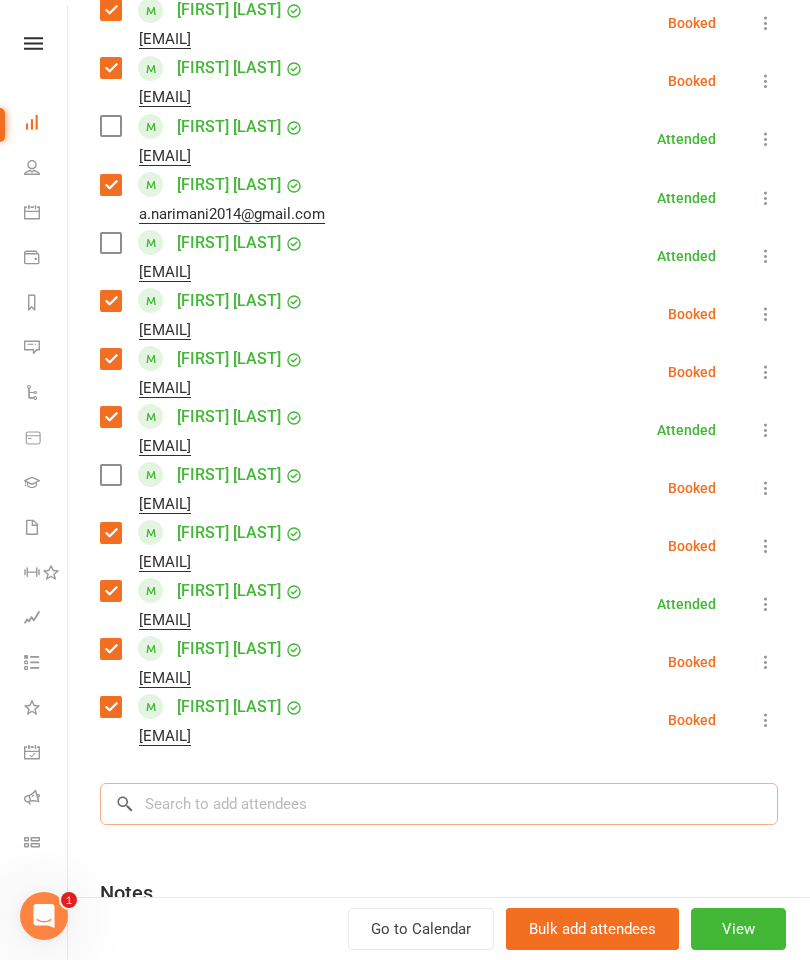 click at bounding box center (439, 804) 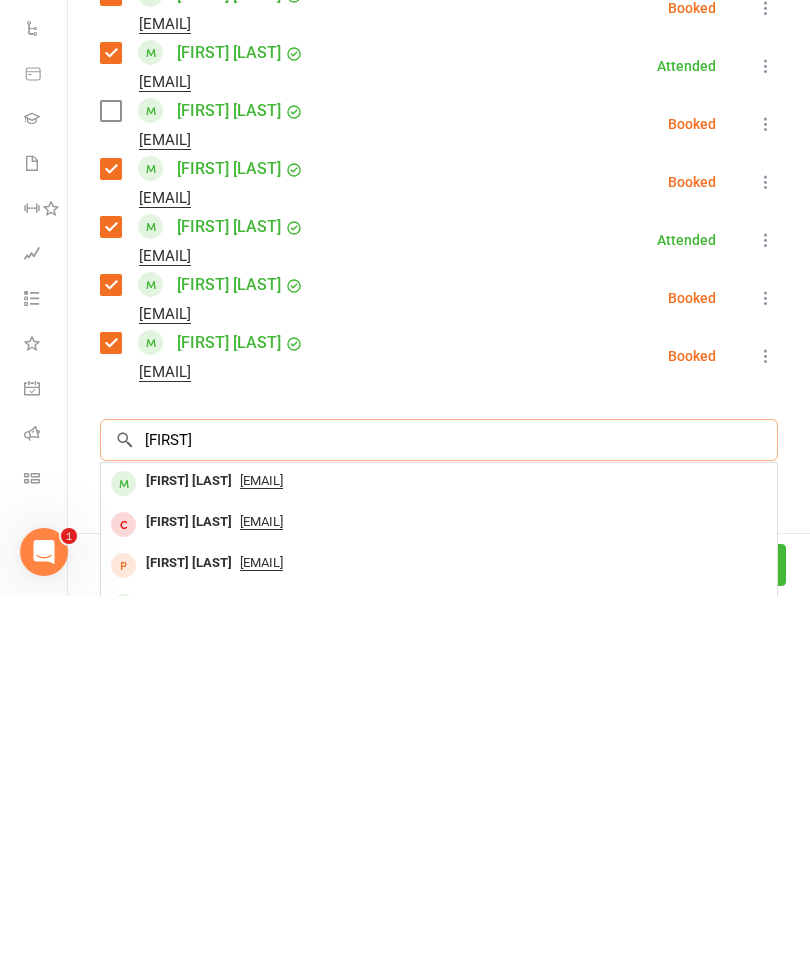 type on "[FIRST]" 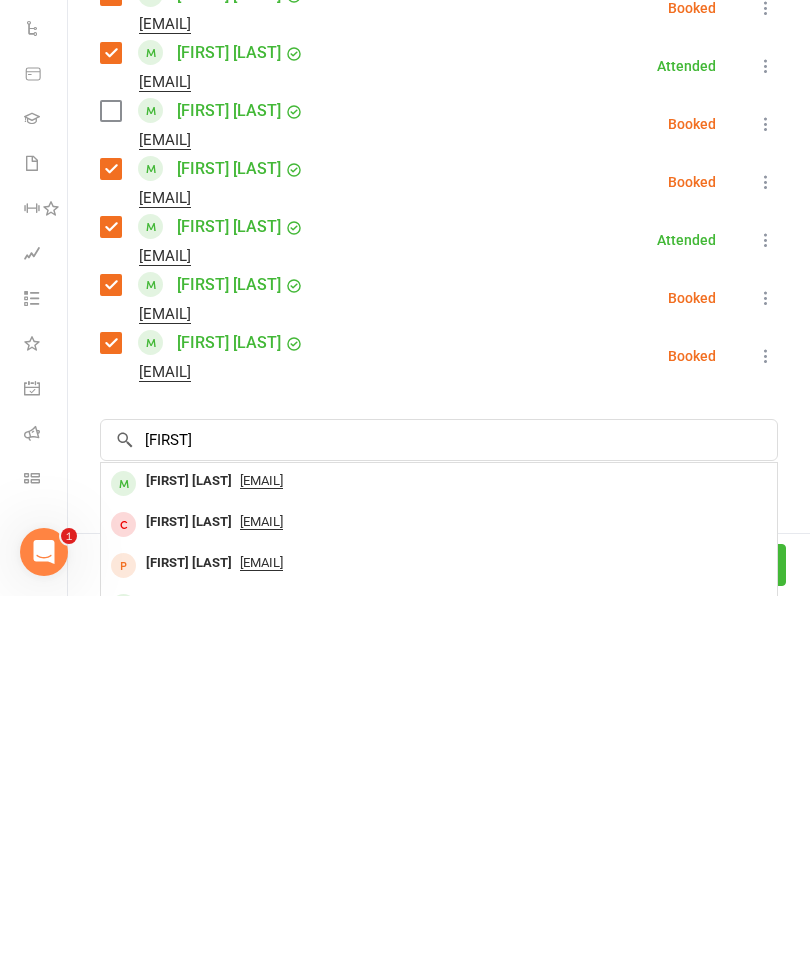 click on "[FIRST] [LAST]" at bounding box center (189, 845) 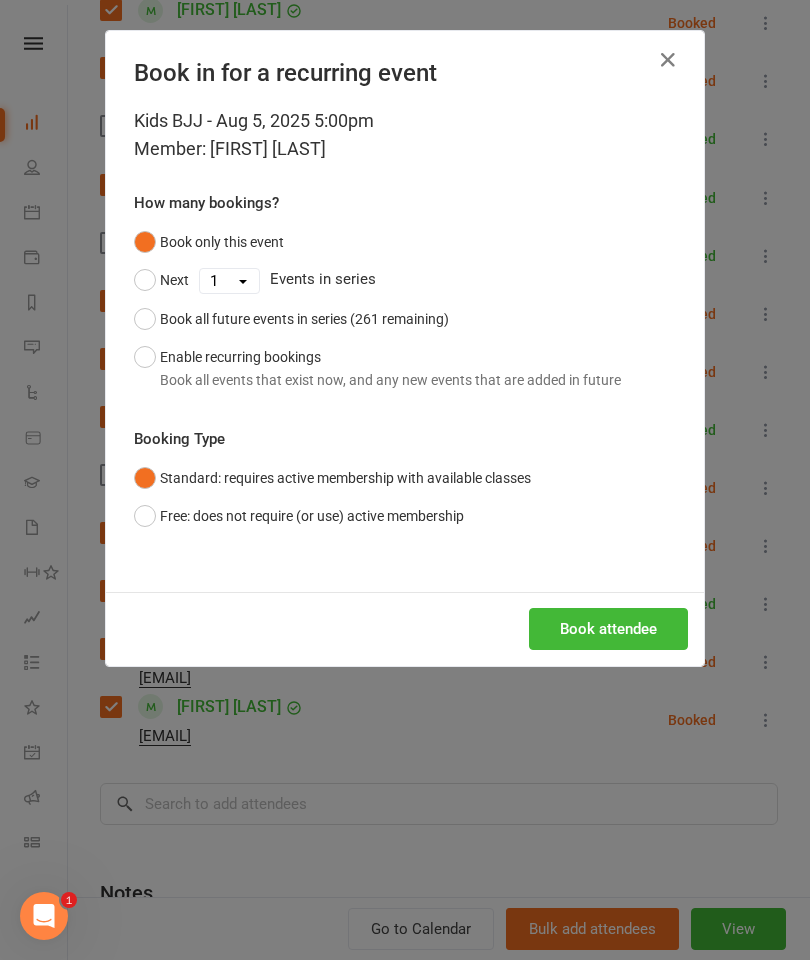click on "Book attendee" at bounding box center [608, 629] 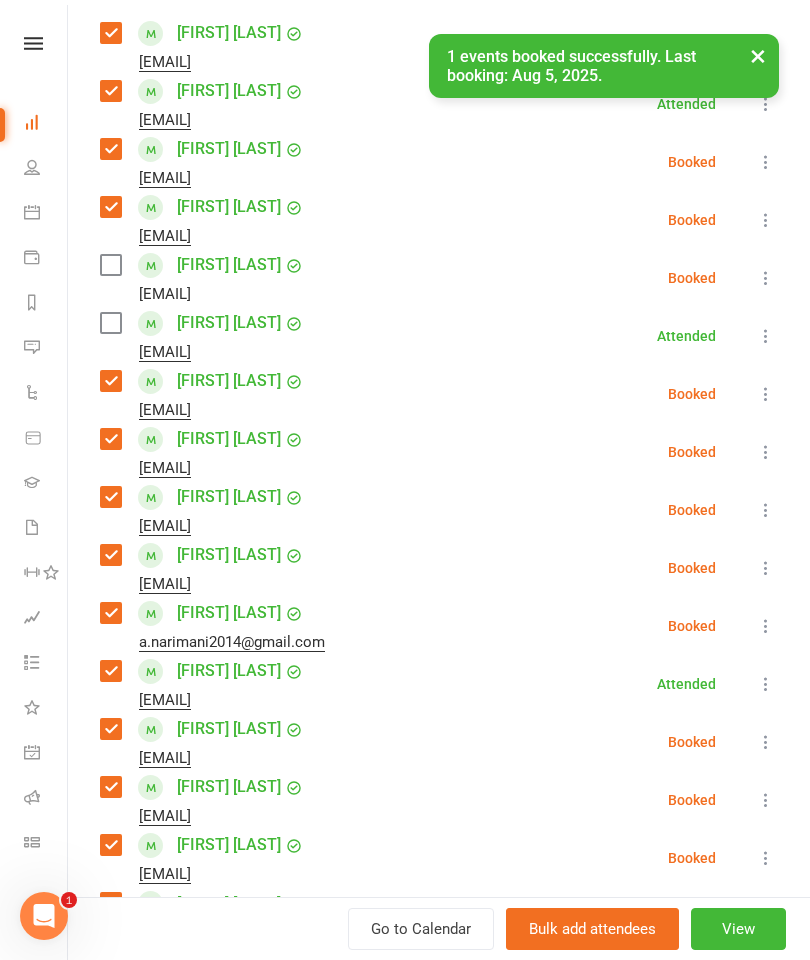 scroll, scrollTop: 273, scrollLeft: 0, axis: vertical 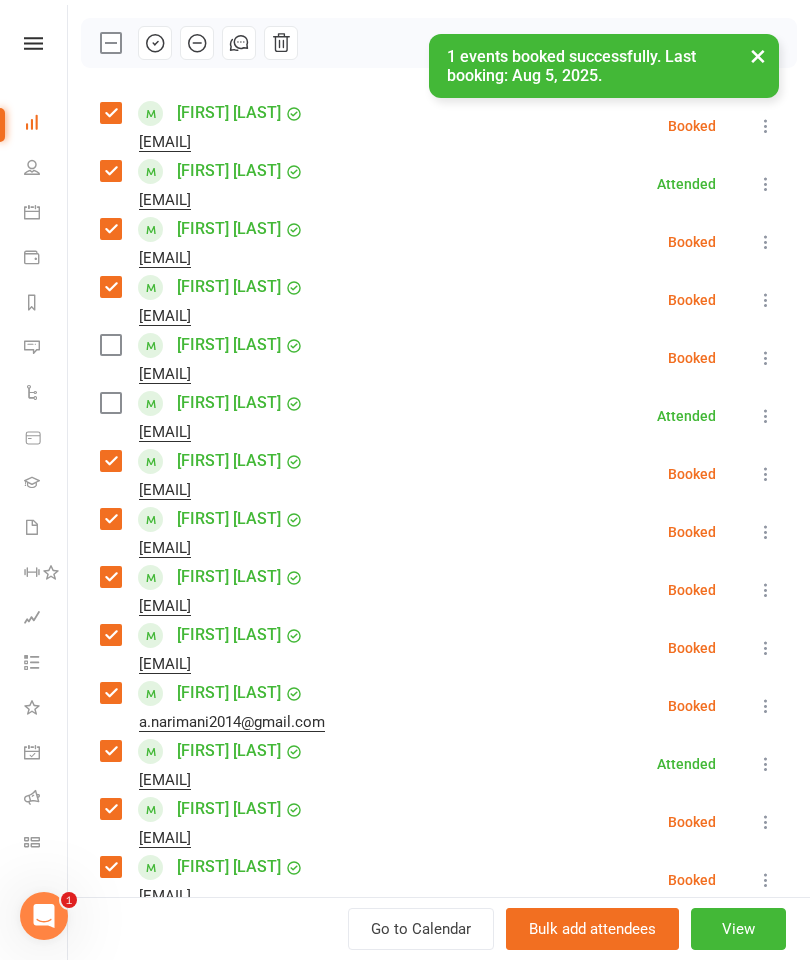click at bounding box center (110, 345) 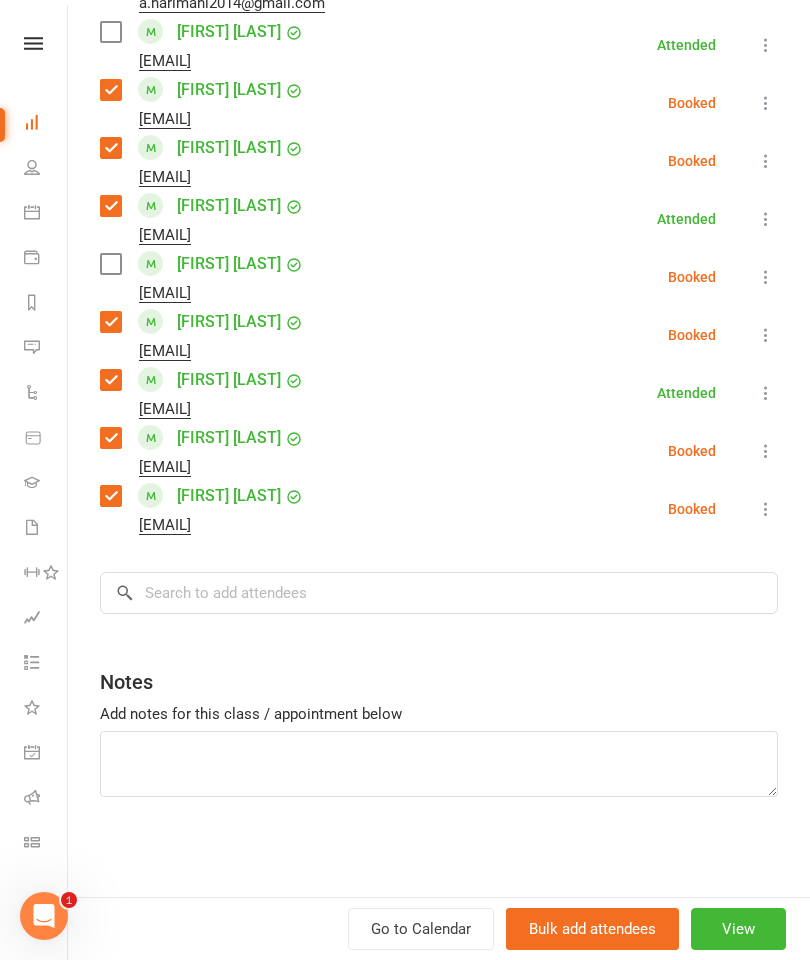 scroll, scrollTop: 1399, scrollLeft: 0, axis: vertical 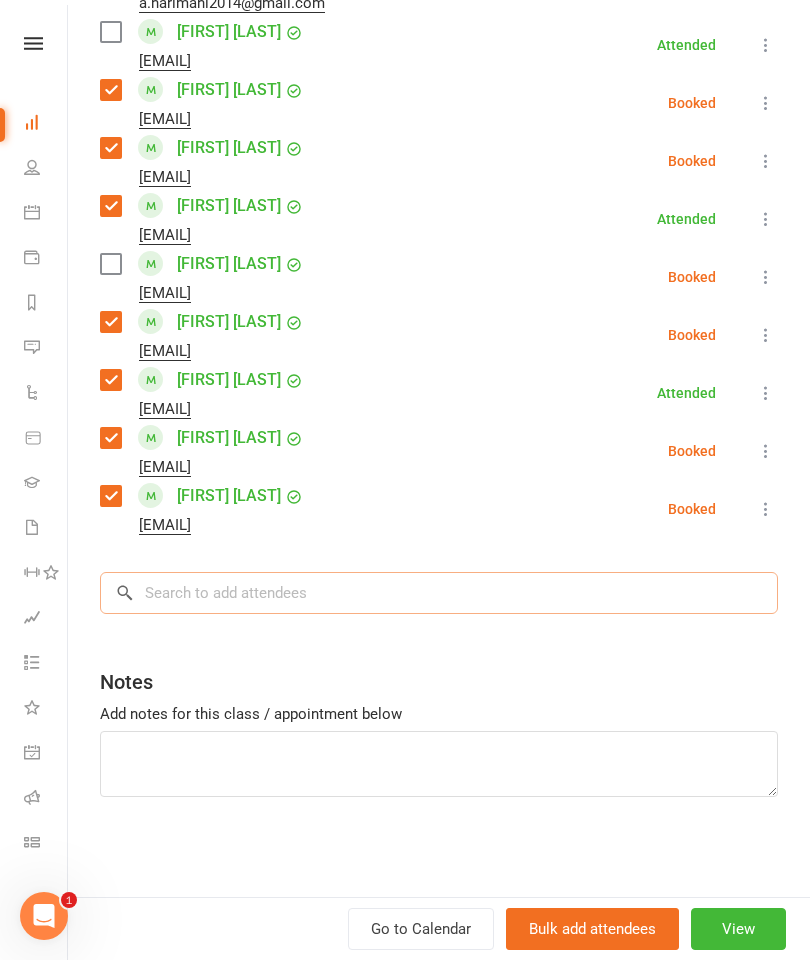 click at bounding box center [439, 593] 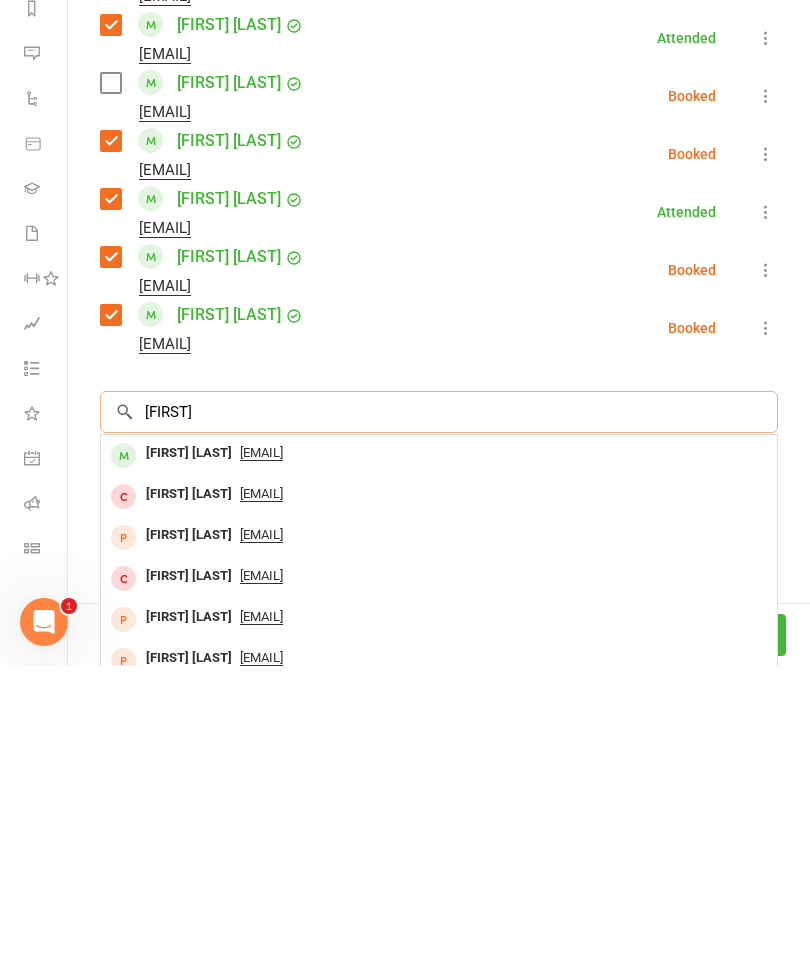 scroll, scrollTop: 1266, scrollLeft: 0, axis: vertical 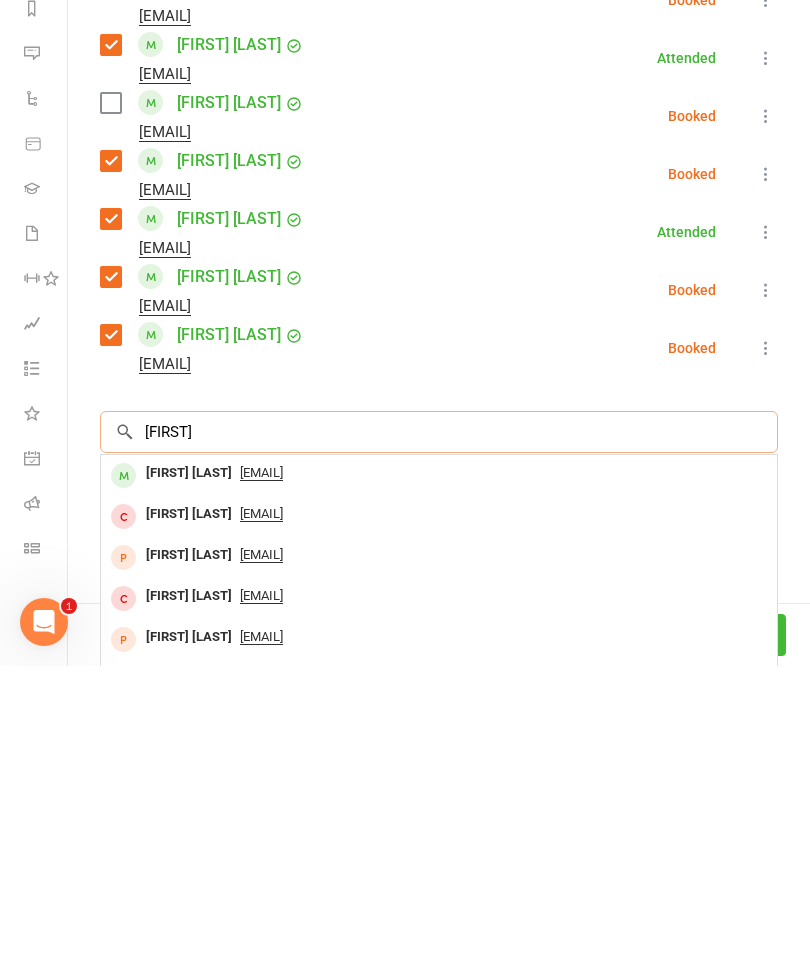 type on "[FIRST]" 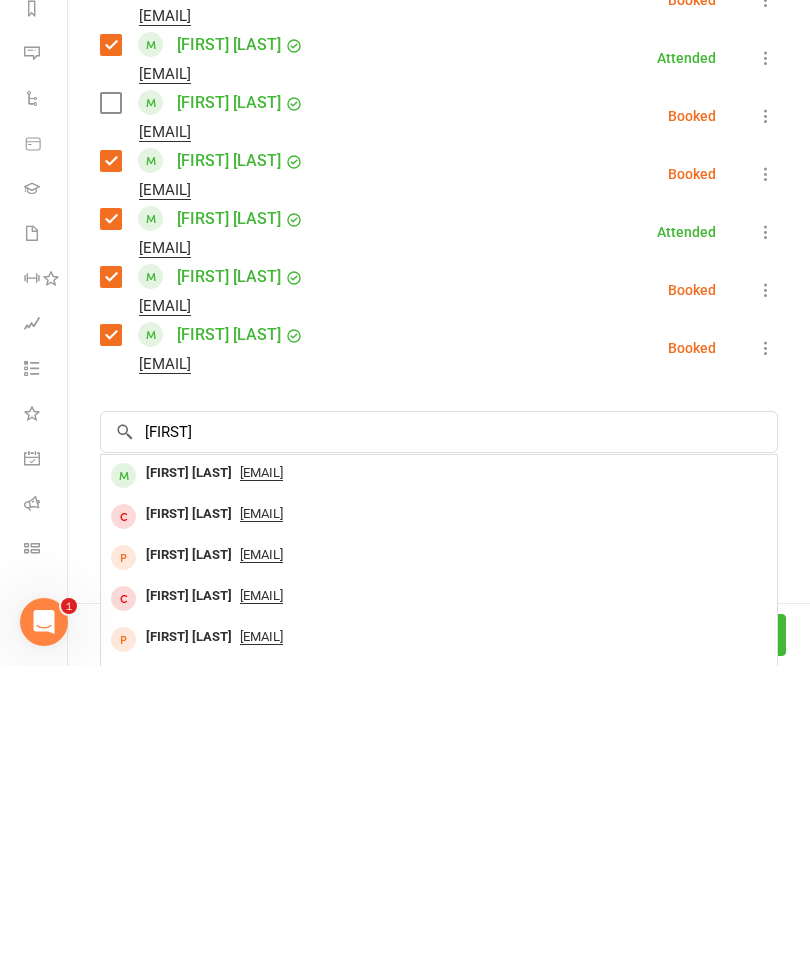 click on "[FIRST] [LAST]" at bounding box center [189, 767] 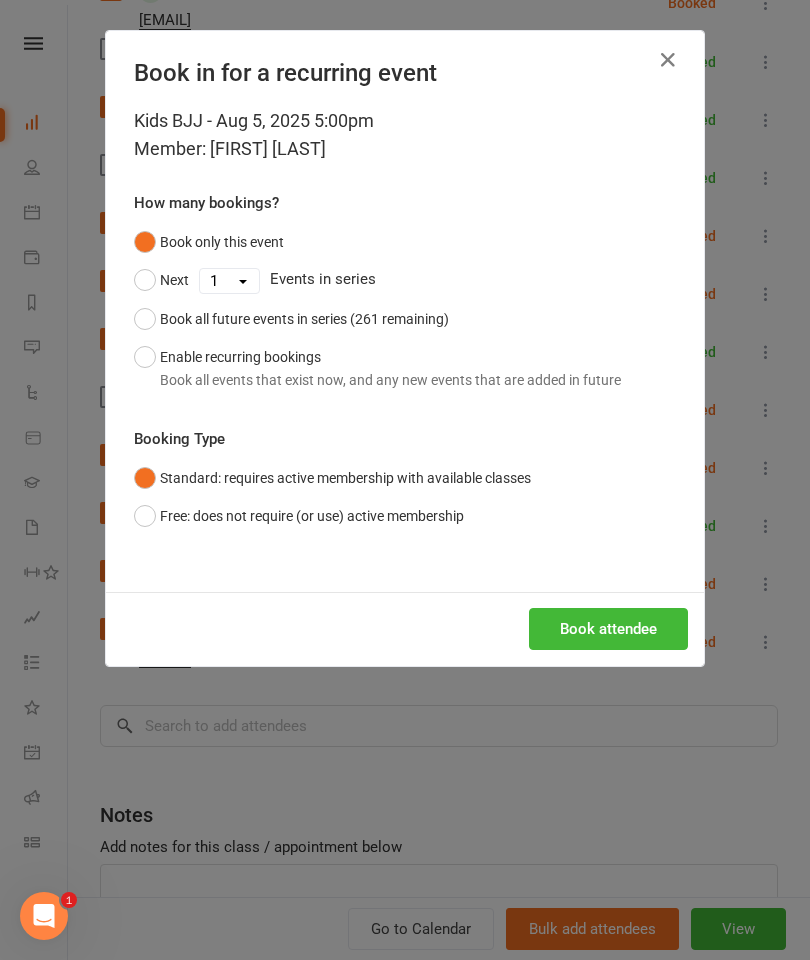 click on "Book attendee" at bounding box center [608, 629] 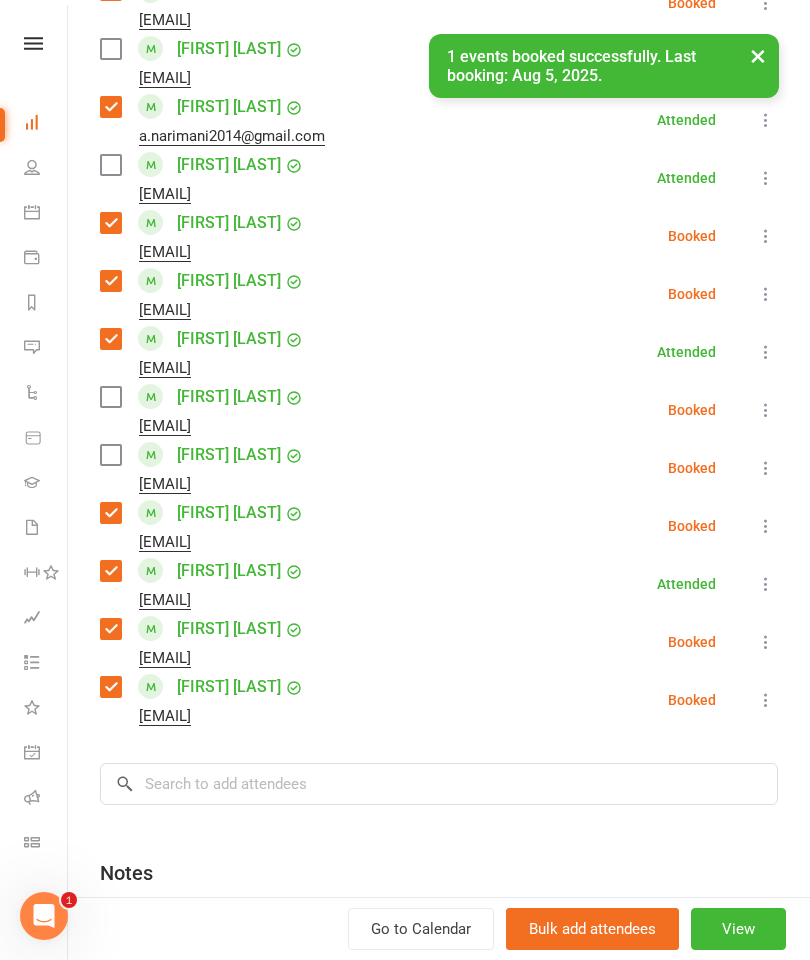 click at bounding box center [110, 397] 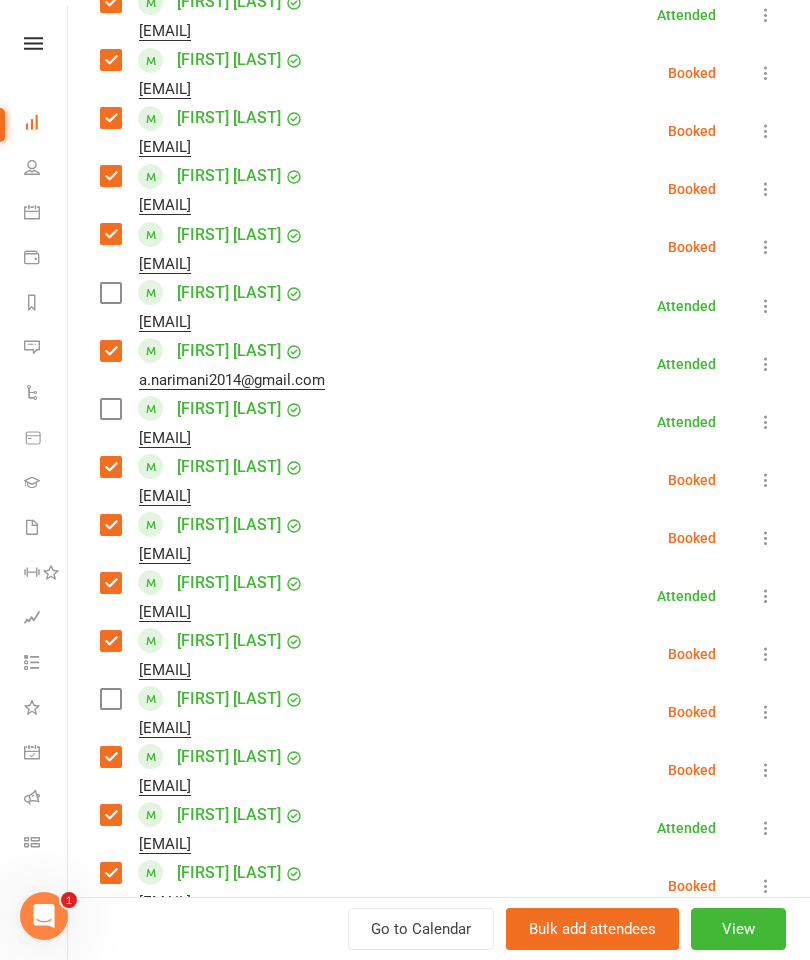 scroll, scrollTop: 1001, scrollLeft: 0, axis: vertical 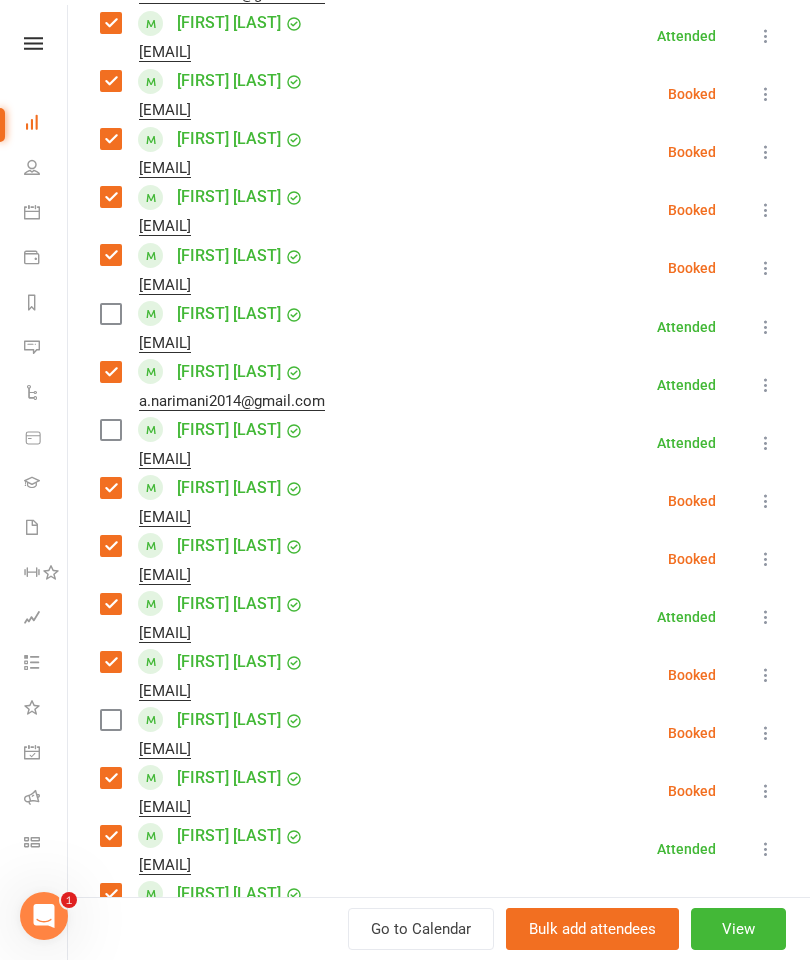 click at bounding box center [110, 314] 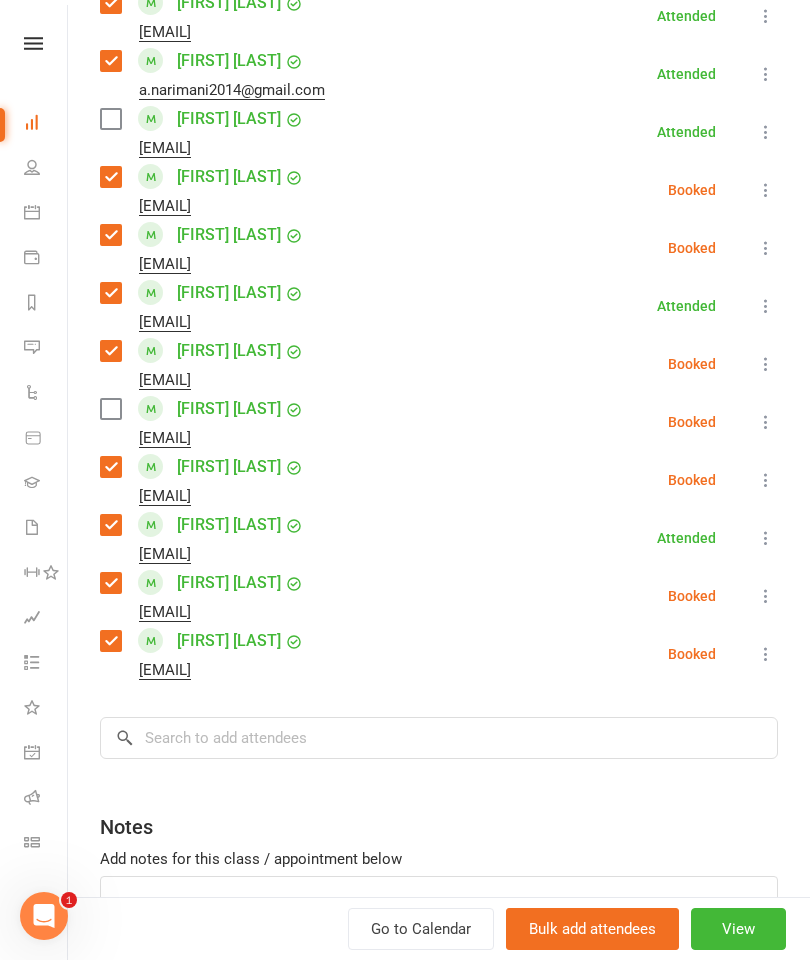 scroll, scrollTop: 1318, scrollLeft: 0, axis: vertical 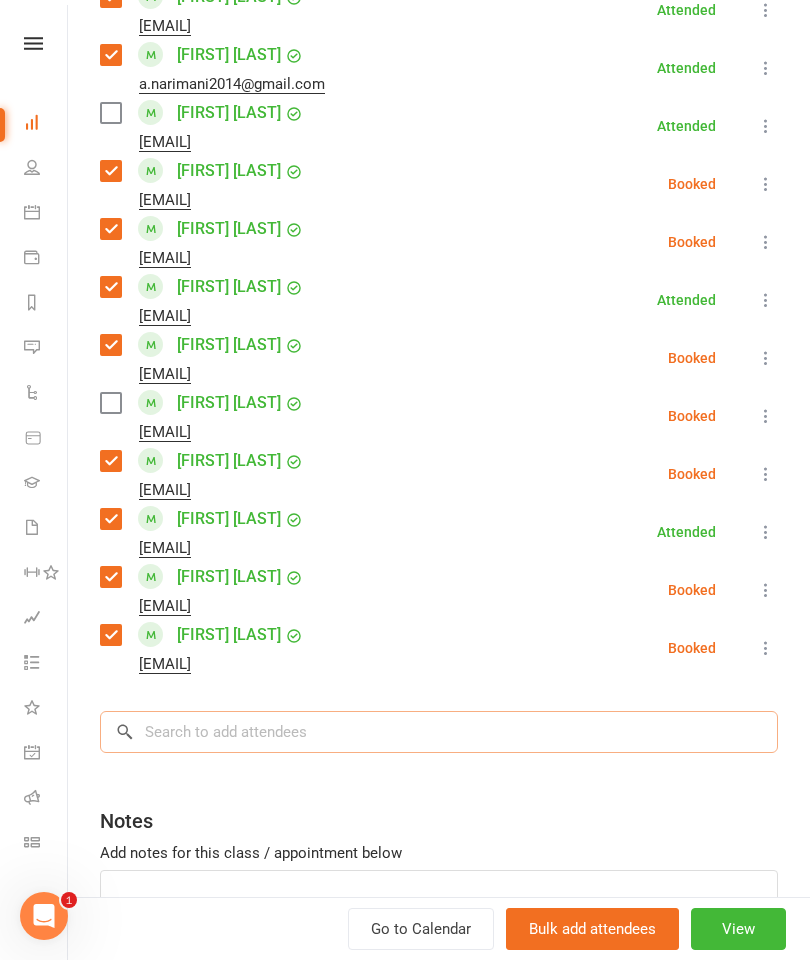 click at bounding box center [439, 732] 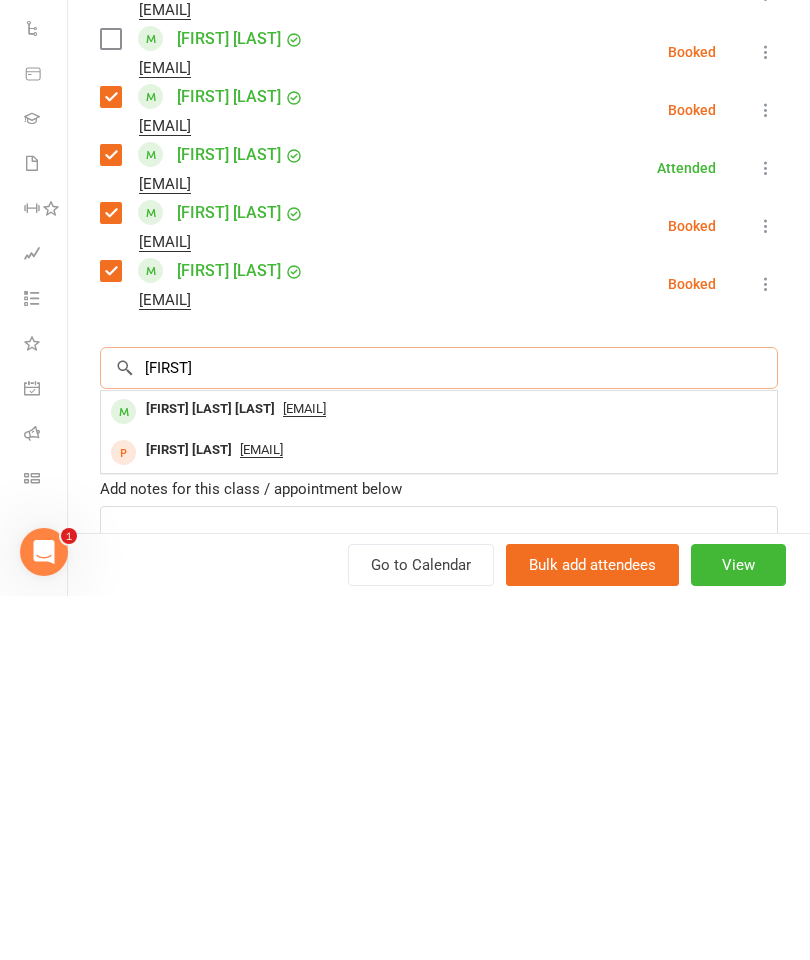 type on "[FIRST]" 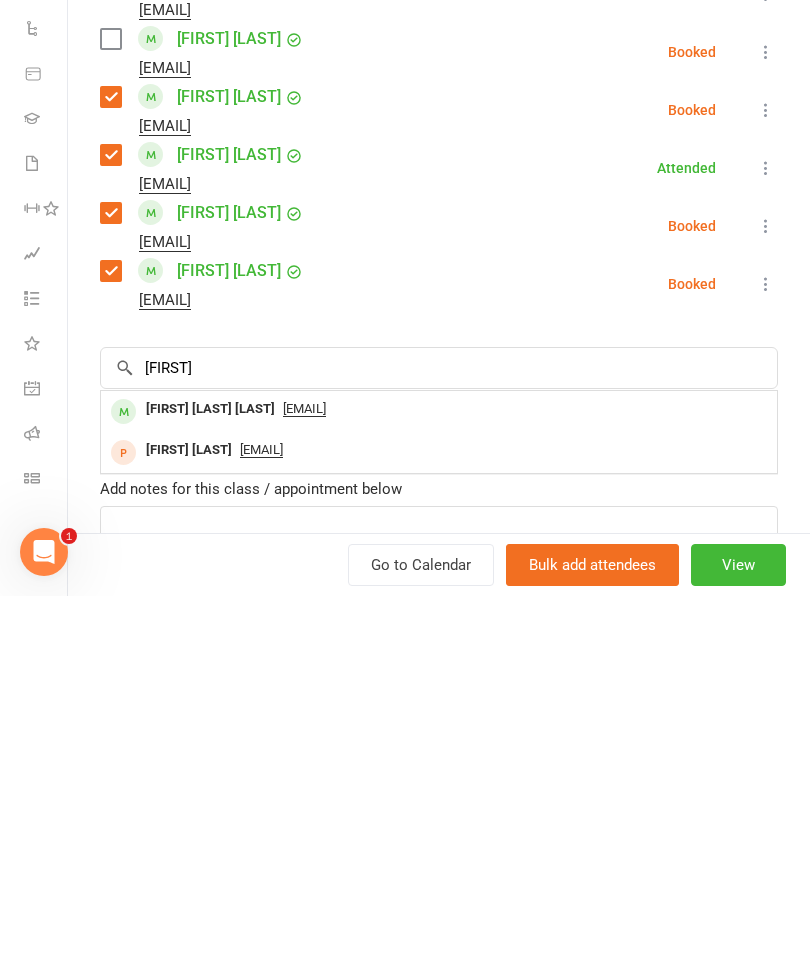 click on "[FIRST] [LAST] [LAST]" at bounding box center [210, 773] 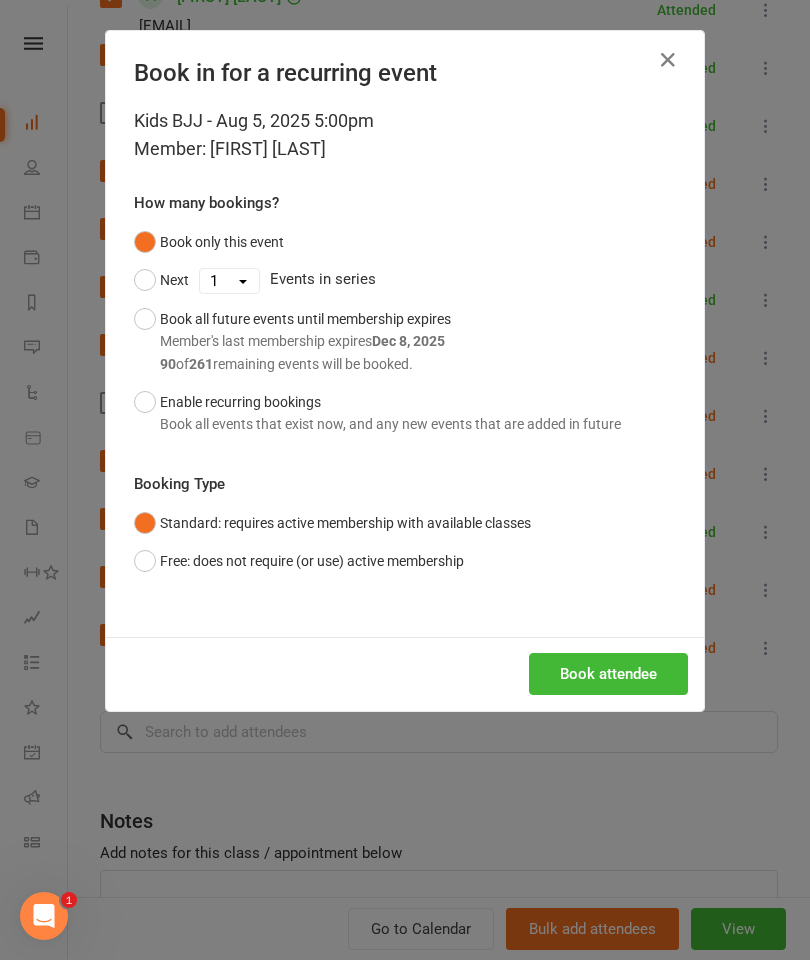 click on "Book attendee" at bounding box center (608, 674) 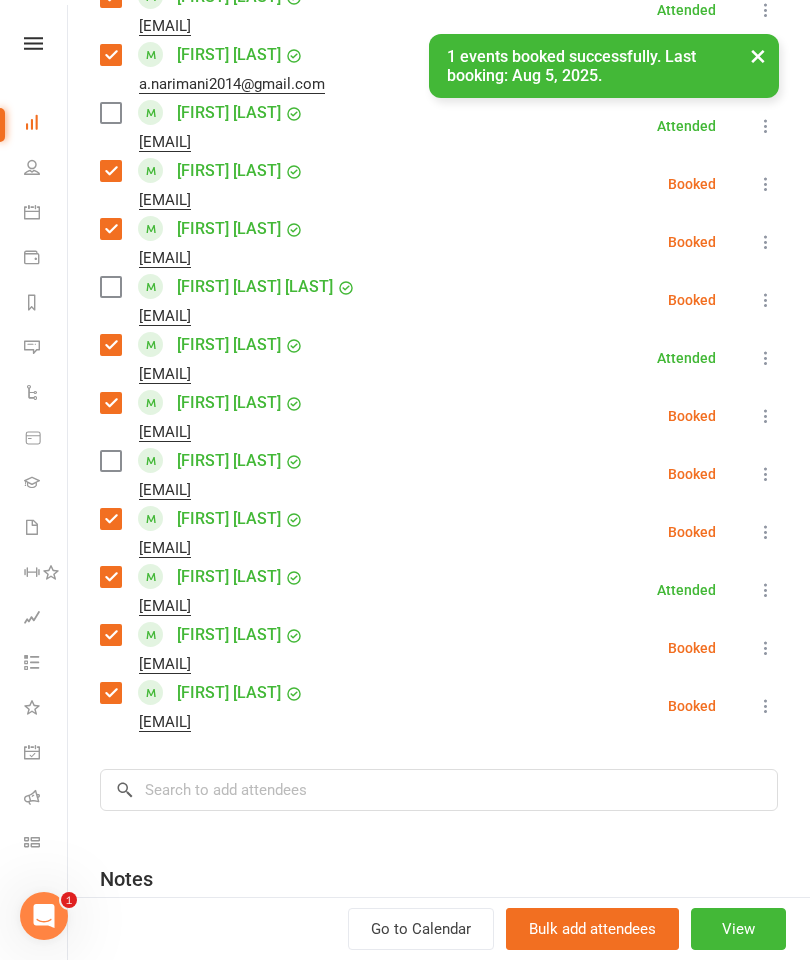 click at bounding box center [110, 287] 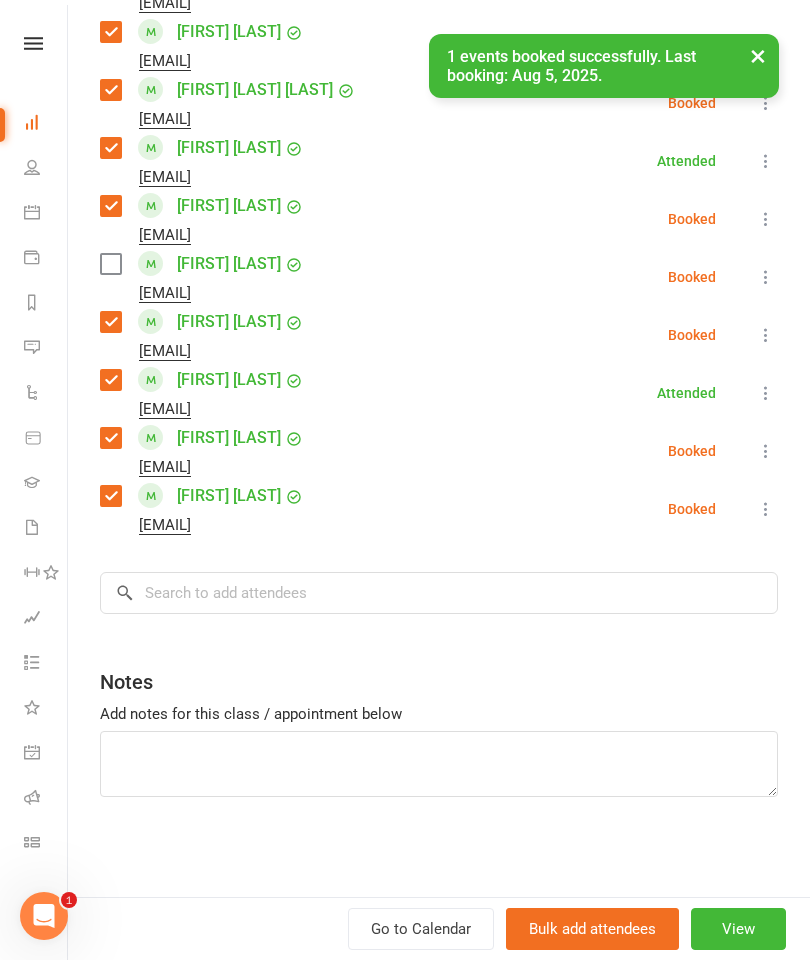 scroll, scrollTop: 1515, scrollLeft: 0, axis: vertical 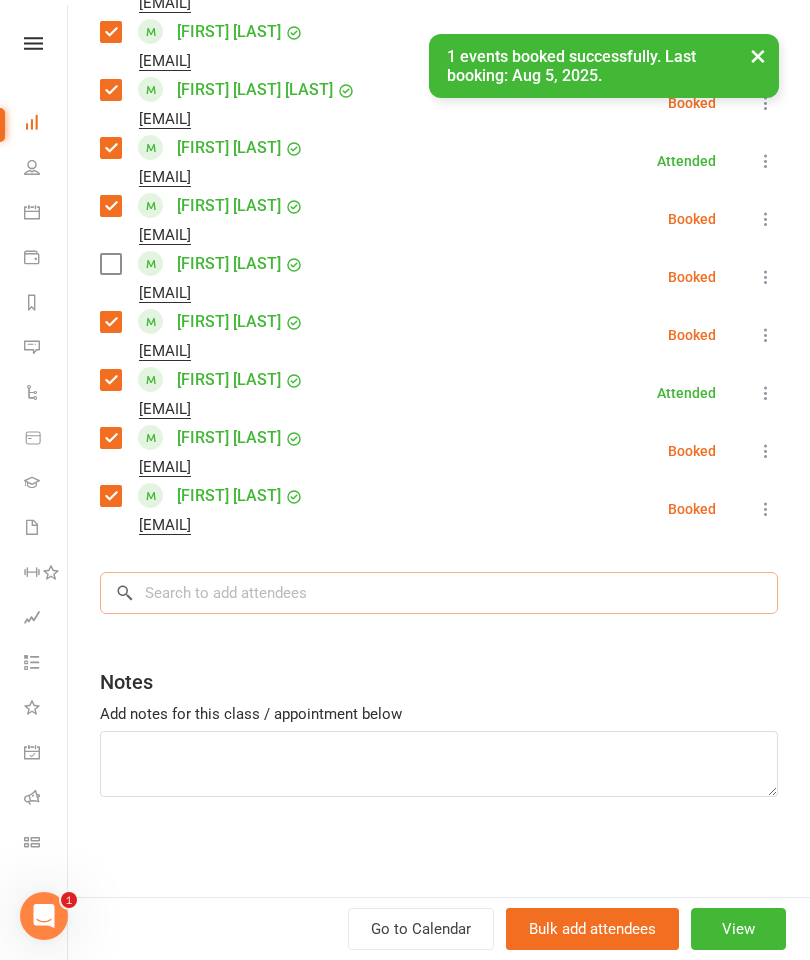 click at bounding box center (439, 593) 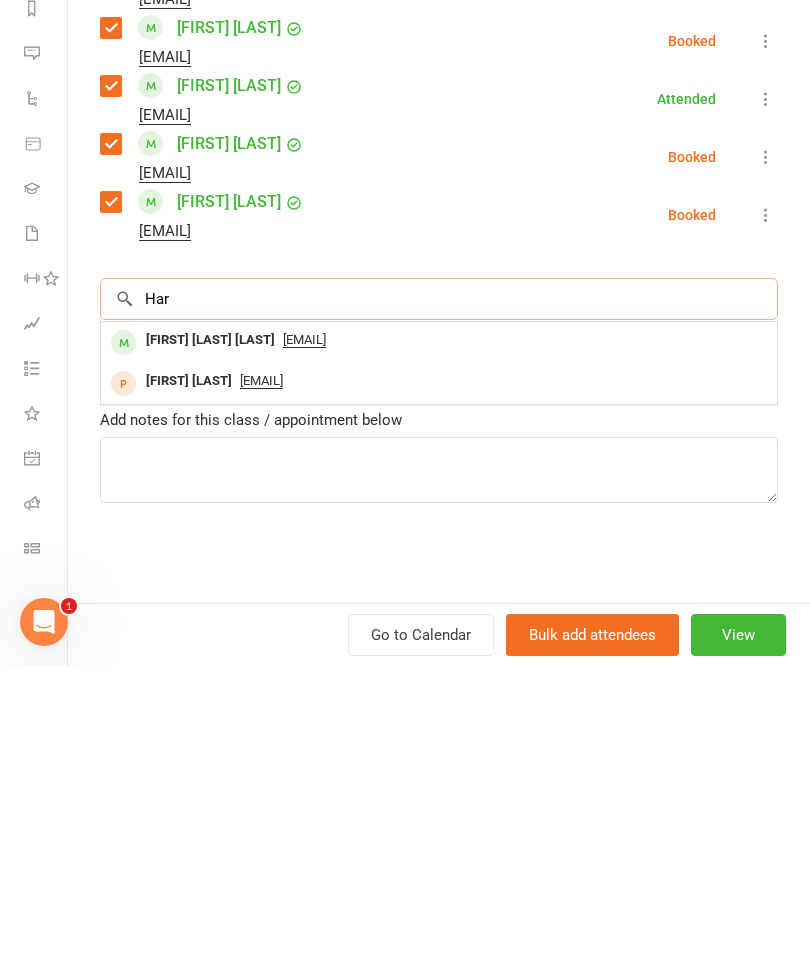 scroll, scrollTop: 2421, scrollLeft: 0, axis: vertical 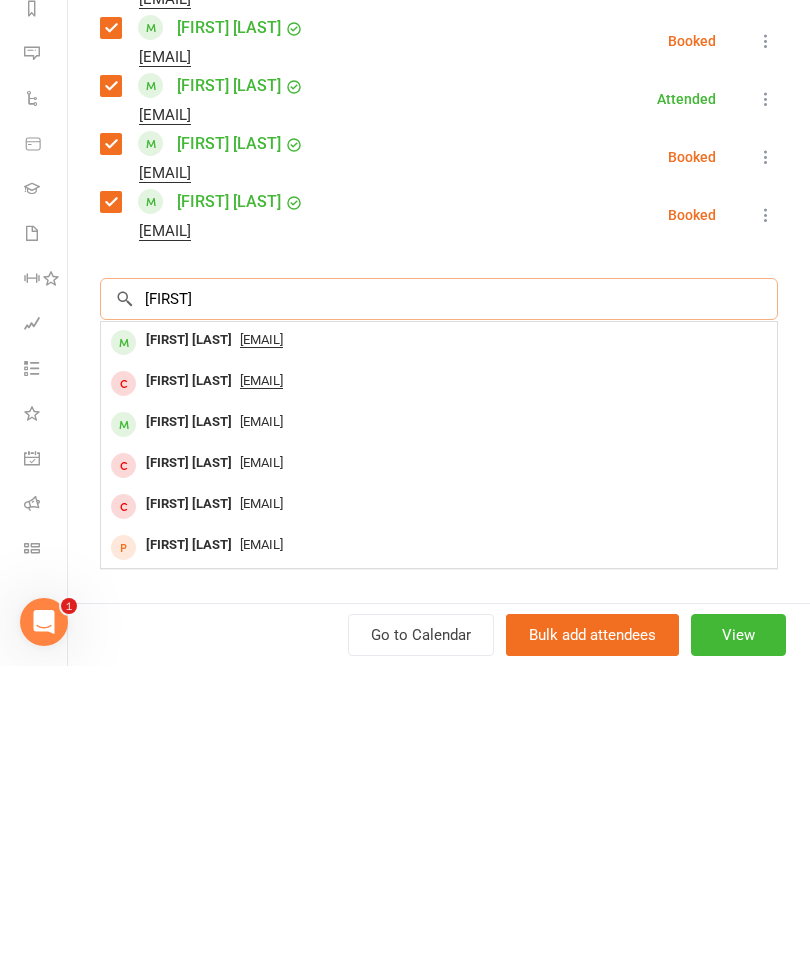 type on "[FIRST]" 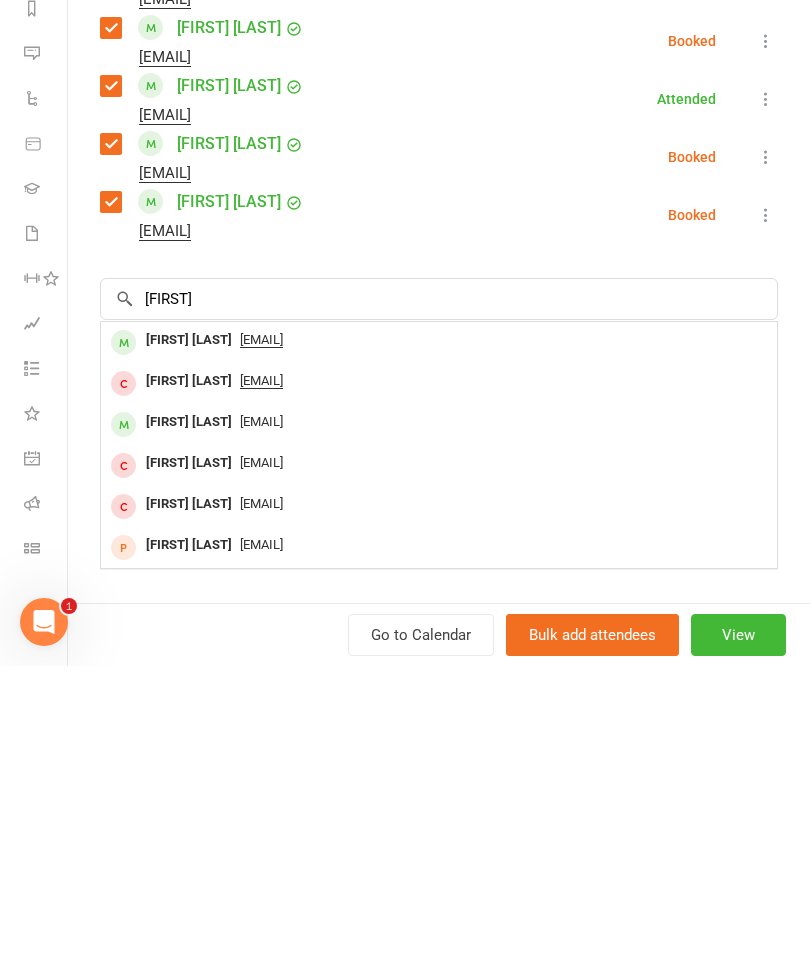 click on "[FIRST] [LAST]" at bounding box center [189, 634] 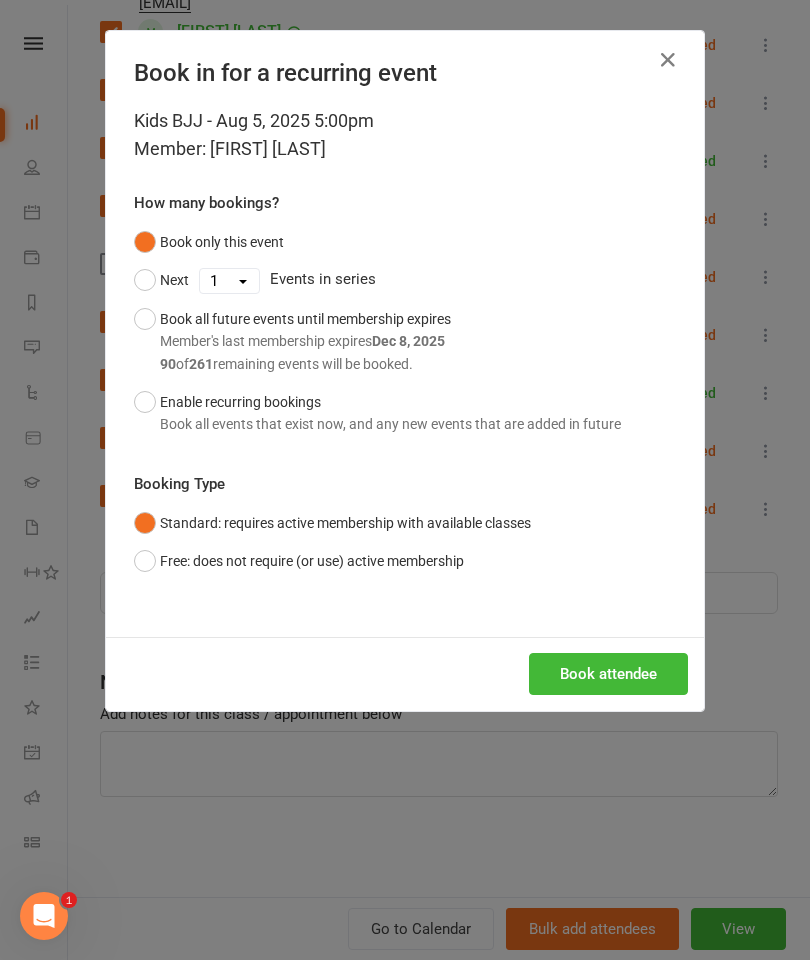 click on "Book attendee" at bounding box center (608, 674) 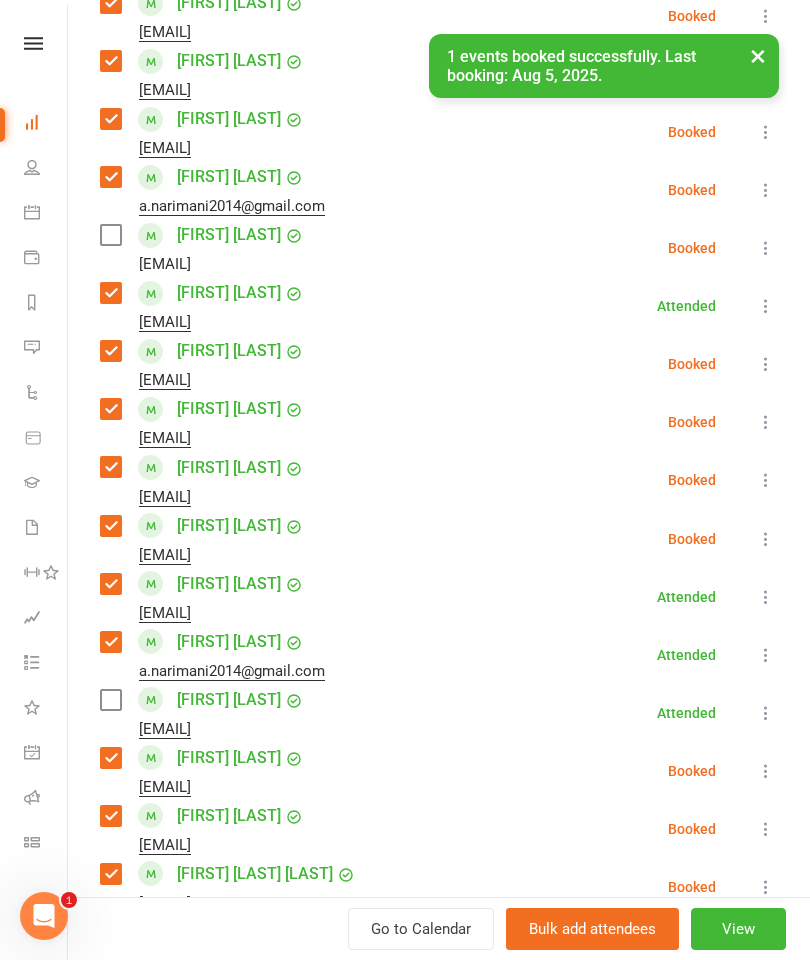 scroll, scrollTop: 783, scrollLeft: 0, axis: vertical 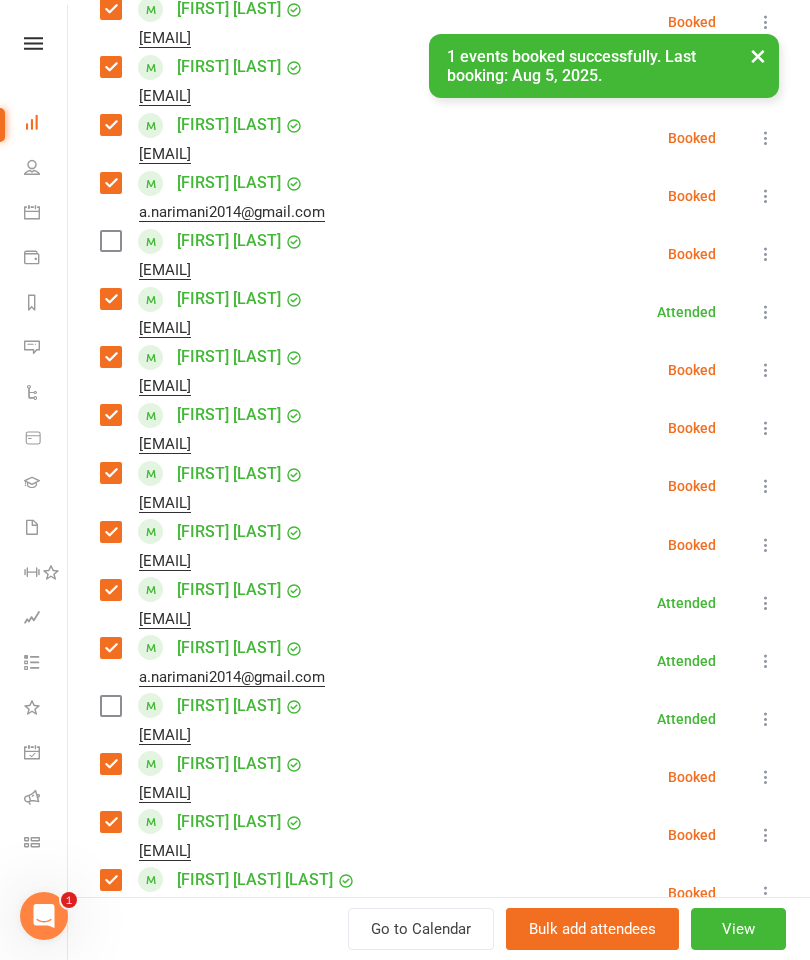 click on "[FIRST] [LAST] [EMAIL]" at bounding box center [206, 254] 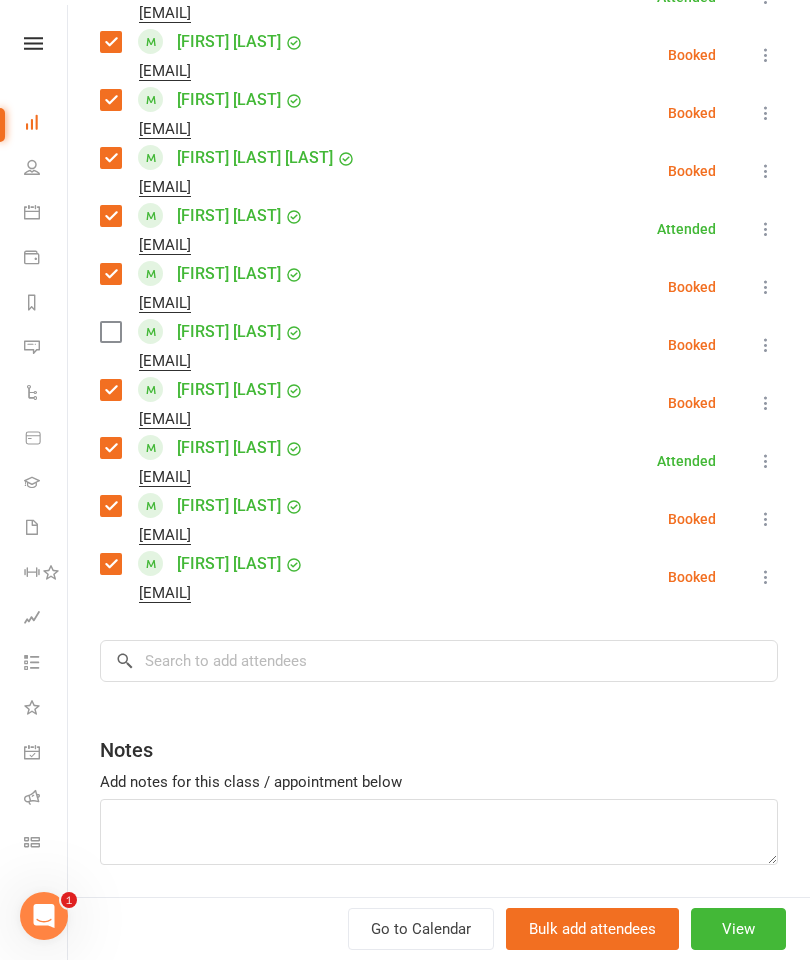 scroll, scrollTop: 1506, scrollLeft: 0, axis: vertical 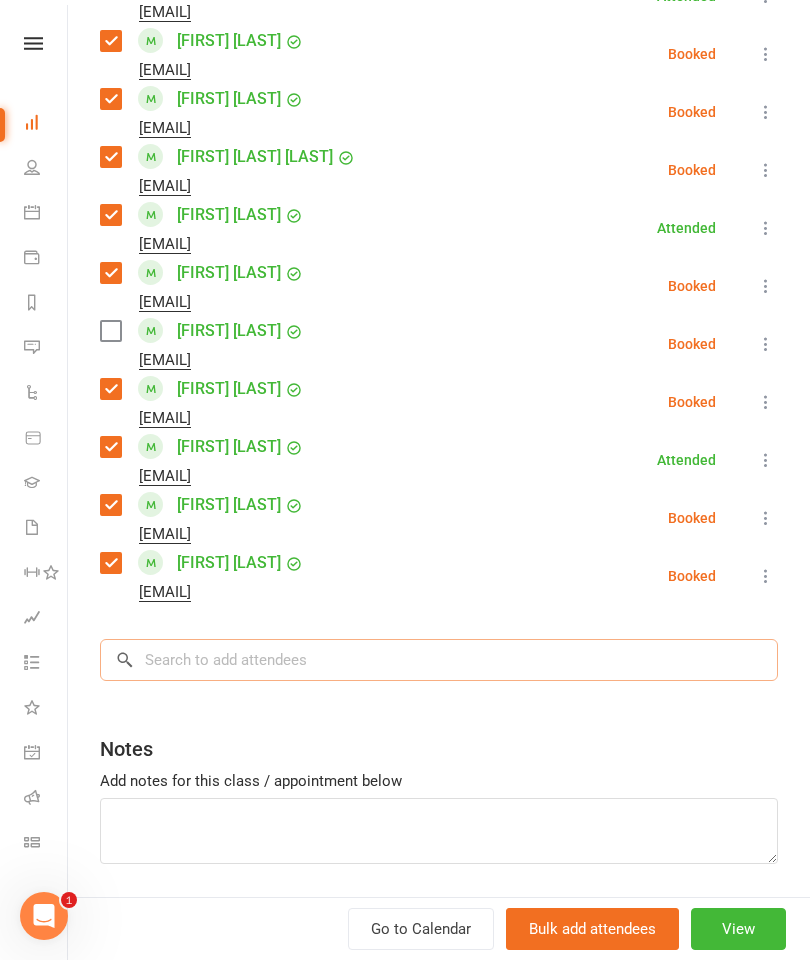 click at bounding box center (439, 660) 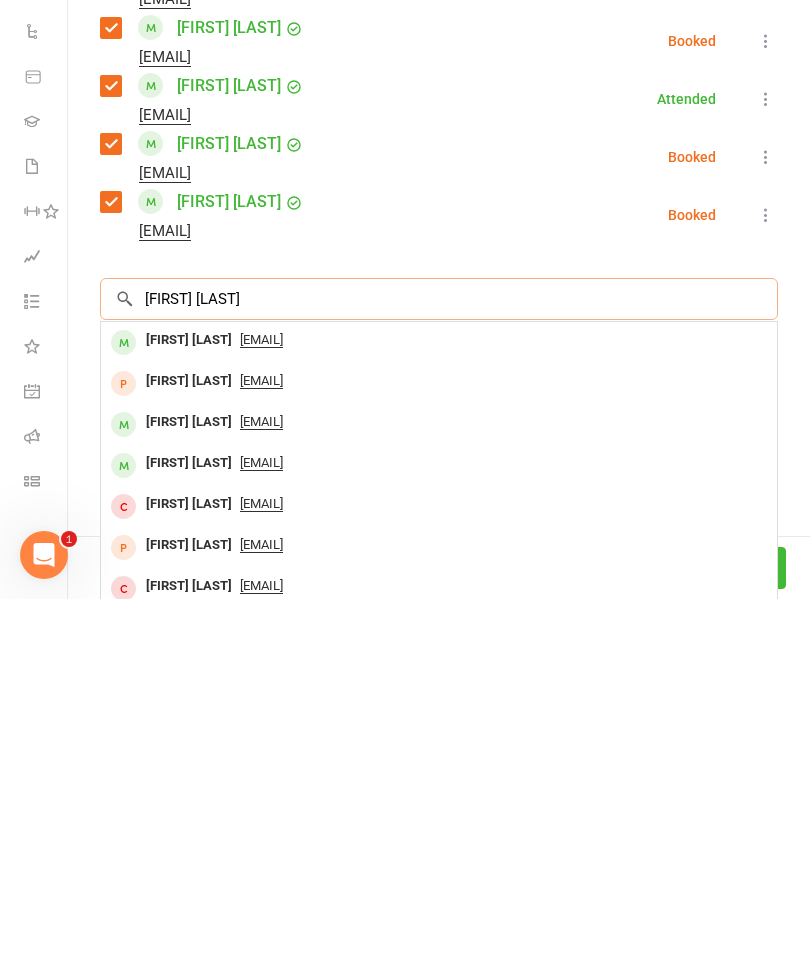 type on "[FIRST] [LAST]" 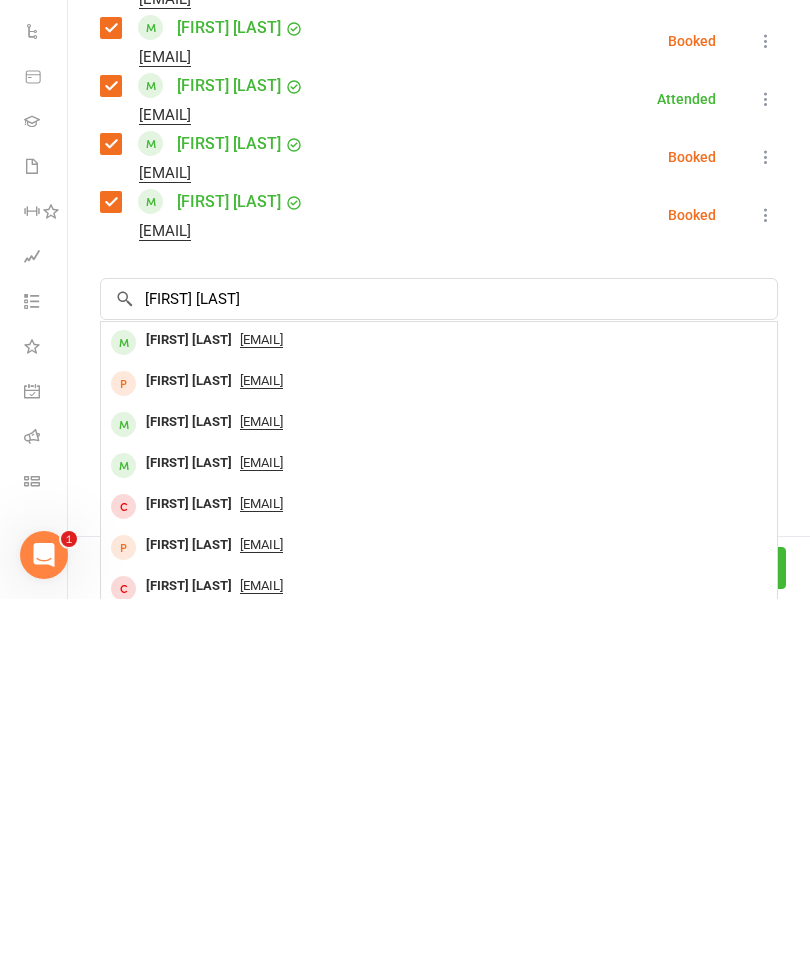 click on "[FIRST] [LAST]" at bounding box center (189, 701) 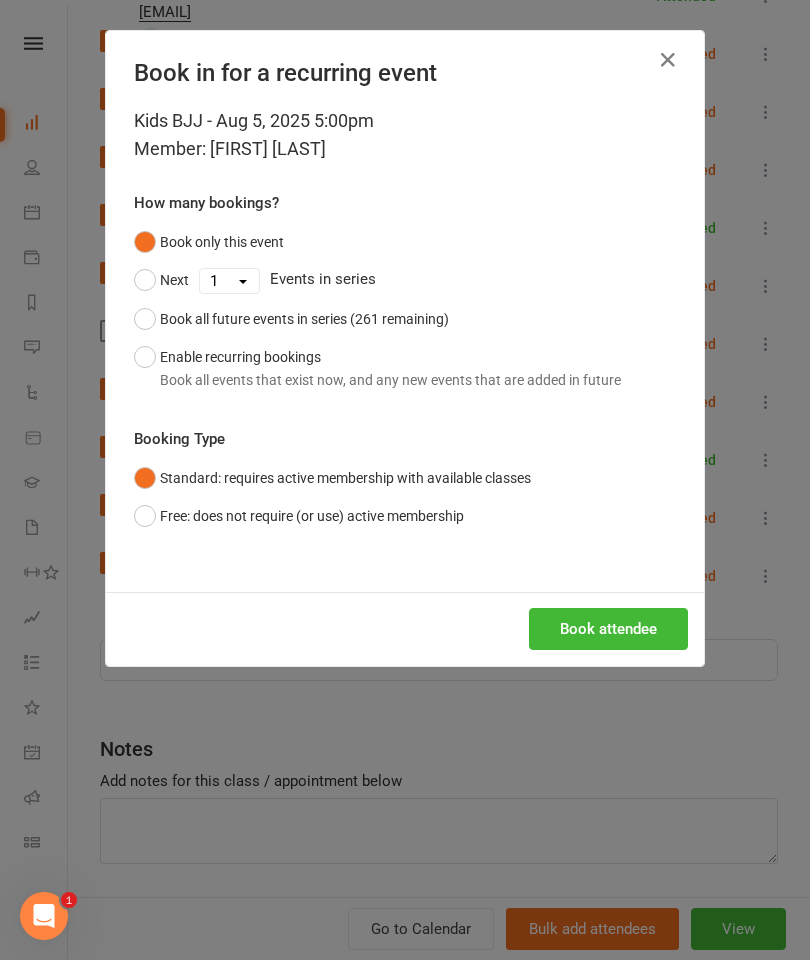 click on "Book attendee" at bounding box center [608, 629] 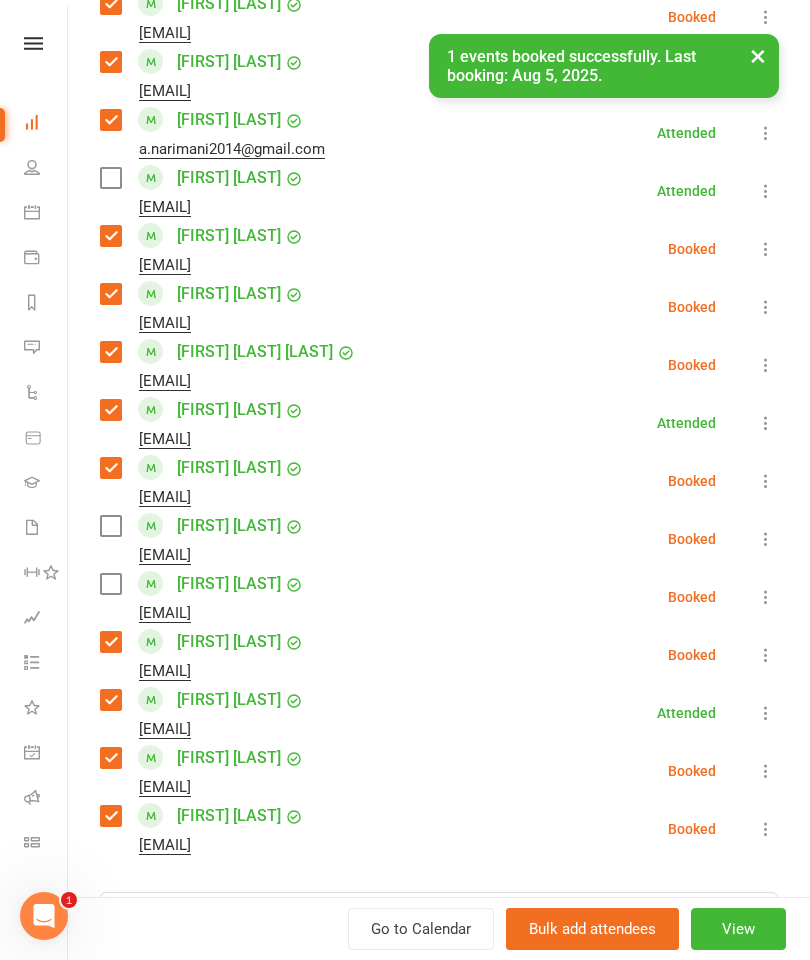 scroll, scrollTop: 1310, scrollLeft: 0, axis: vertical 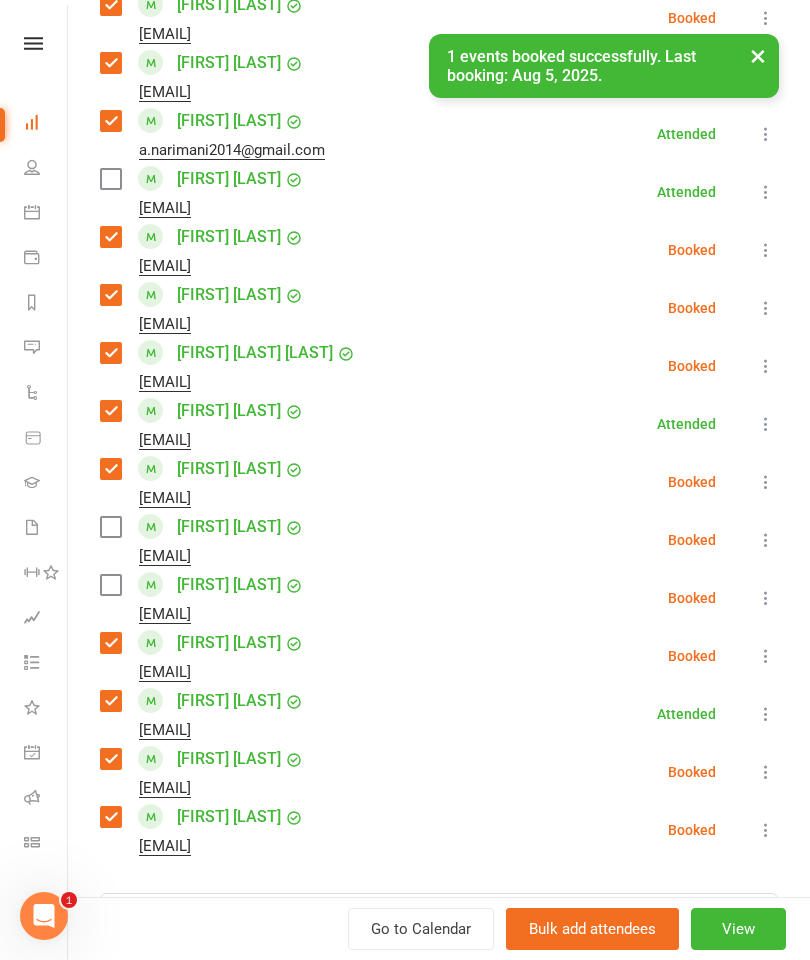 click at bounding box center [110, 585] 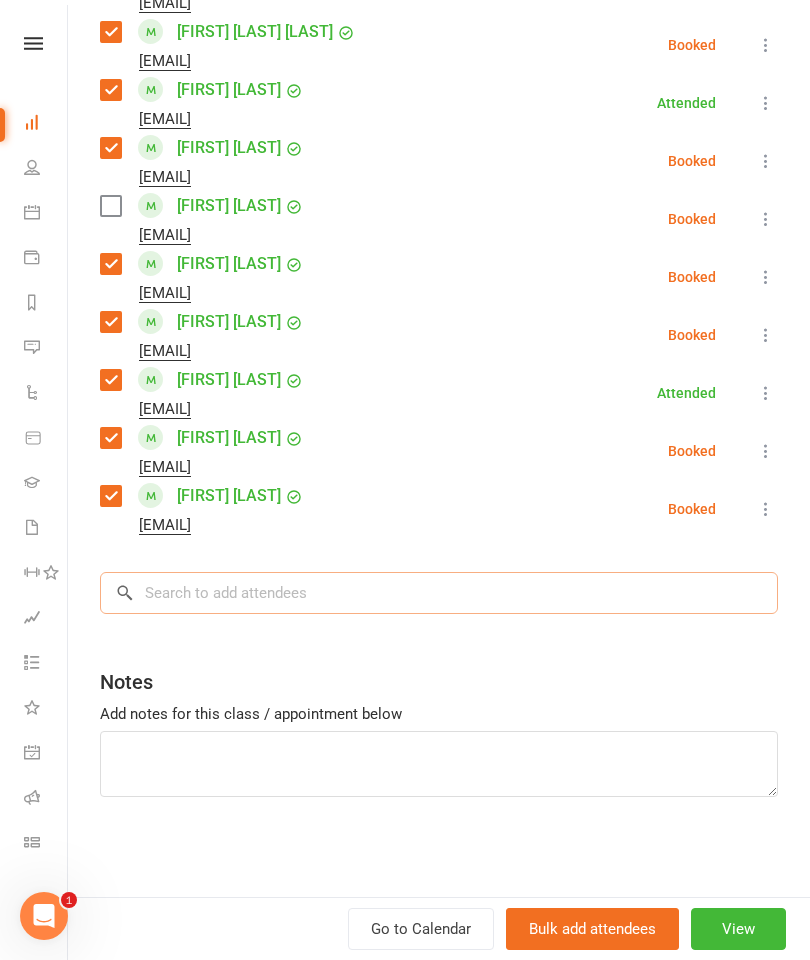 click at bounding box center (439, 593) 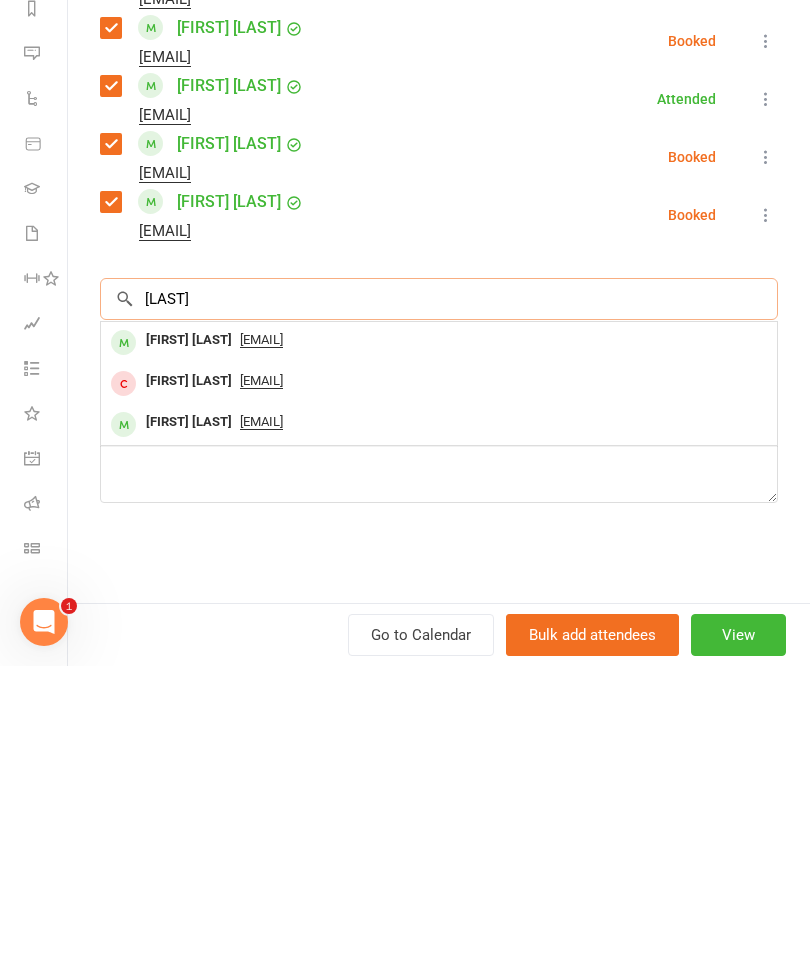 type on "[LAST]" 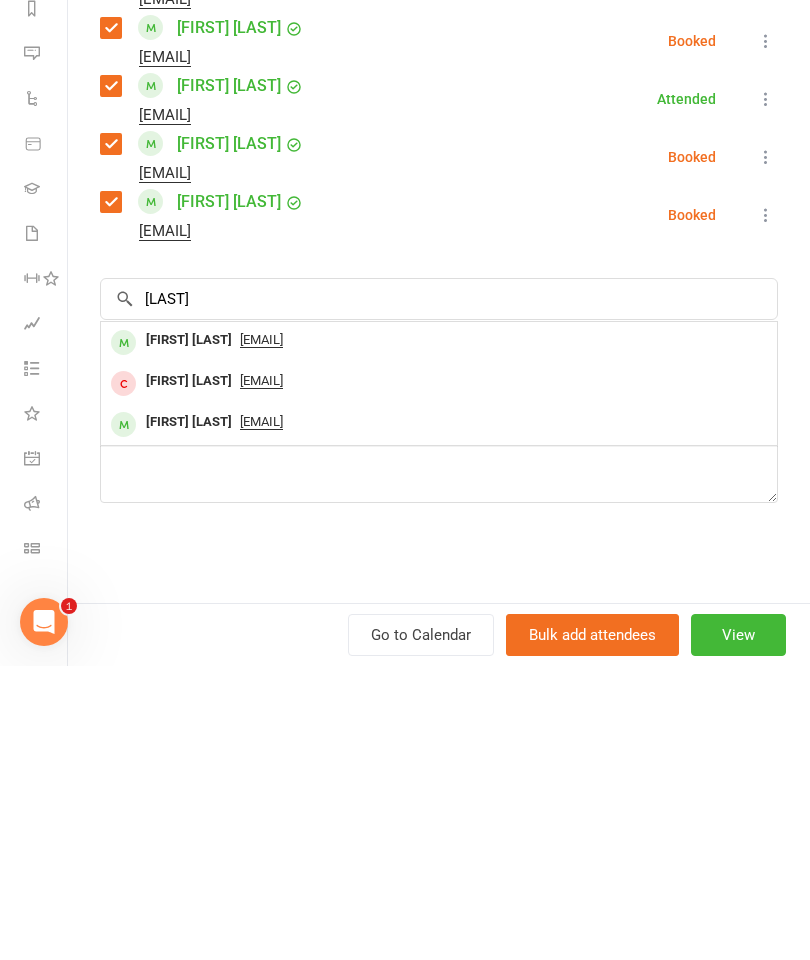 click on "[FIRST] [LAST] [EMAIL]" at bounding box center [439, 636] 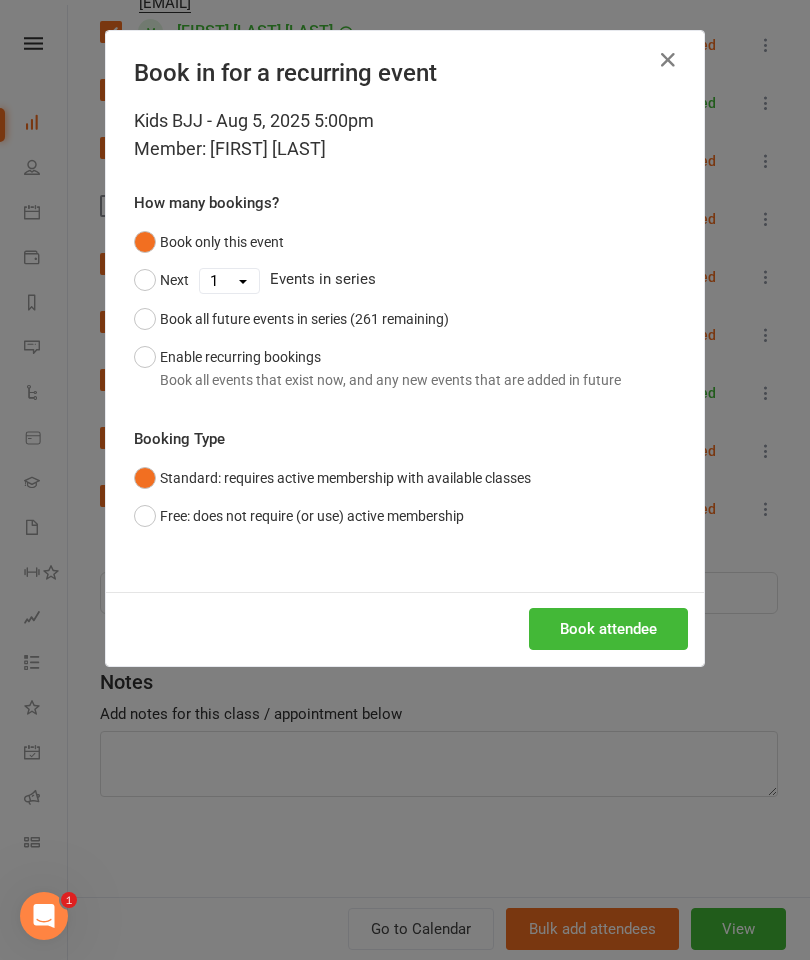 click on "Book attendee" at bounding box center [608, 629] 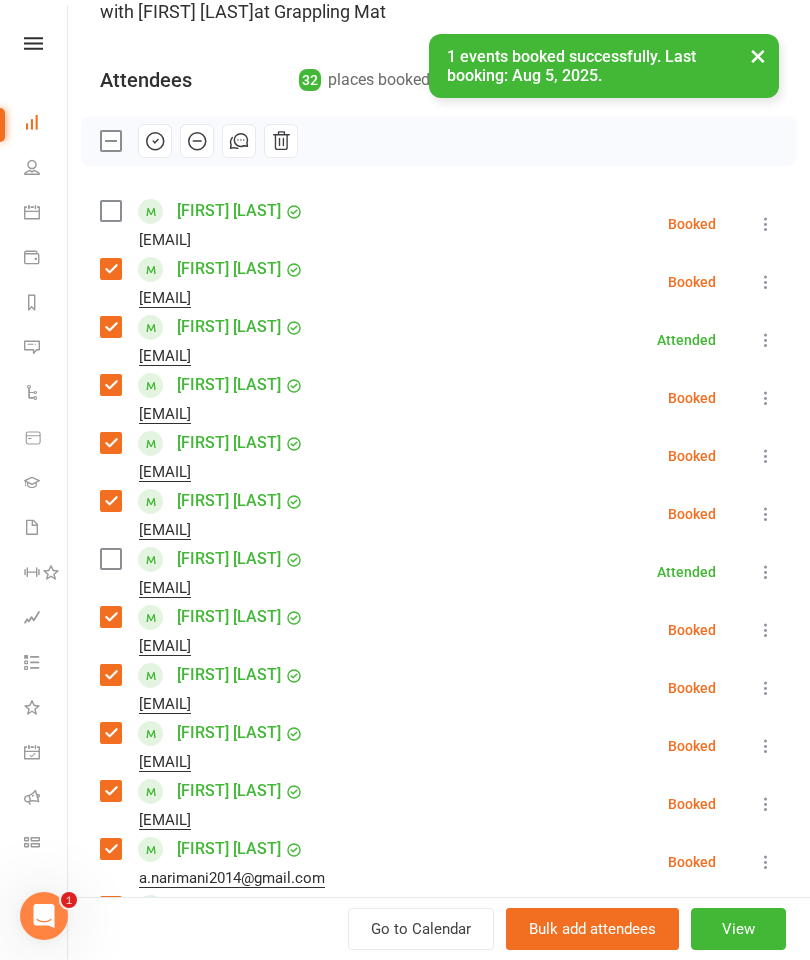 scroll, scrollTop: 167, scrollLeft: 0, axis: vertical 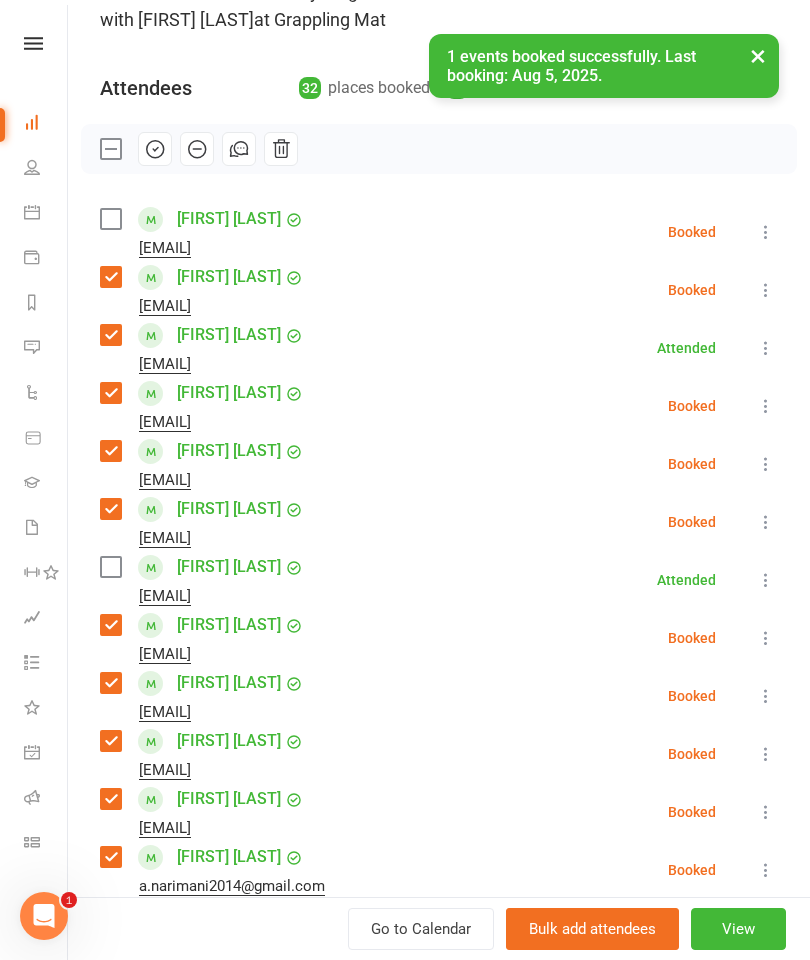 click on "[FIRST] [LAST] [EMAIL]" at bounding box center [206, 232] 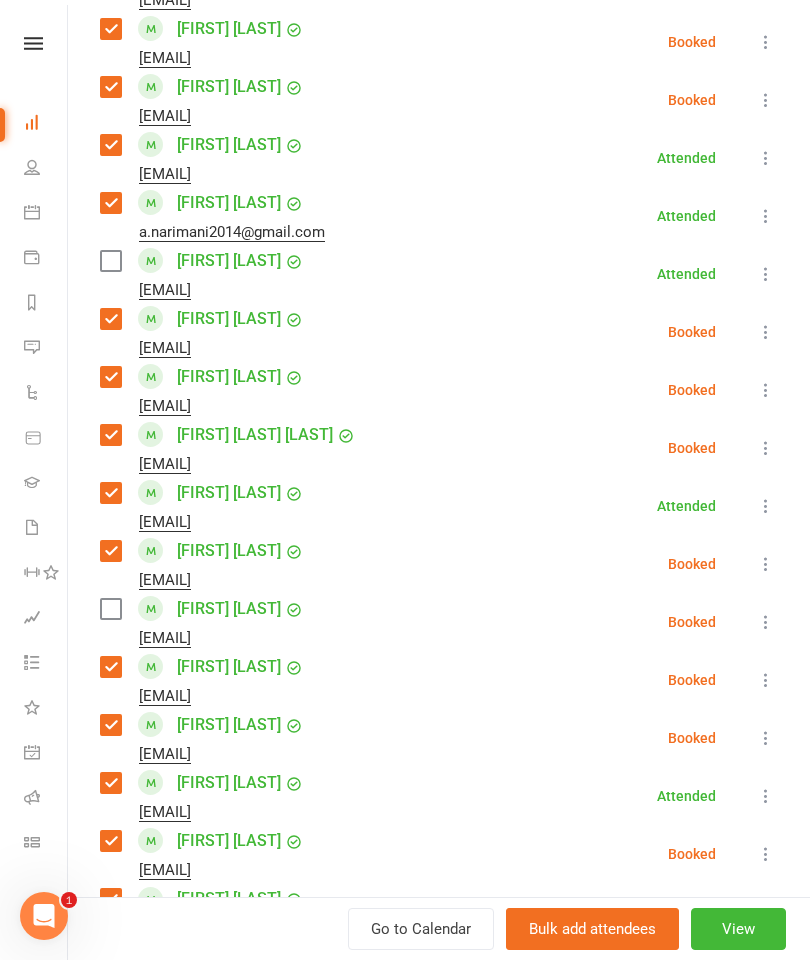 scroll, scrollTop: 1316, scrollLeft: 0, axis: vertical 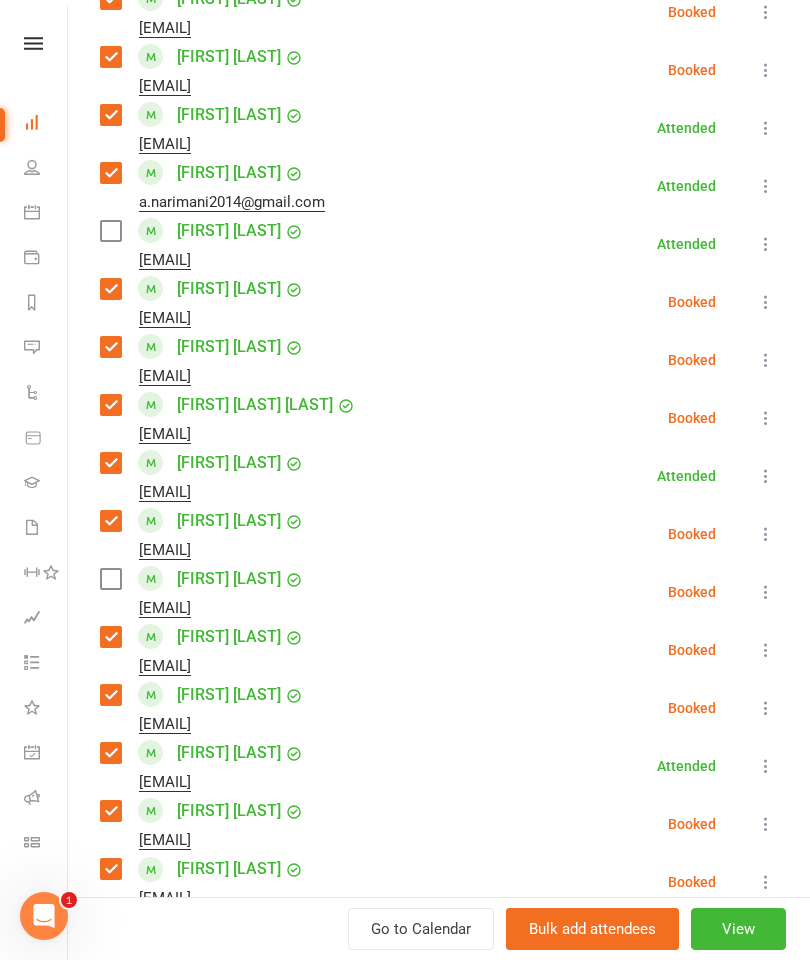 click at bounding box center [110, 579] 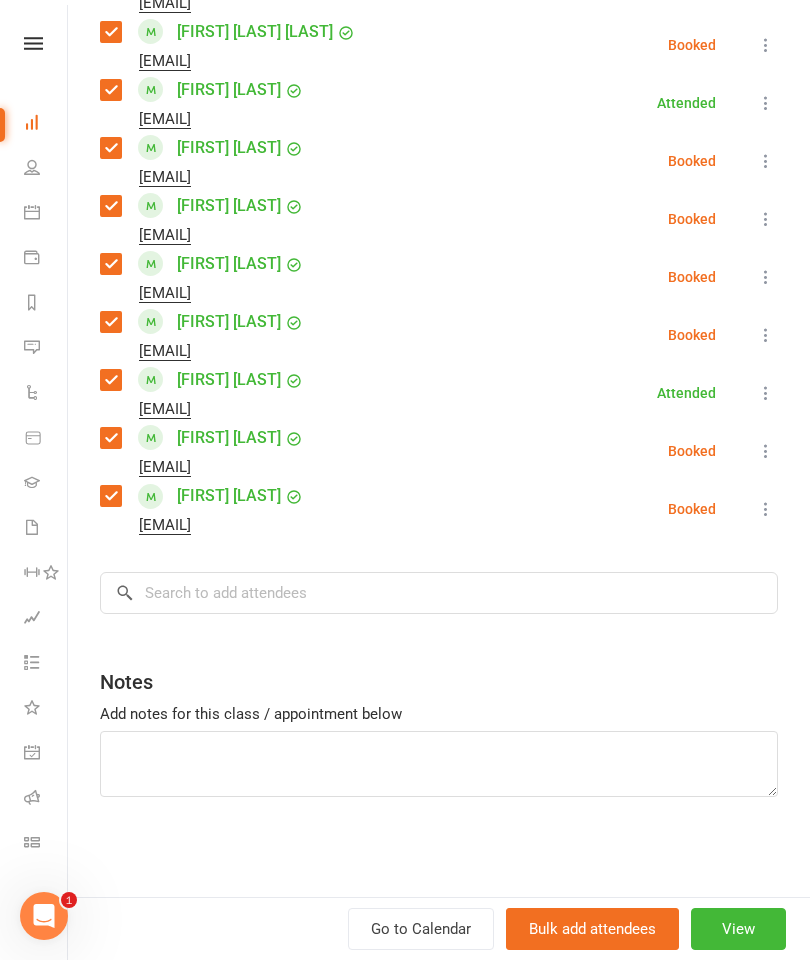 scroll, scrollTop: 1689, scrollLeft: 0, axis: vertical 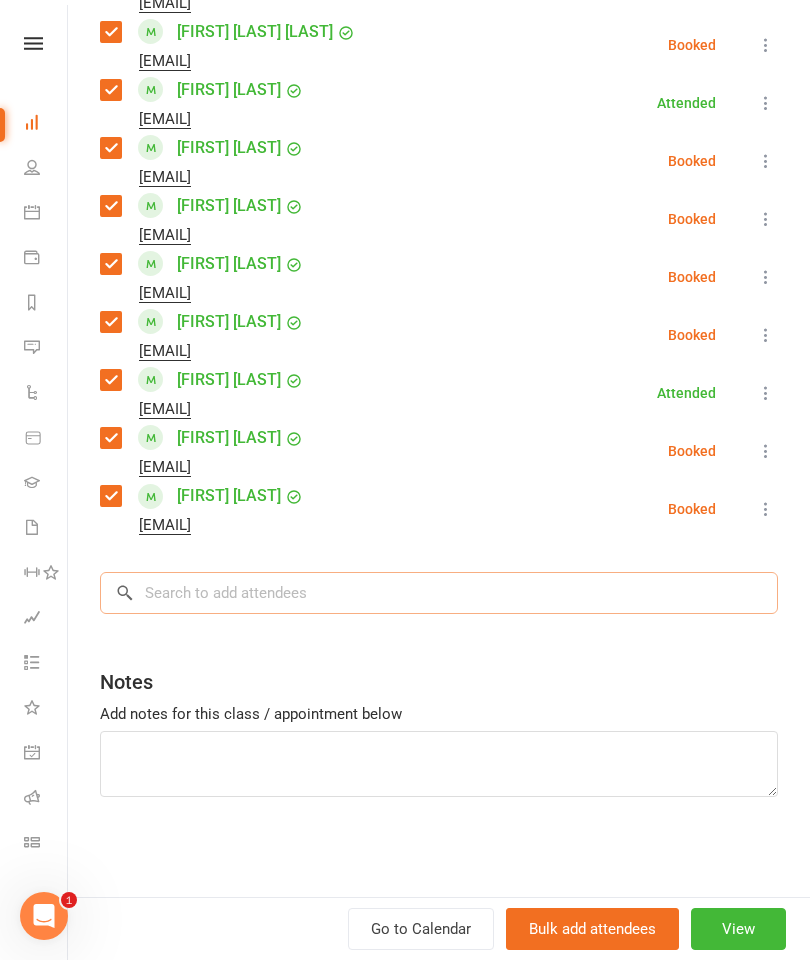 click at bounding box center [439, 593] 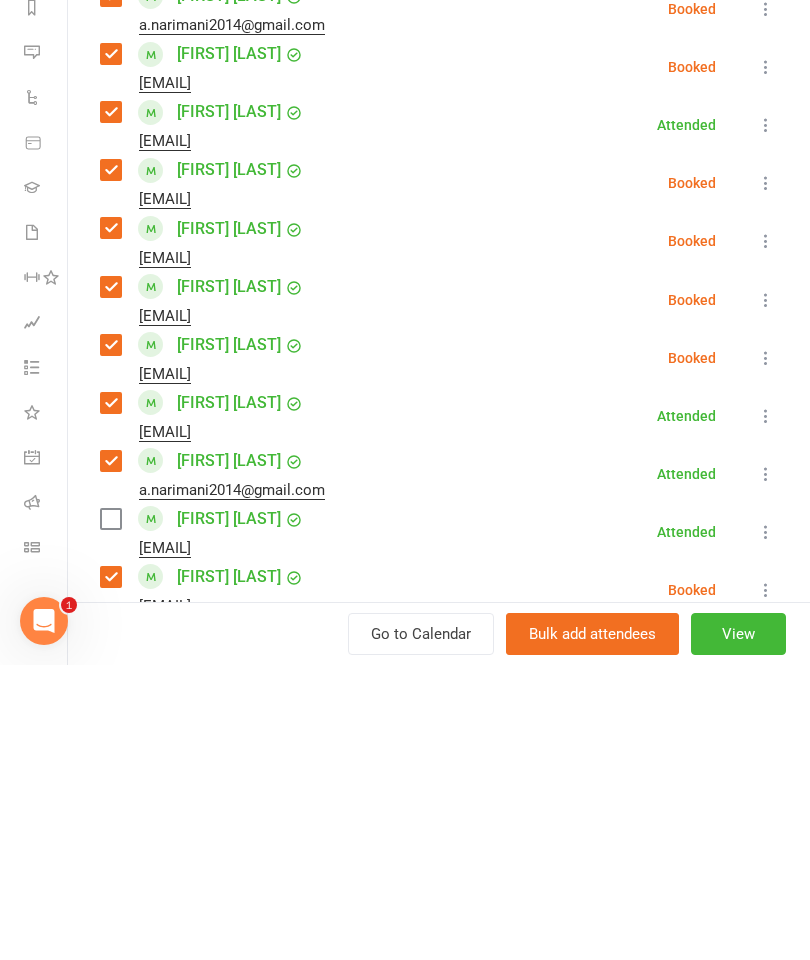 scroll, scrollTop: 768, scrollLeft: 0, axis: vertical 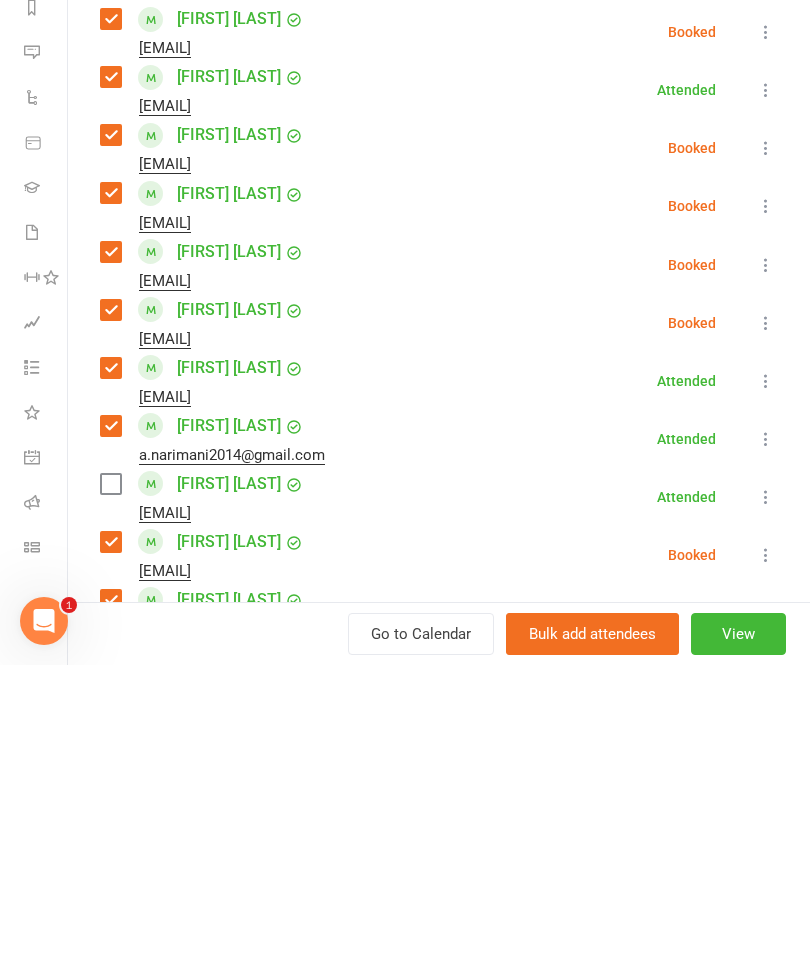 click at bounding box center [110, 779] 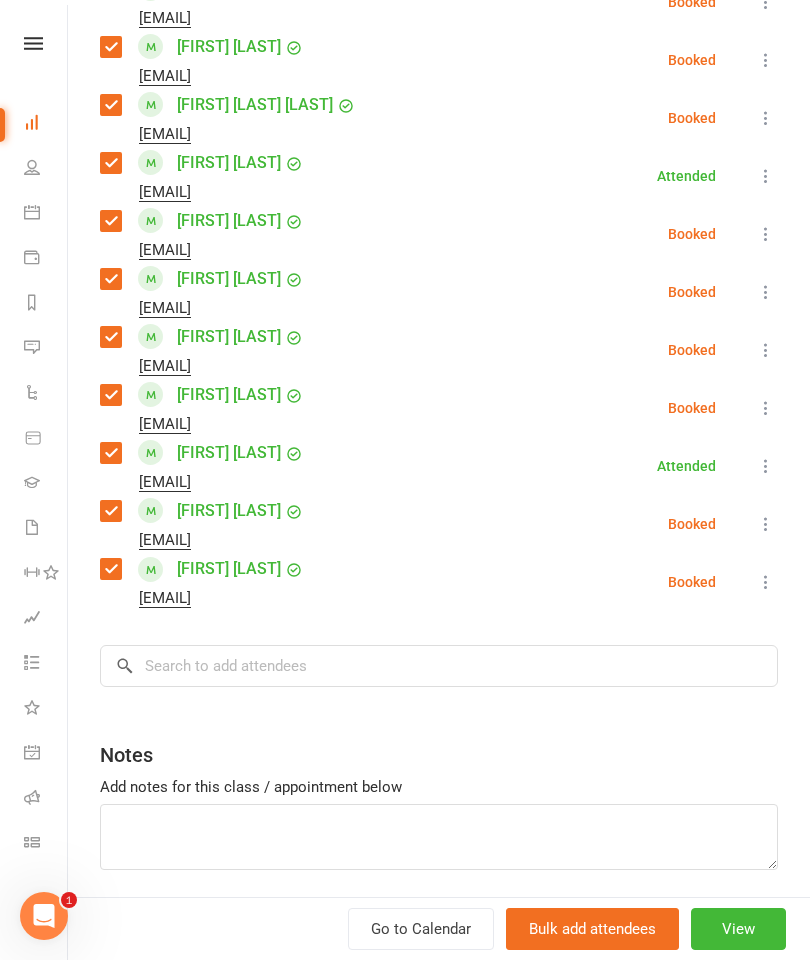 scroll, scrollTop: 1617, scrollLeft: 0, axis: vertical 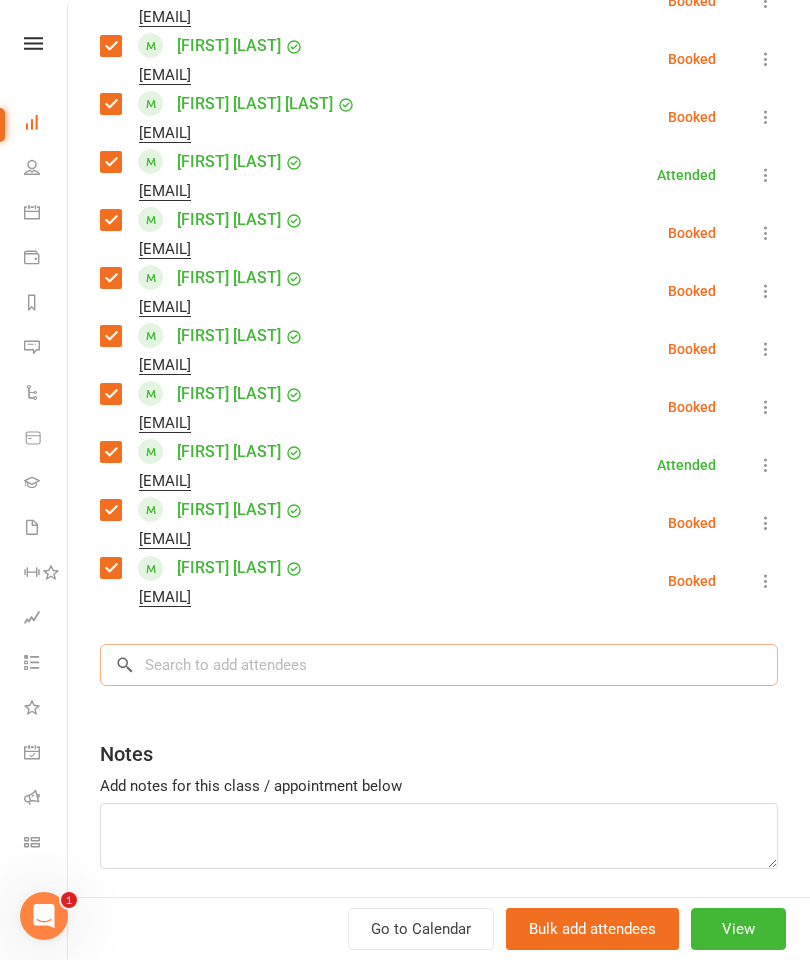 click at bounding box center [439, 665] 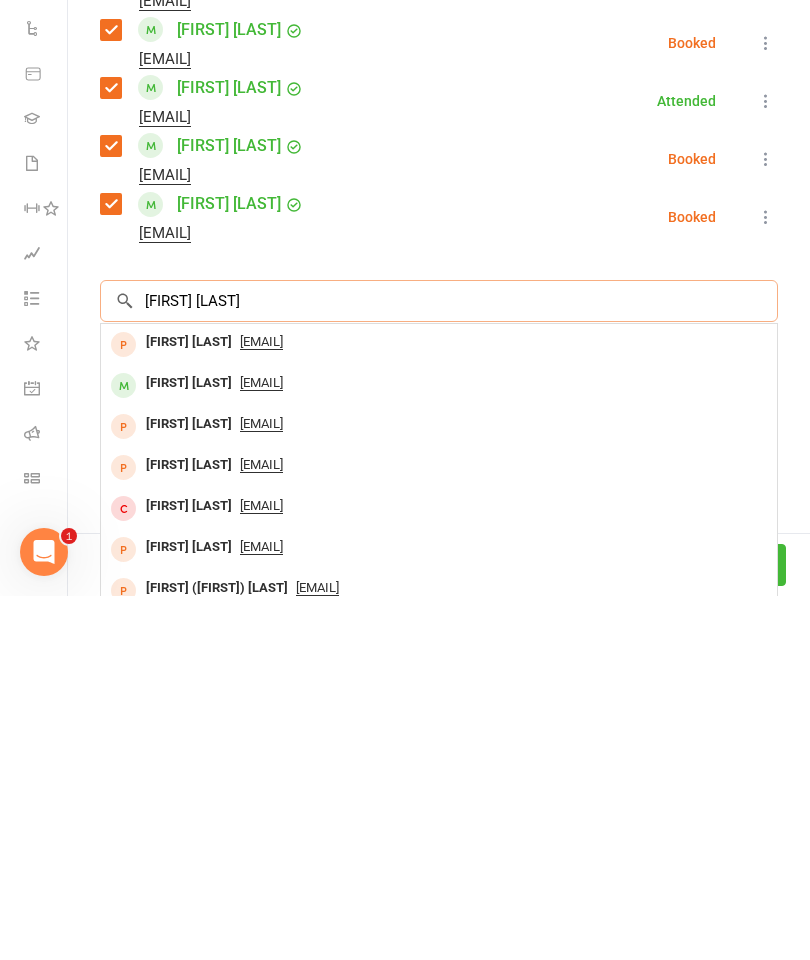 type on "[FIRST] [LAST]" 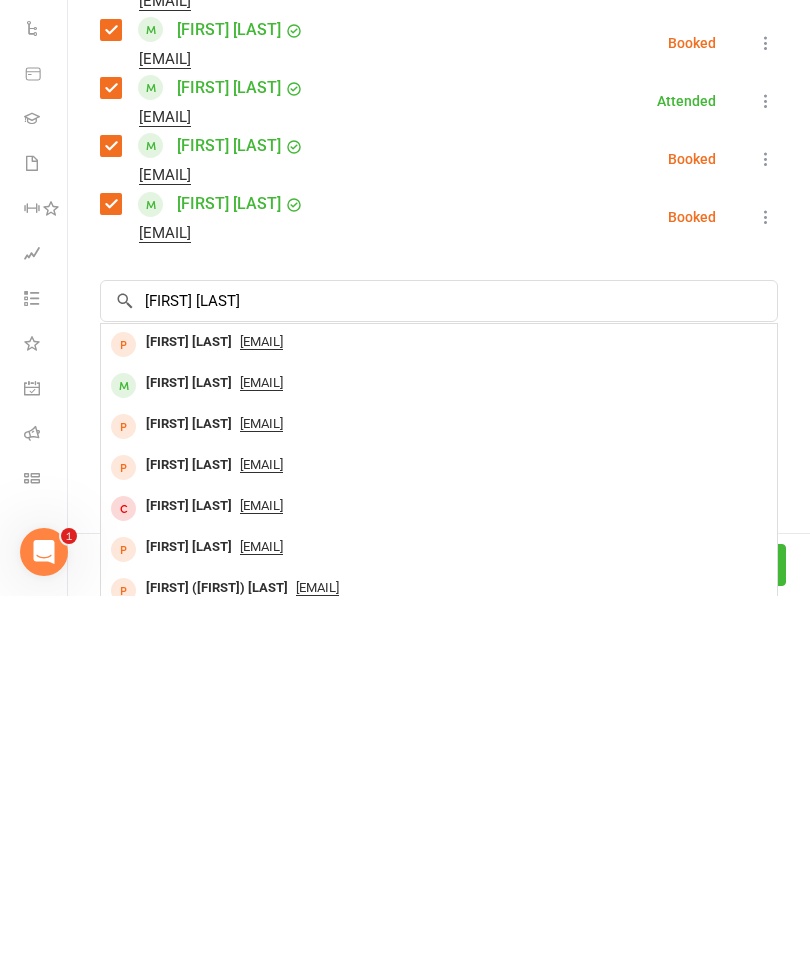 click on "[FIRST] [LAST] [EMAIL]" at bounding box center (439, 749) 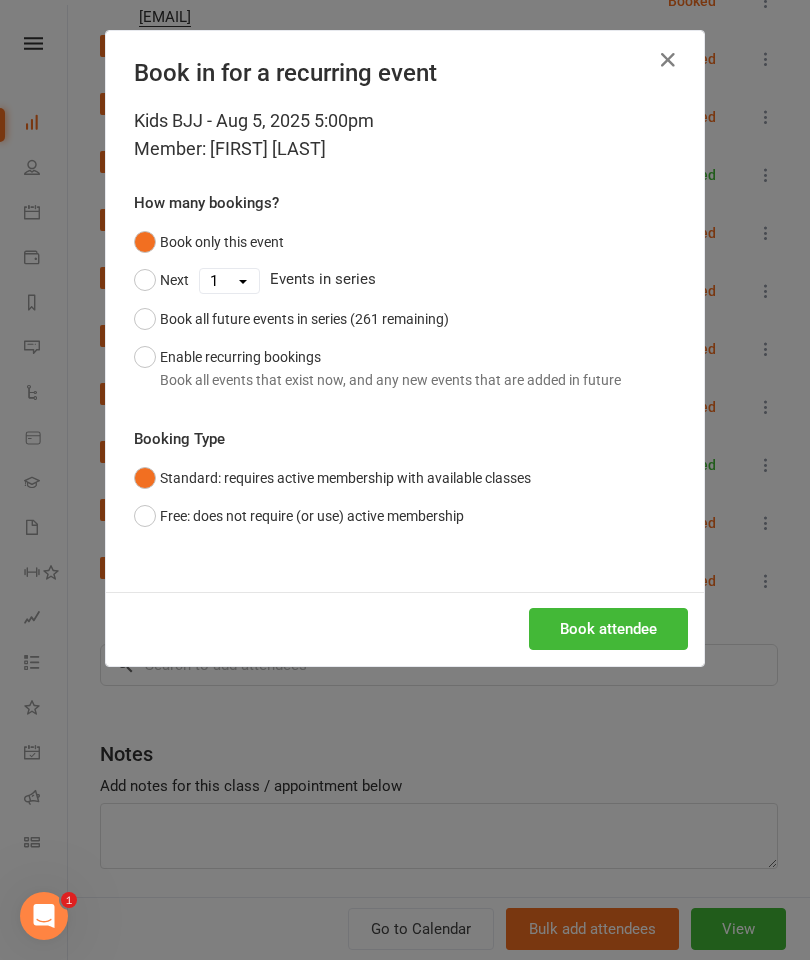 click on "Book attendee" at bounding box center [608, 629] 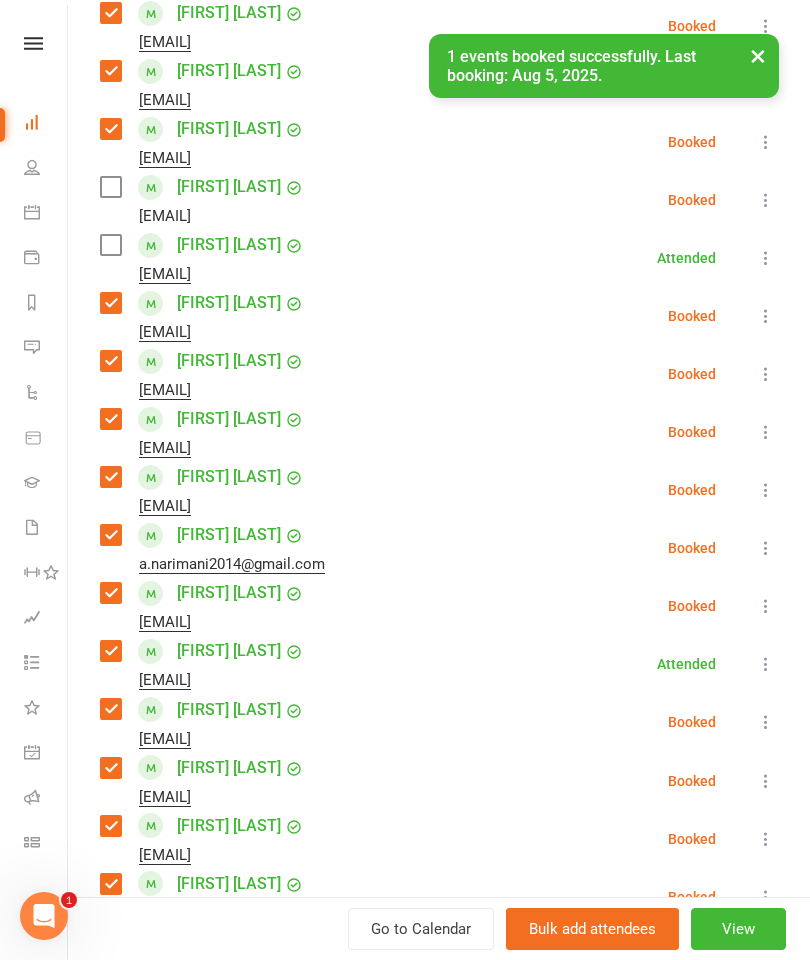 scroll, scrollTop: 546, scrollLeft: 0, axis: vertical 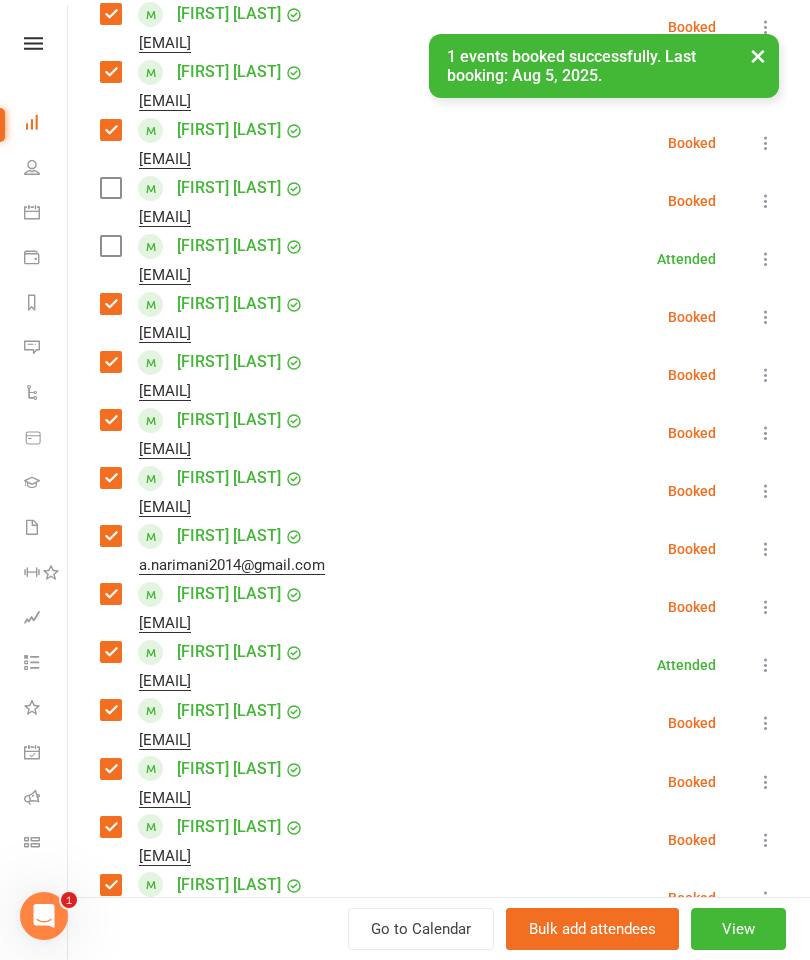 click at bounding box center (110, 188) 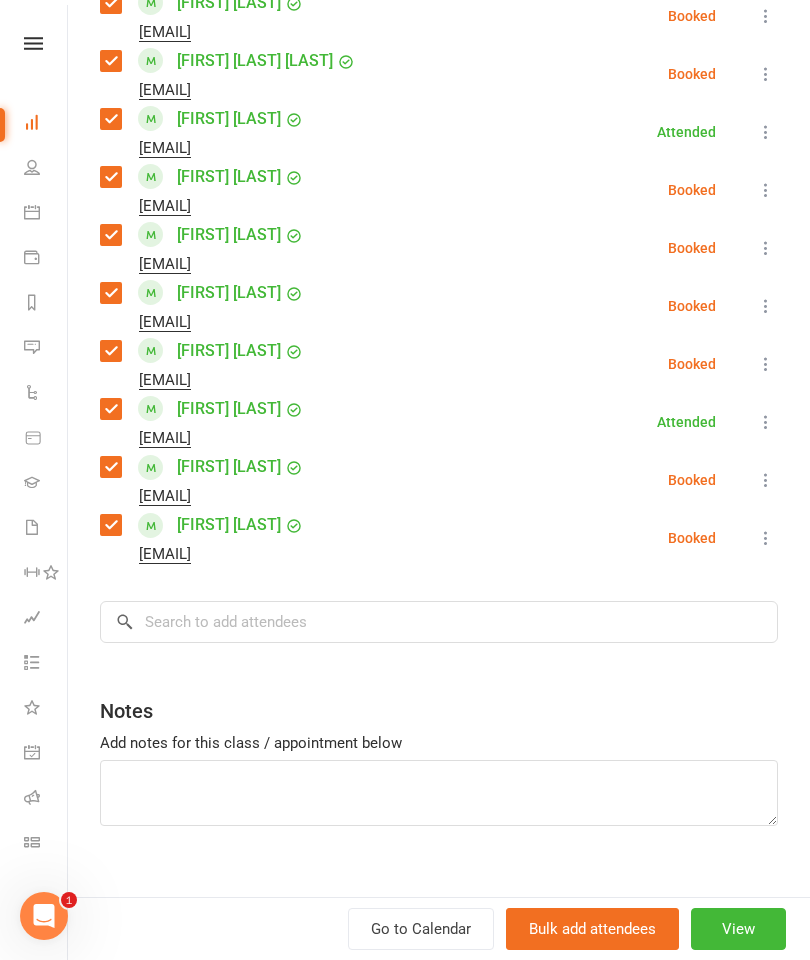 scroll, scrollTop: 1735, scrollLeft: 0, axis: vertical 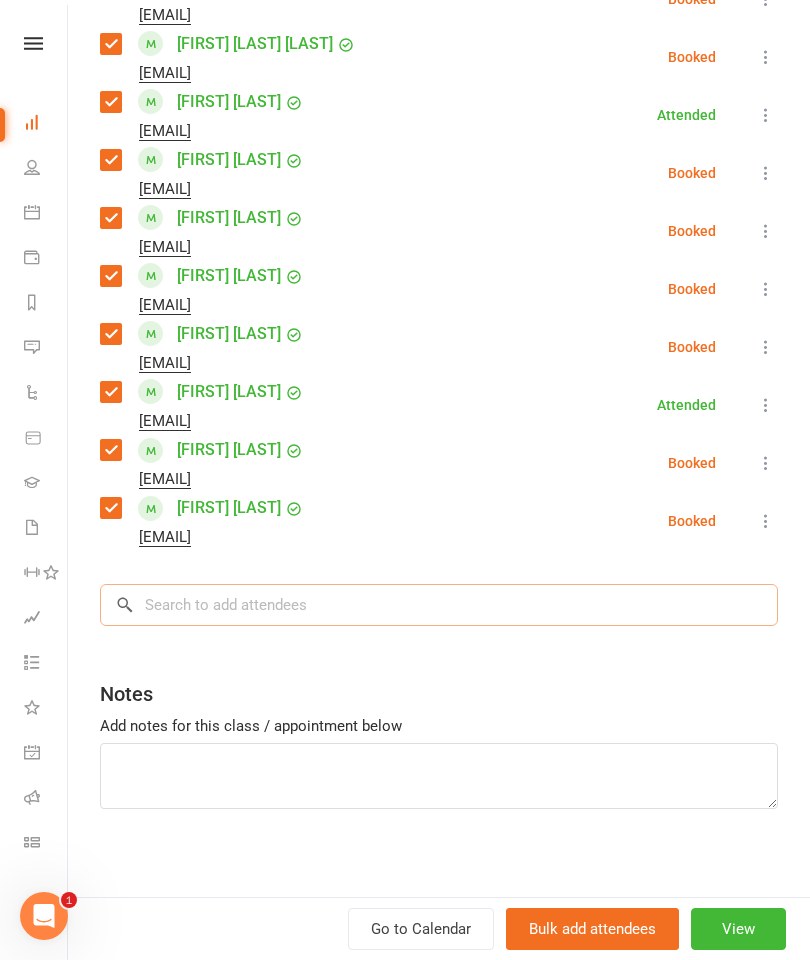 click at bounding box center (439, 605) 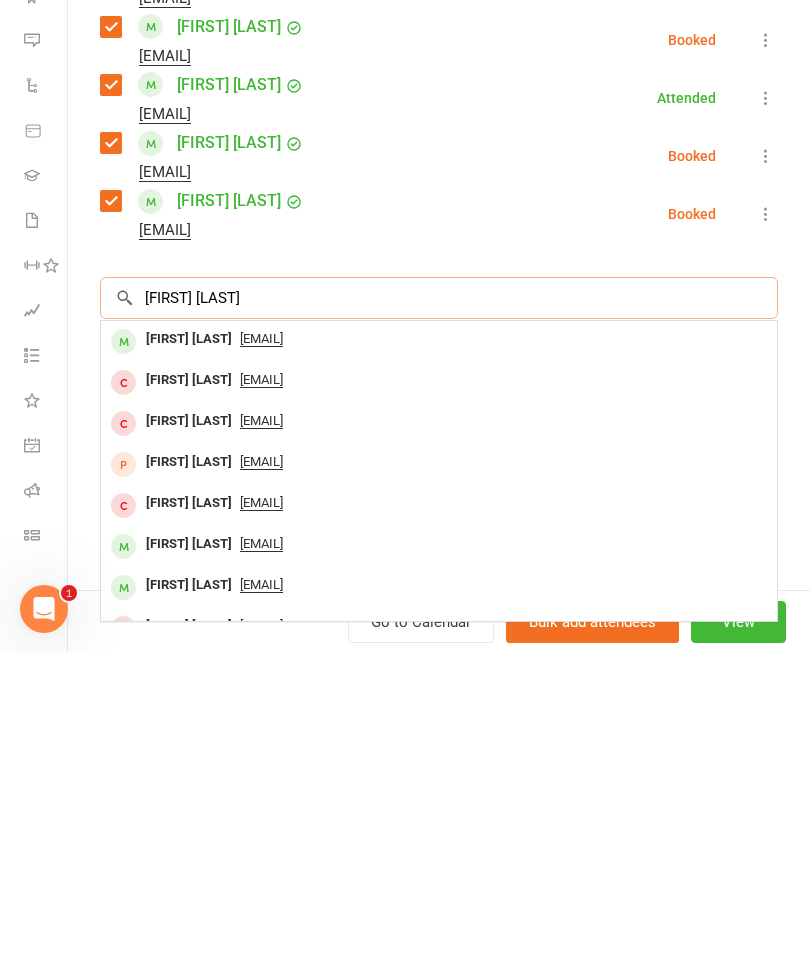type on "[FIRST] [LAST]" 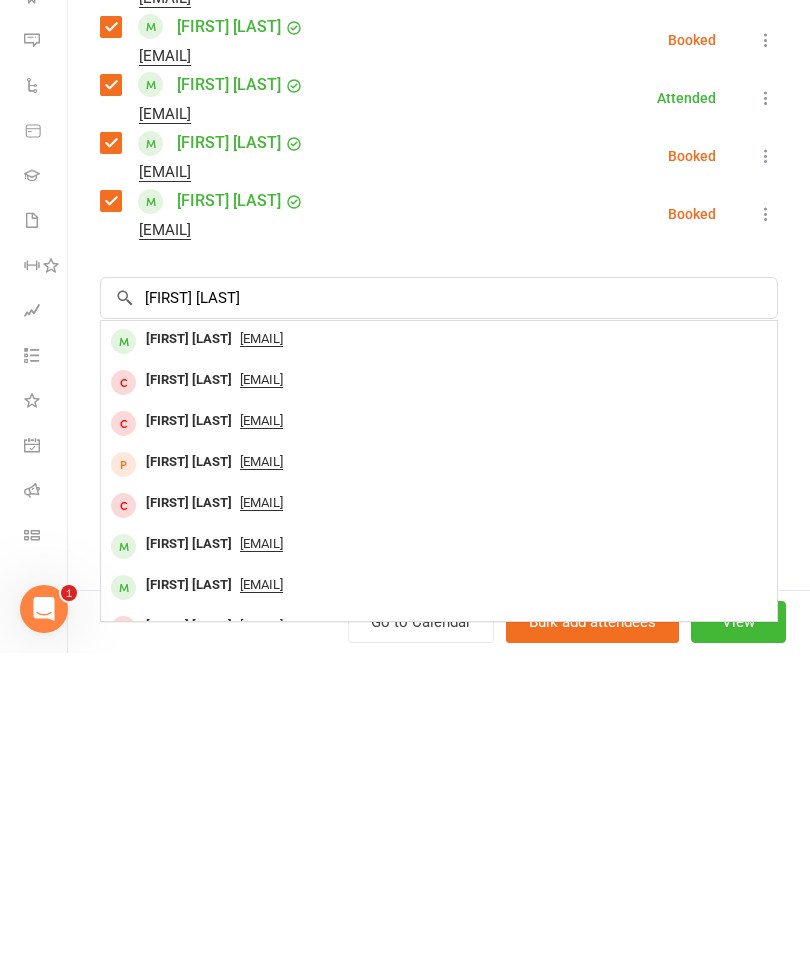 click on "[FIRST] [LAST]" at bounding box center (189, 646) 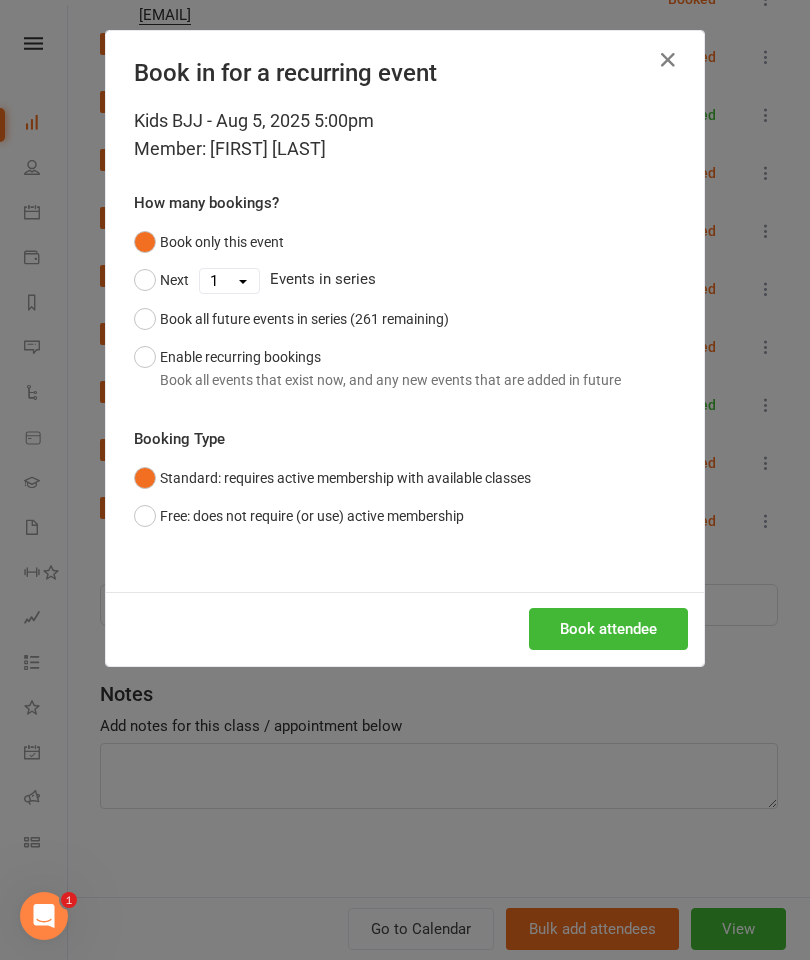 click on "Book attendee" at bounding box center (608, 629) 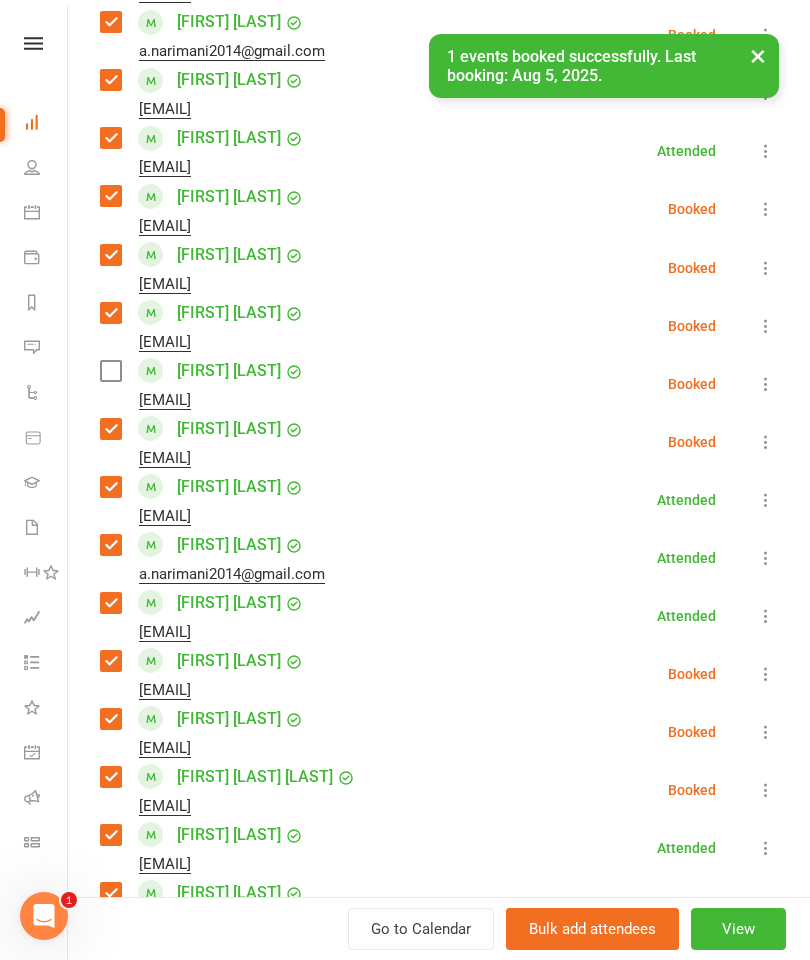 scroll, scrollTop: 985, scrollLeft: 0, axis: vertical 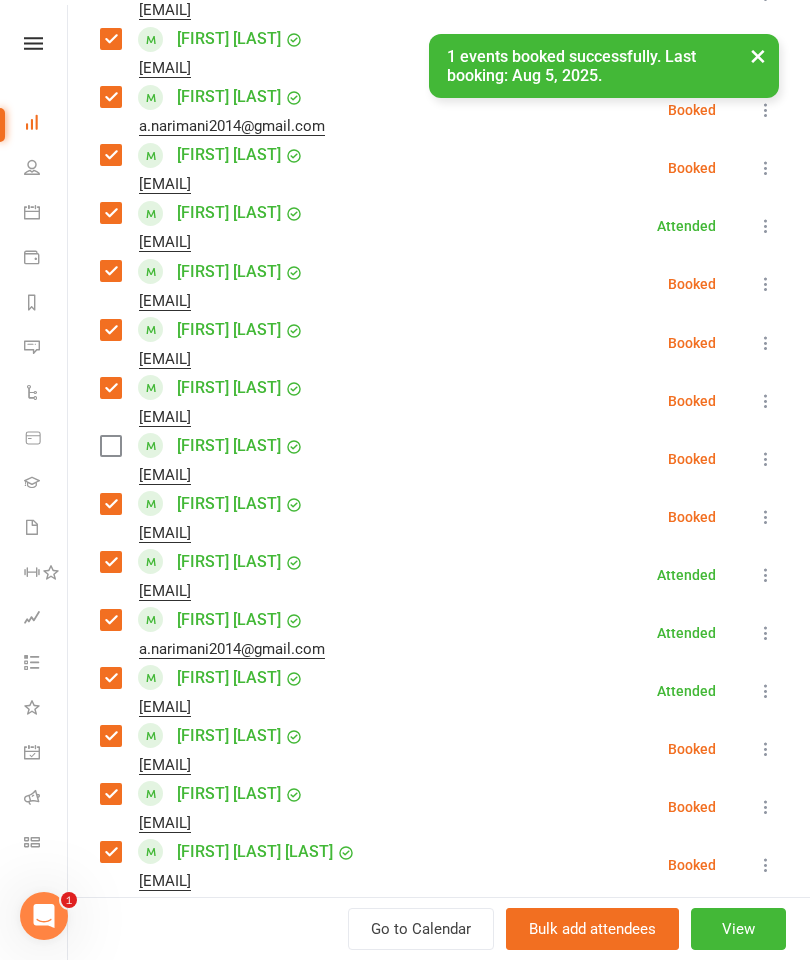 click at bounding box center [110, 446] 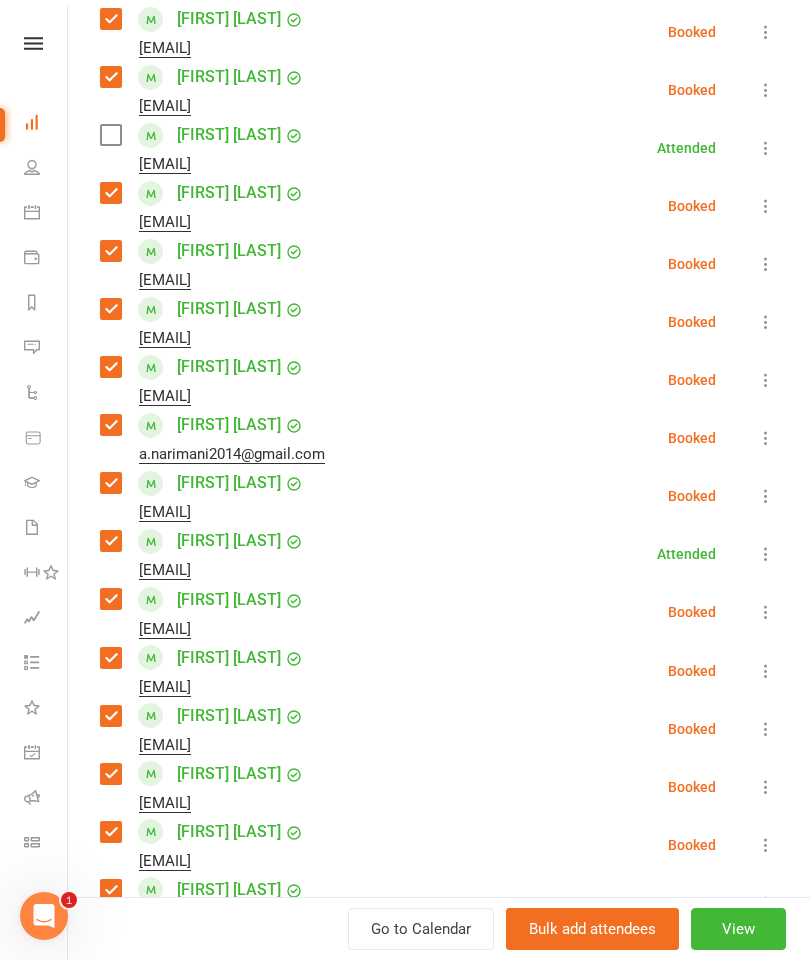 scroll, scrollTop: 628, scrollLeft: 0, axis: vertical 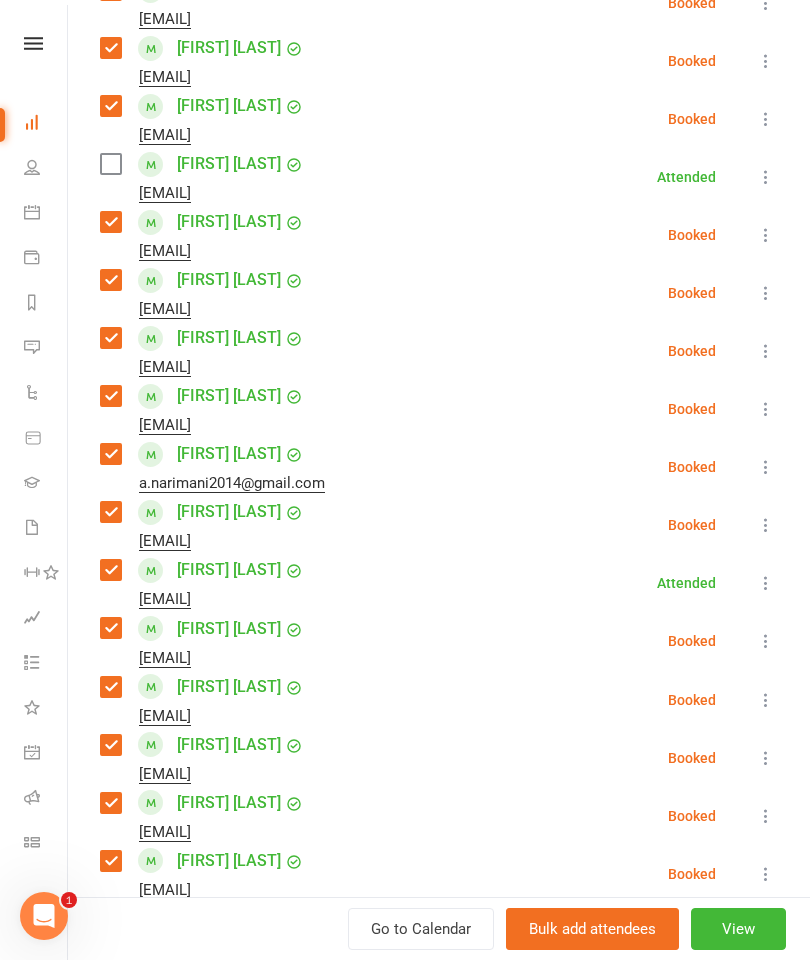 click at bounding box center [110, 164] 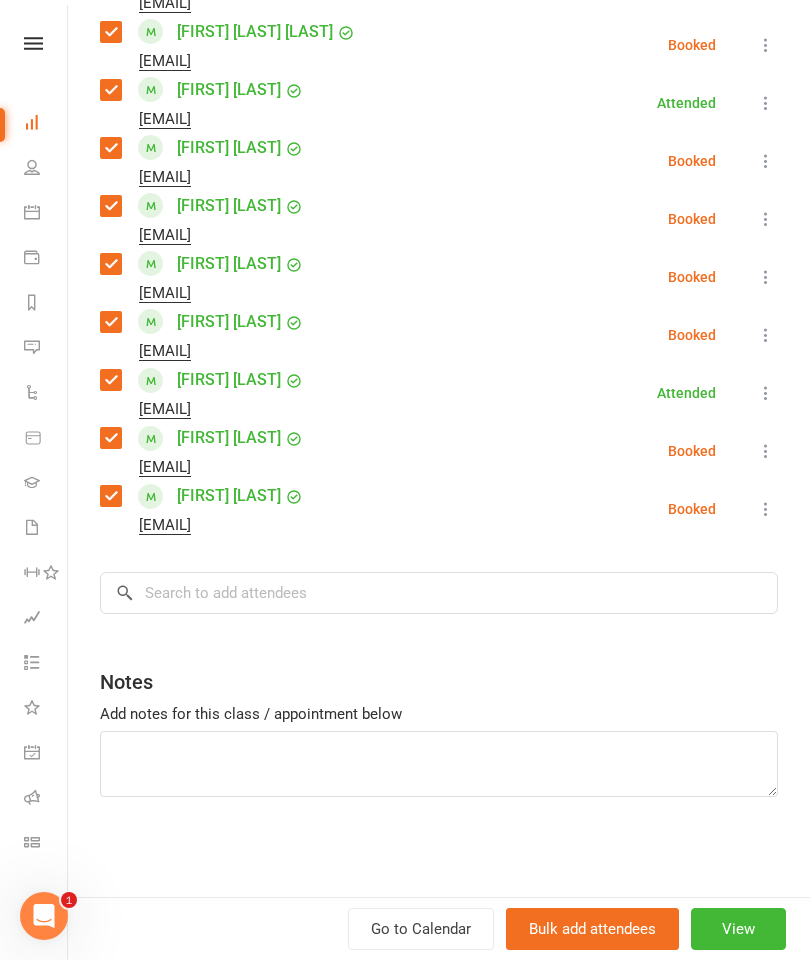 scroll, scrollTop: 1805, scrollLeft: 0, axis: vertical 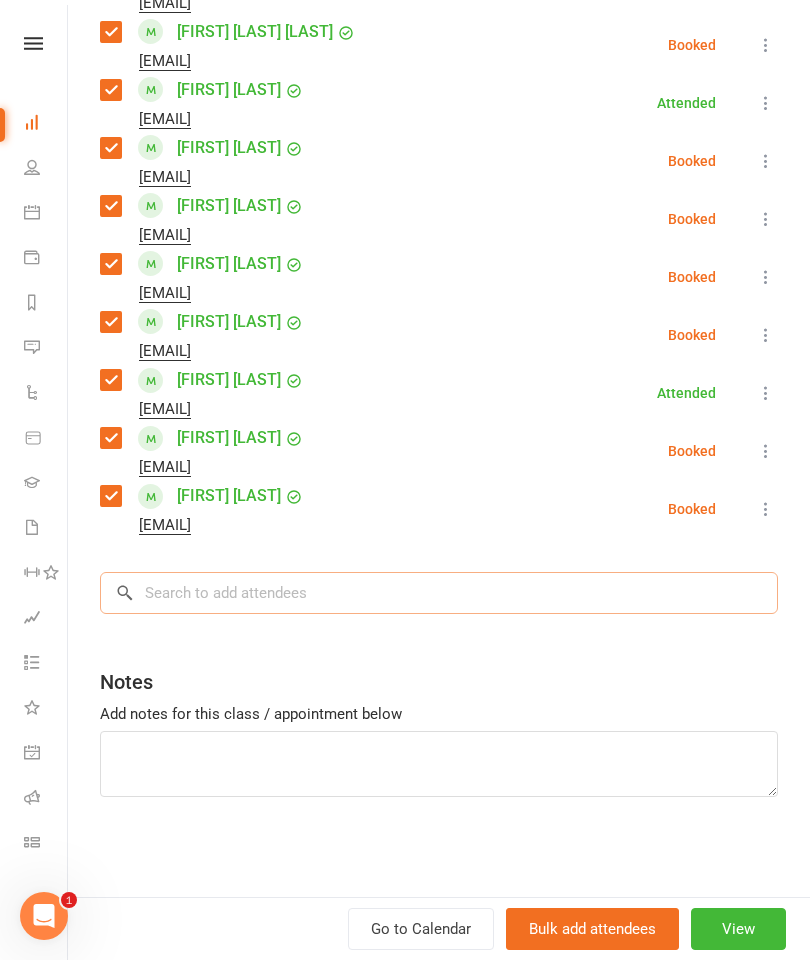 click at bounding box center (439, 593) 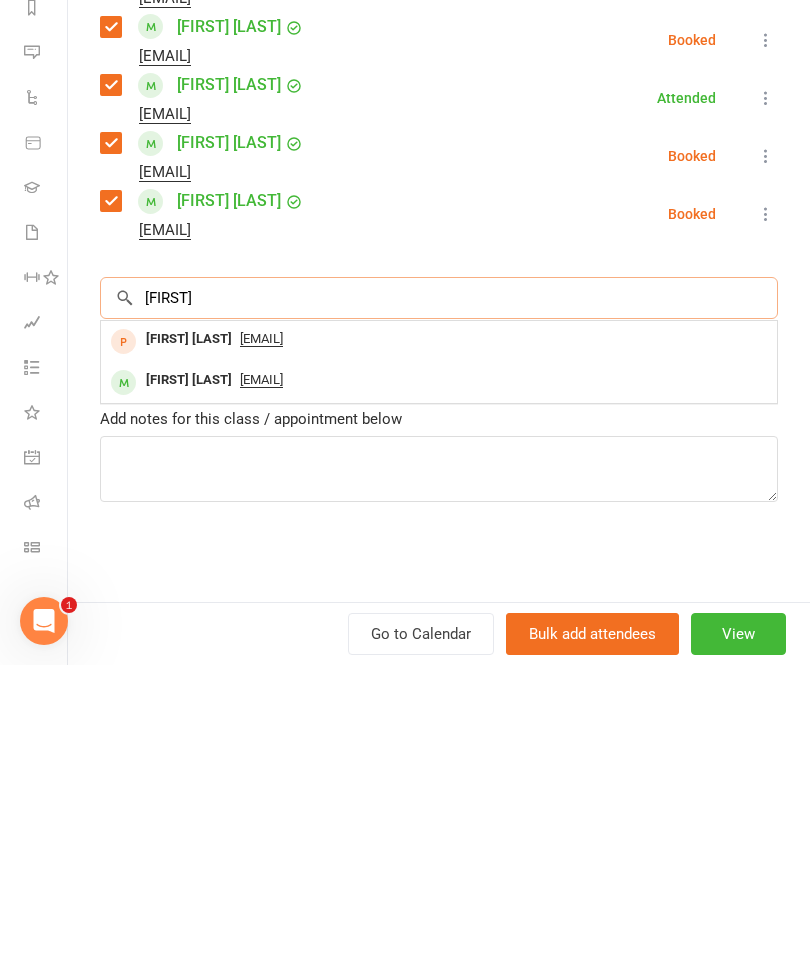 type on "[FIRST]" 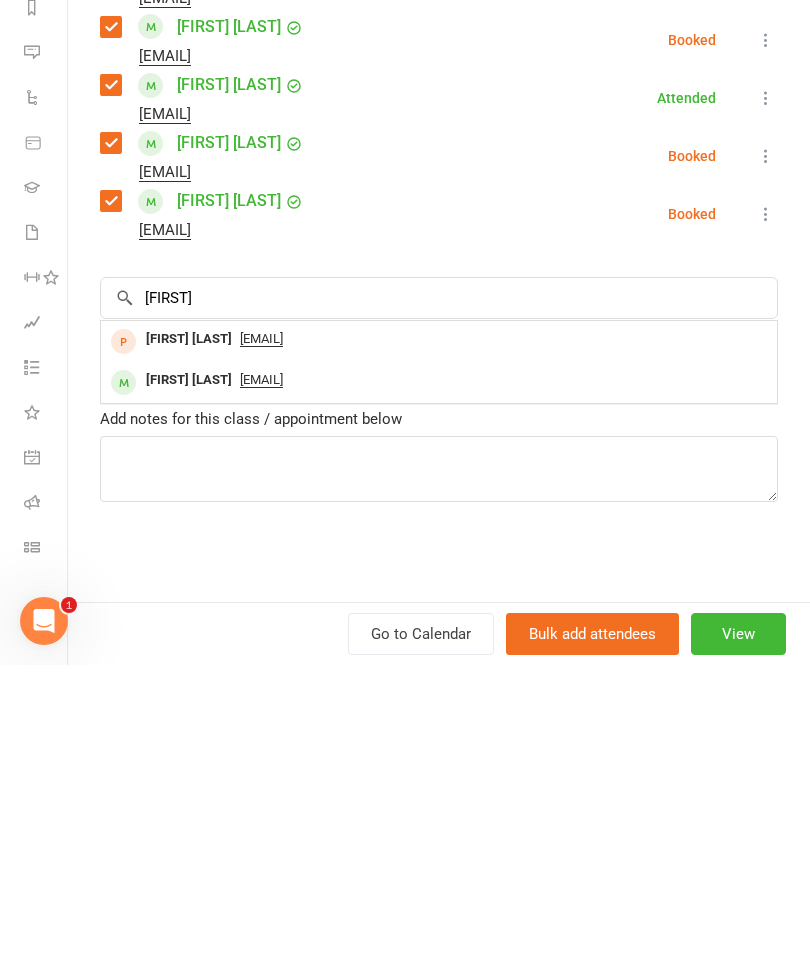 click on "[FIRST] [LAST]" at bounding box center [189, 675] 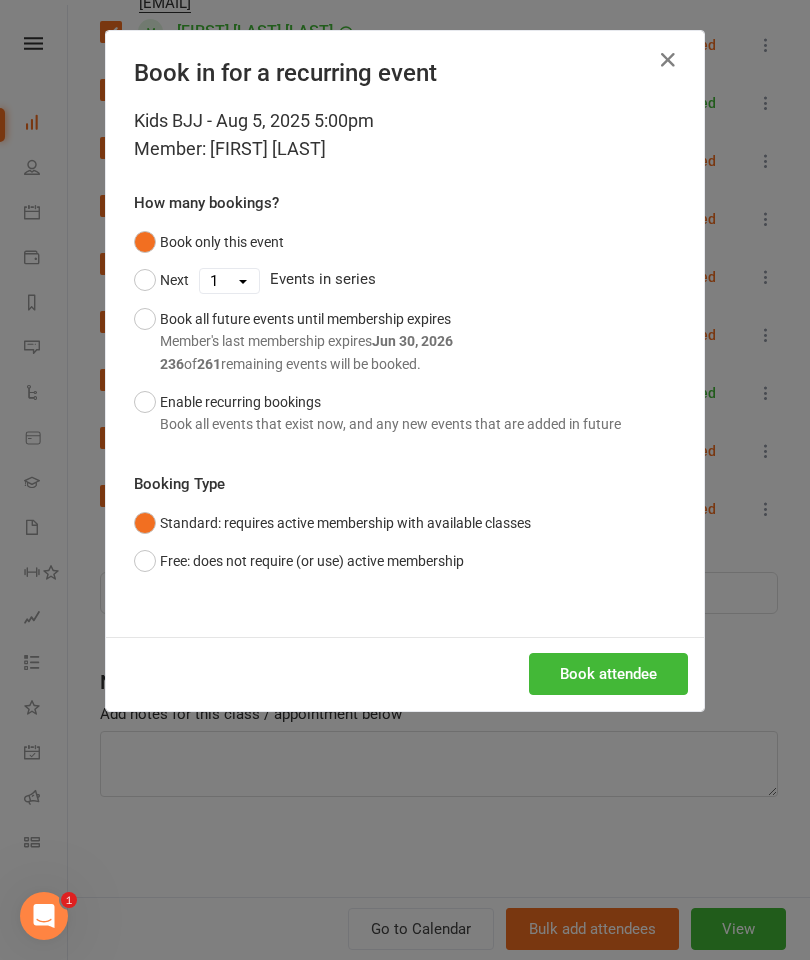 click on "Kids BJJ - Aug 5, [YEAR] 5:00pm Member: [FIRST] [LAST] How many bookings? Book only this event Next 1 2 3 4 5 6 7 8 9 10 11 12 13 14 15 16 17 18 19 20 21 22 23 24 25 26 27 28 29 30 31 32 33 34 35 36 37 38 39 40 41 42 43 44 45 46 47 48 49 50 51 52 53 54 55 56 57 58 59 60 61 62 63 64 65 66 67 68 69 70 71 72 73 74 75 76 77 78 79 80 81 82 83 84 85 86 87 88 89 90 91 92 93 94 95 96 97 98 99 100 101 102 103 104 105 106 107 108 109 110 111 112 113 114 115 116 117 118 119 120 121 122 123 124 125 126 127 128 129 130 131 132 133 134 135 136 137 138 139 140 141 142 143 144 145 146 147 148 149 150 151 152 153 154 155 156 157 158 159 160 161 162 163 164 165 166 167 168 169 170 171 172 173 174 175 176 177 178 179 180 181 182 183 184 185 186 187 188 189 190 191 192 193 194 195 196 197 198 199 200 201 202 203 204 205 206 207 208 209 210 211 212 213 214 215 216 217 218 219 220 221 222 223 224 225 226 227 228 229 230 231 232 233 234 235 236 237 238 239 240 241 242 243 244 245 246 247 248 249 250 251 252 253 254 255 256 257 258 259" at bounding box center (405, 372) 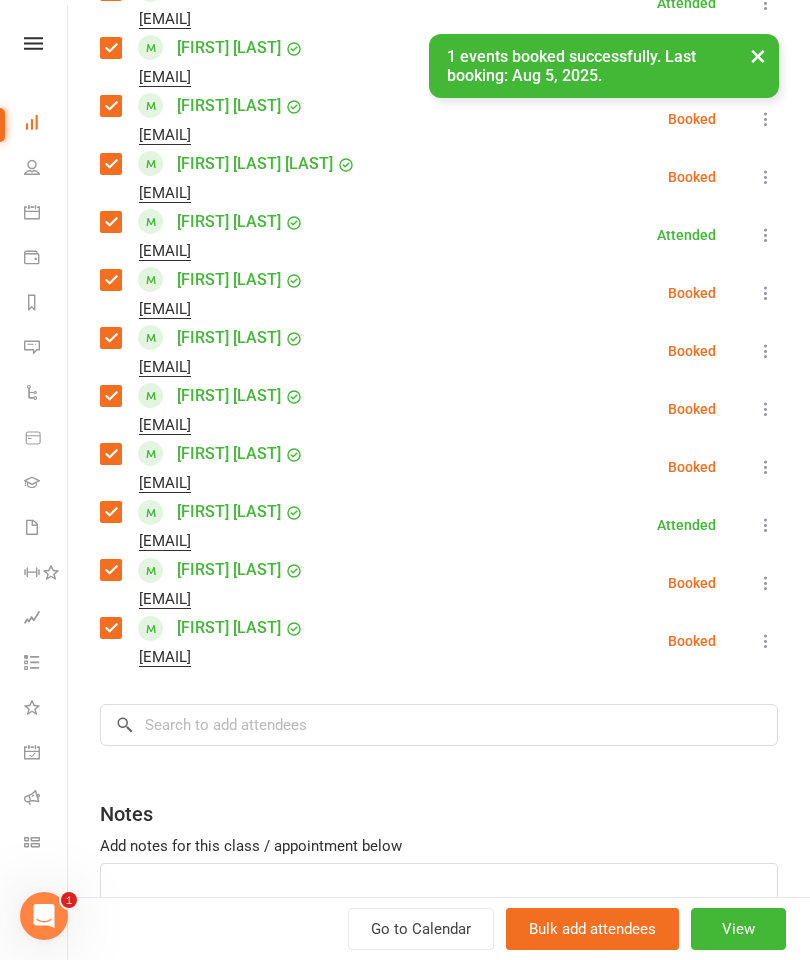 scroll, scrollTop: 1644, scrollLeft: 0, axis: vertical 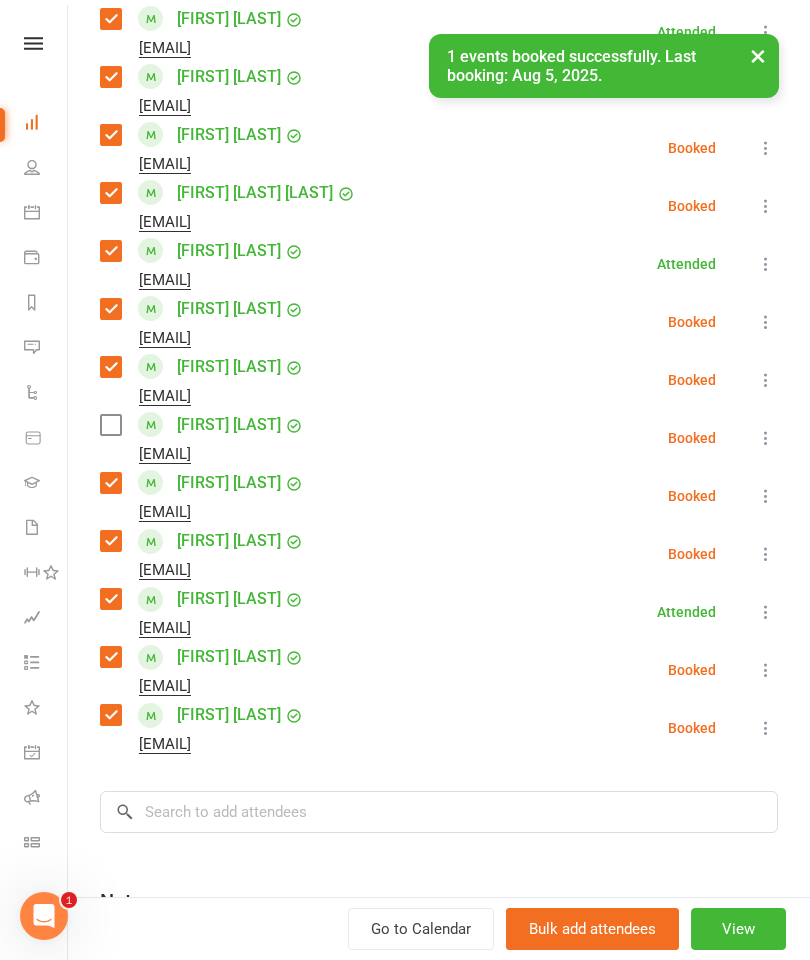 click at bounding box center [110, 425] 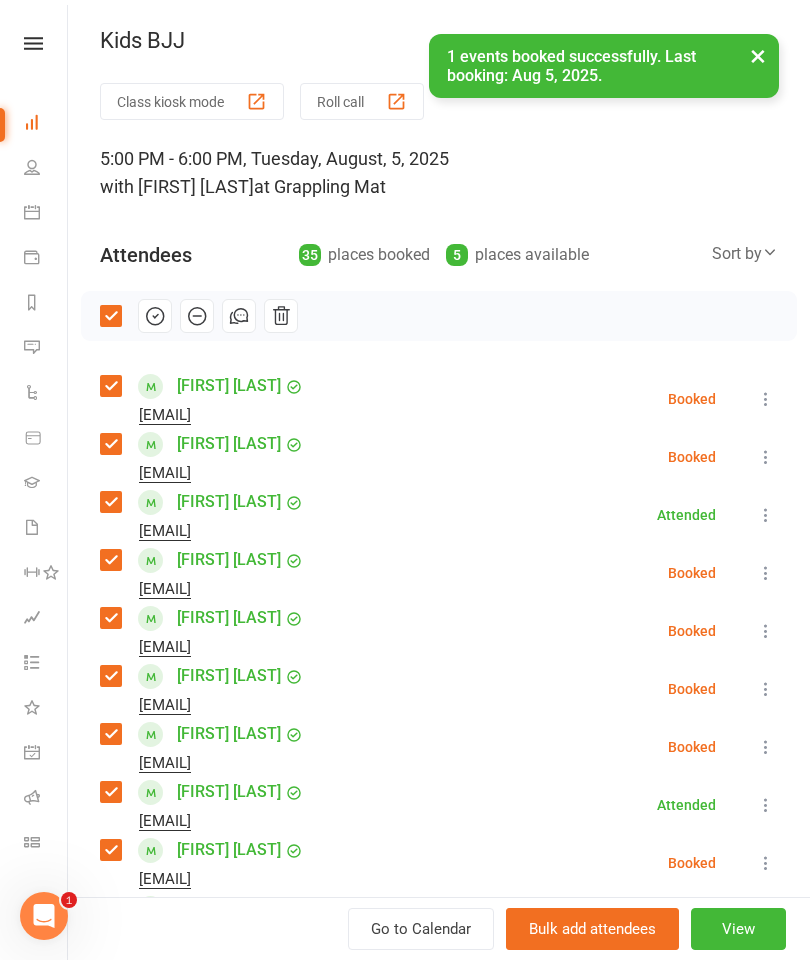 scroll, scrollTop: 0, scrollLeft: 0, axis: both 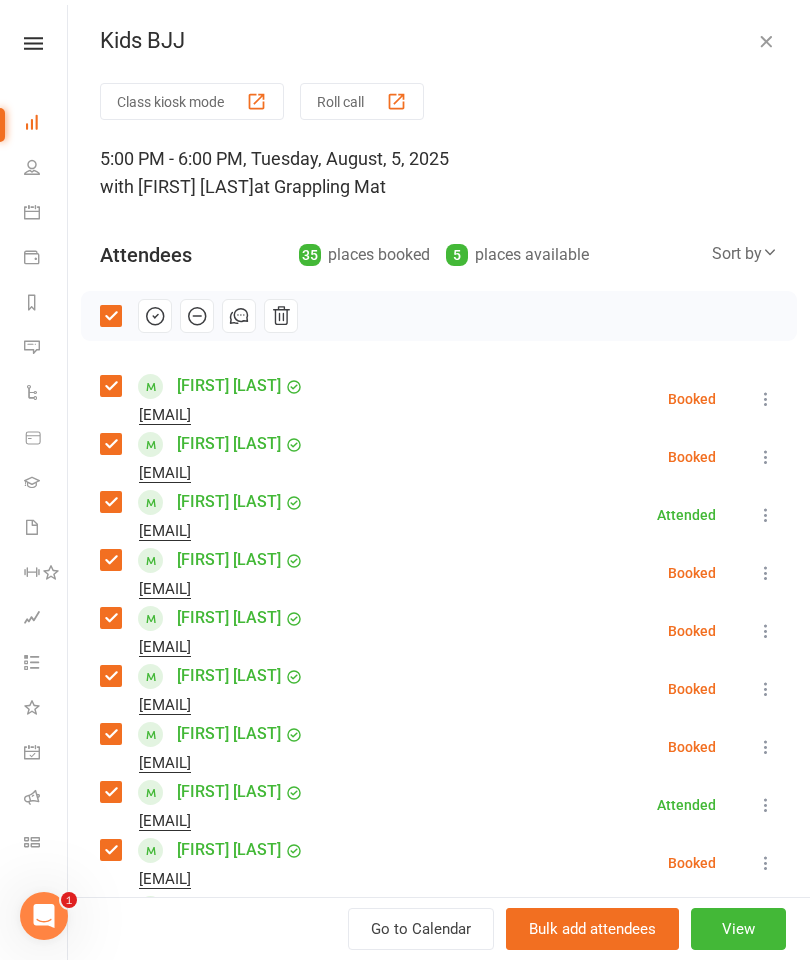 click at bounding box center [155, 316] 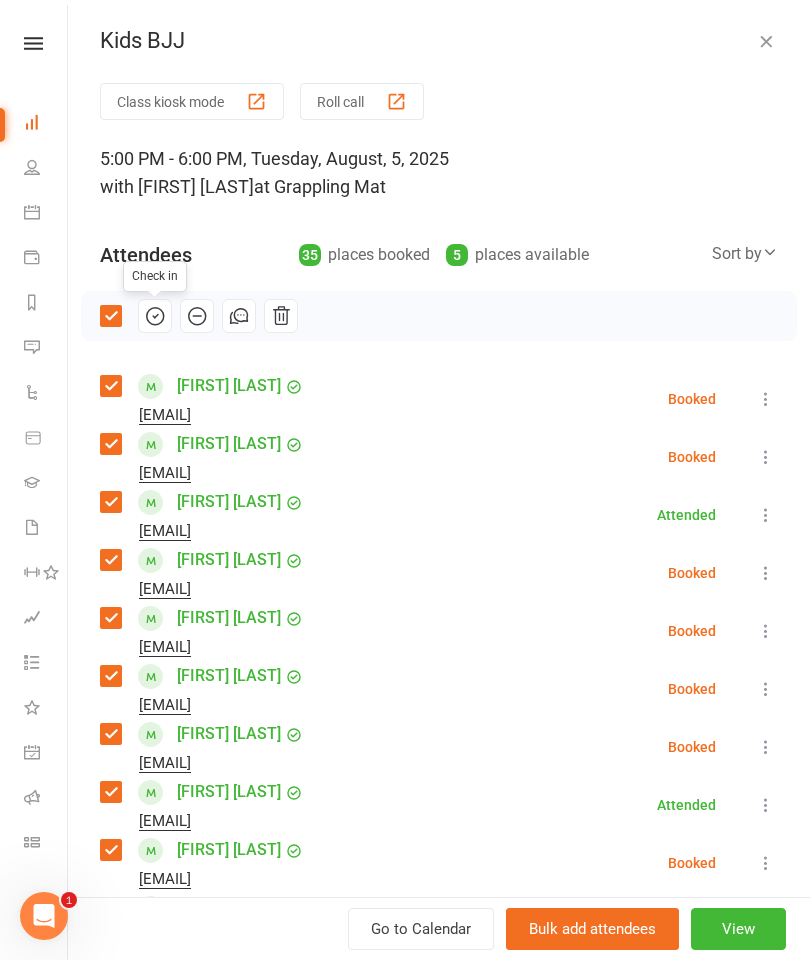 click at bounding box center [766, 41] 